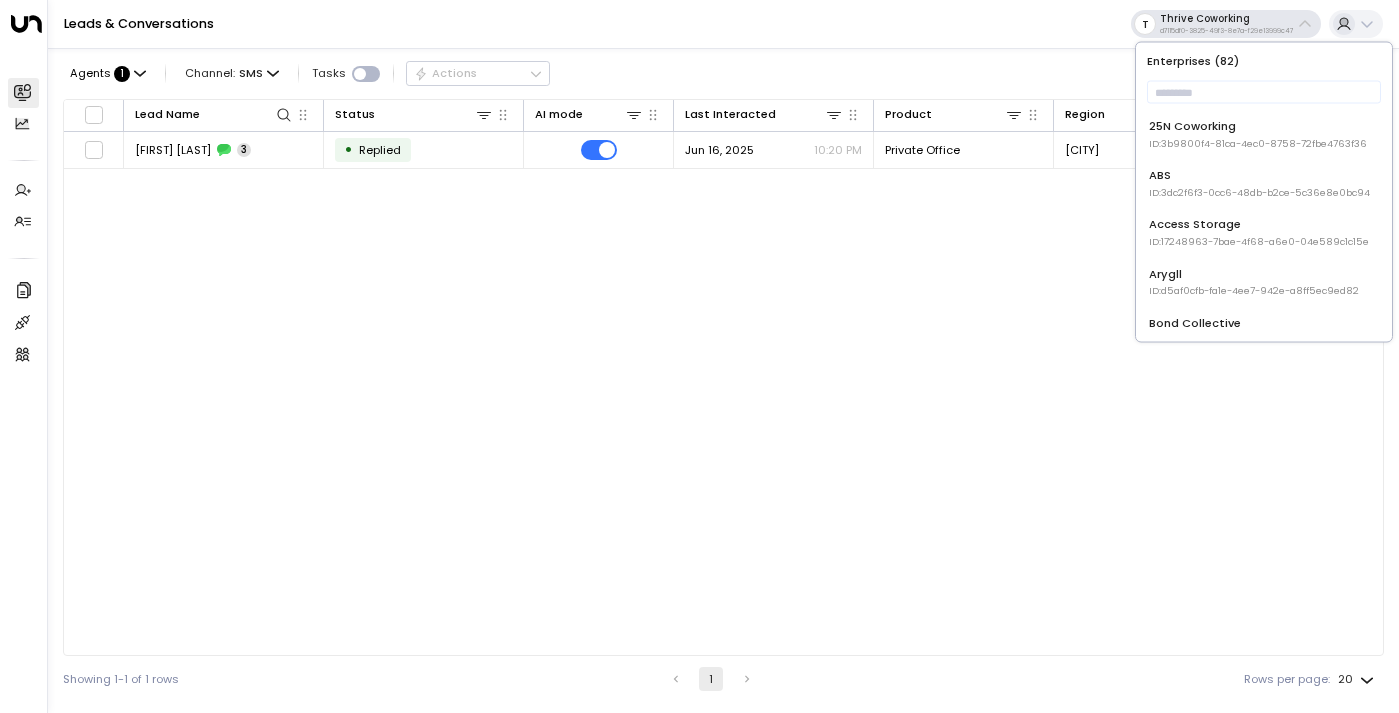 scroll, scrollTop: 0, scrollLeft: 0, axis: both 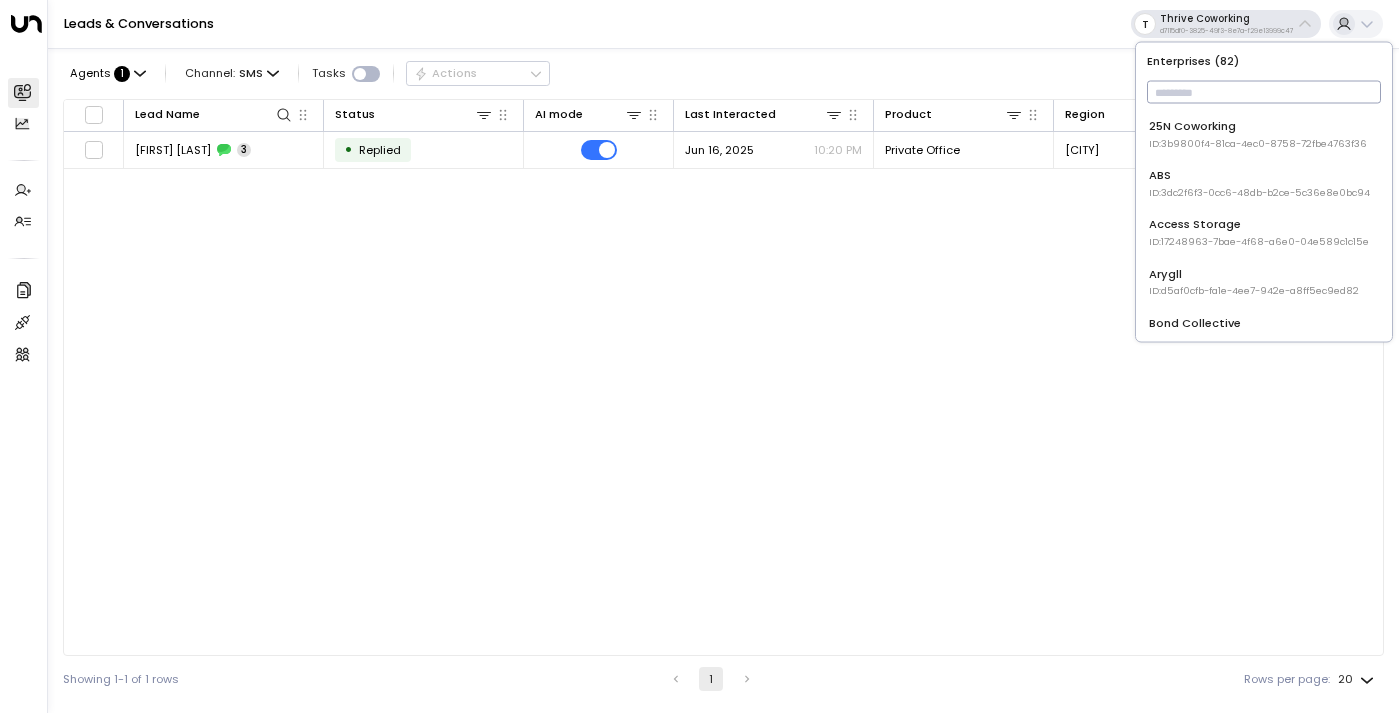 type on "*" 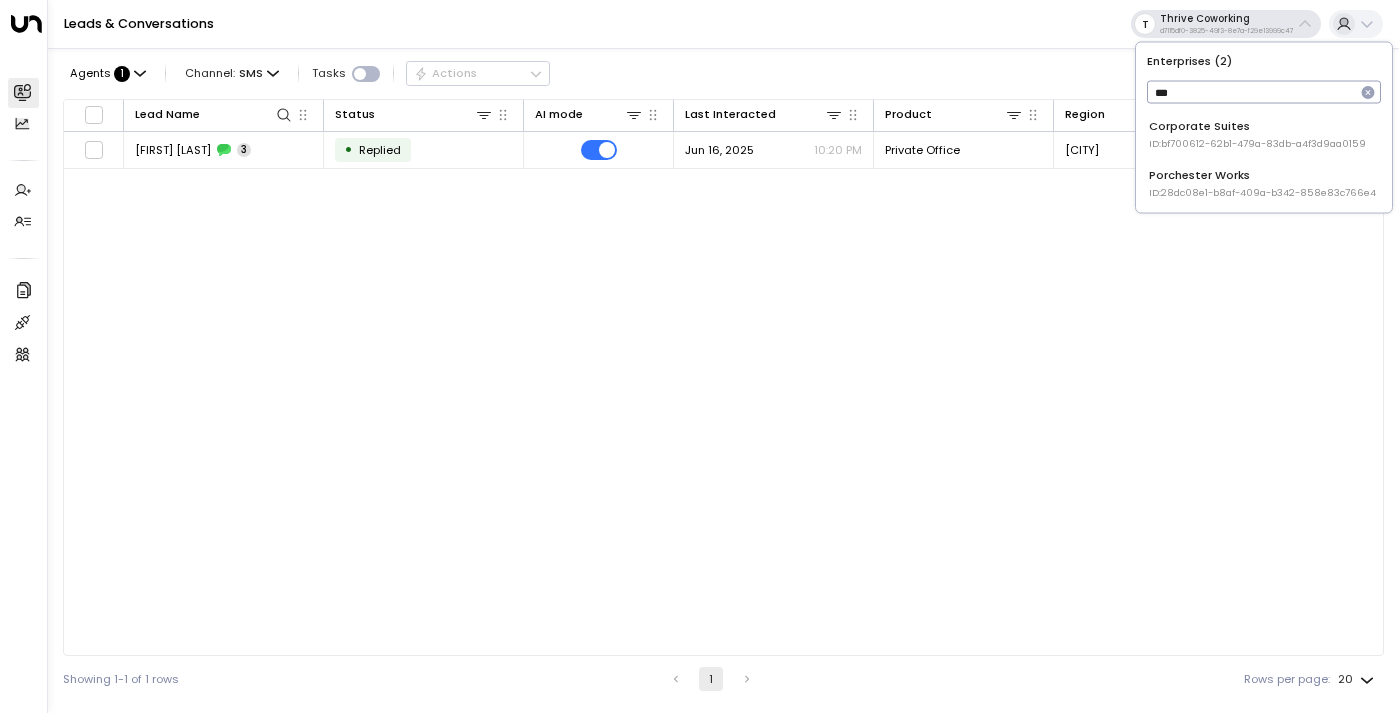 type on "***" 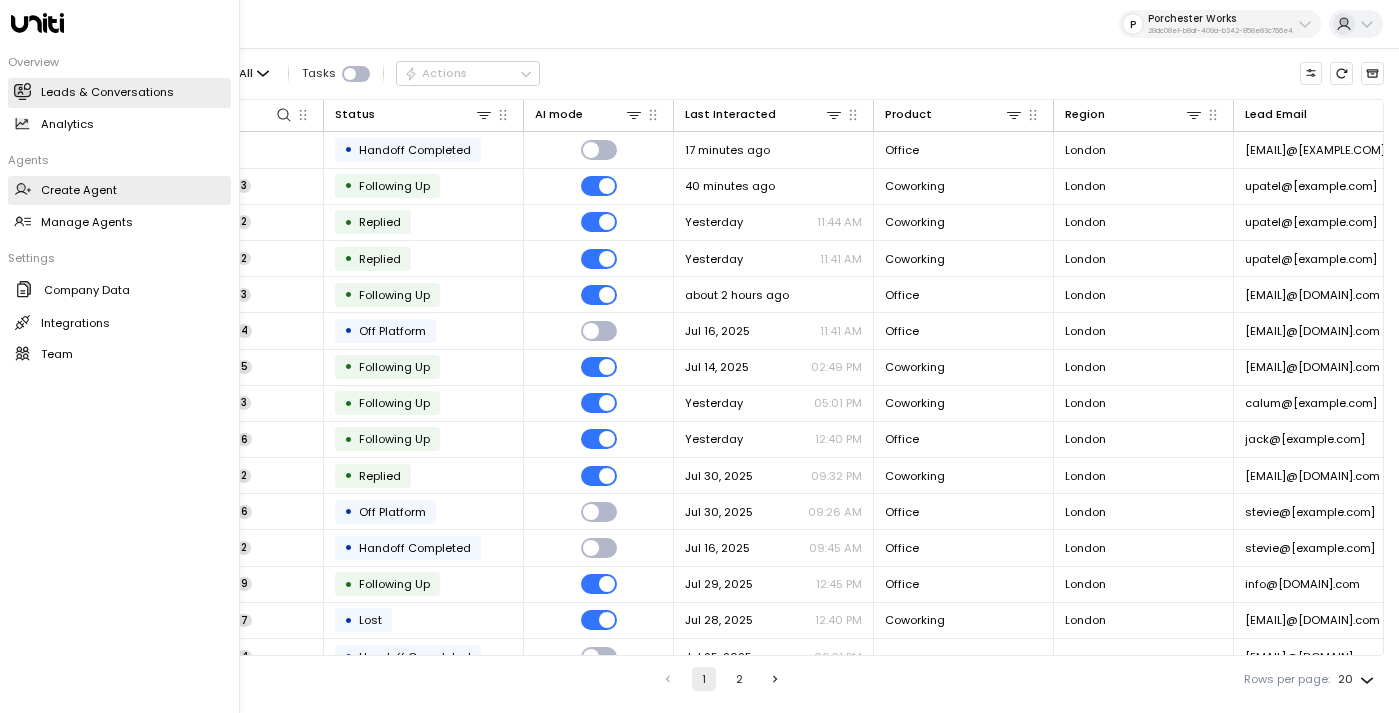 click on "Create Agent" at bounding box center [79, 190] 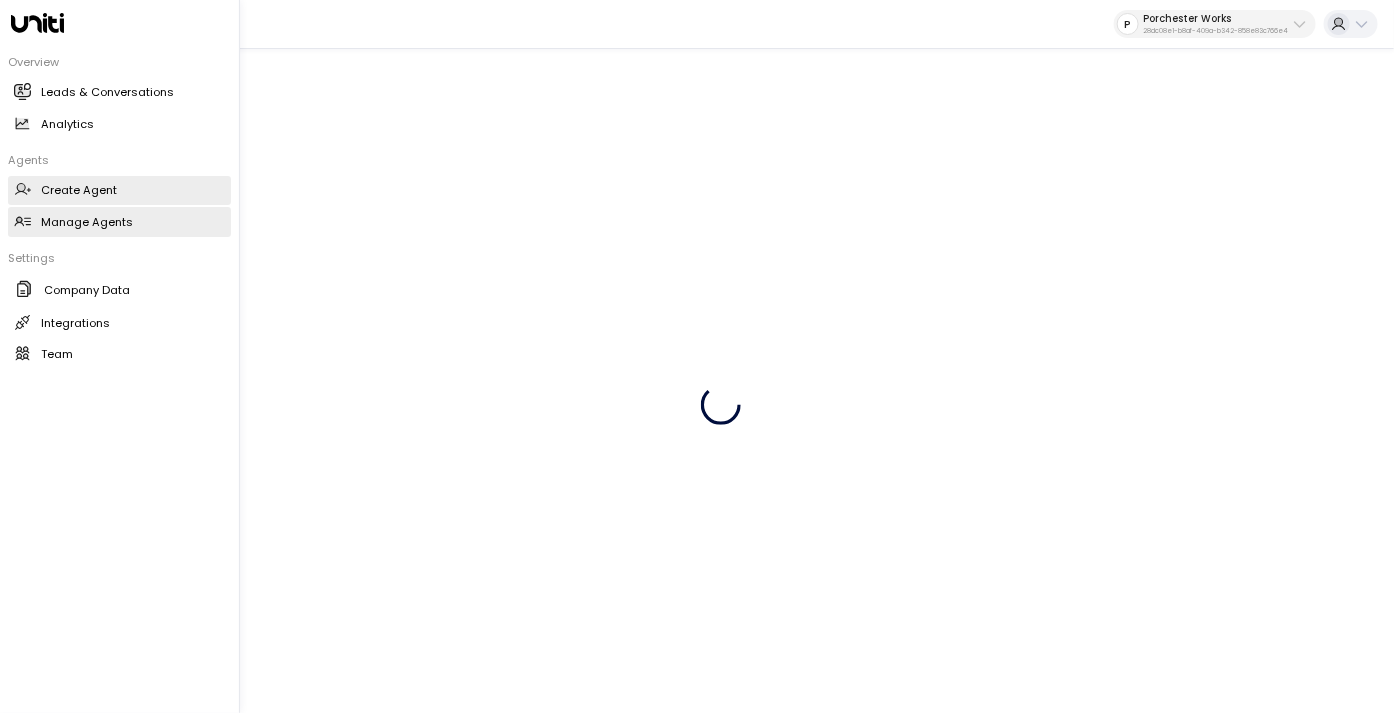 click on "Manage Agents" at bounding box center (87, 222) 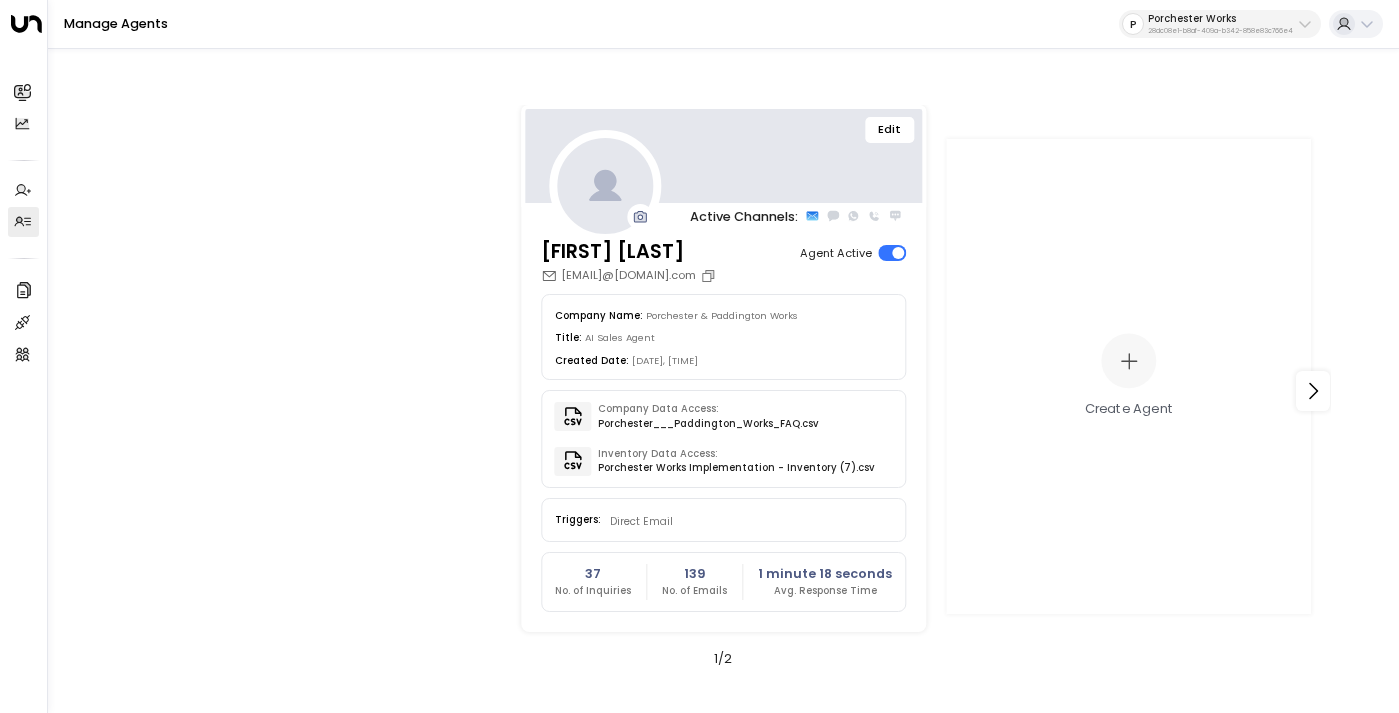 click on "Edit" at bounding box center (890, 130) 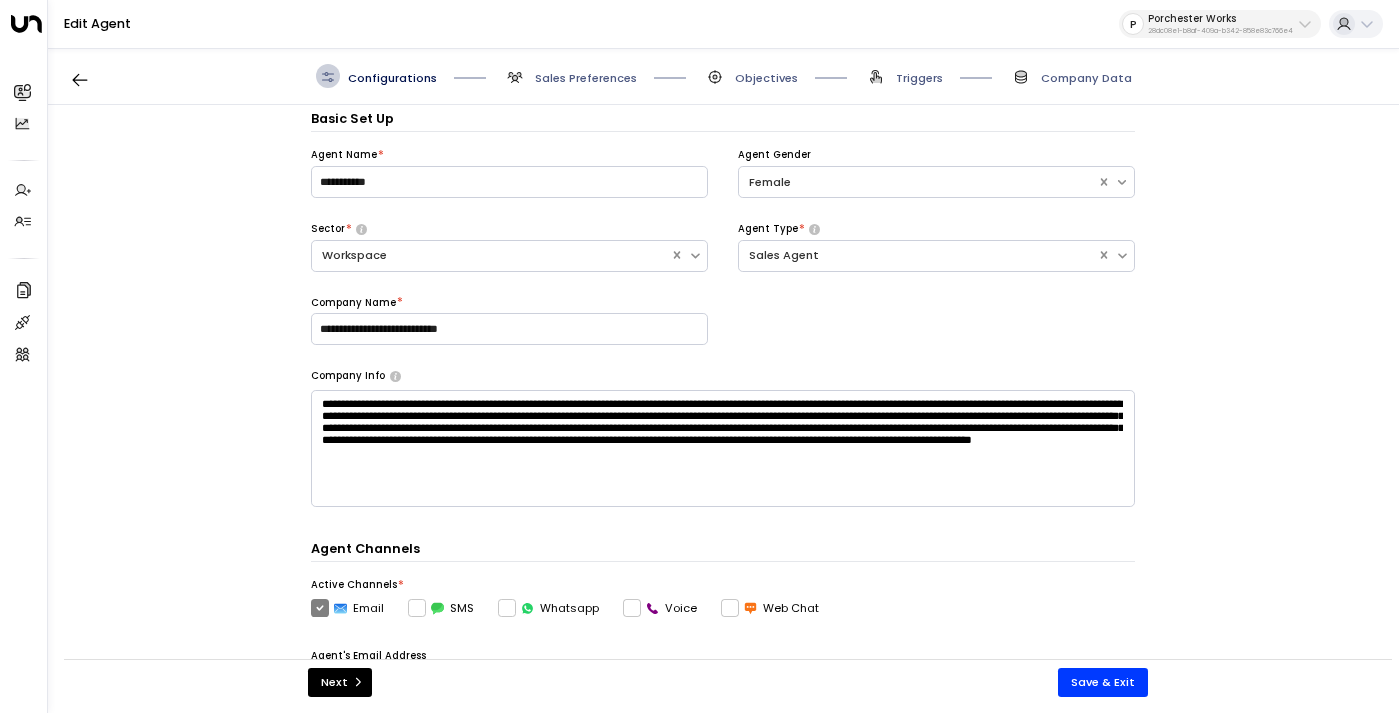 scroll, scrollTop: 24, scrollLeft: 0, axis: vertical 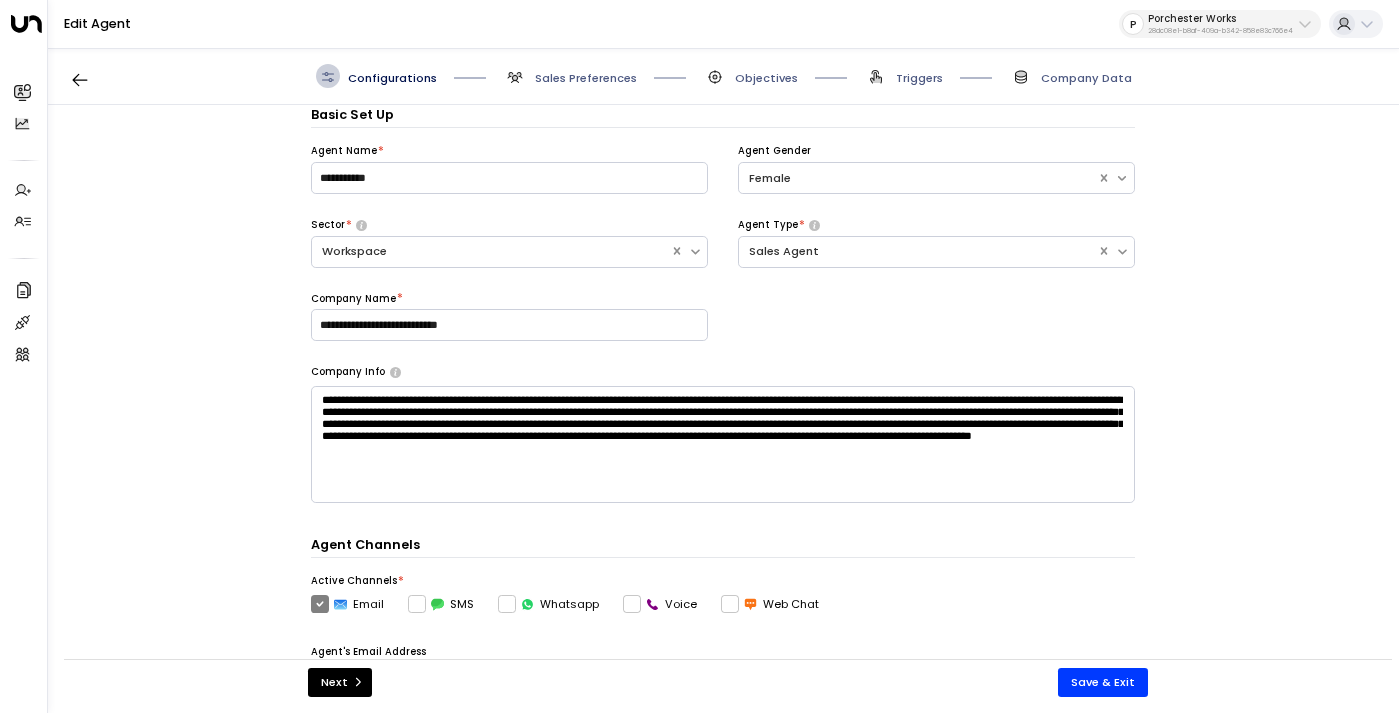 click on "Company Data" at bounding box center [1086, 78] 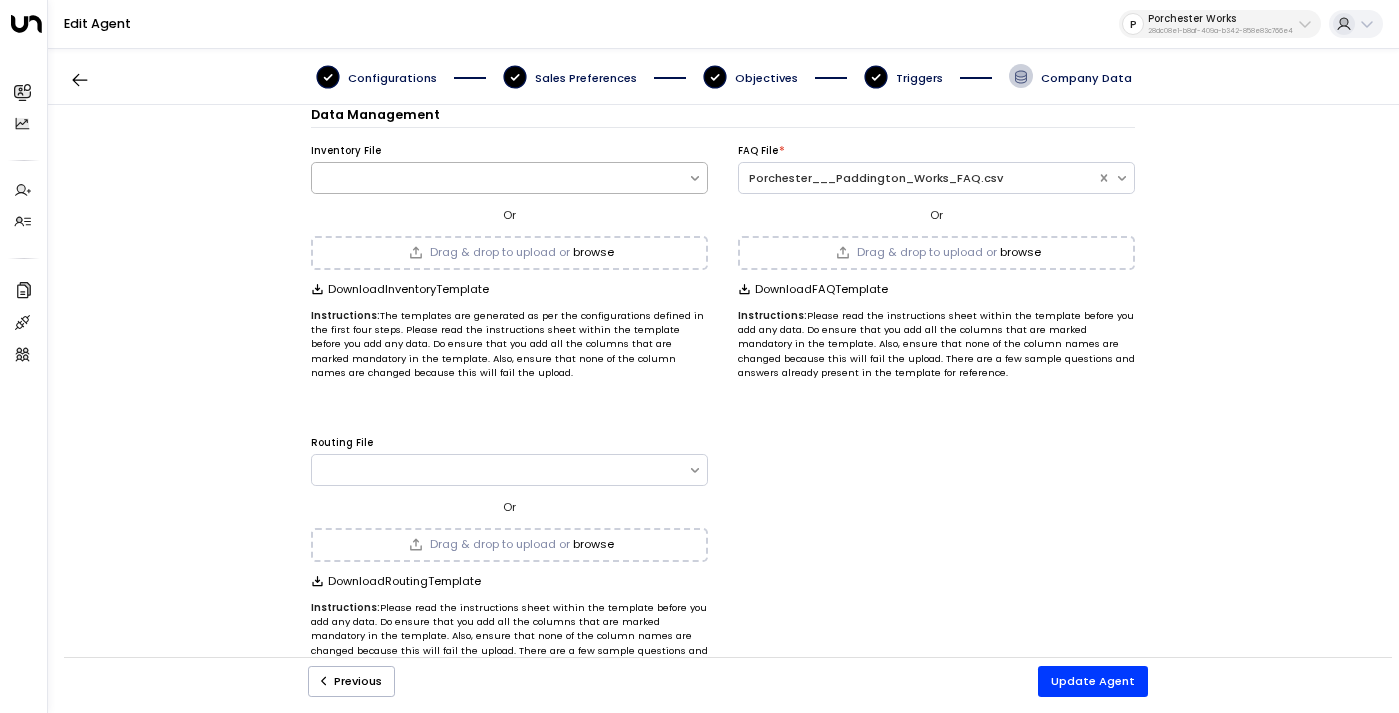 click on "browse" at bounding box center (593, 252) 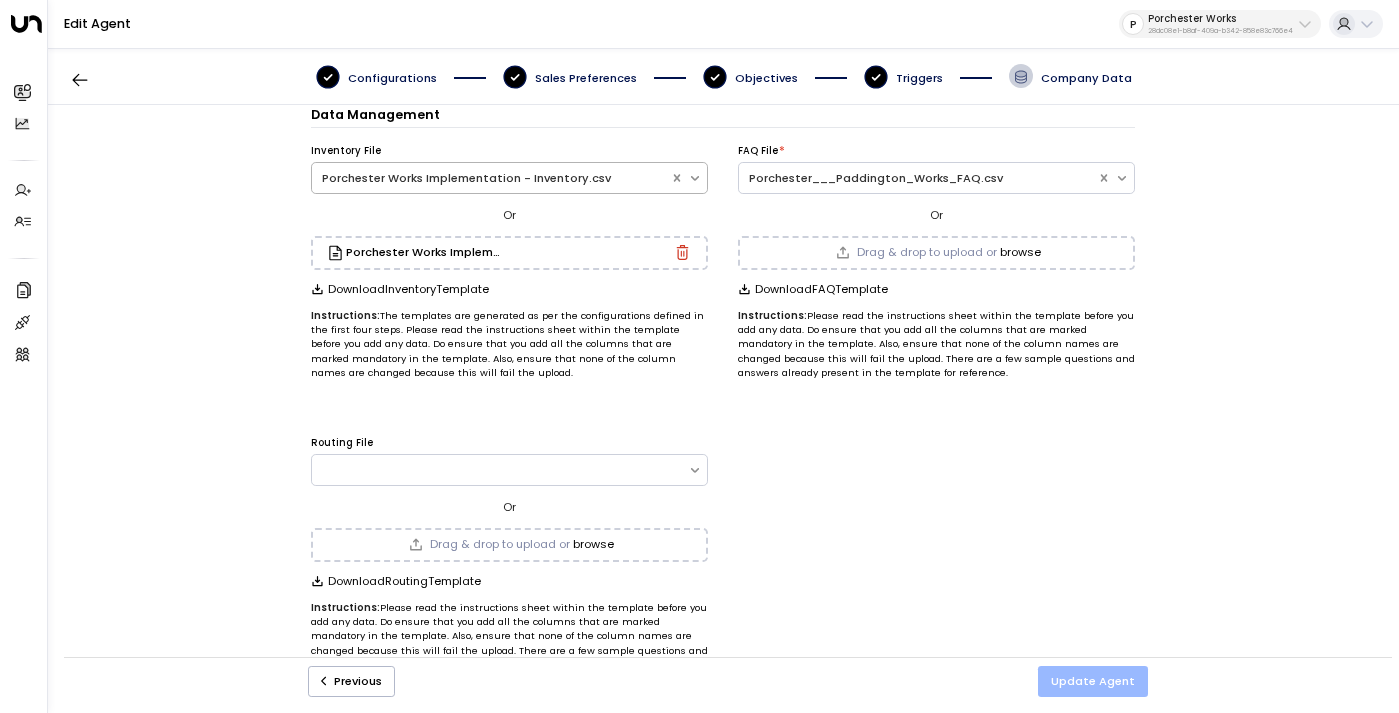 click on "Update Agent" at bounding box center (1093, 681) 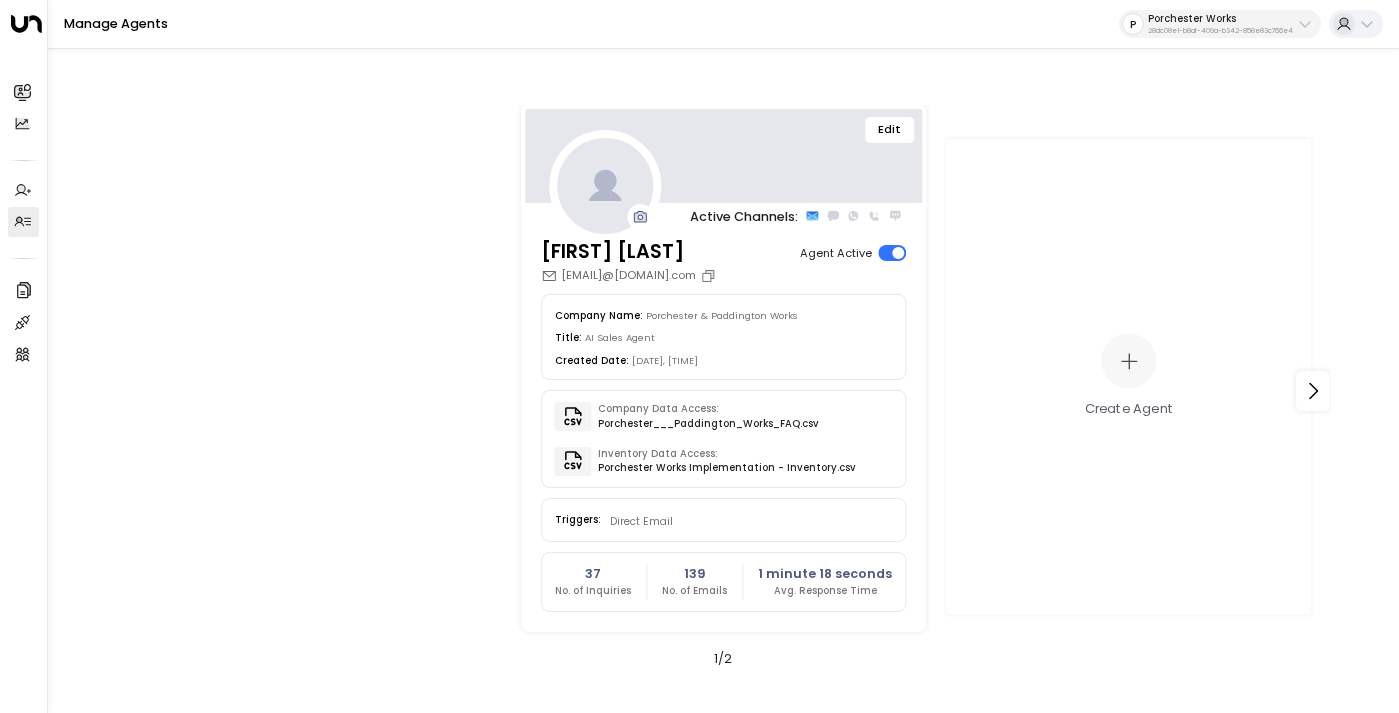 click on "28dc08e1-b8af-409a-b342-858e83c766e4" at bounding box center (1220, 31) 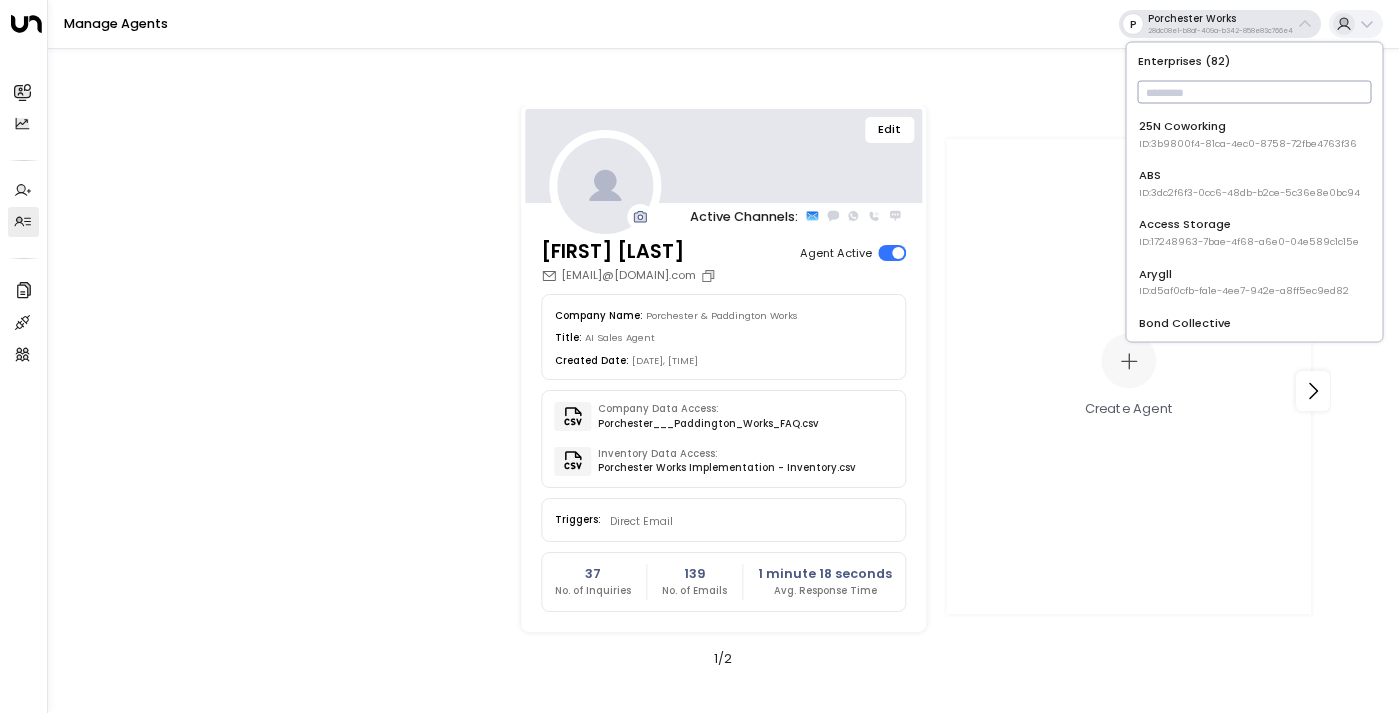 click at bounding box center [1255, 92] 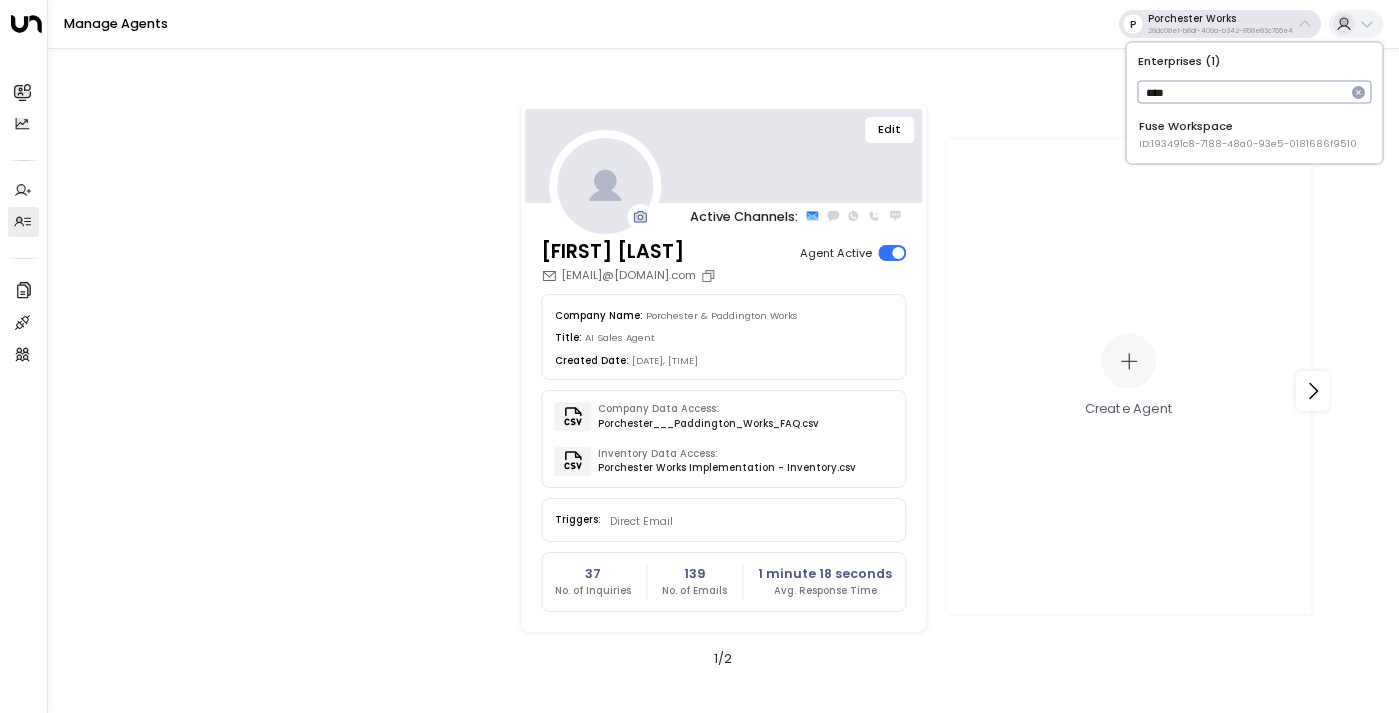 type on "****" 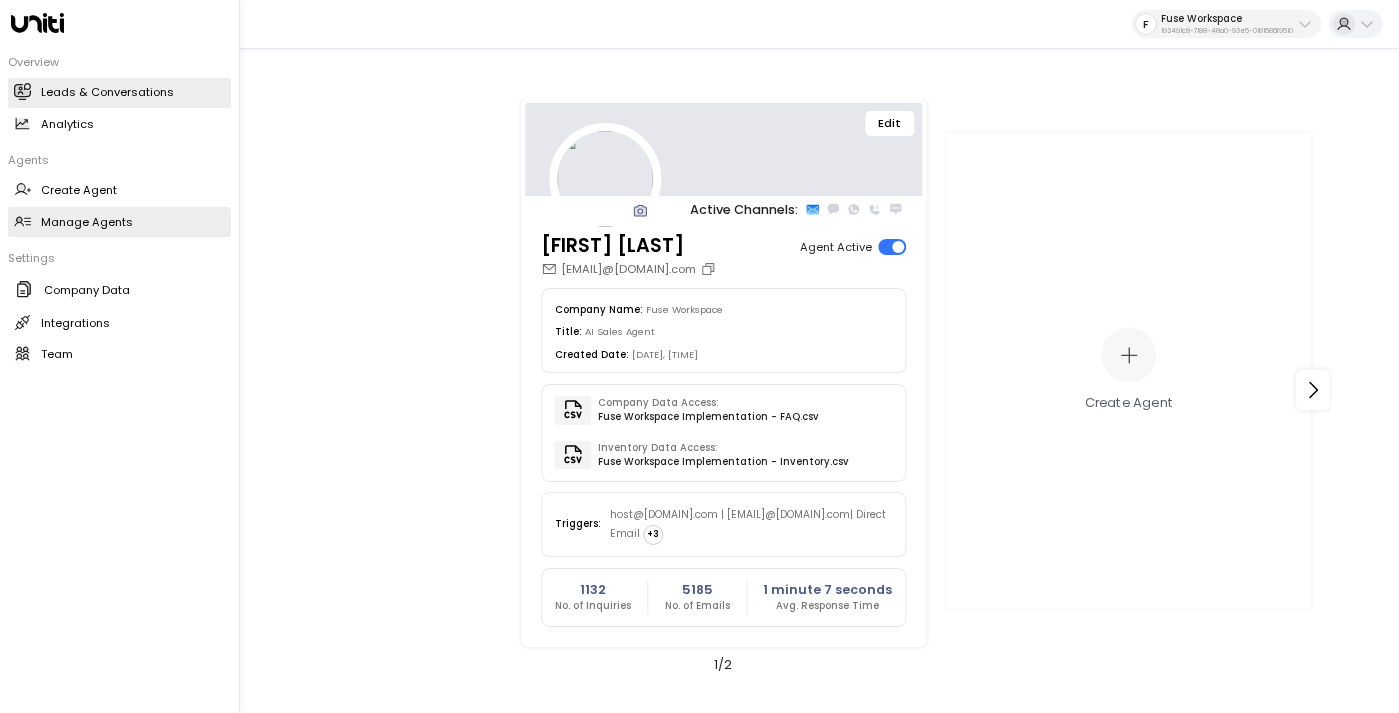 click on "Leads & Conversations" at bounding box center [107, 92] 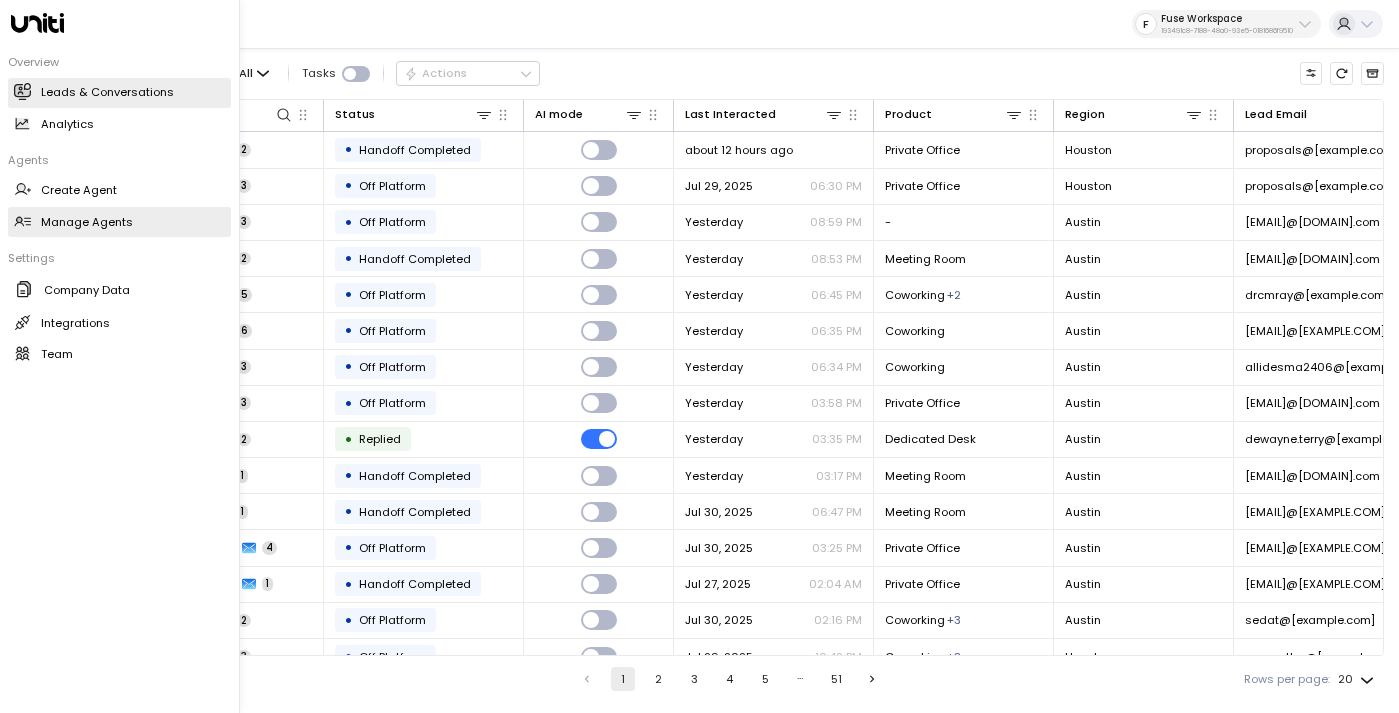 click on "Manage Agents Manage Agents" at bounding box center (119, 222) 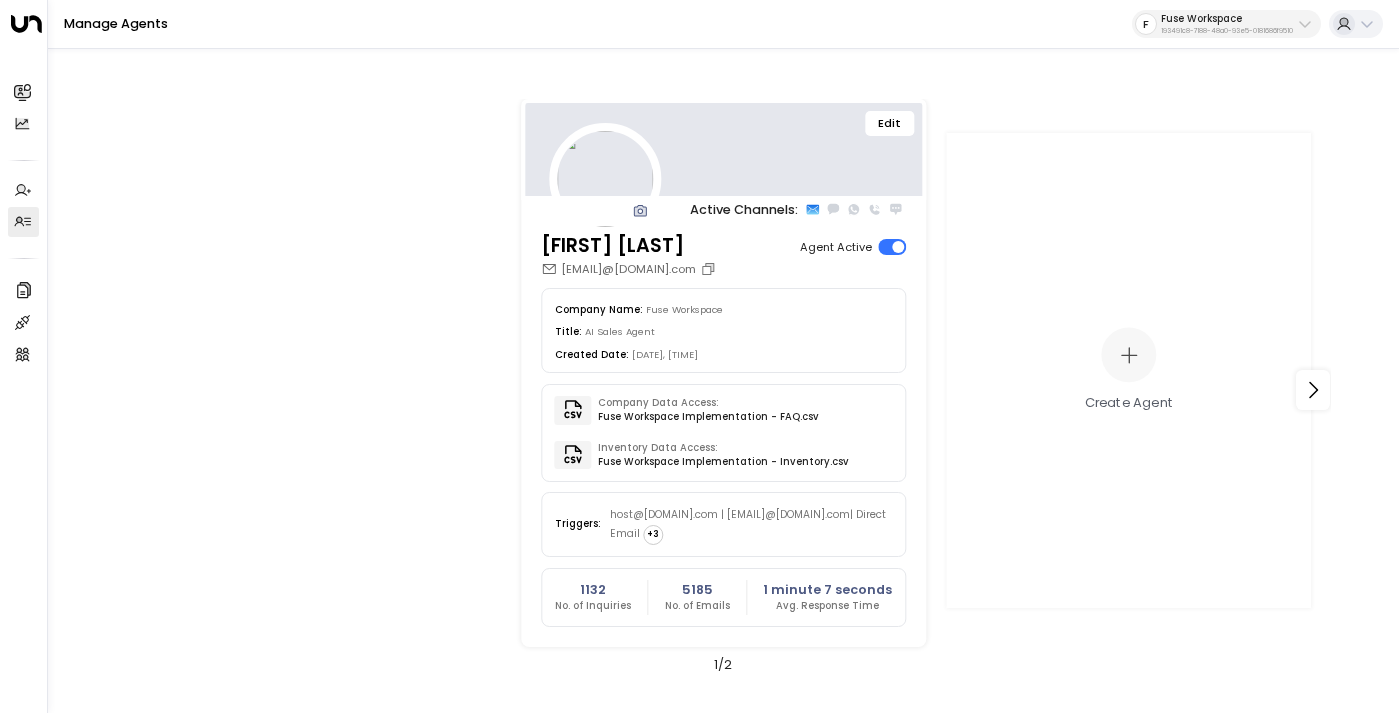 click on "Edit" at bounding box center (890, 124) 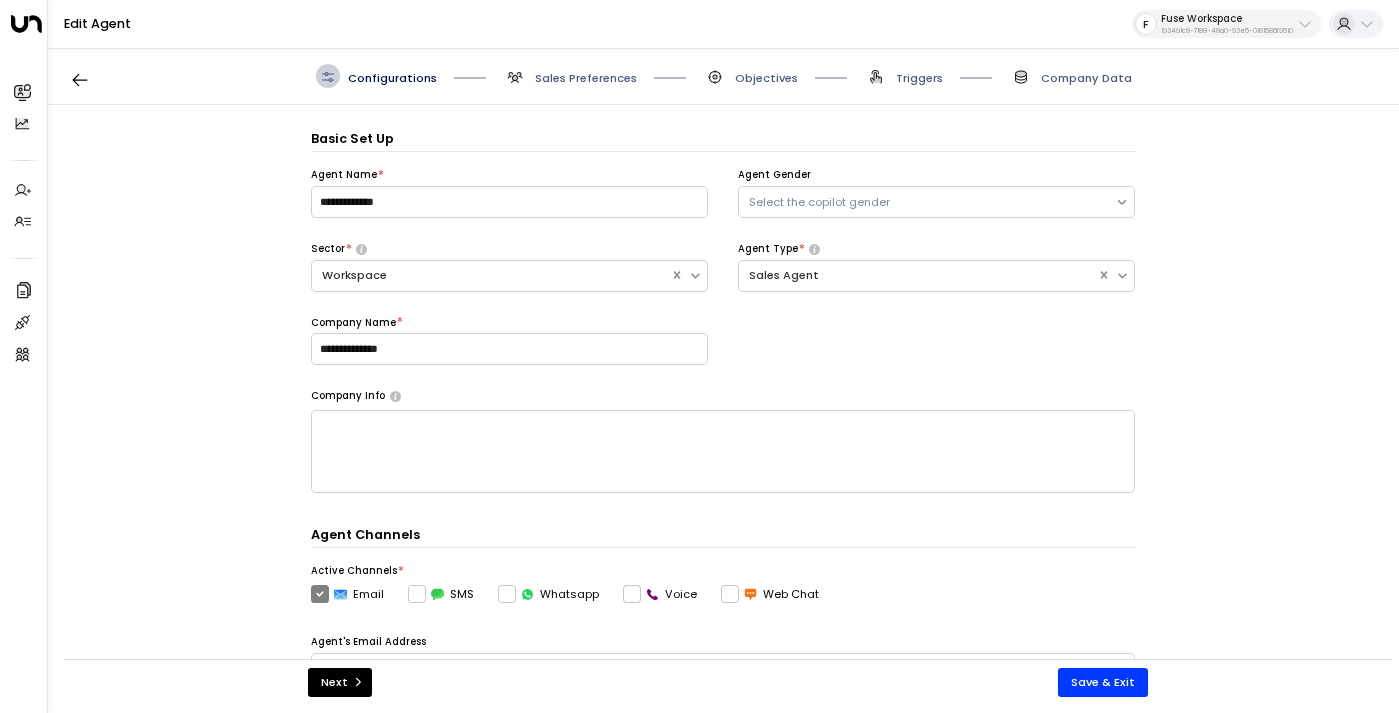 scroll, scrollTop: 24, scrollLeft: 0, axis: vertical 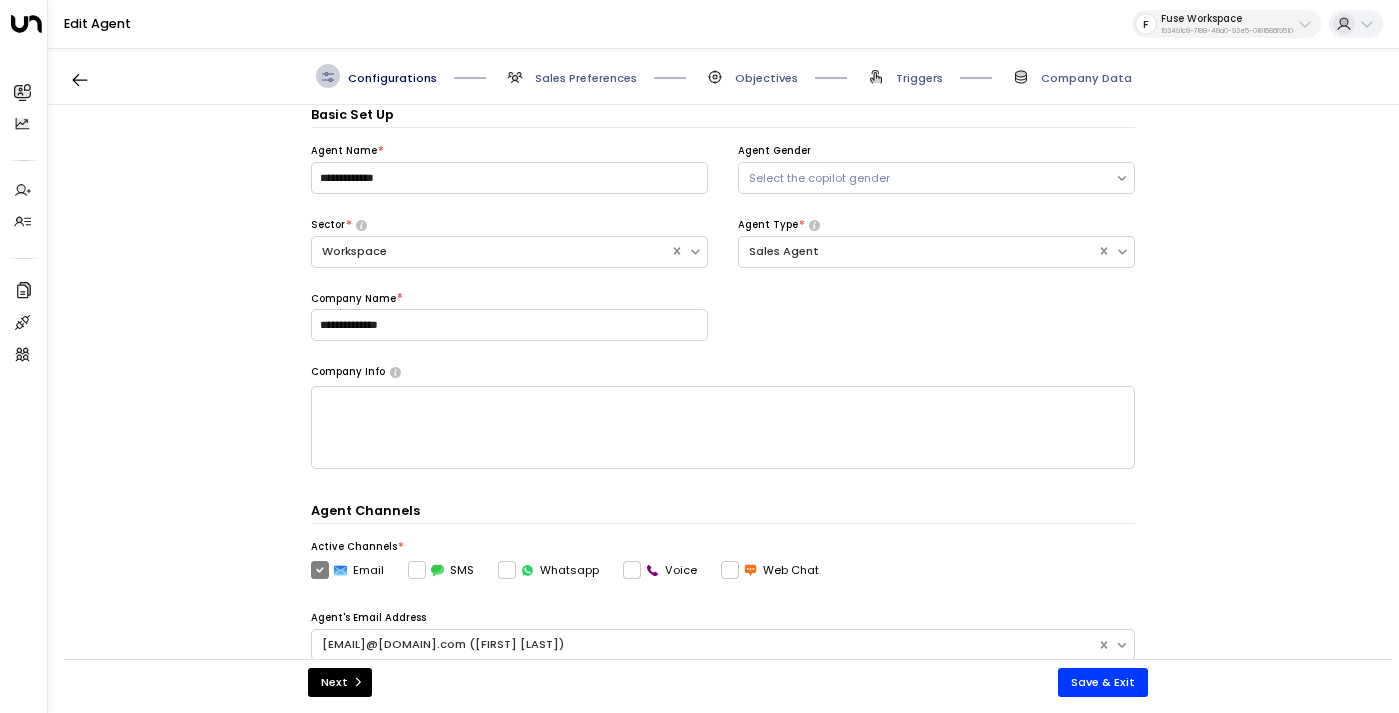 click on "Objectives" at bounding box center [766, 78] 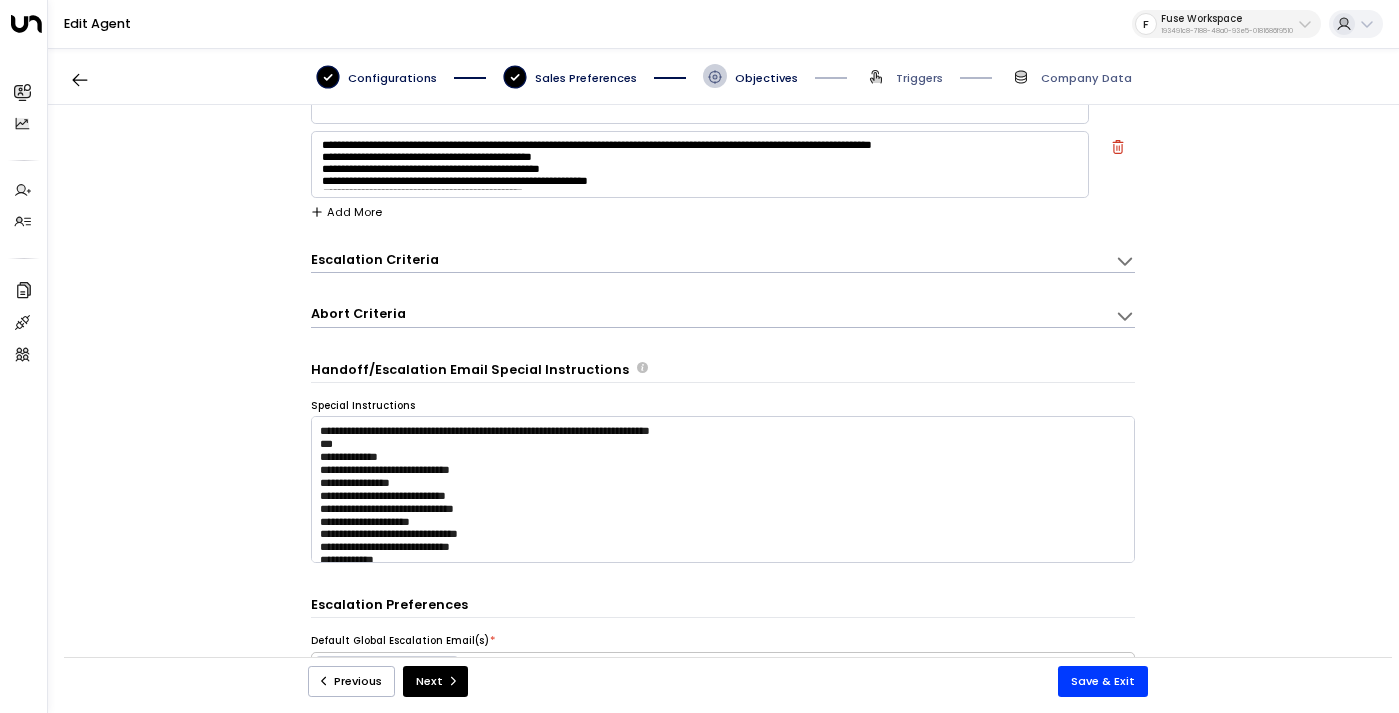 scroll, scrollTop: 62, scrollLeft: 0, axis: vertical 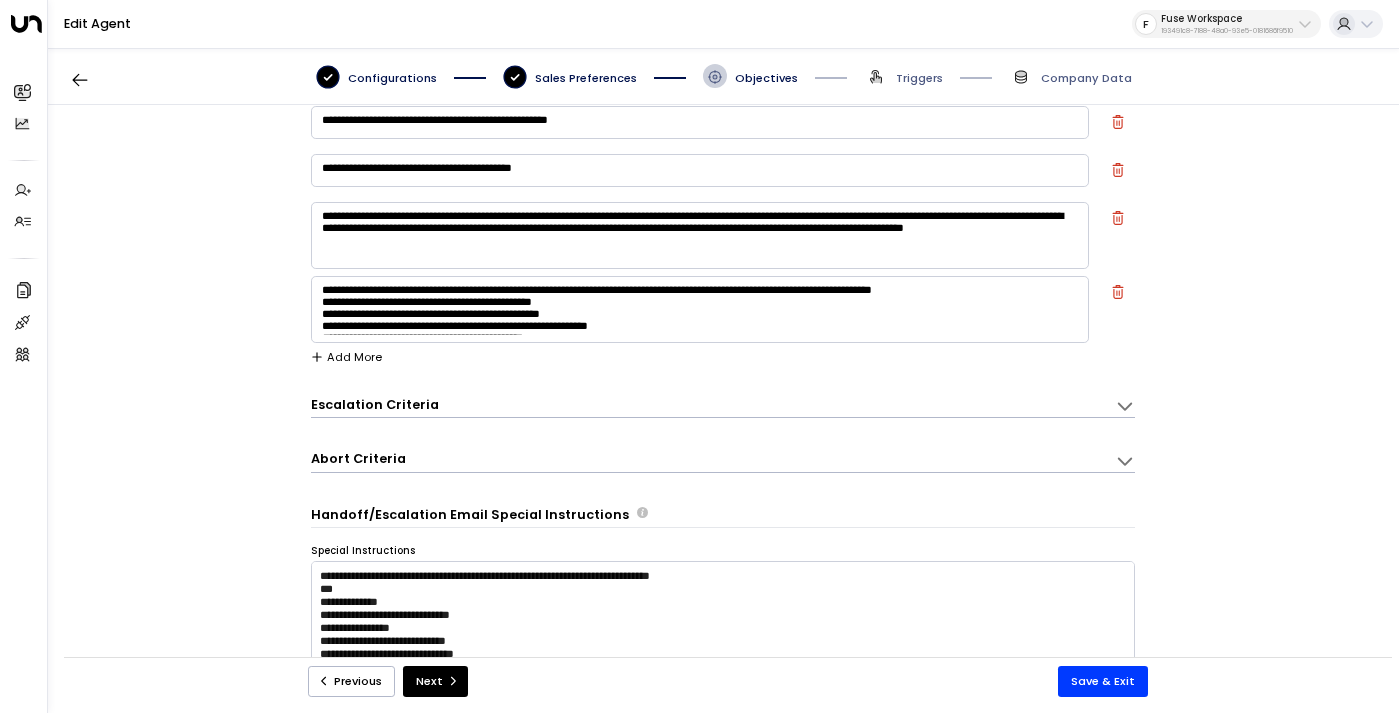 click on "**********" at bounding box center (700, 309) 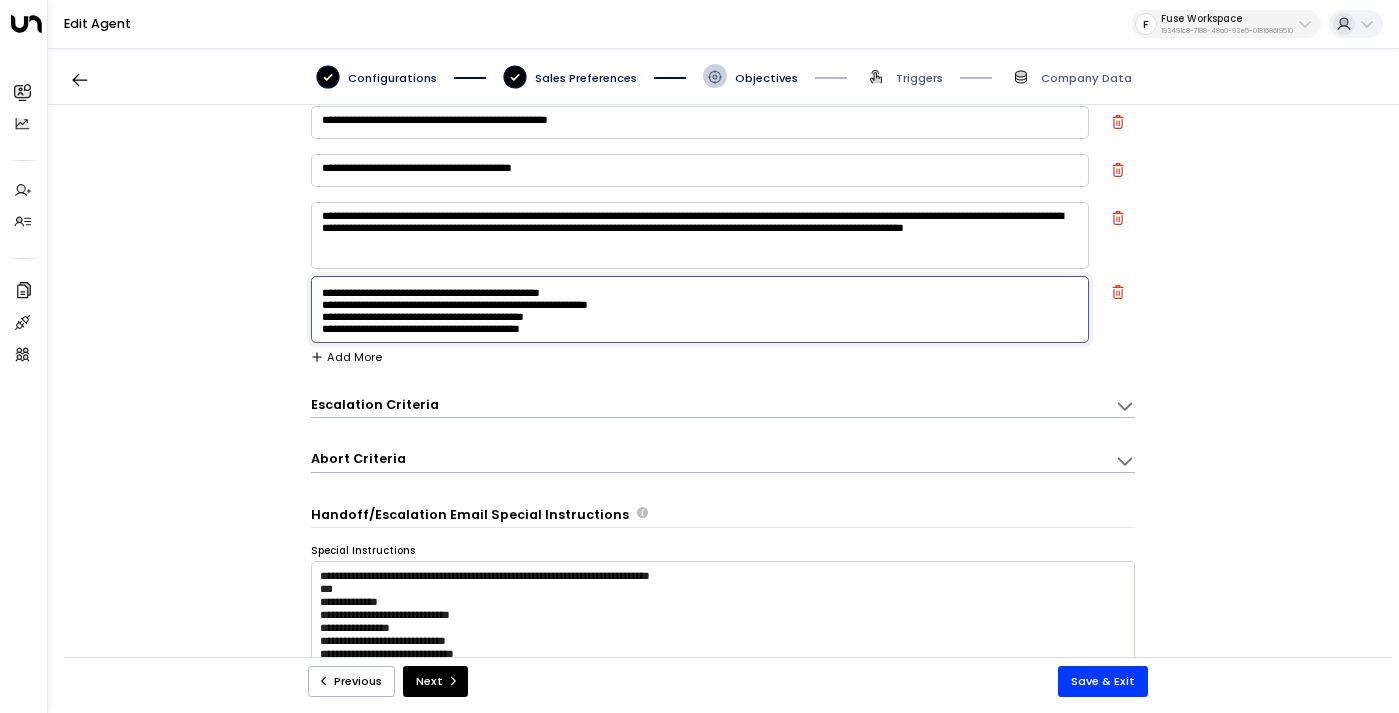 scroll, scrollTop: 28, scrollLeft: 0, axis: vertical 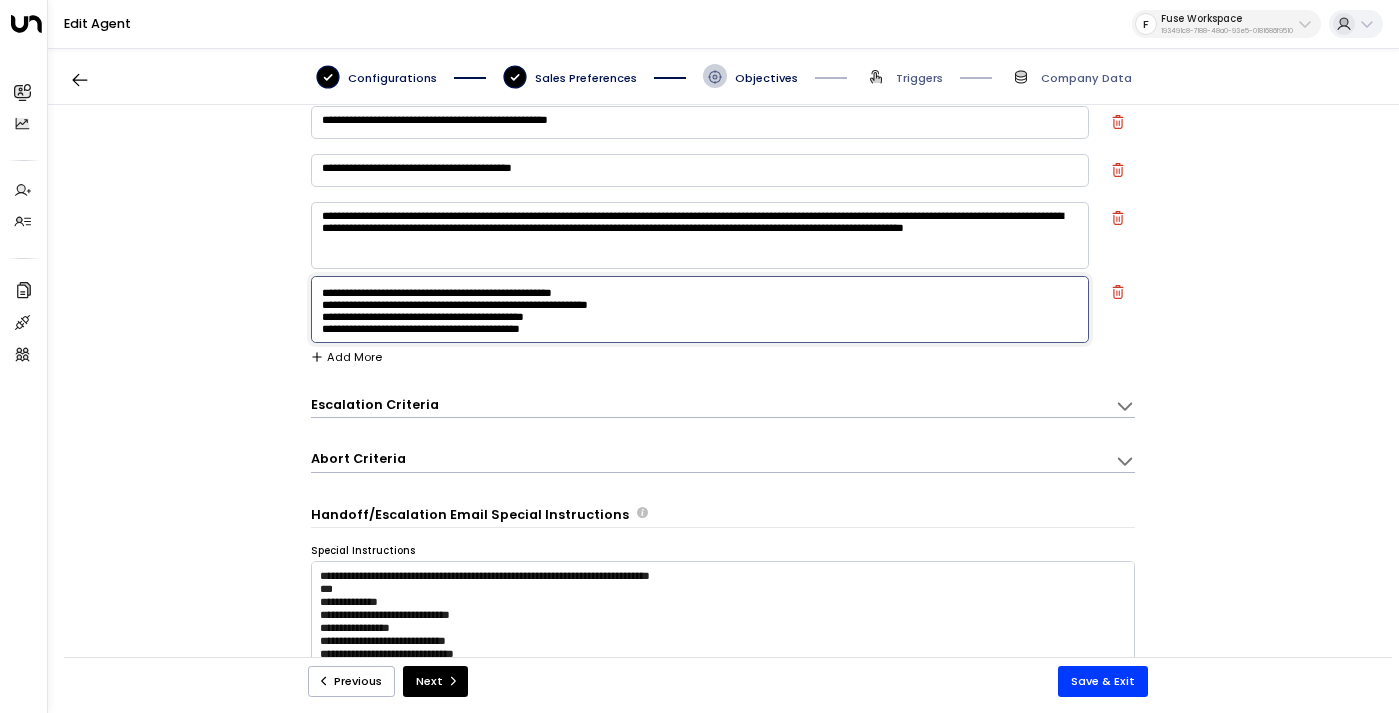 type on "**********" 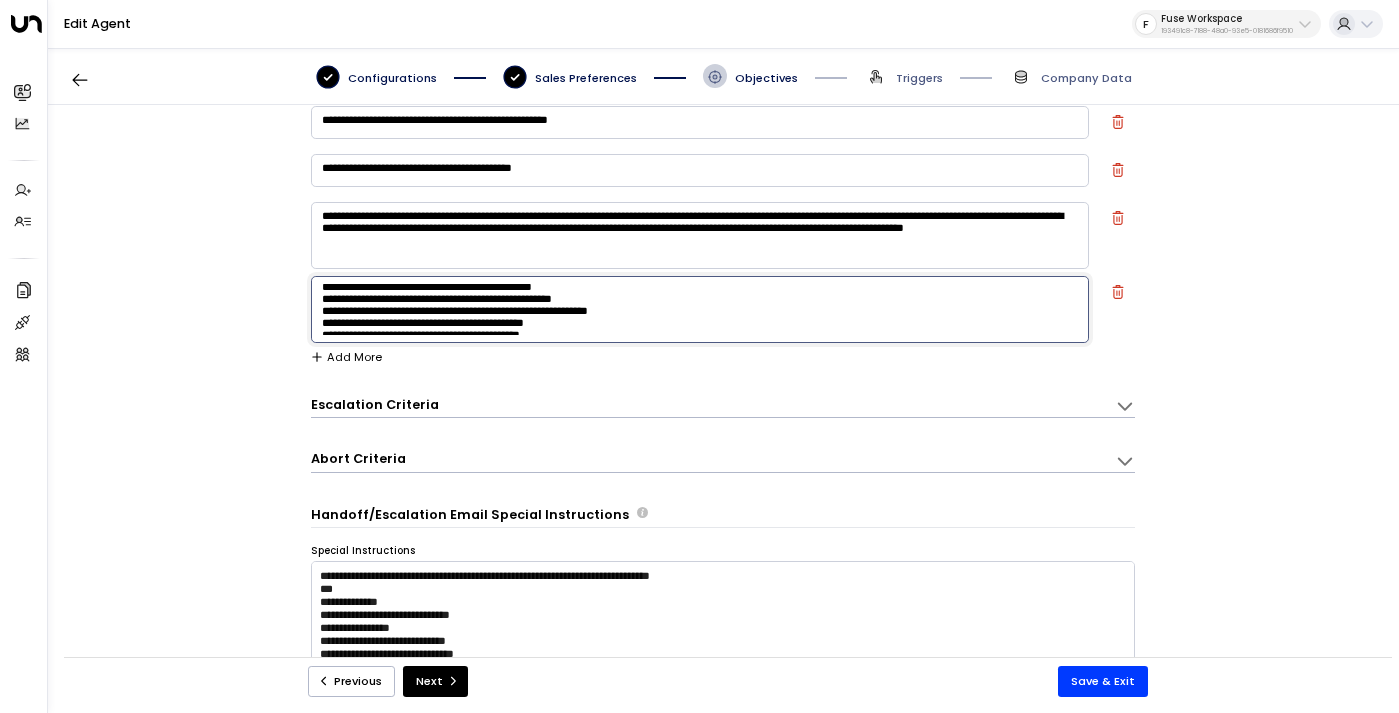 scroll, scrollTop: 0, scrollLeft: 0, axis: both 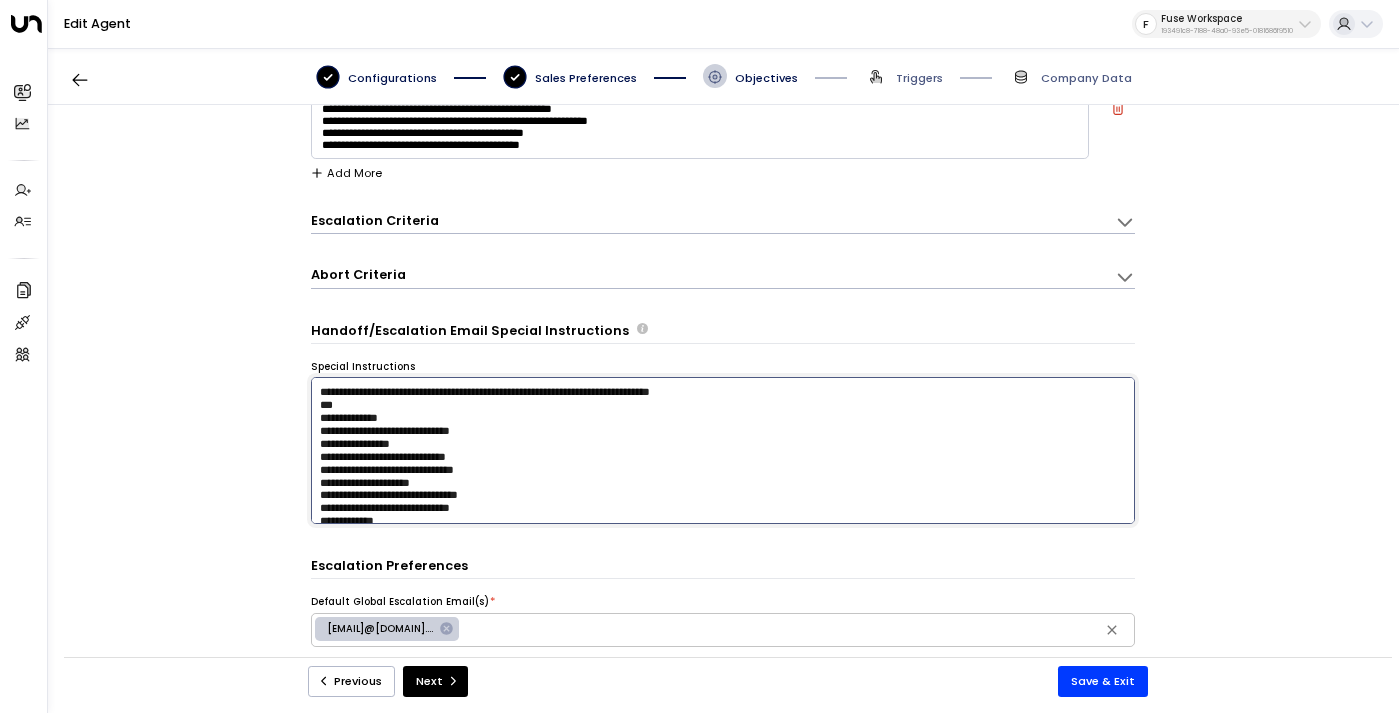 click on "**********" at bounding box center (723, 450) 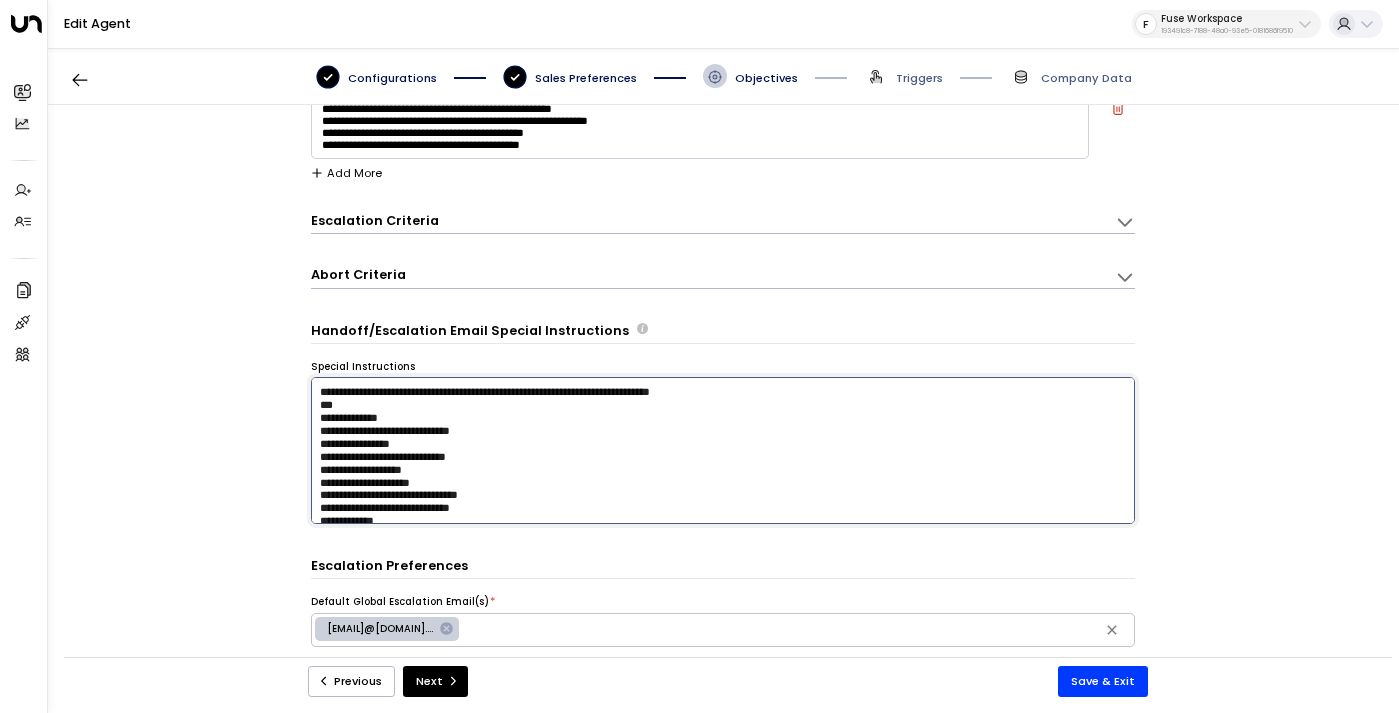 drag, startPoint x: 466, startPoint y: 471, endPoint x: 330, endPoint y: 469, distance: 136.01471 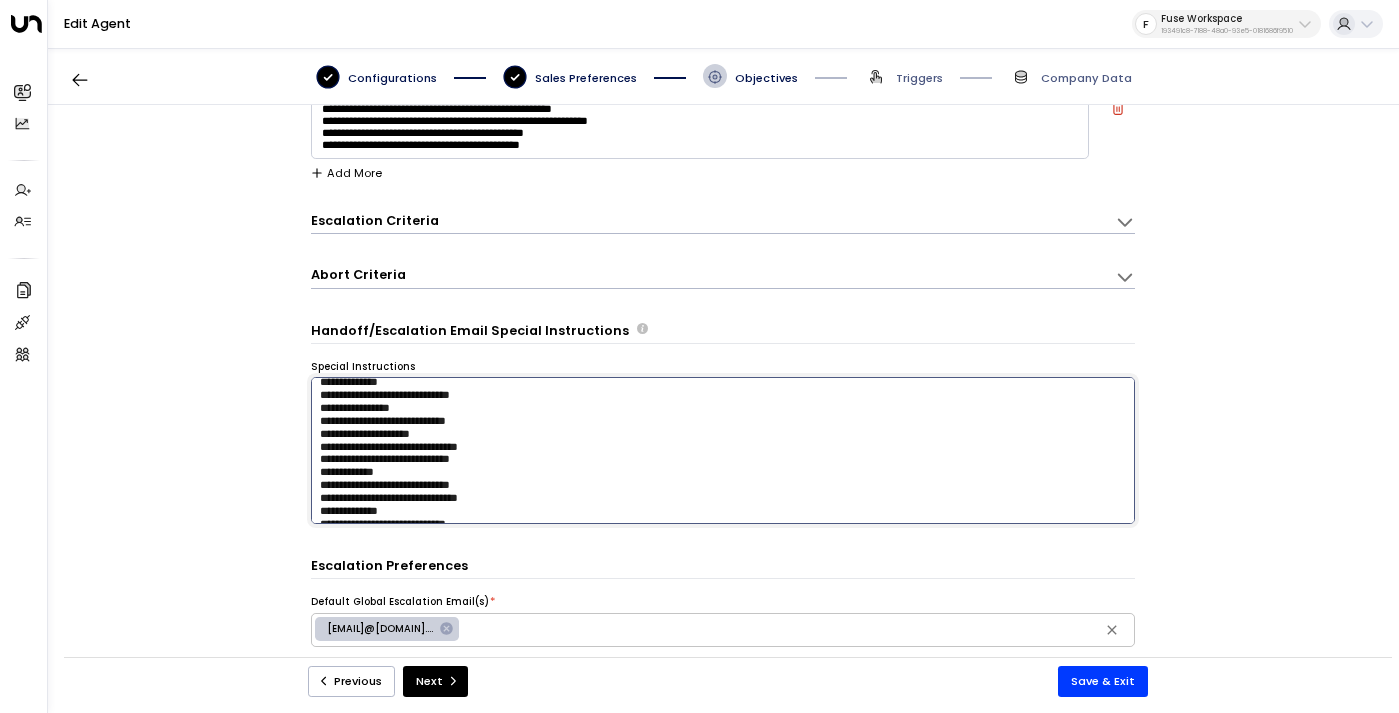 scroll, scrollTop: 64, scrollLeft: 0, axis: vertical 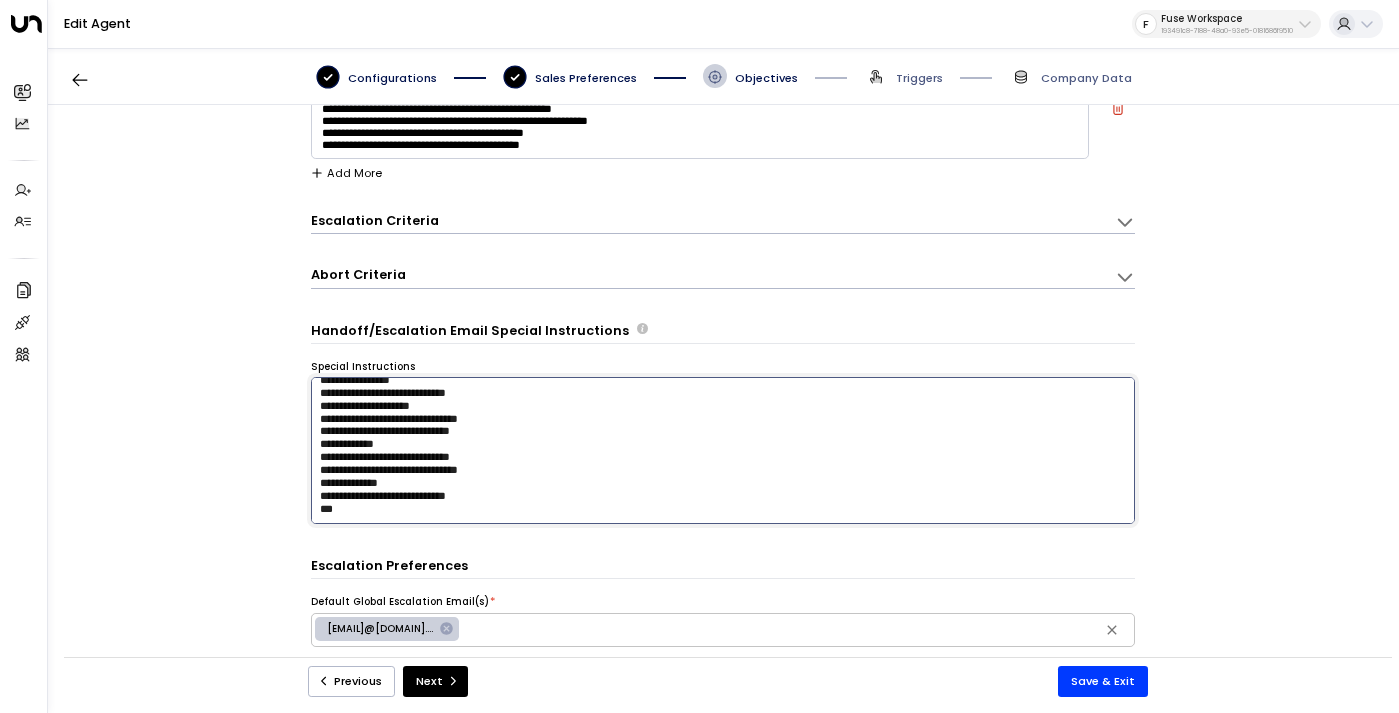 type on "**********" 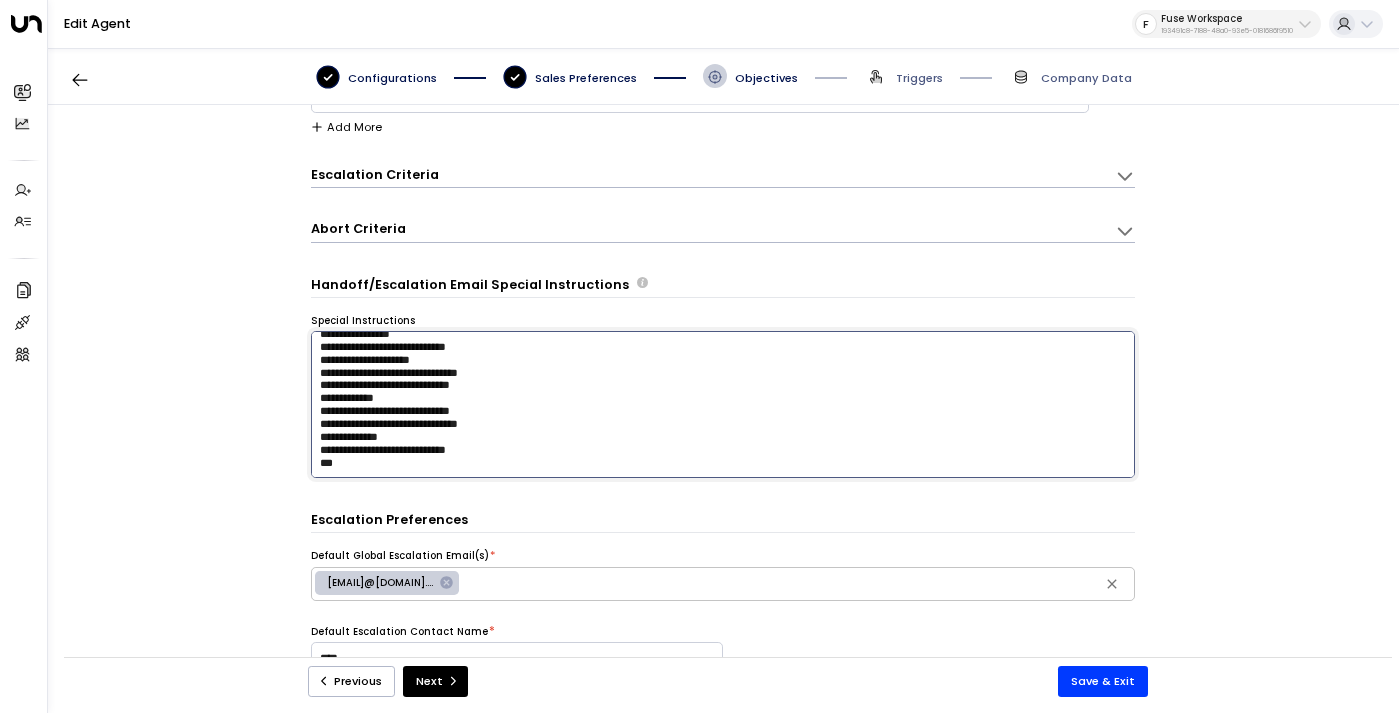 scroll, scrollTop: 130, scrollLeft: 0, axis: vertical 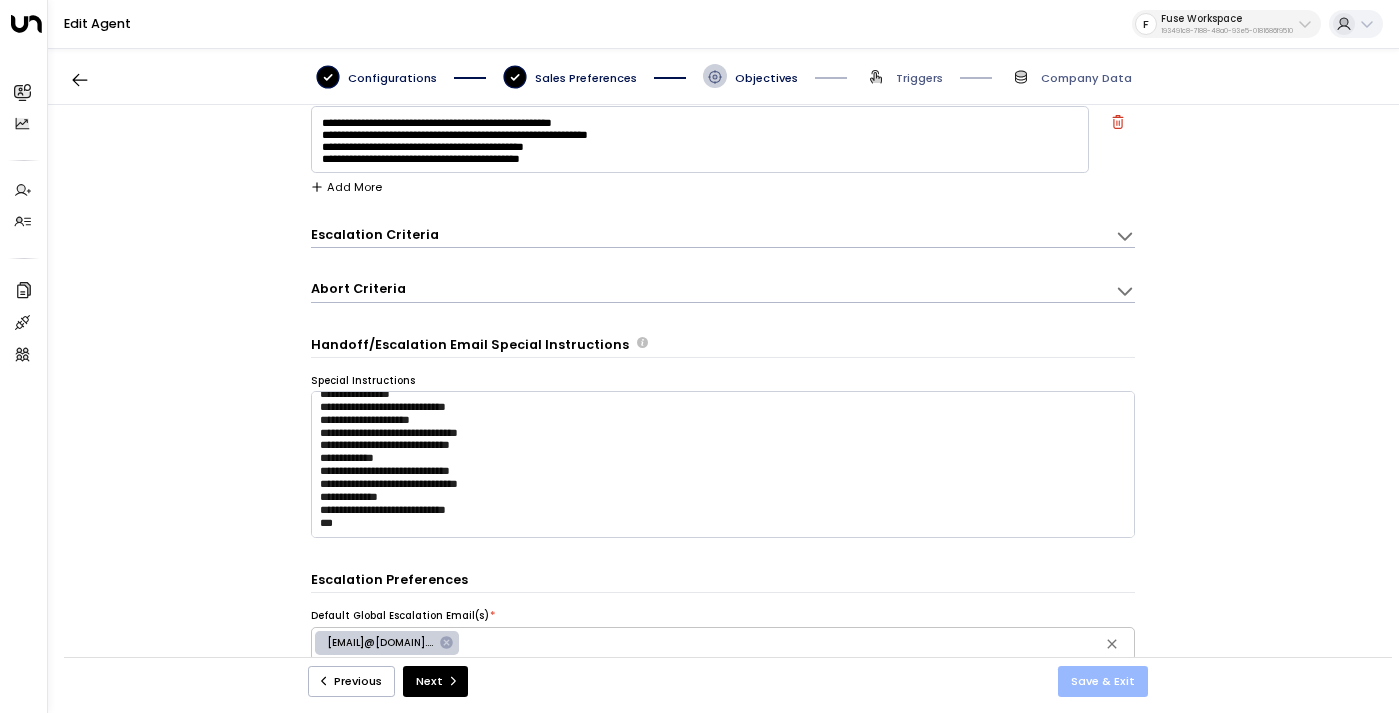 click on "Save & Exit" at bounding box center [1103, 681] 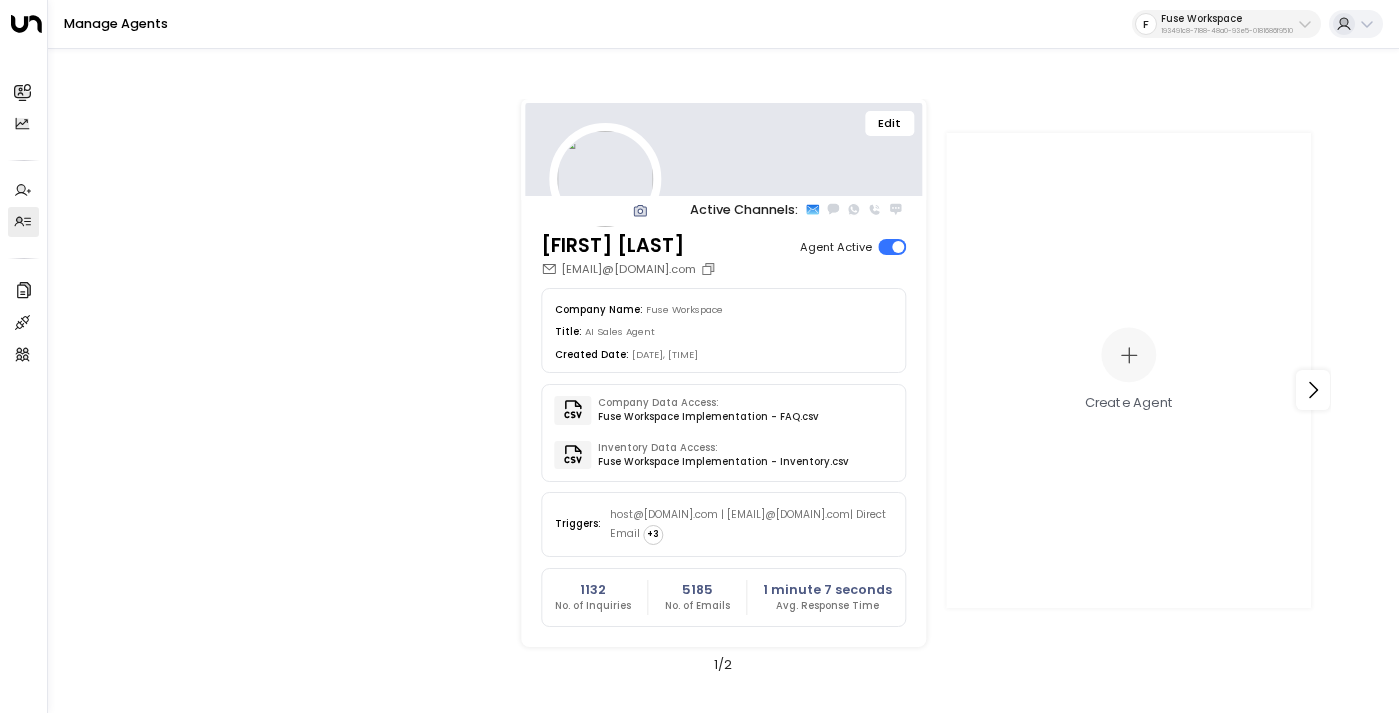 click on "Fuse Workspace 193491c8-7188-48a0-93e5-0181686f9510" at bounding box center (1227, 24) 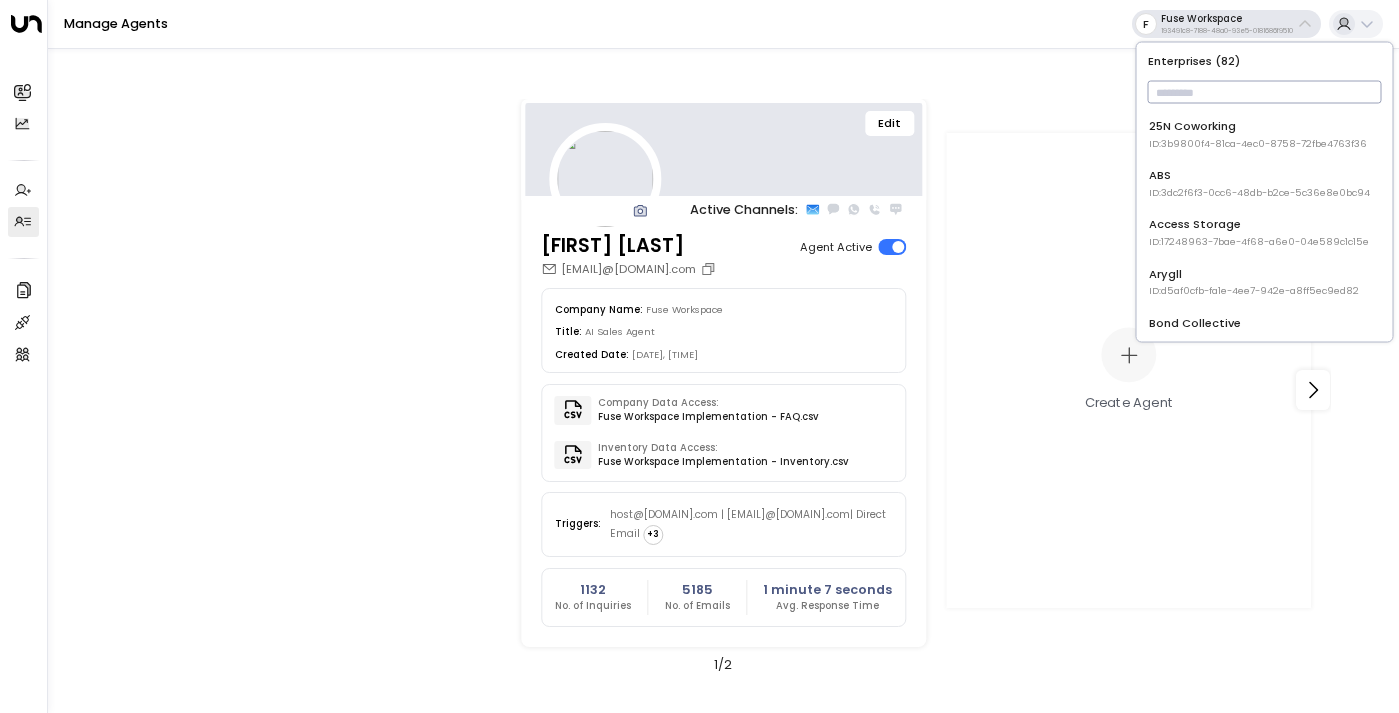 click at bounding box center [1265, 92] 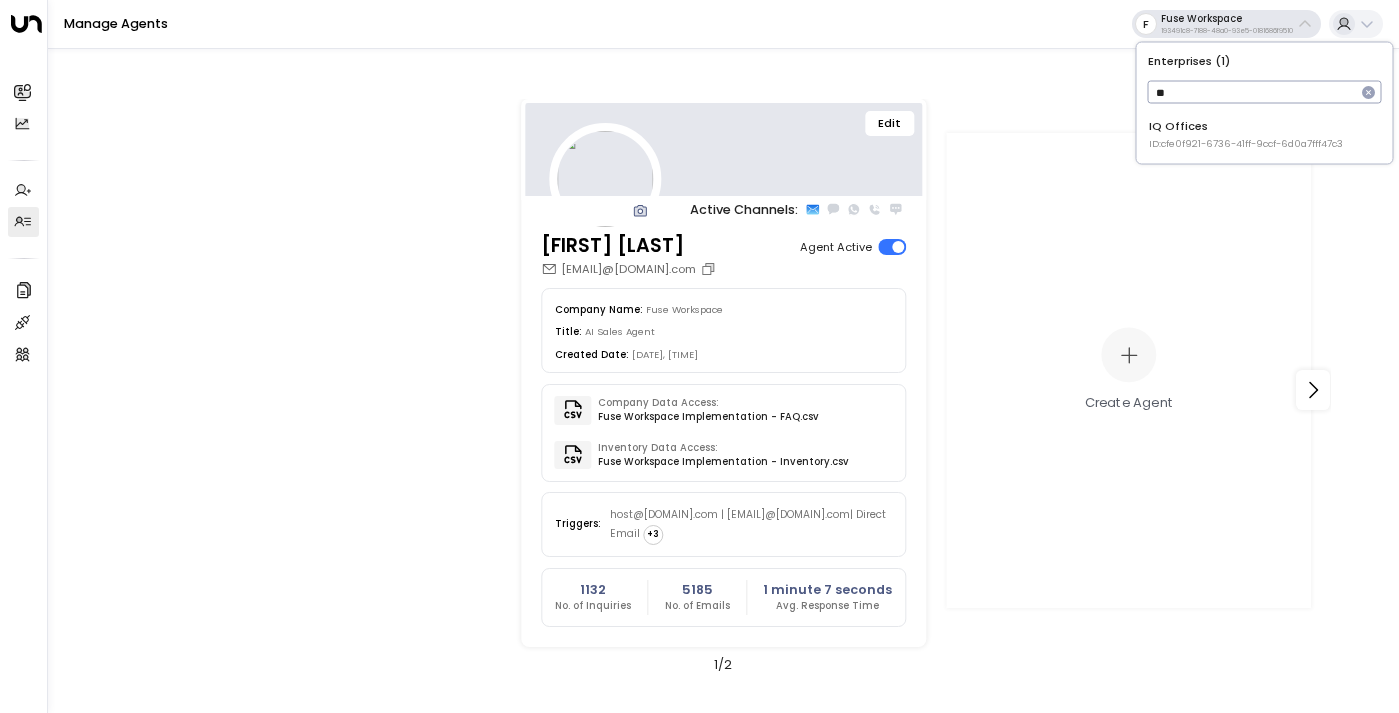 type on "**" 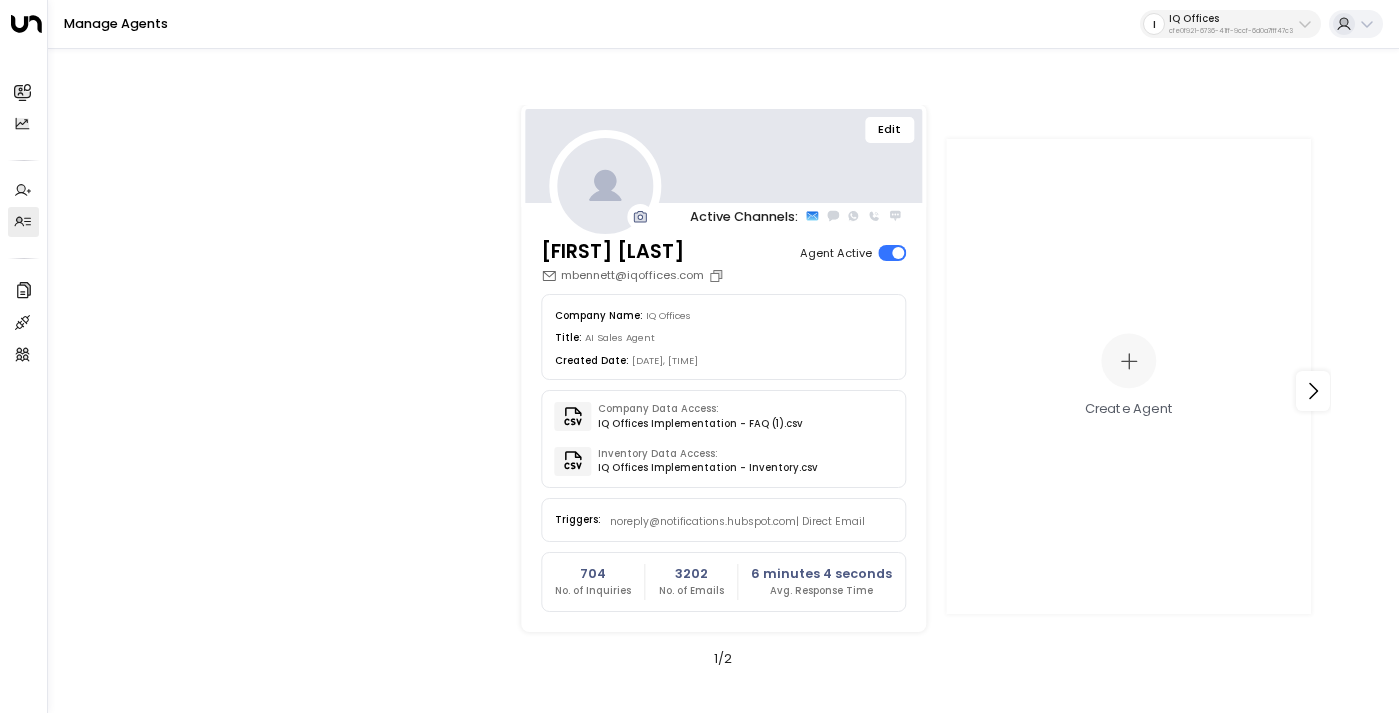 click on "Edit" at bounding box center (890, 130) 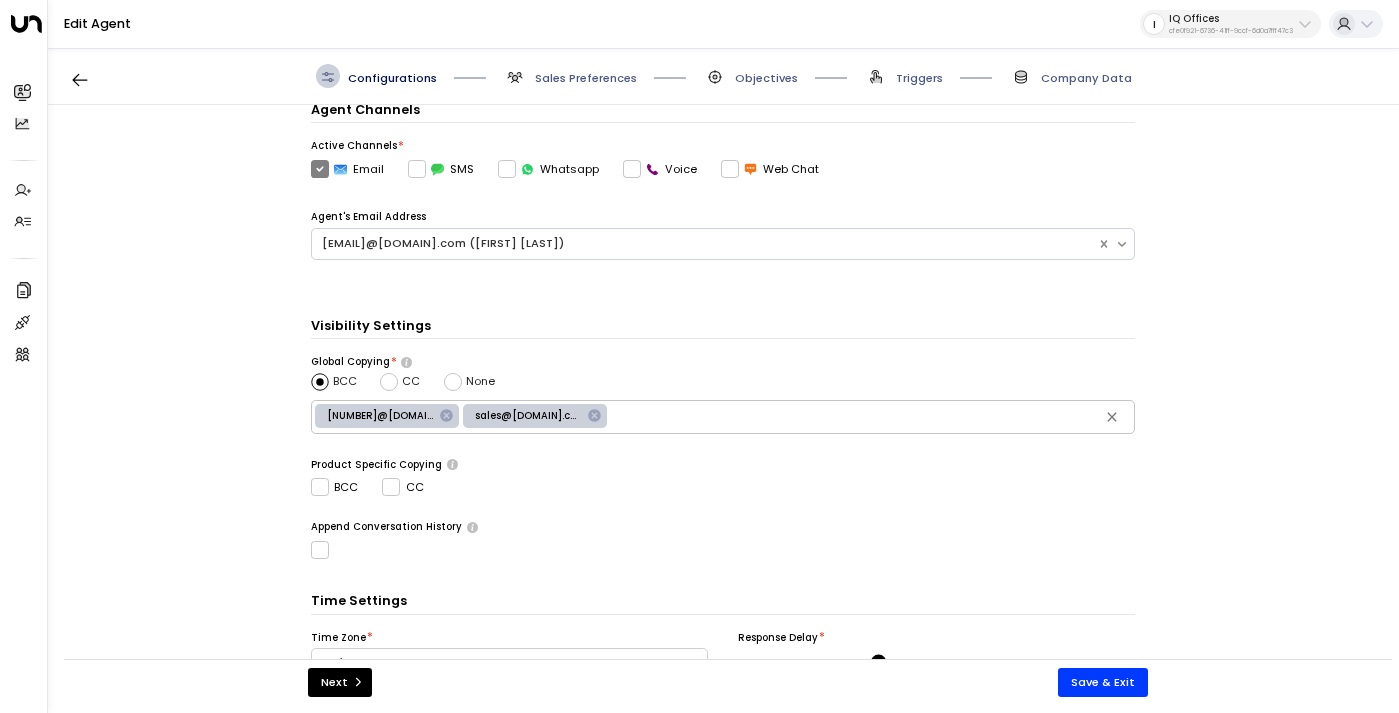 scroll, scrollTop: 526, scrollLeft: 0, axis: vertical 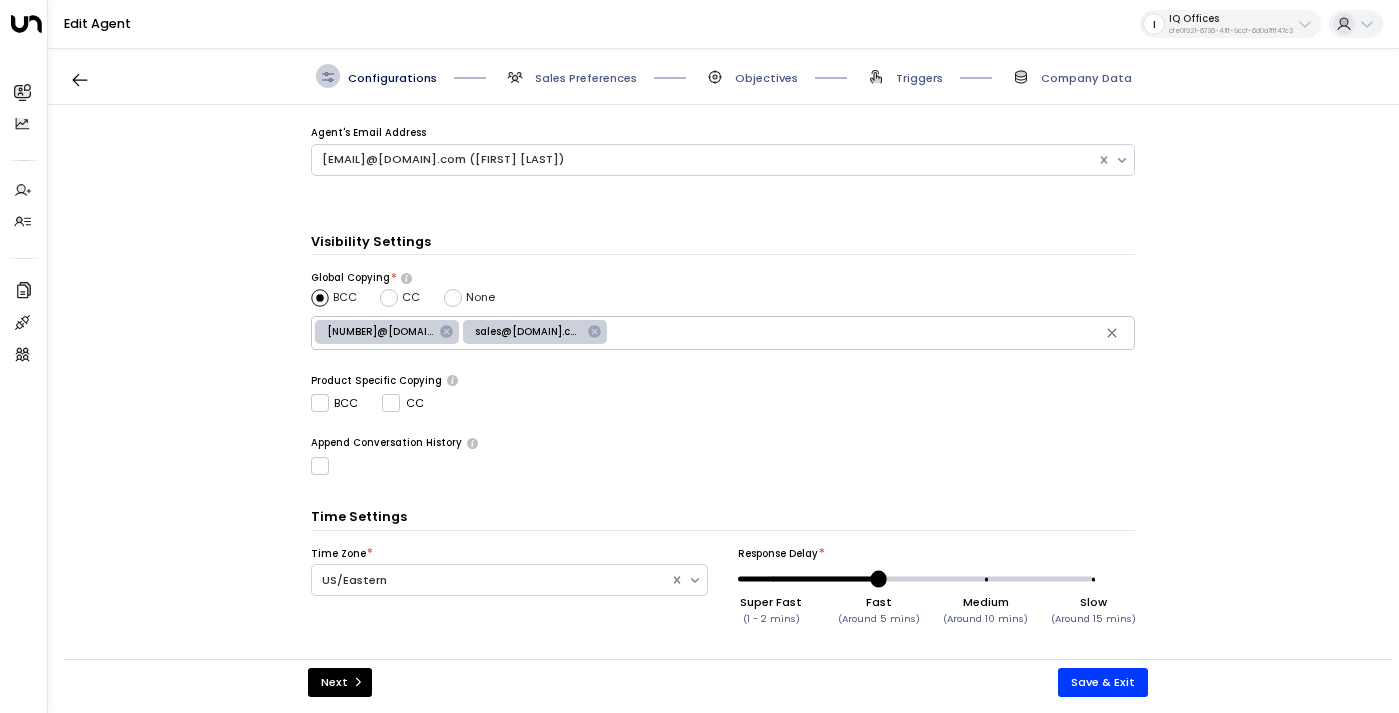 click on "Sales Preferences" at bounding box center (586, 78) 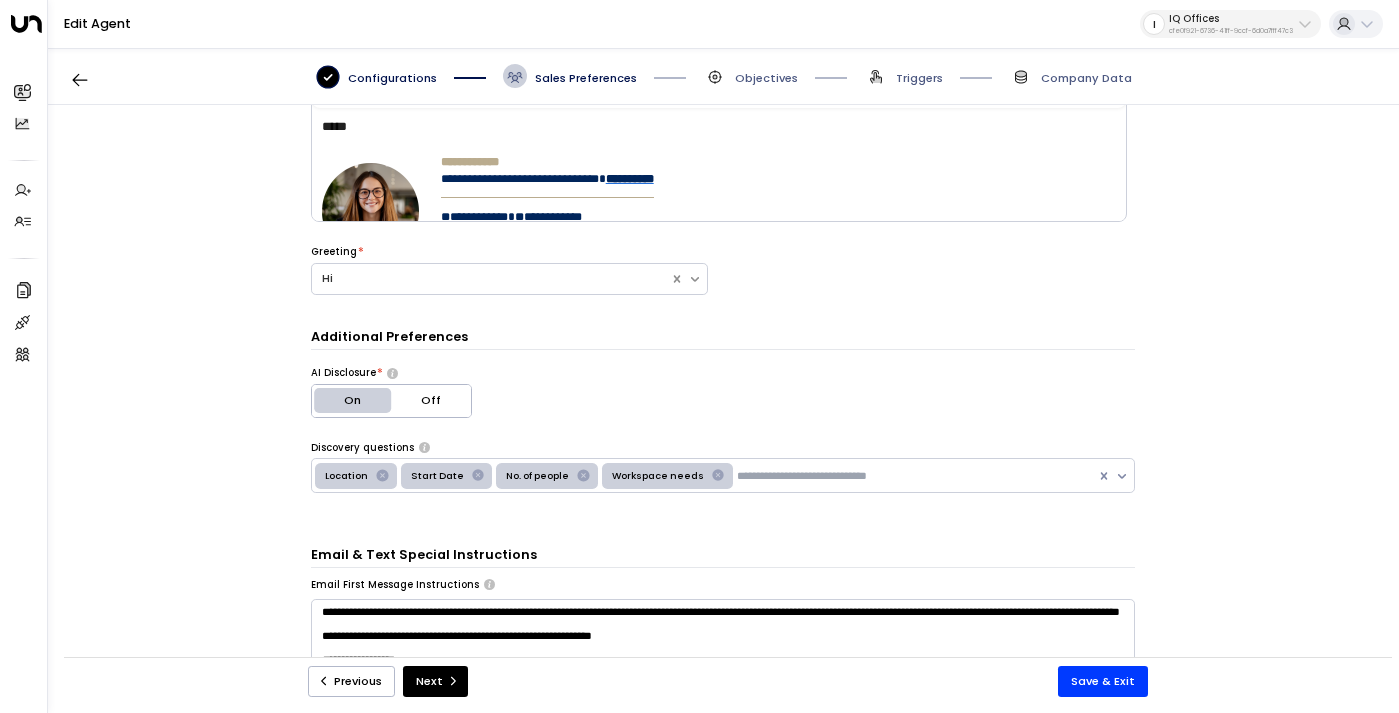 scroll, scrollTop: 266, scrollLeft: 0, axis: vertical 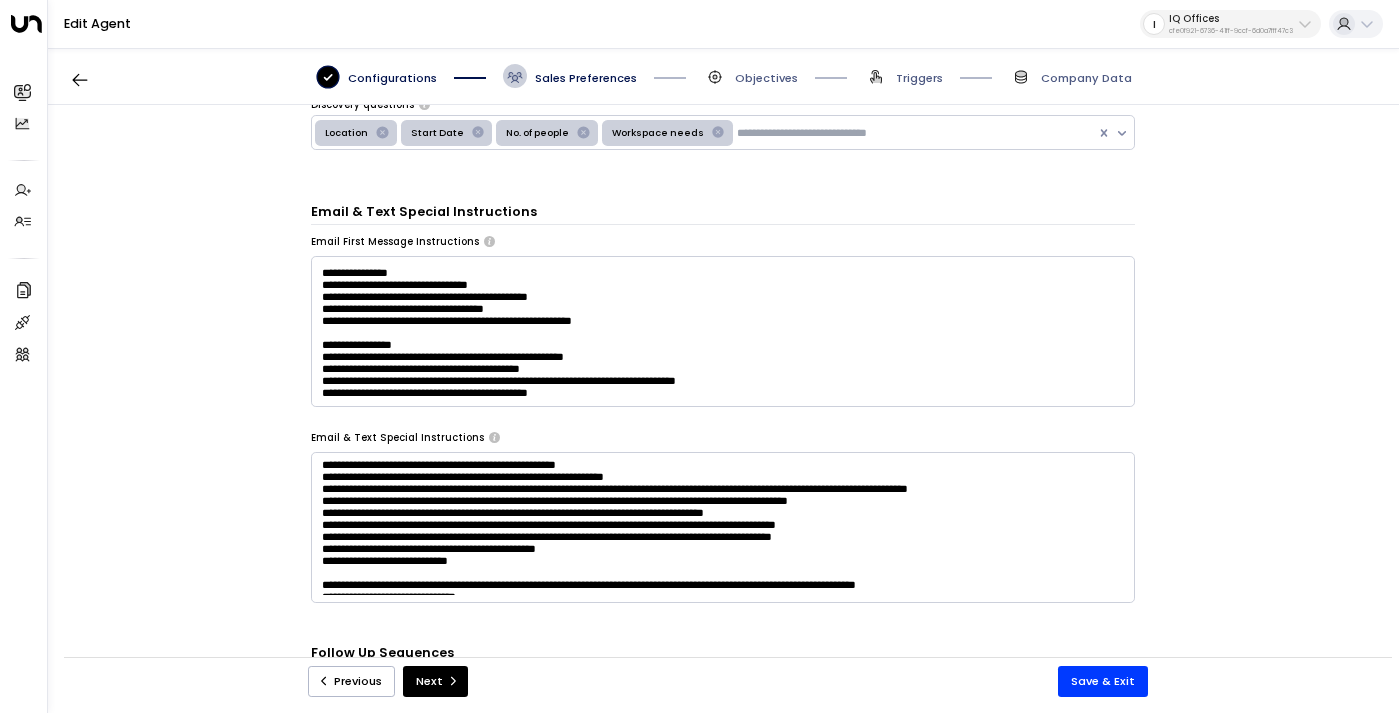 click at bounding box center [723, 527] 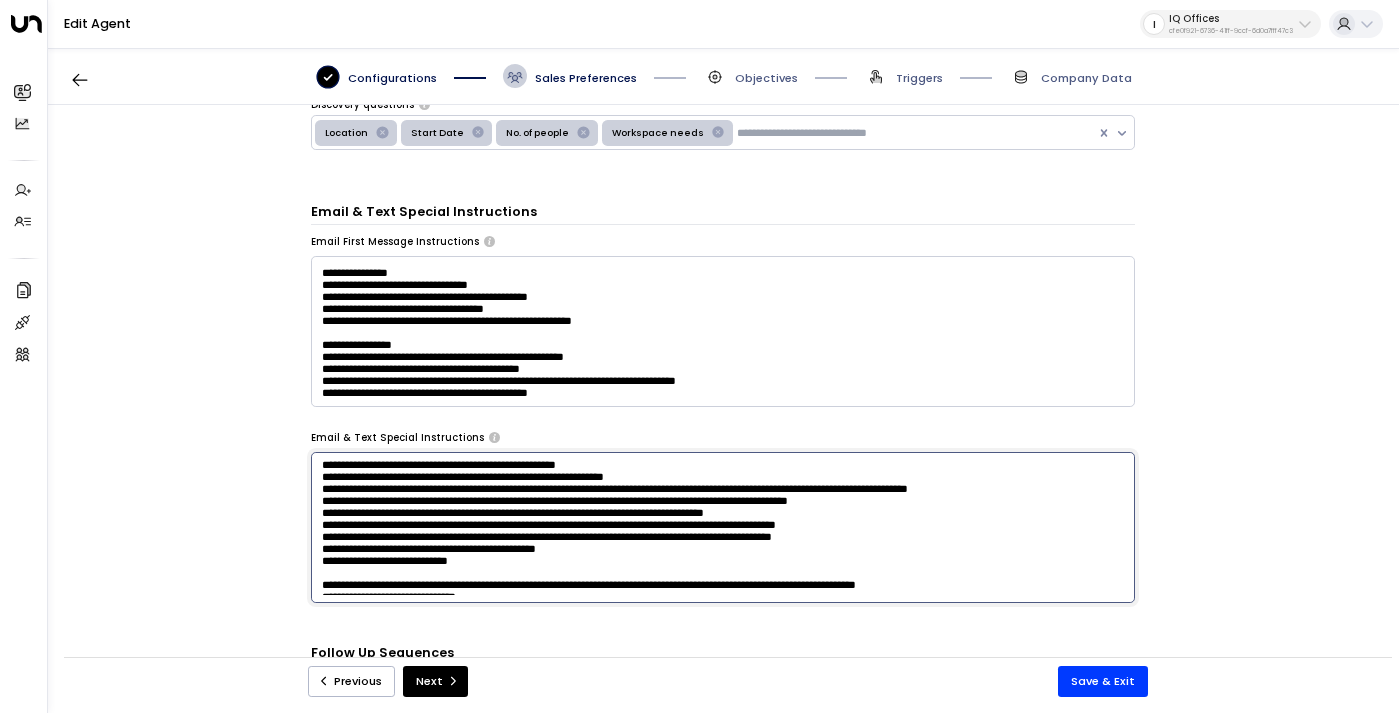click at bounding box center (723, 527) 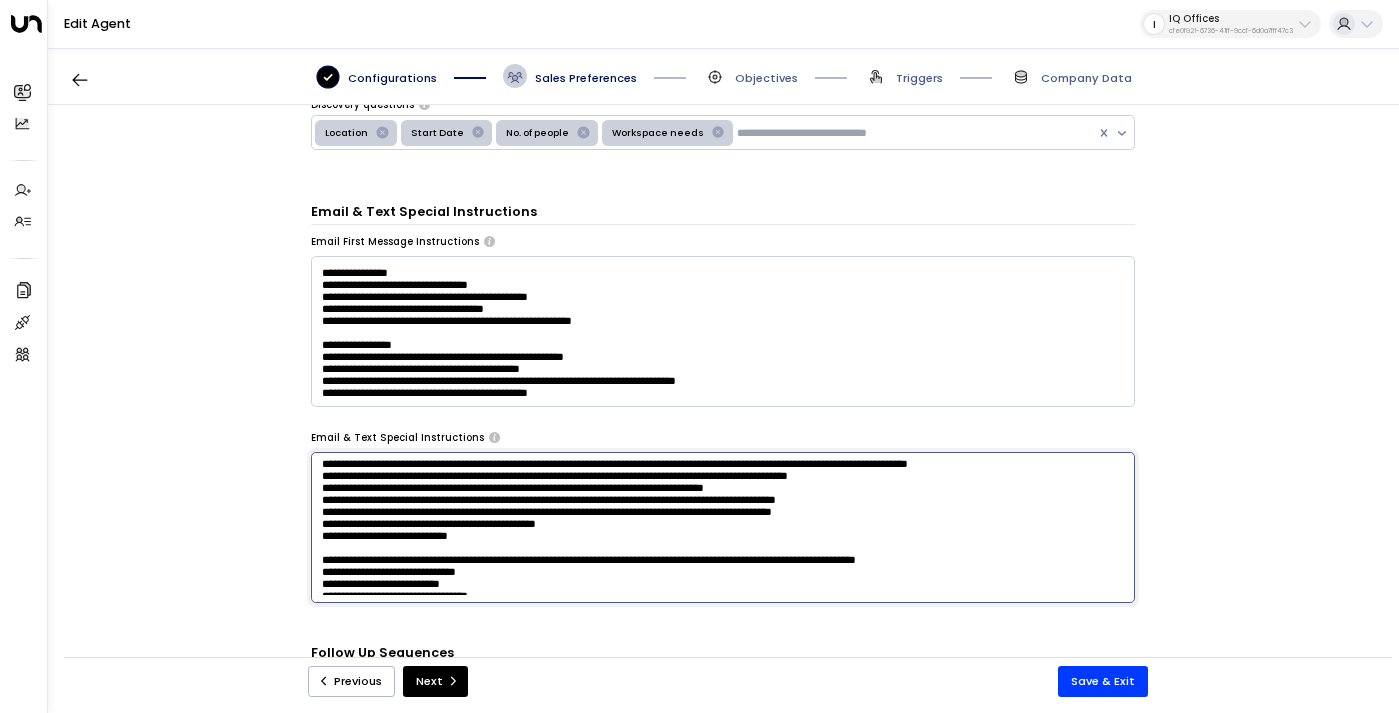 scroll, scrollTop: 27, scrollLeft: 0, axis: vertical 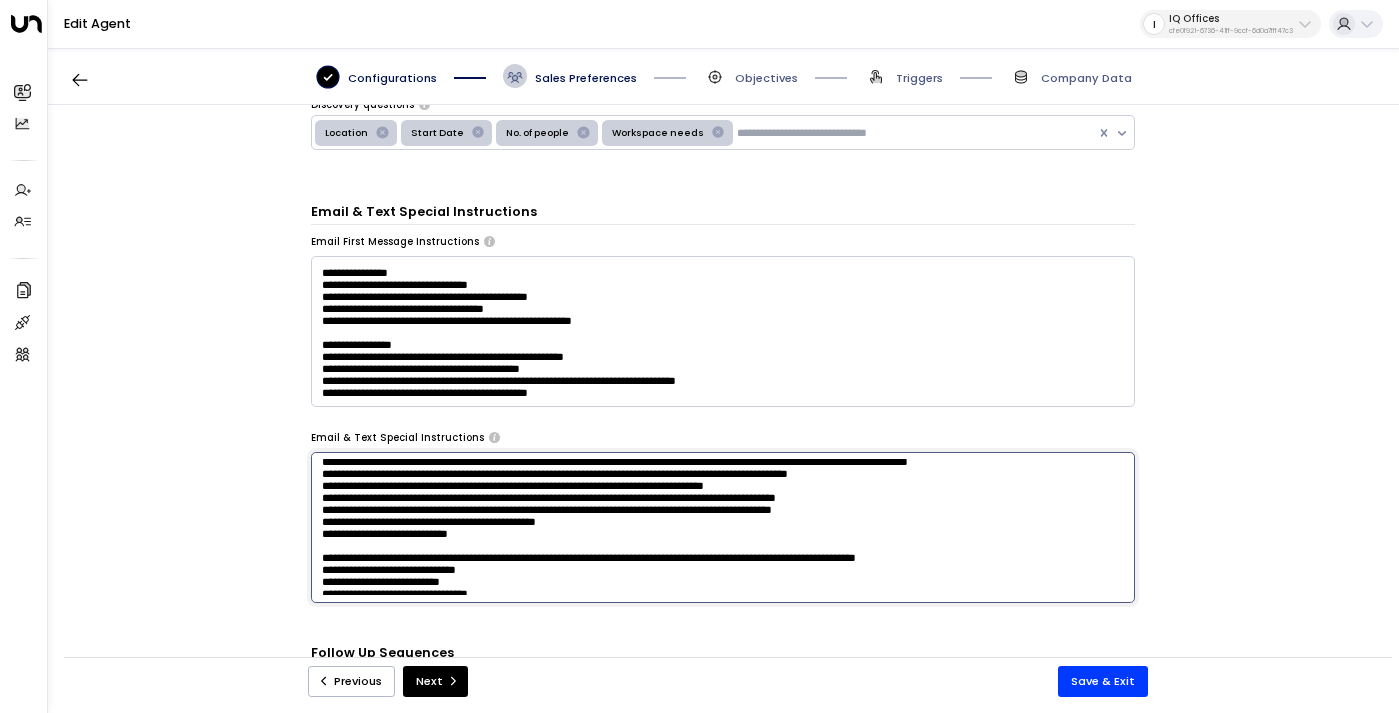 click at bounding box center [723, 527] 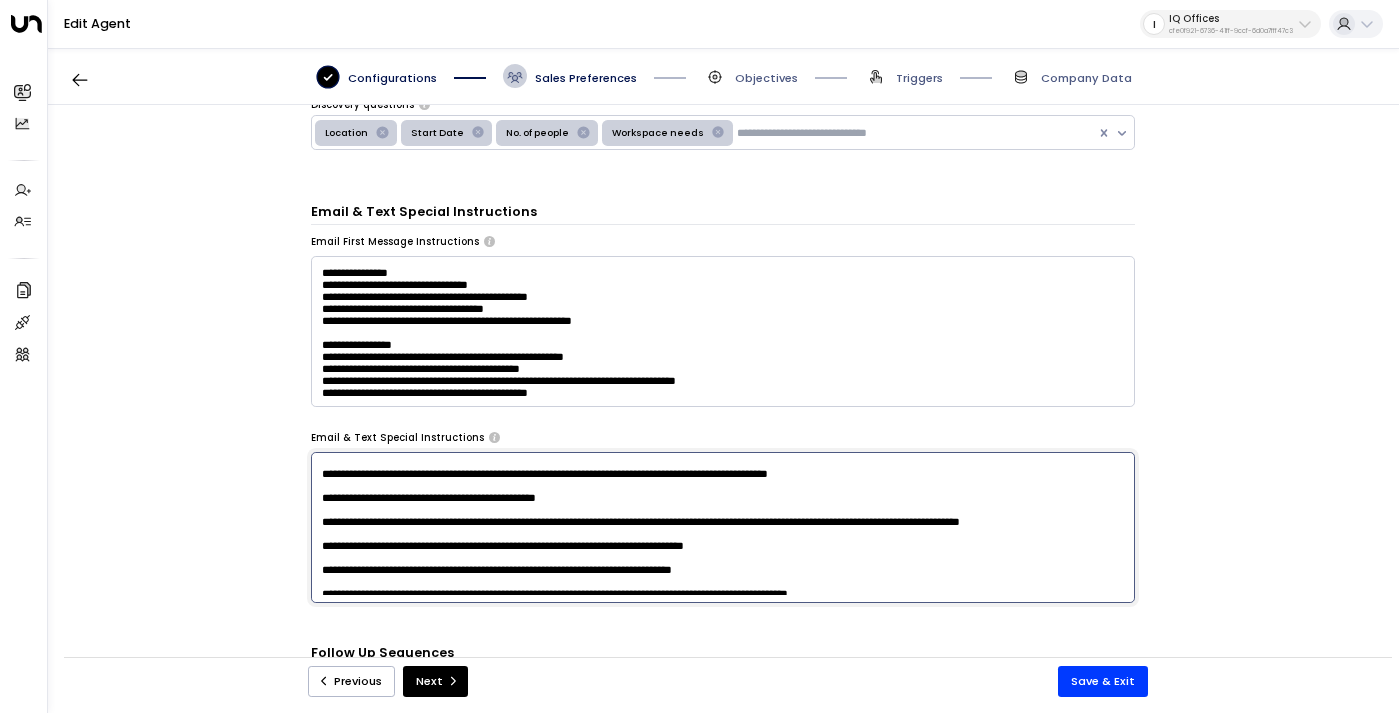 scroll, scrollTop: 244, scrollLeft: 0, axis: vertical 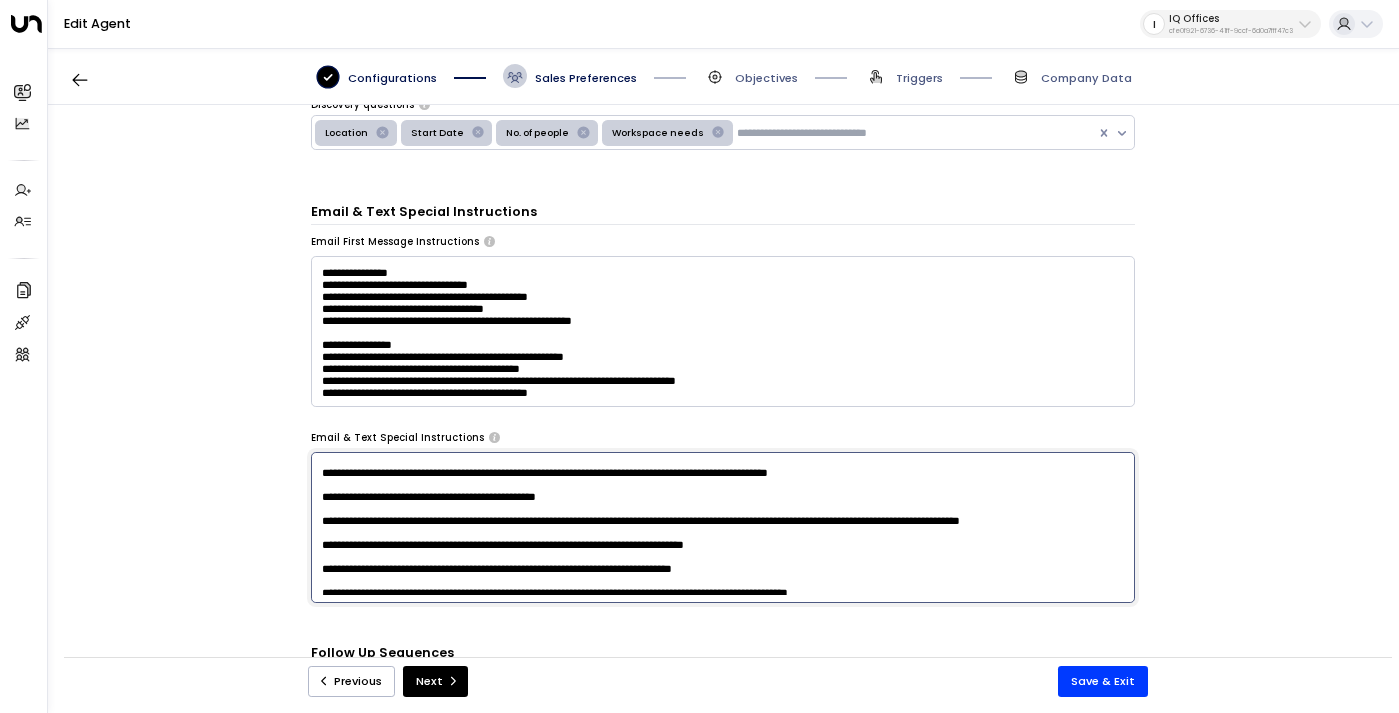click at bounding box center (723, 527) 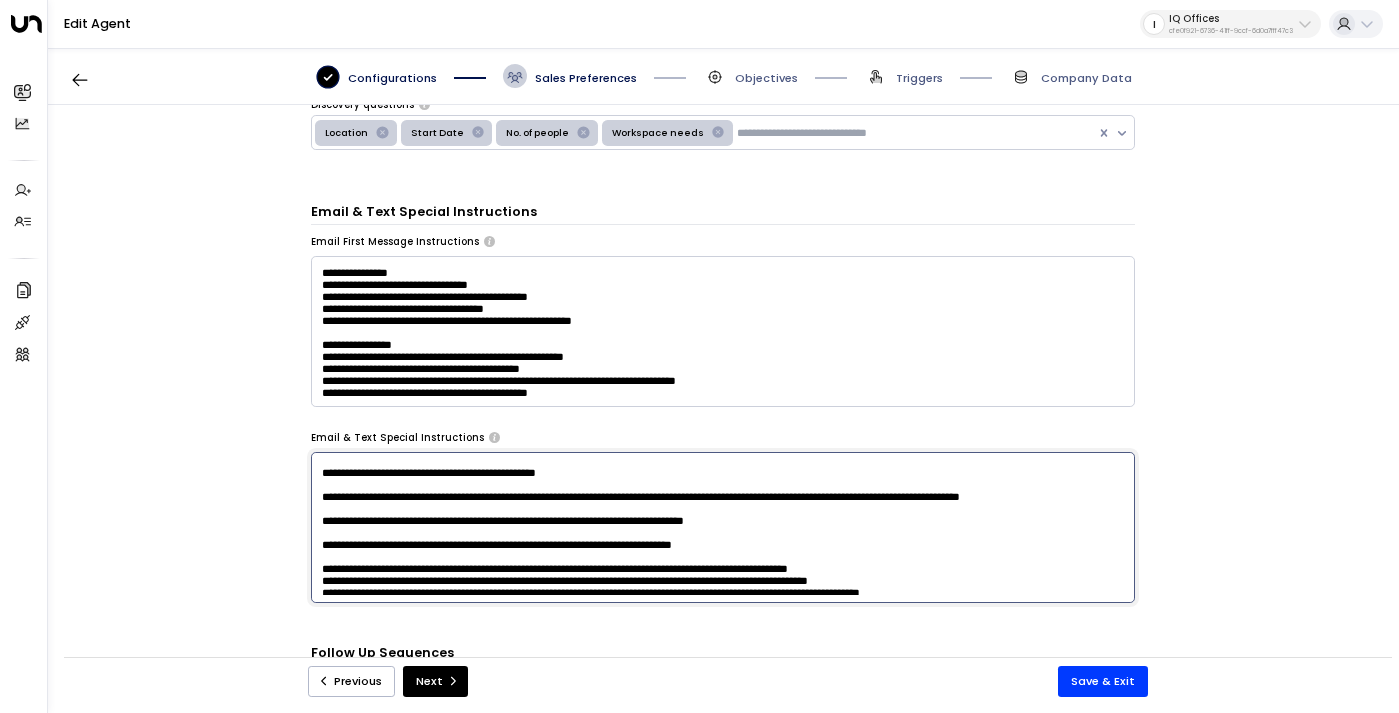 click at bounding box center [723, 527] 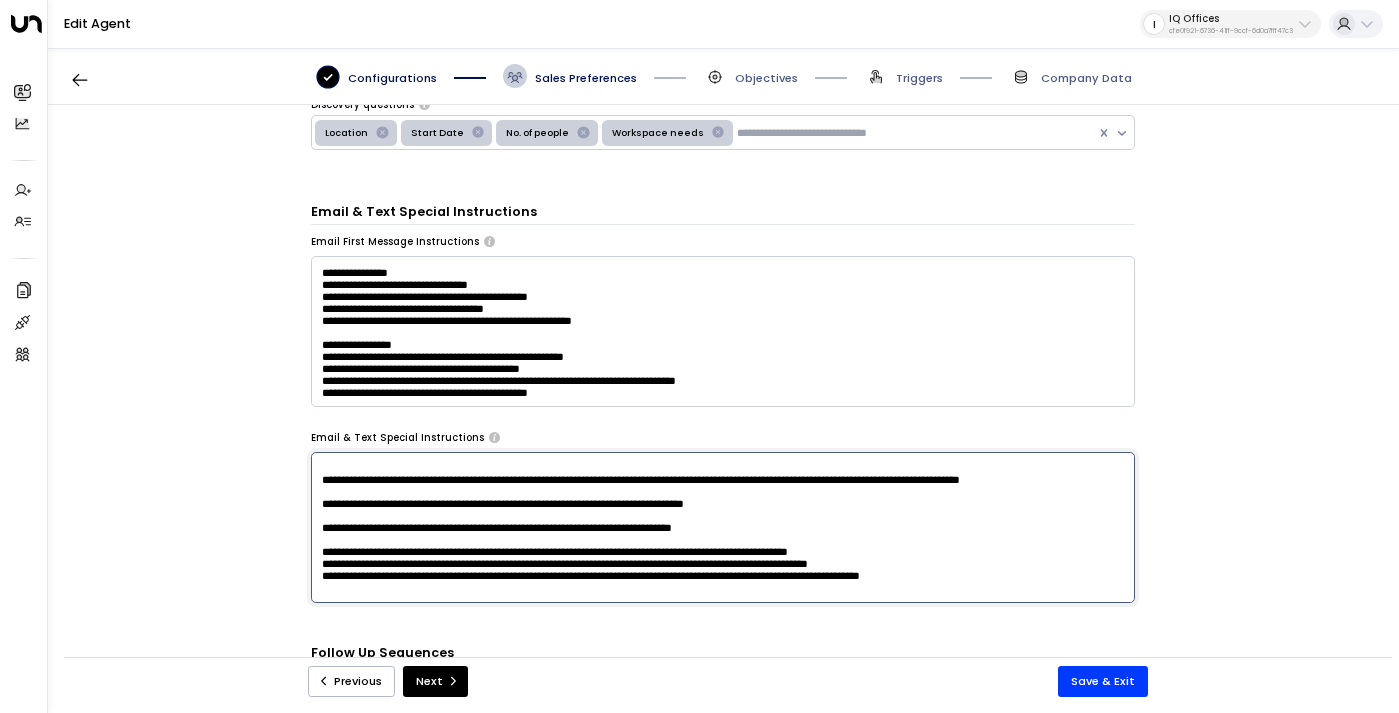 scroll, scrollTop: 288, scrollLeft: 0, axis: vertical 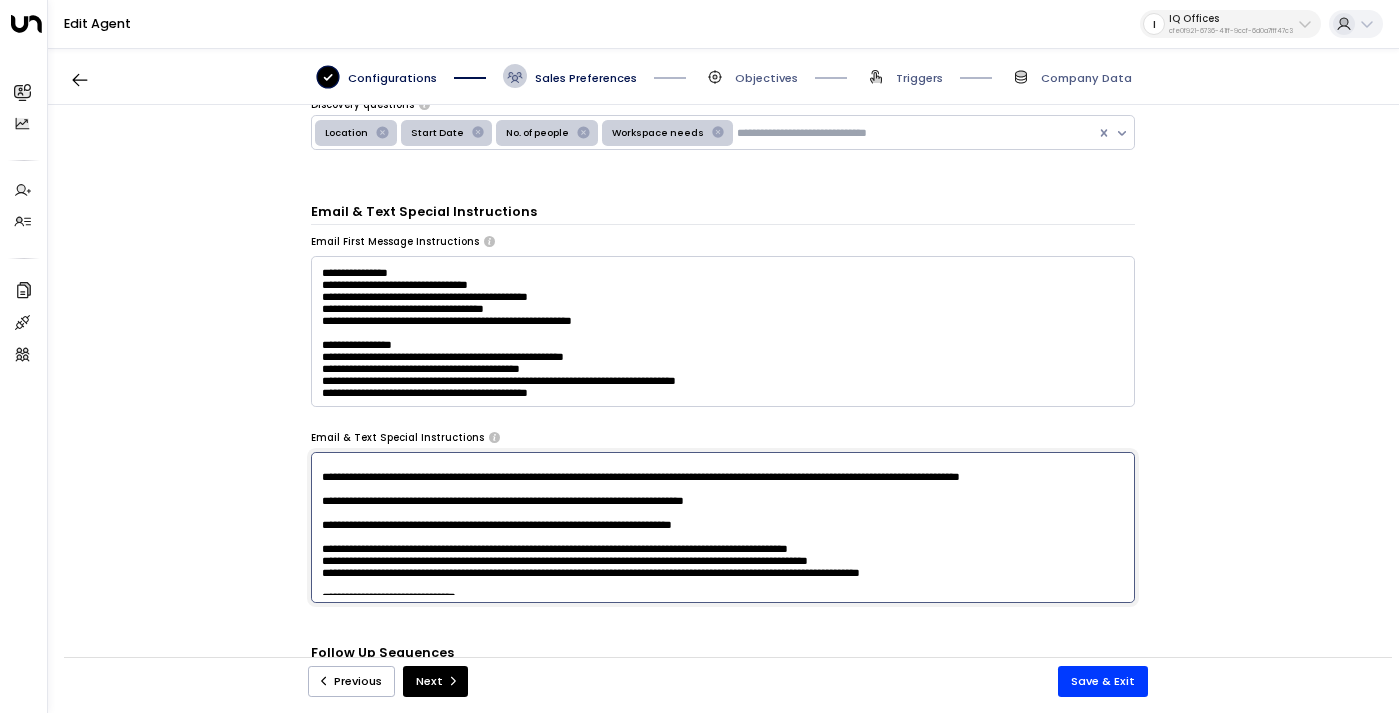 click at bounding box center (723, 527) 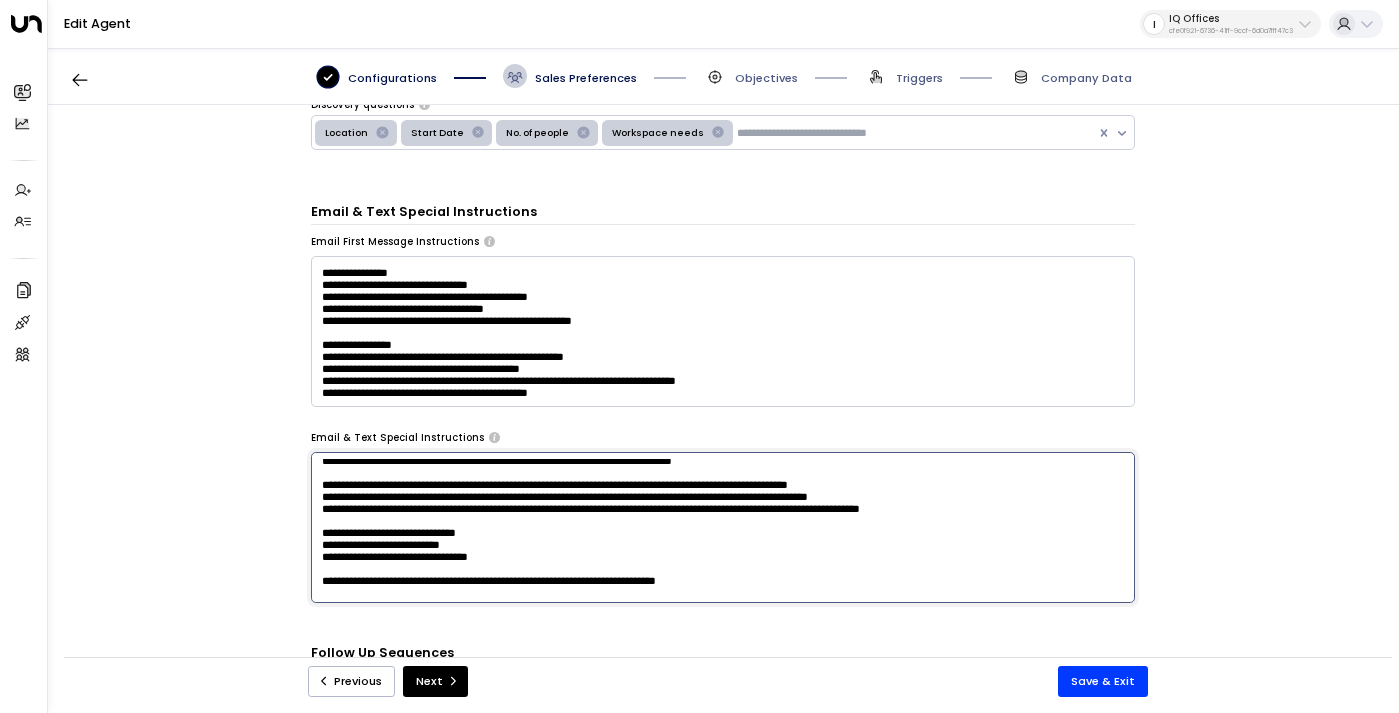 click at bounding box center (723, 527) 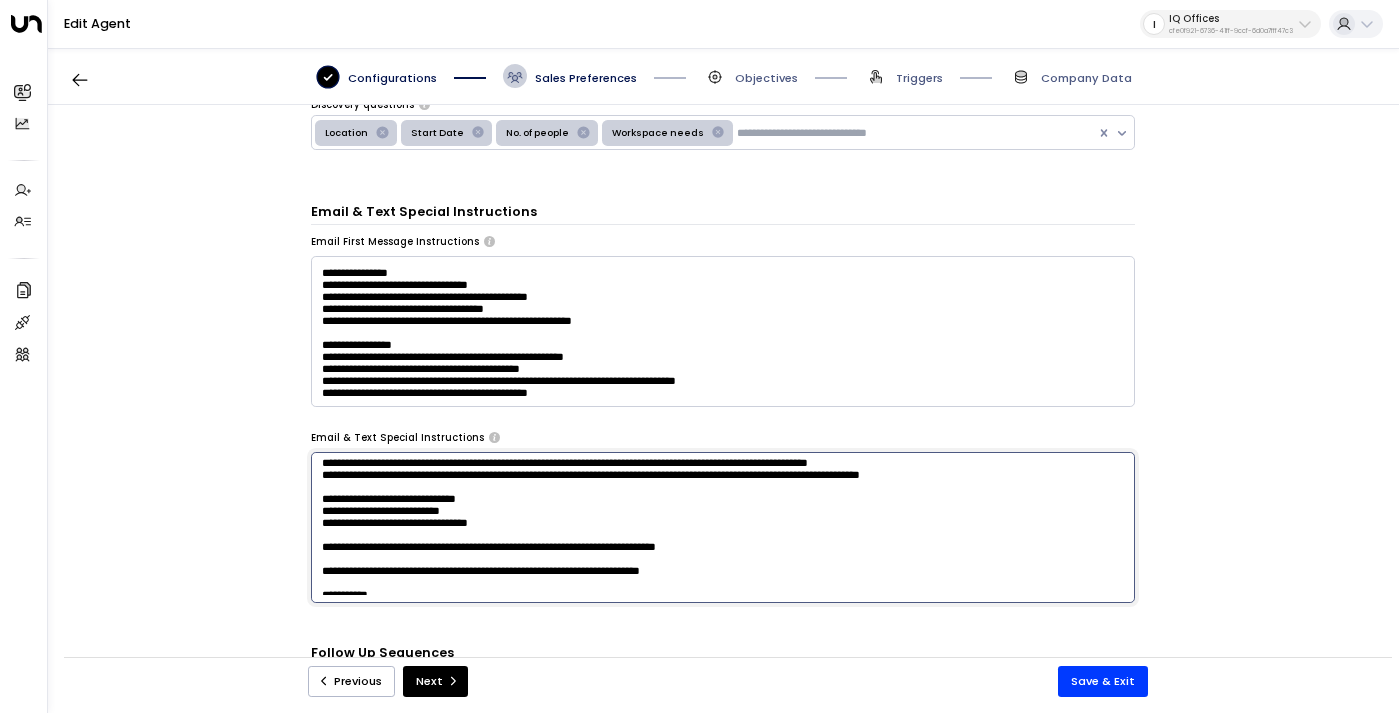 click at bounding box center (723, 527) 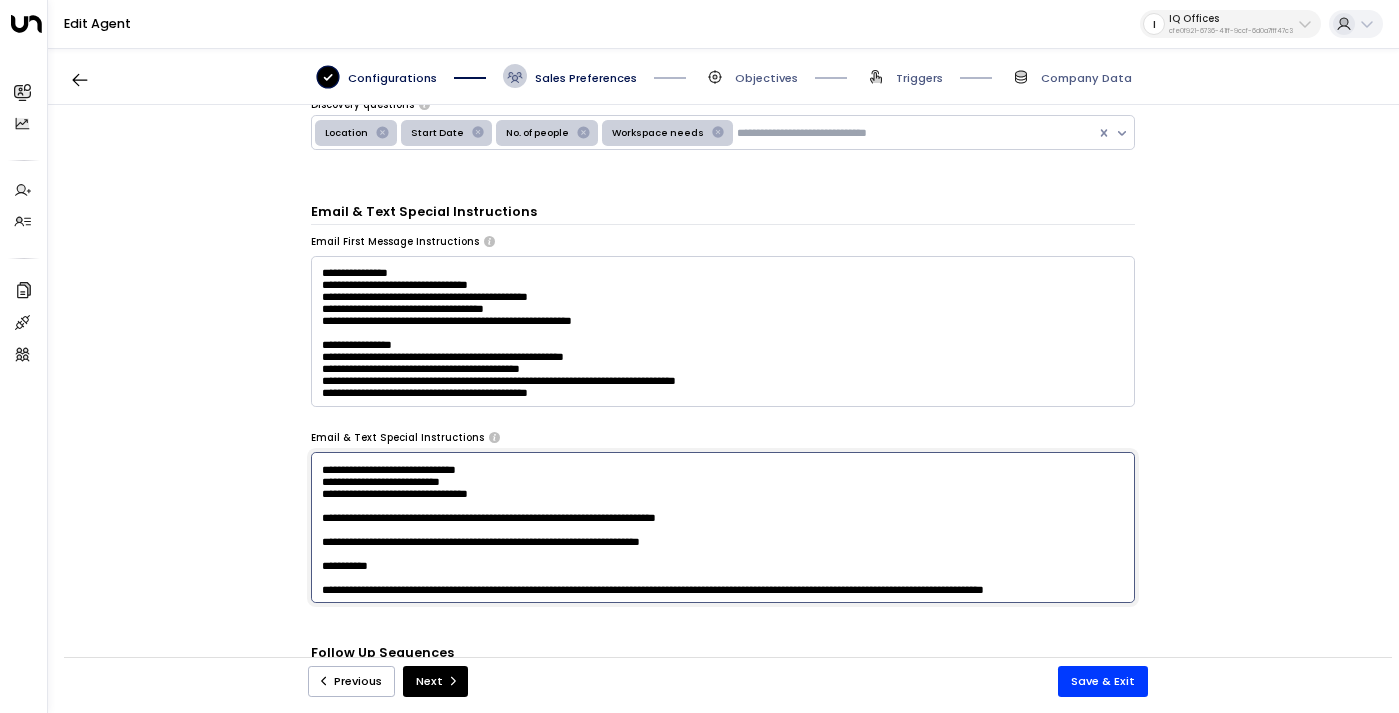 click at bounding box center [723, 527] 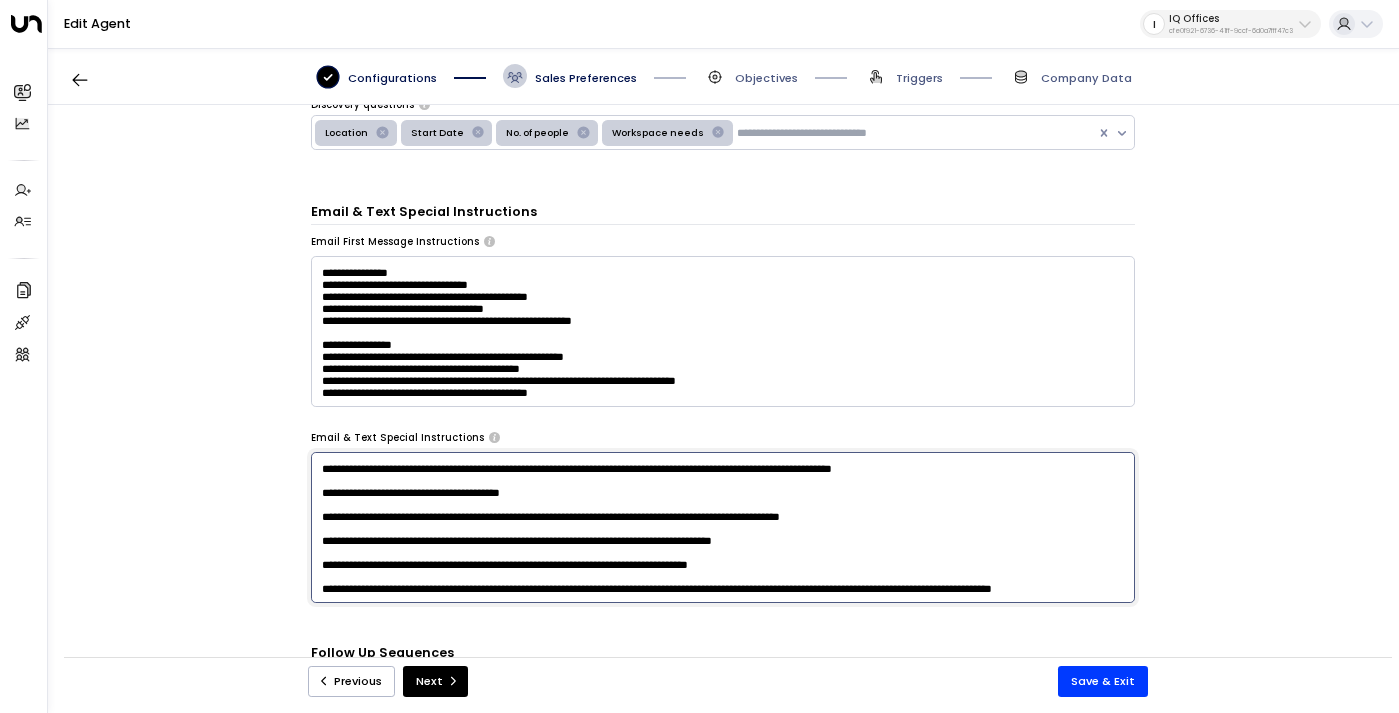 scroll, scrollTop: 806, scrollLeft: 0, axis: vertical 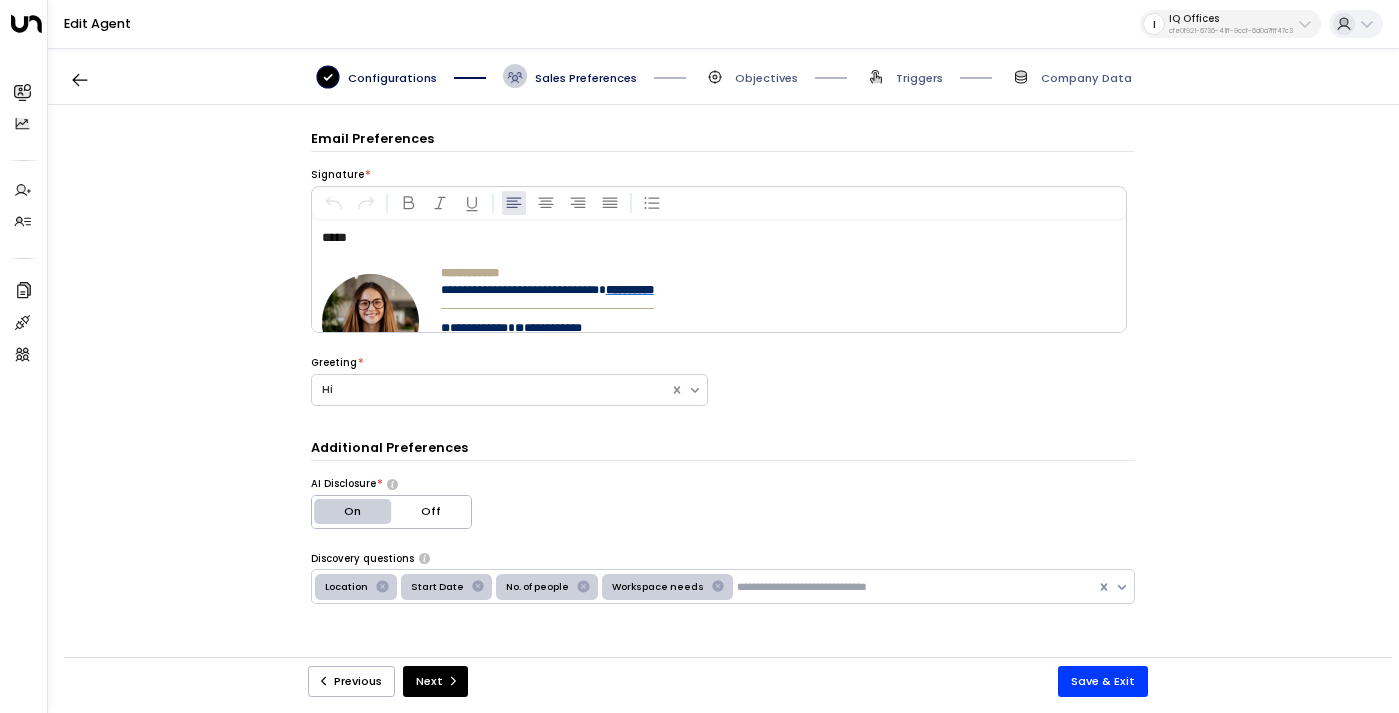 click on "Objectives" at bounding box center (766, 78) 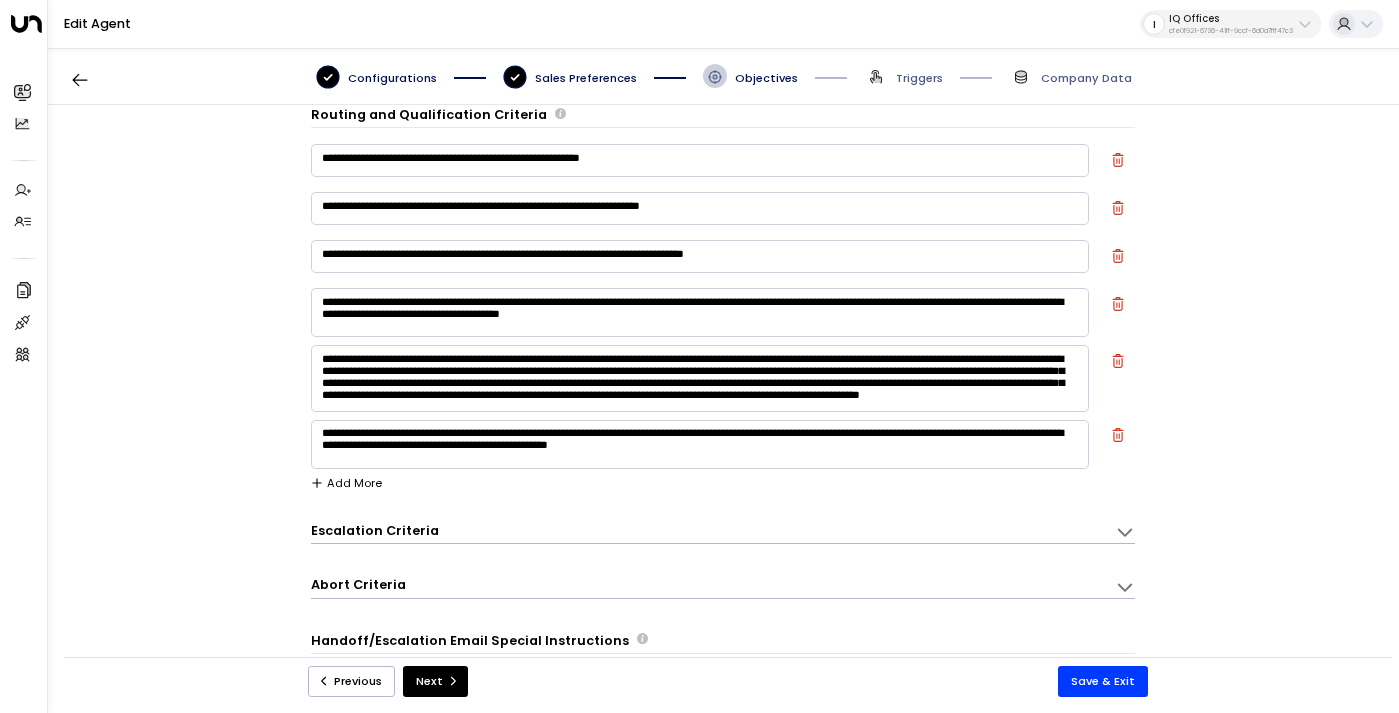 scroll, scrollTop: 0, scrollLeft: 0, axis: both 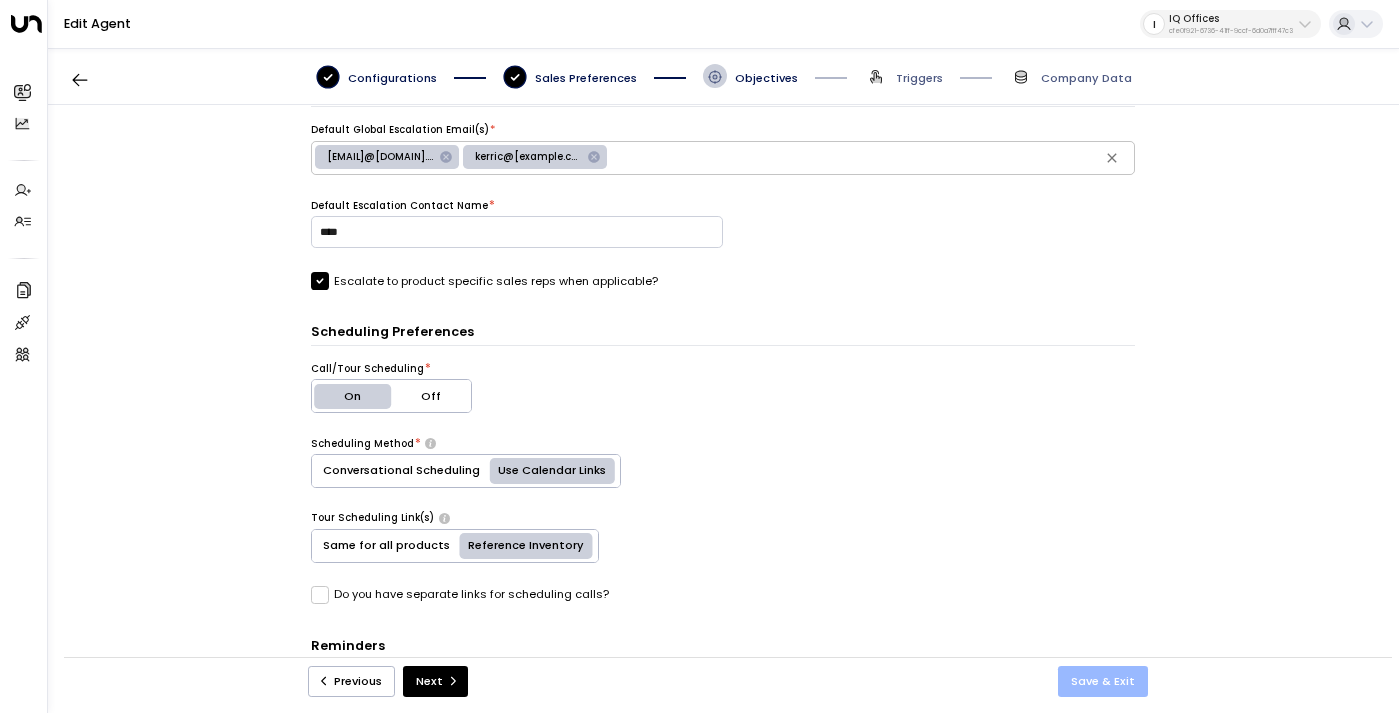 click on "Save & Exit" at bounding box center (1103, 681) 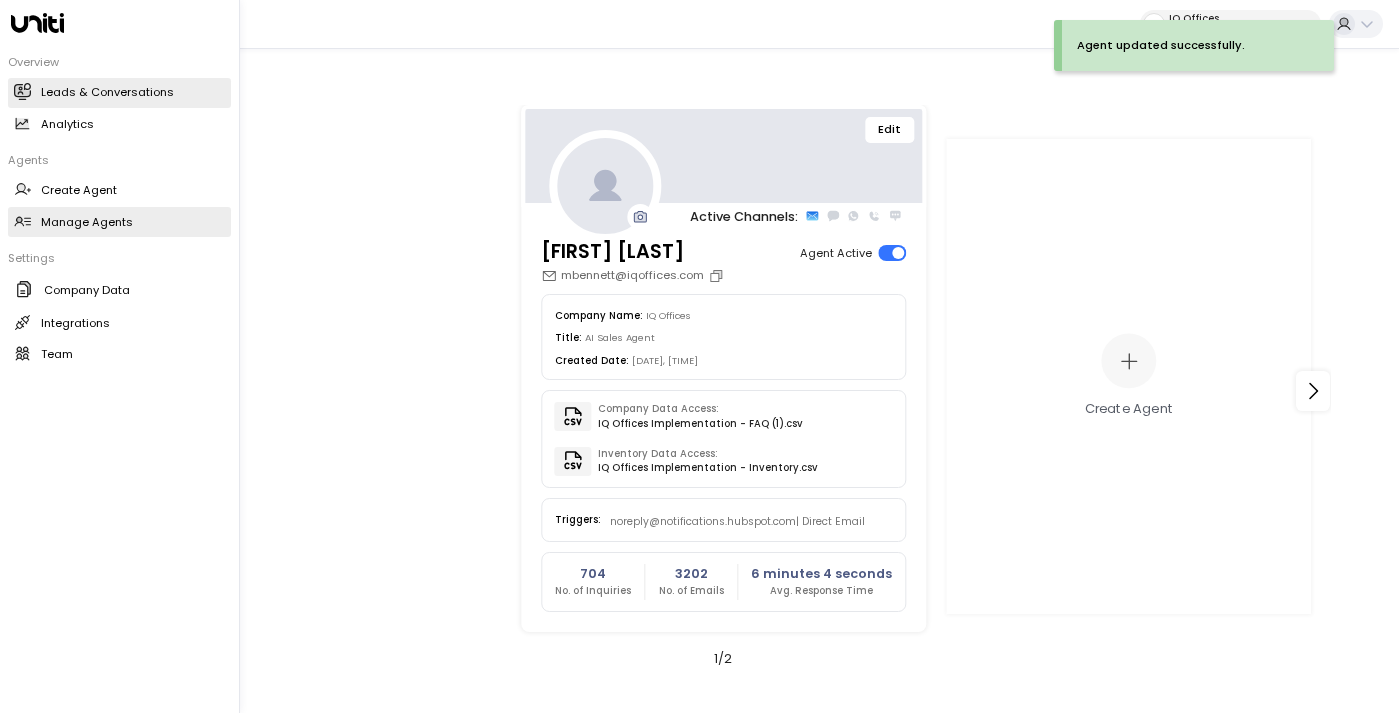 click on "Leads & Conversations" at bounding box center (107, 92) 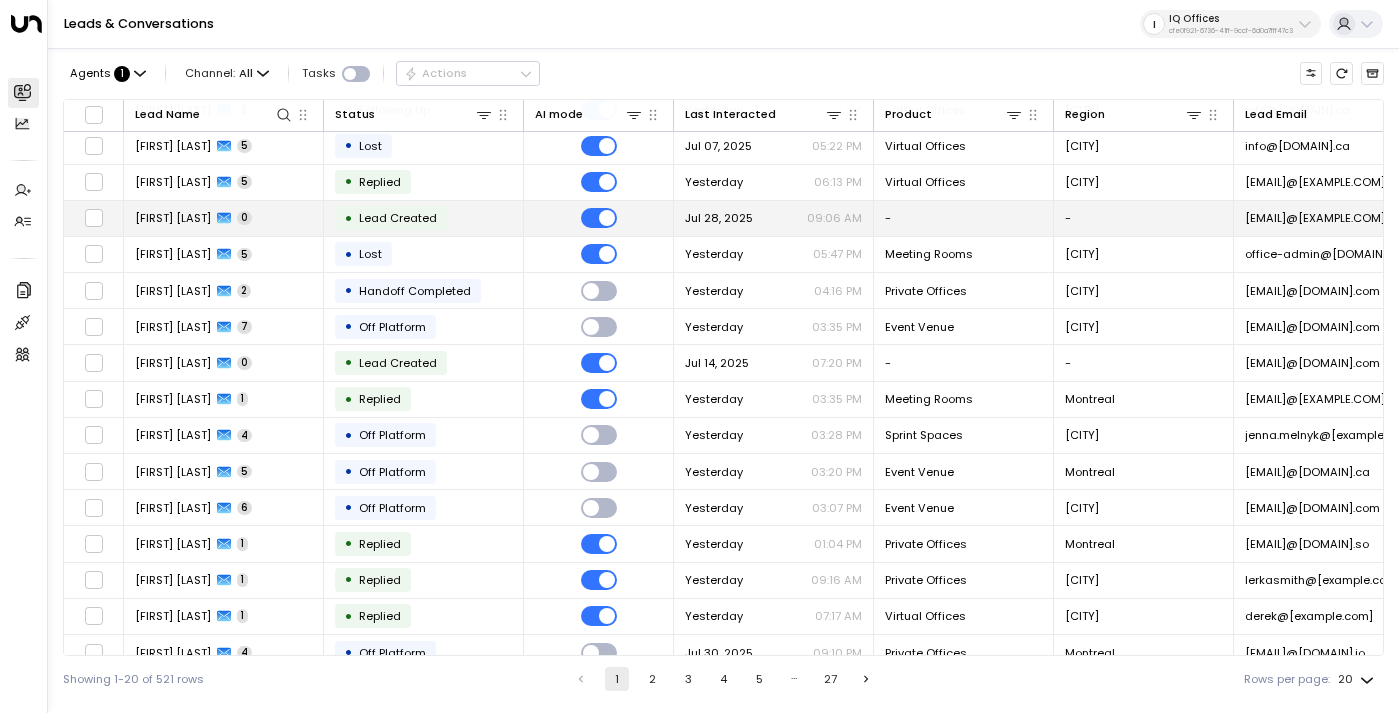 scroll, scrollTop: 206, scrollLeft: 0, axis: vertical 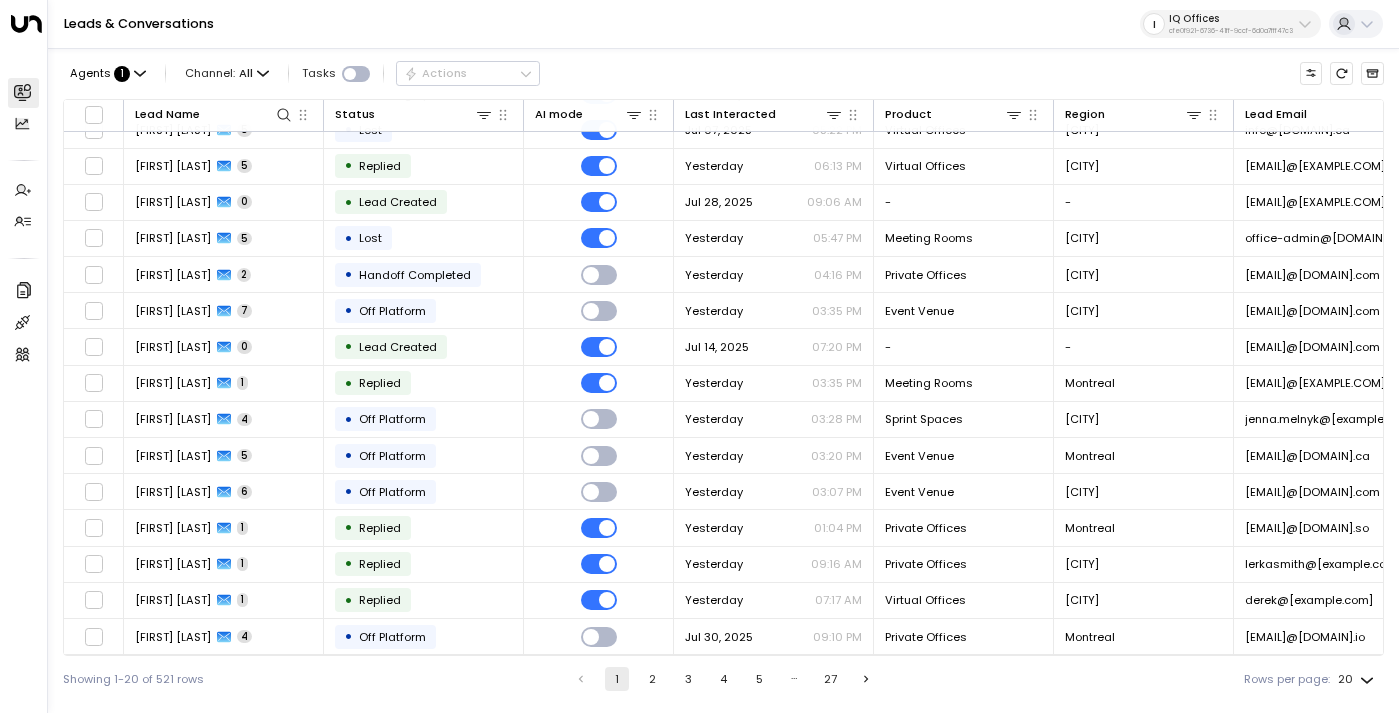 click on "2" at bounding box center [653, 679] 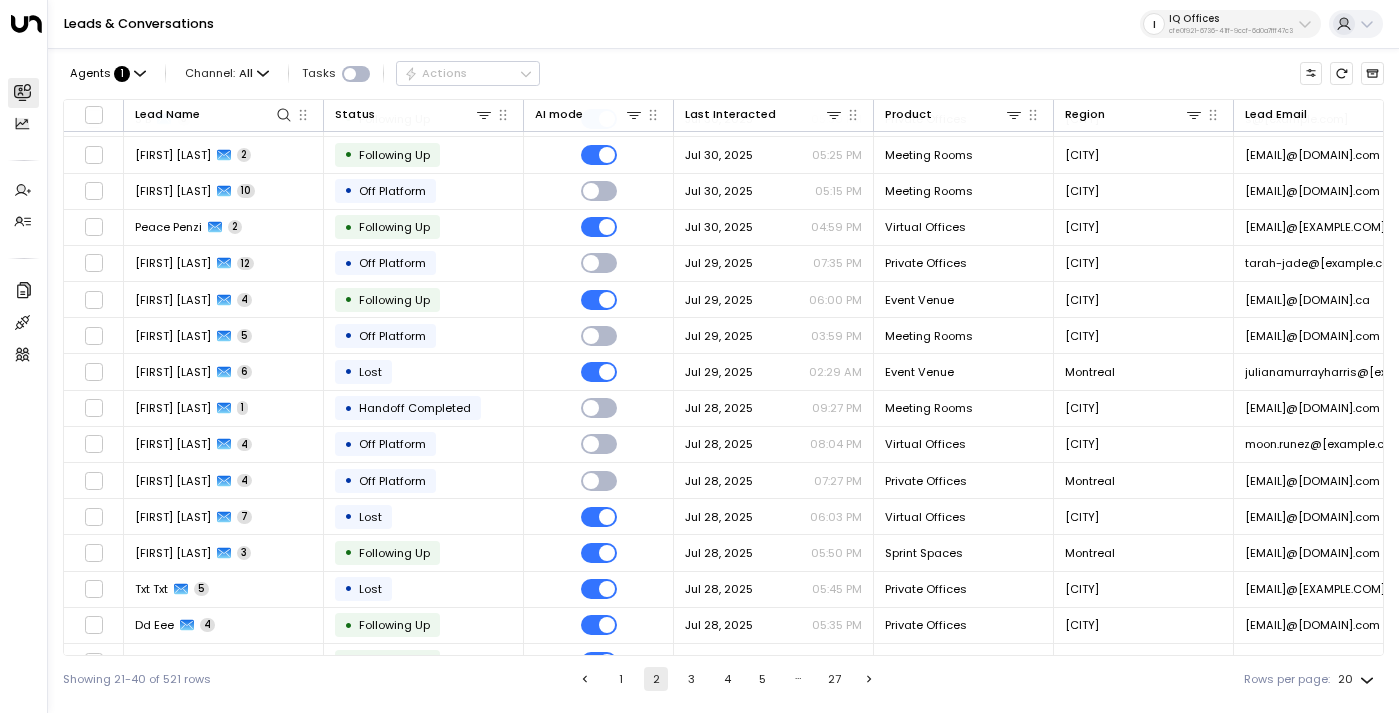 scroll, scrollTop: 206, scrollLeft: 0, axis: vertical 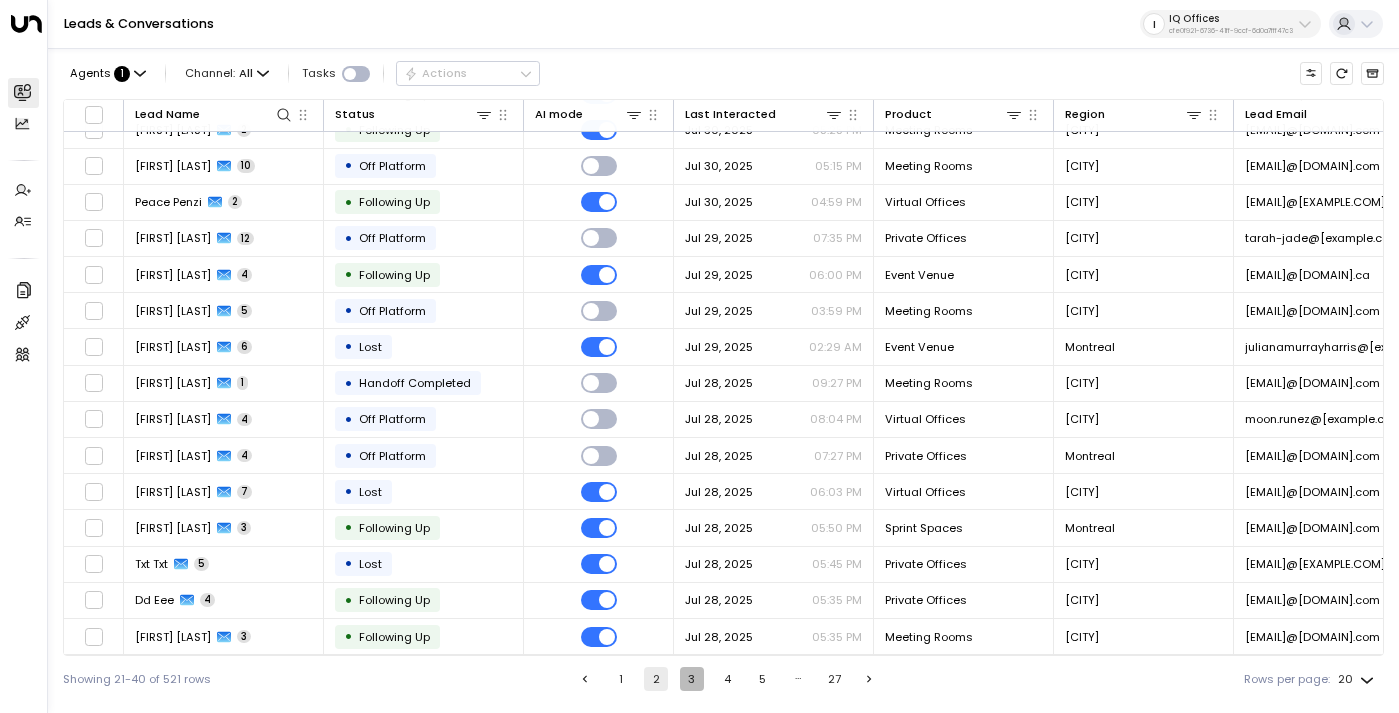 click on "3" at bounding box center (692, 679) 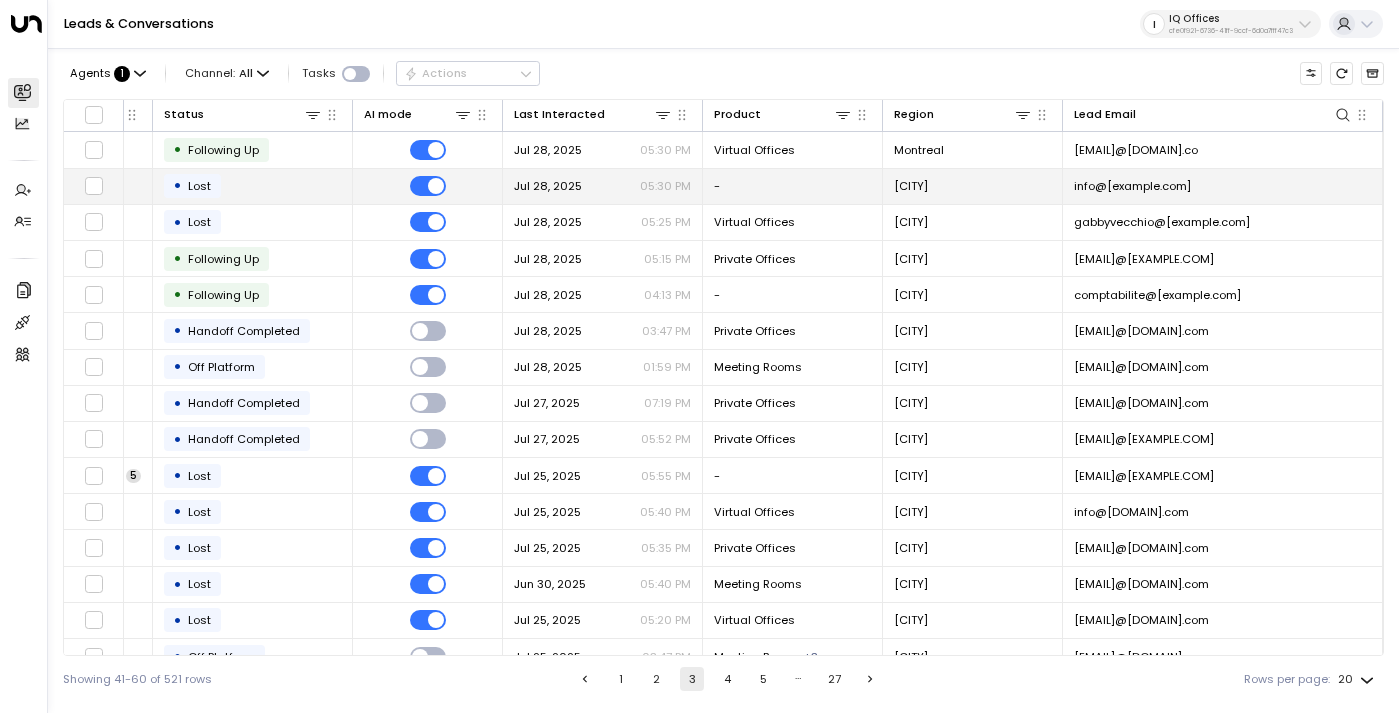 scroll, scrollTop: 0, scrollLeft: 189, axis: horizontal 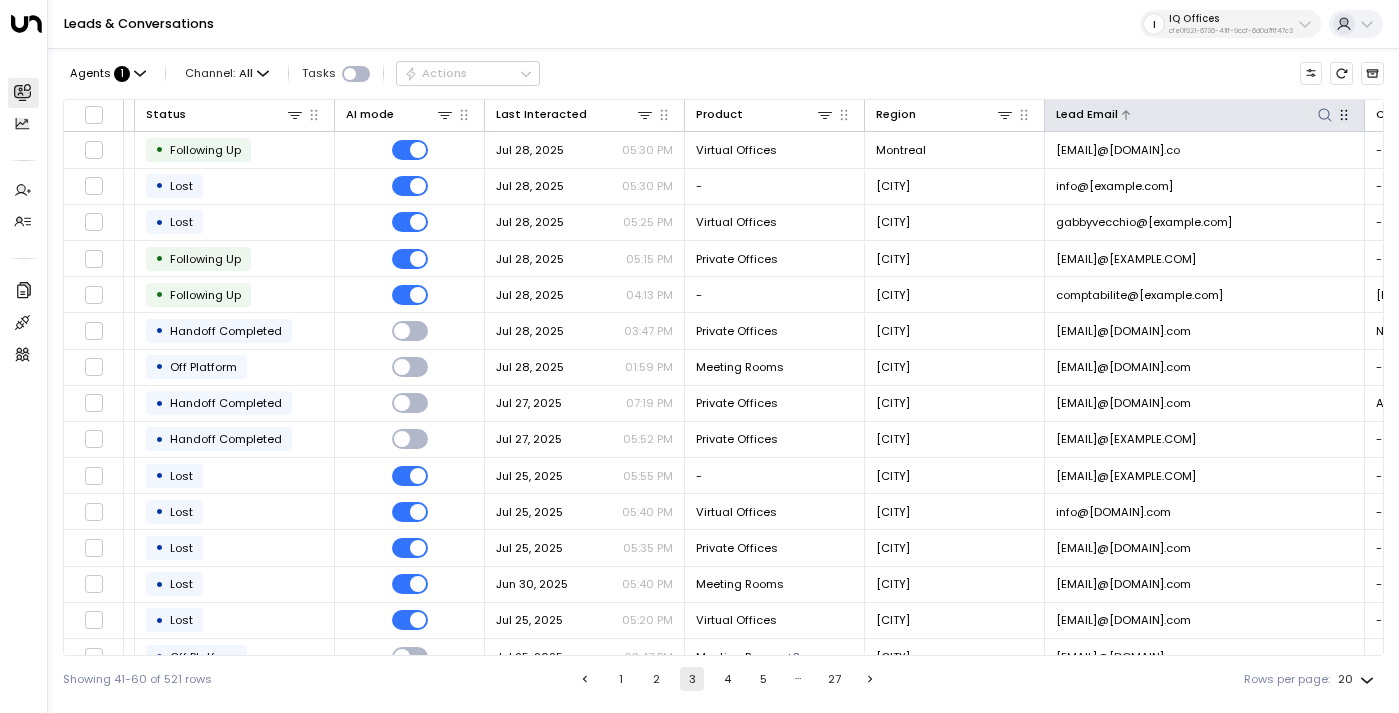 click 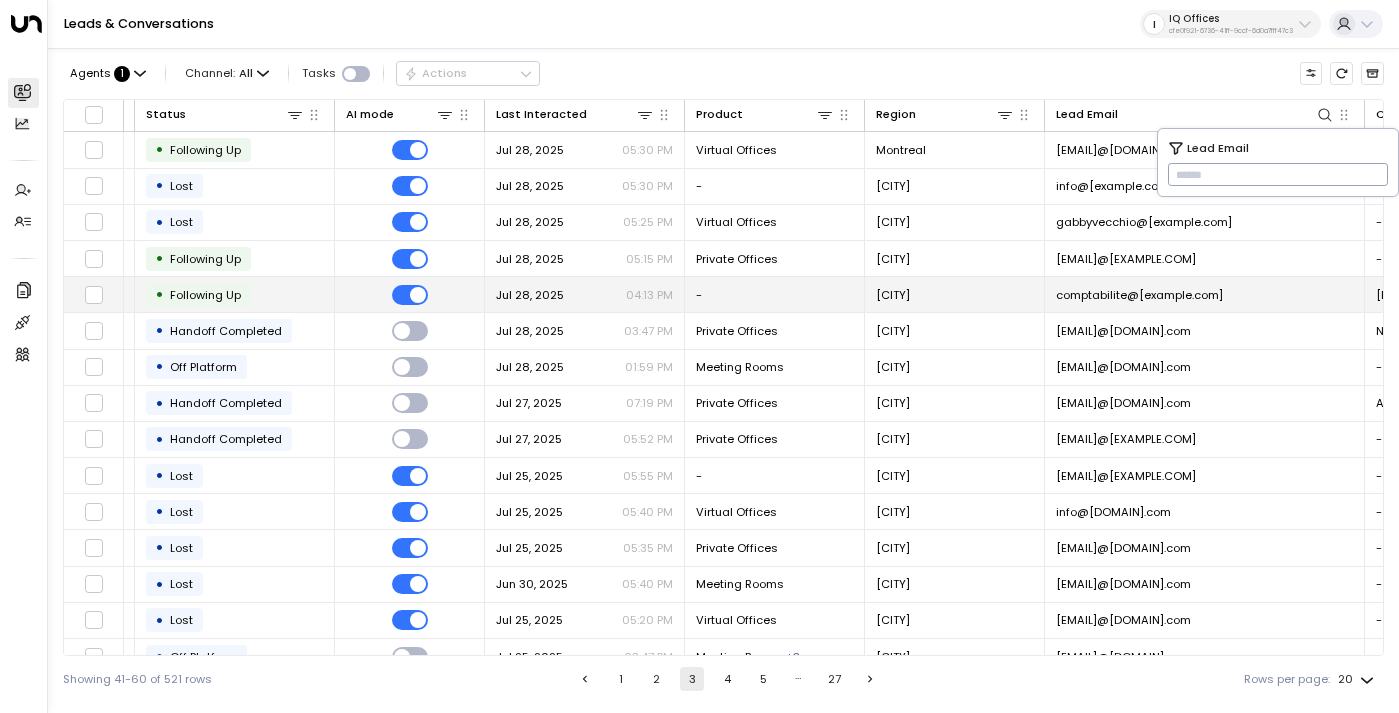 paste on "**********" 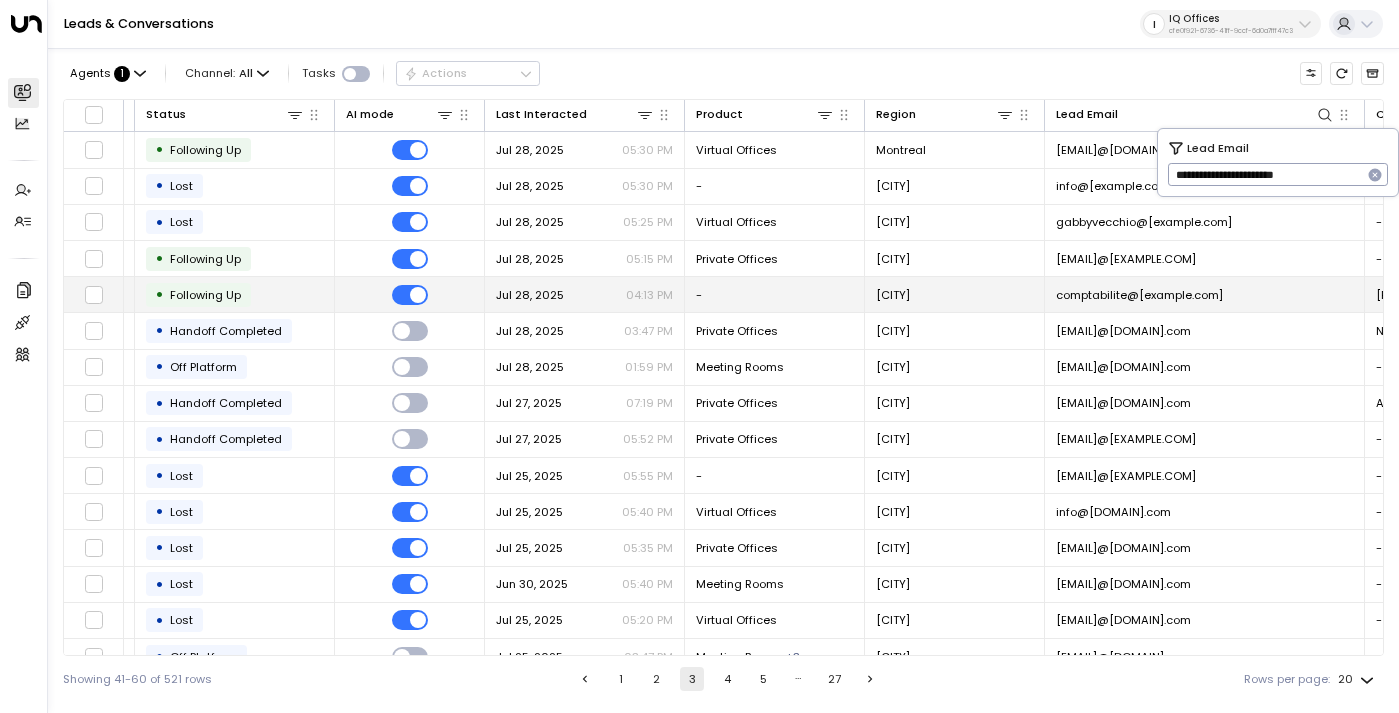 type on "**********" 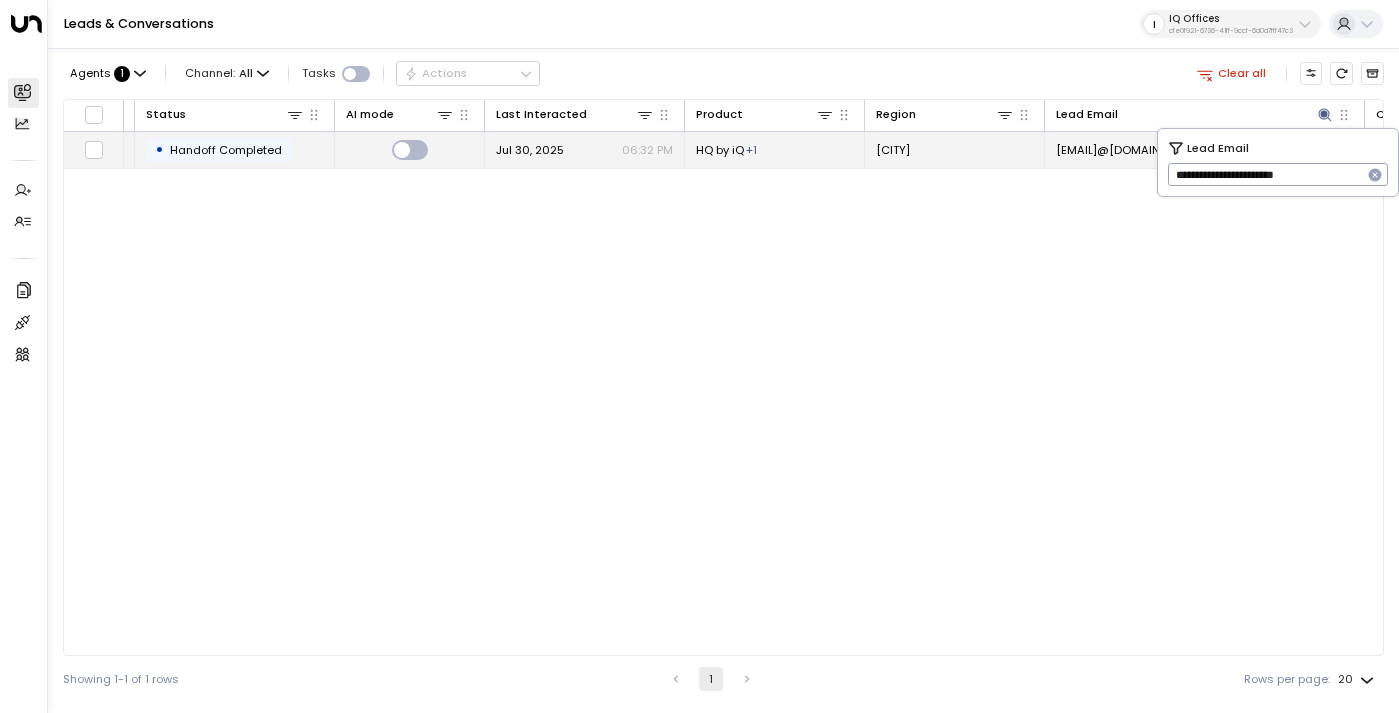 click on "• Handoff Completed" at bounding box center [235, 149] 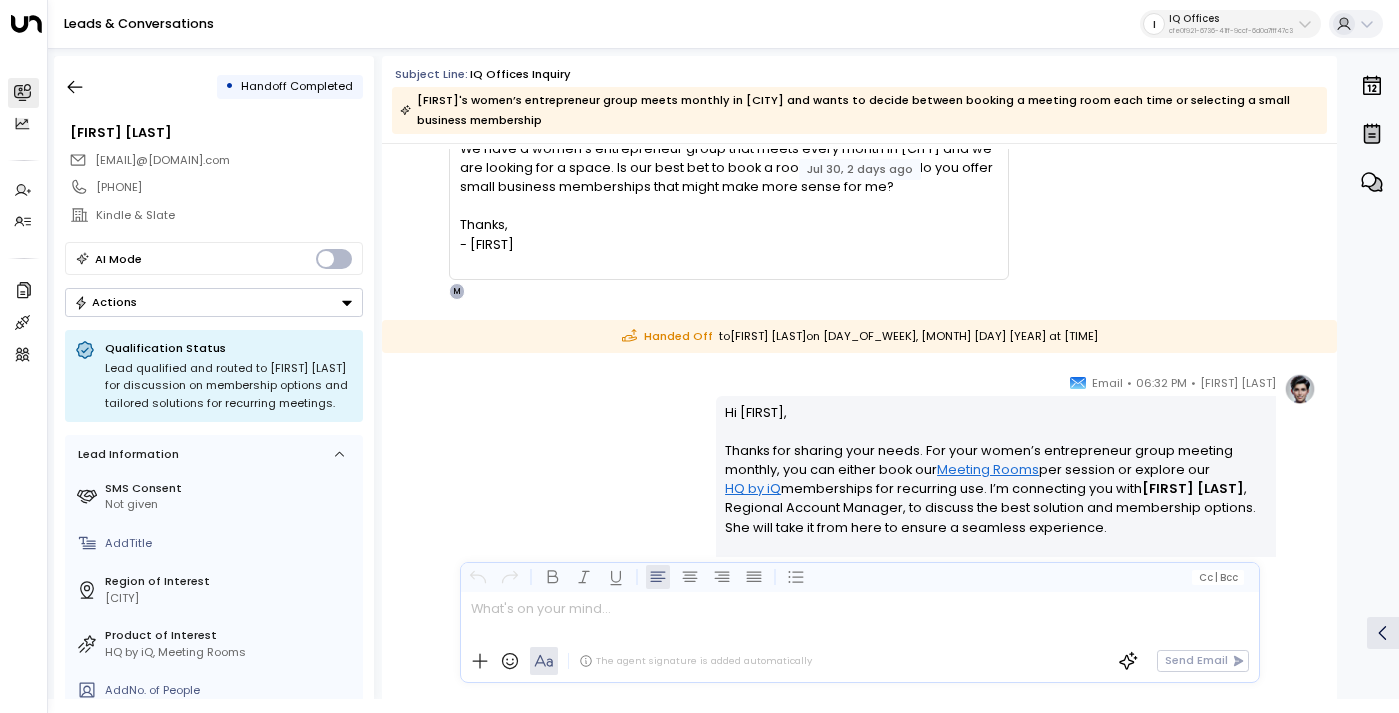 scroll, scrollTop: 2700, scrollLeft: 0, axis: vertical 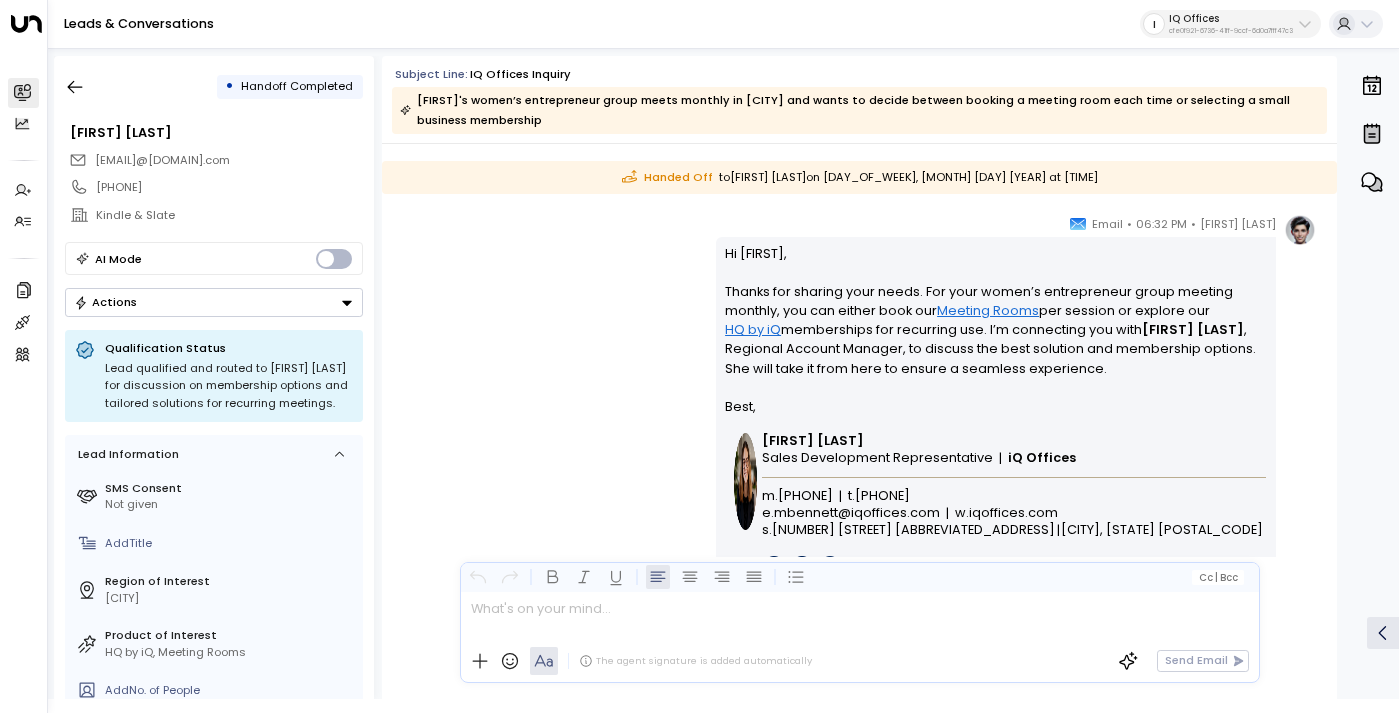 click on "HQ by iQ" at bounding box center (753, 329) 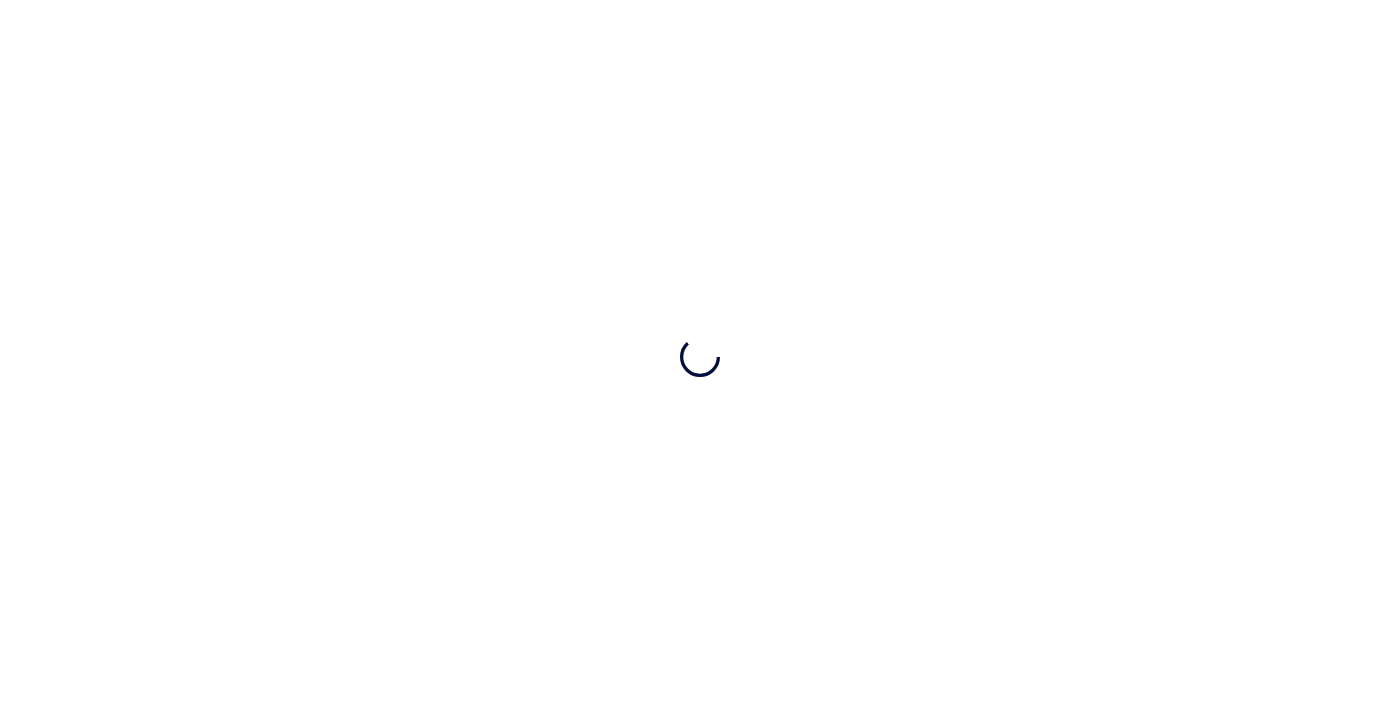 scroll, scrollTop: 0, scrollLeft: 0, axis: both 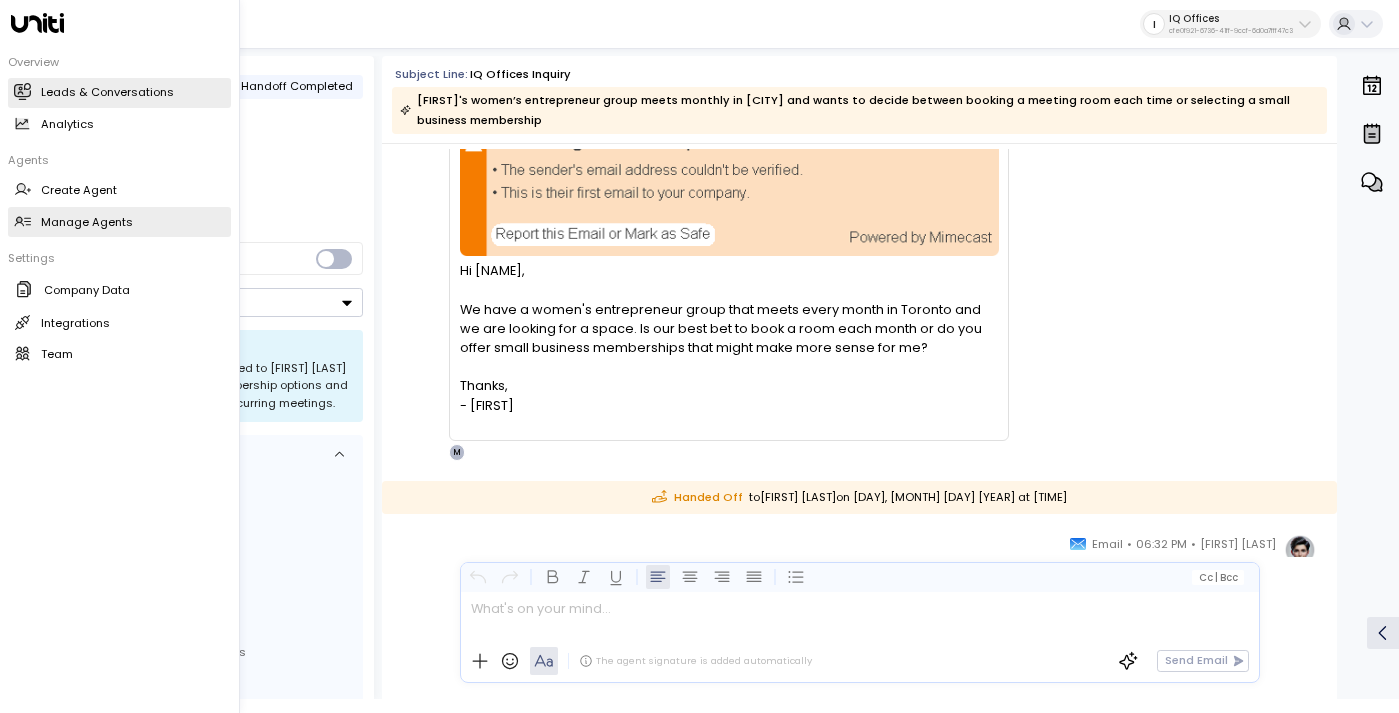 click on "Manage Agents" at bounding box center [87, 222] 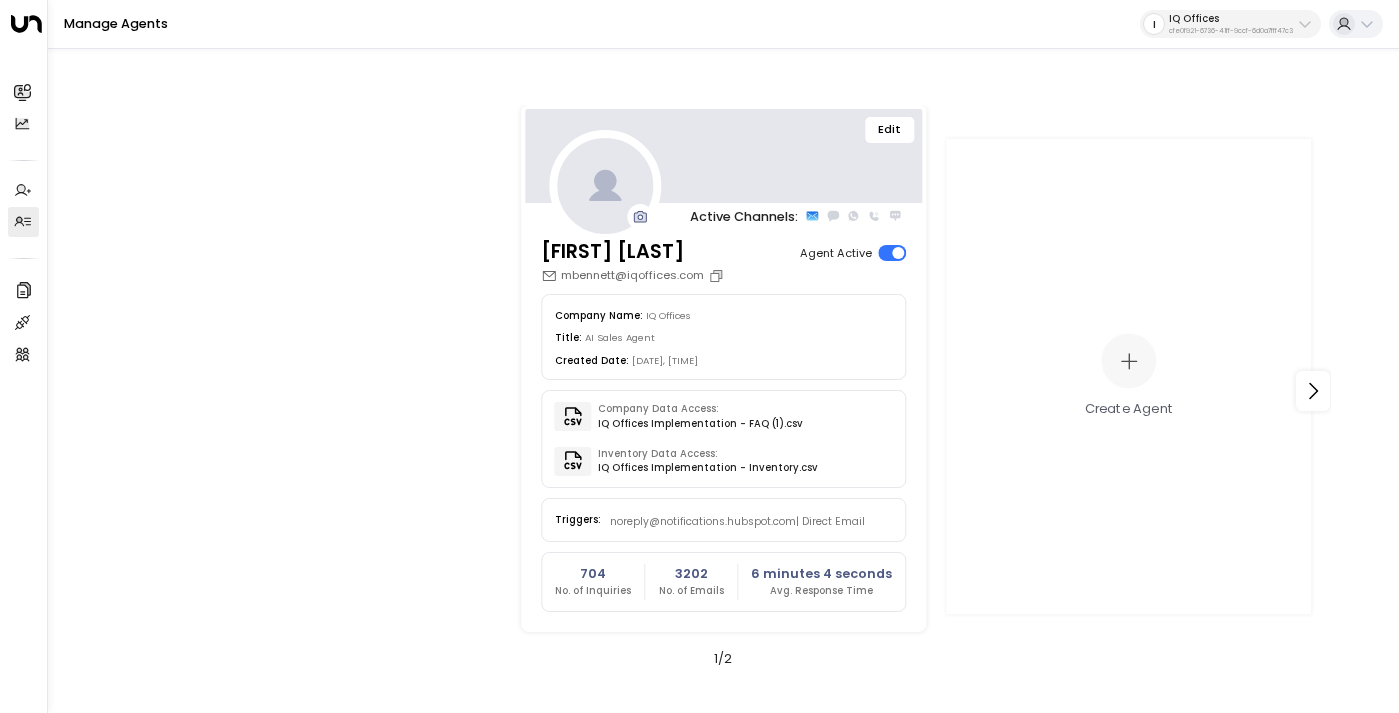 click on "Edit" at bounding box center (890, 130) 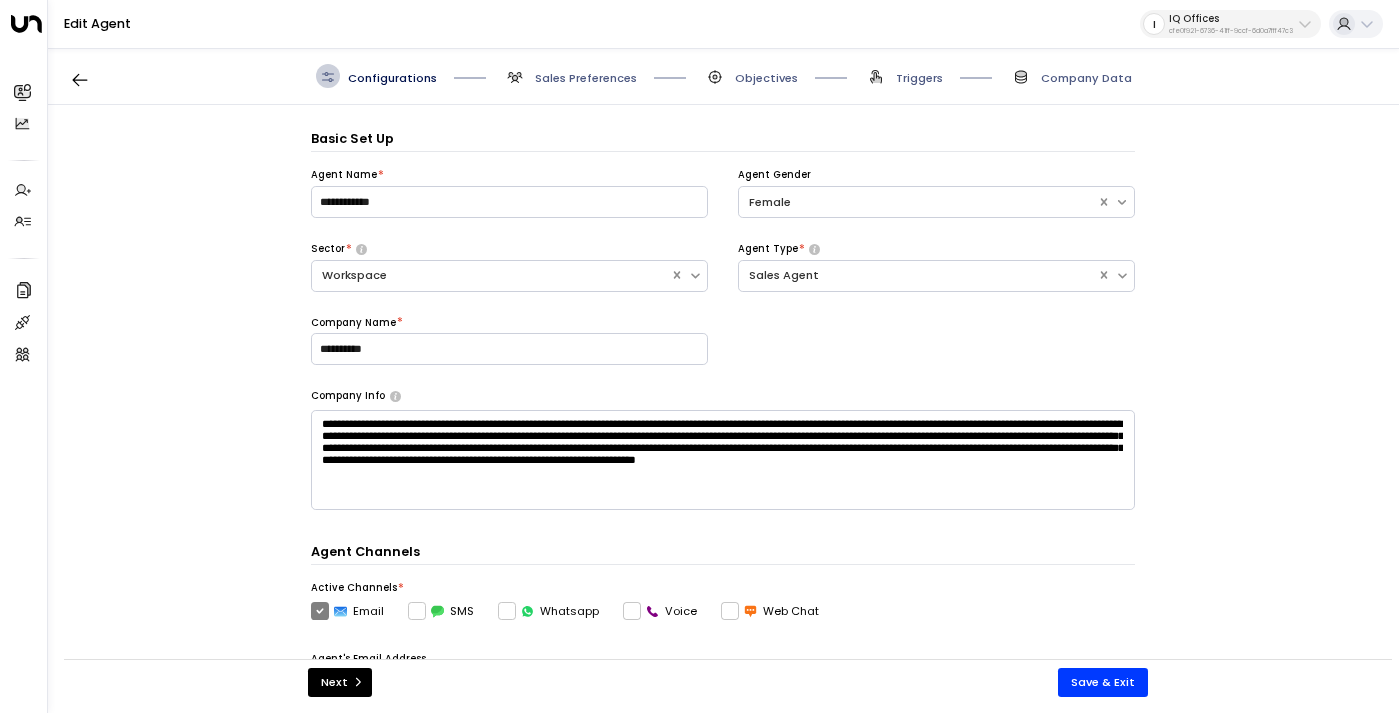 scroll, scrollTop: 24, scrollLeft: 0, axis: vertical 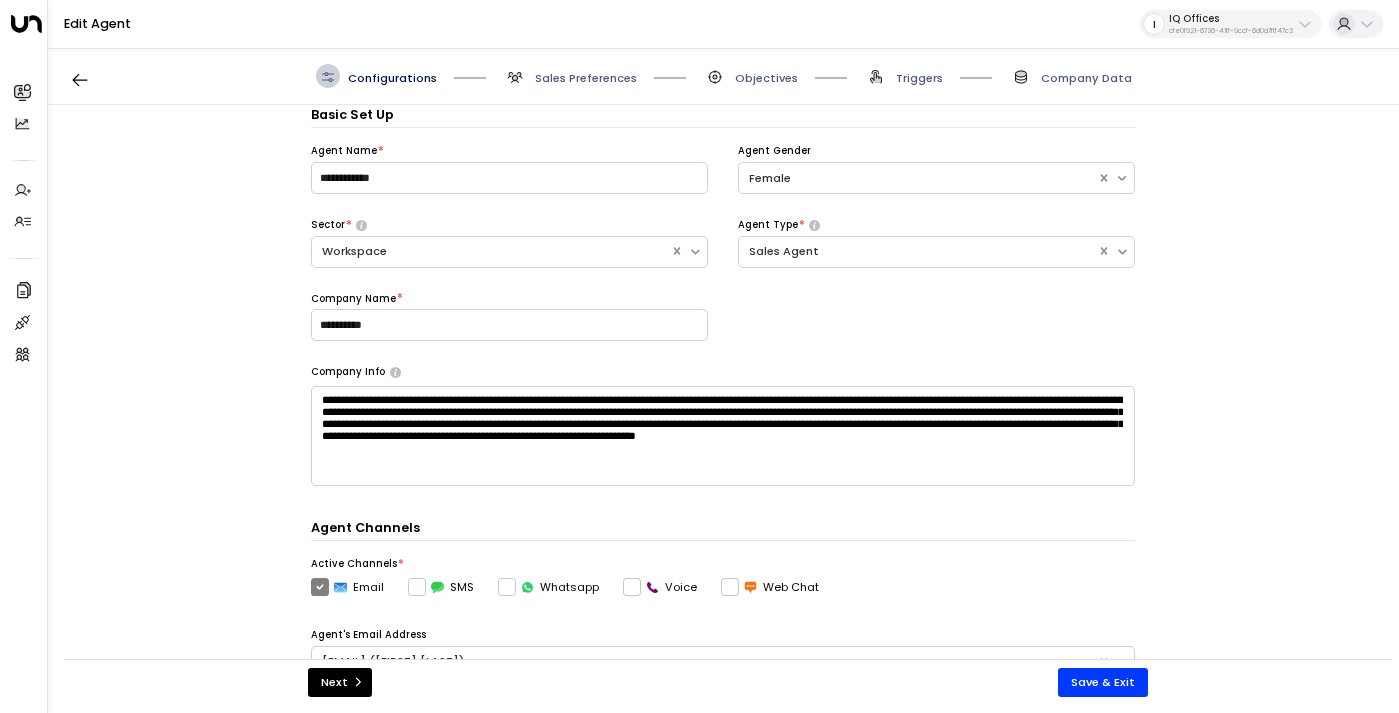 click on "Sales Preferences" at bounding box center [586, 78] 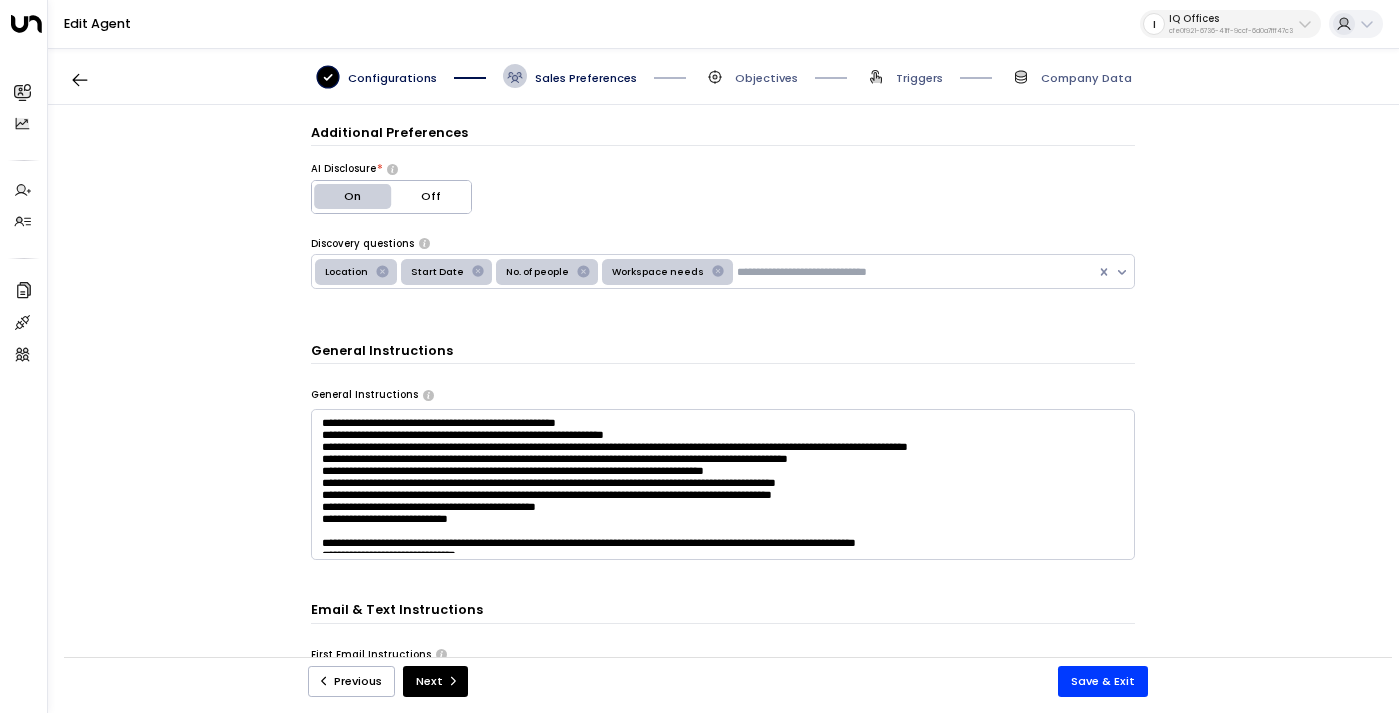 scroll, scrollTop: 498, scrollLeft: 0, axis: vertical 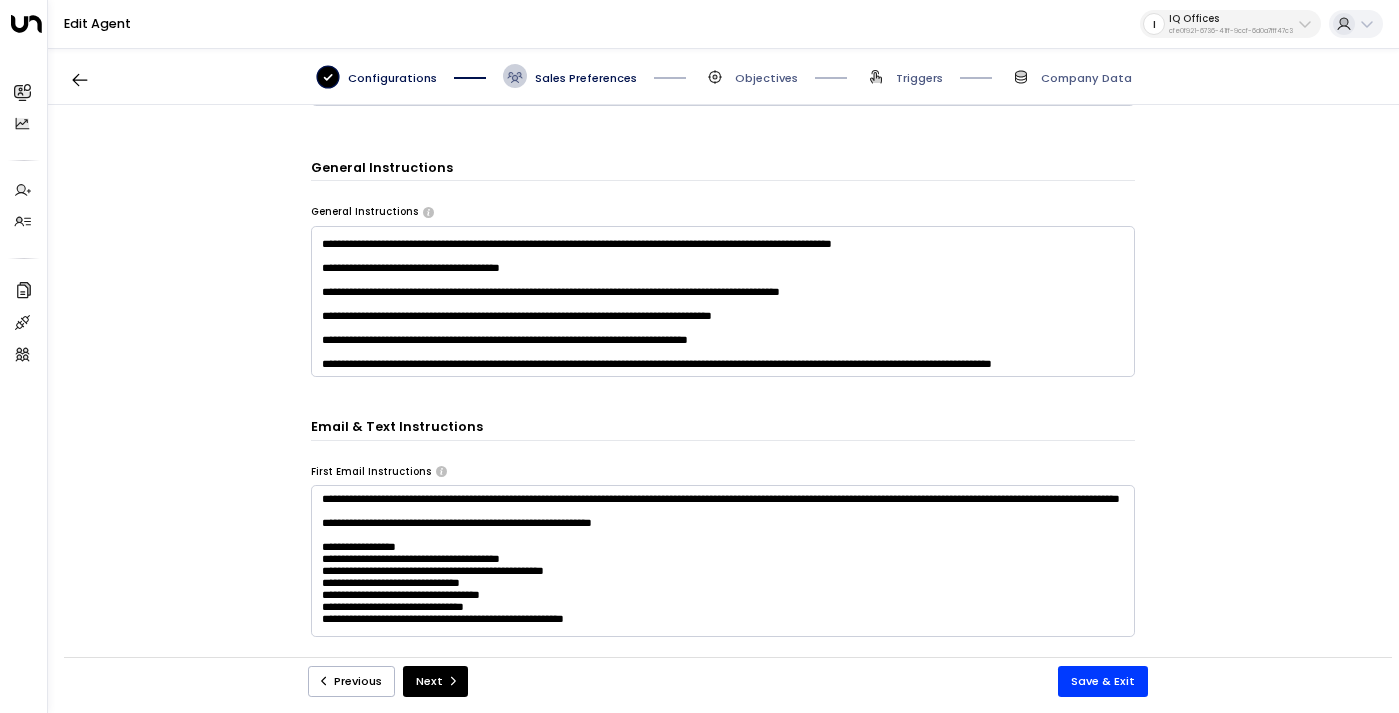click at bounding box center (723, 302) 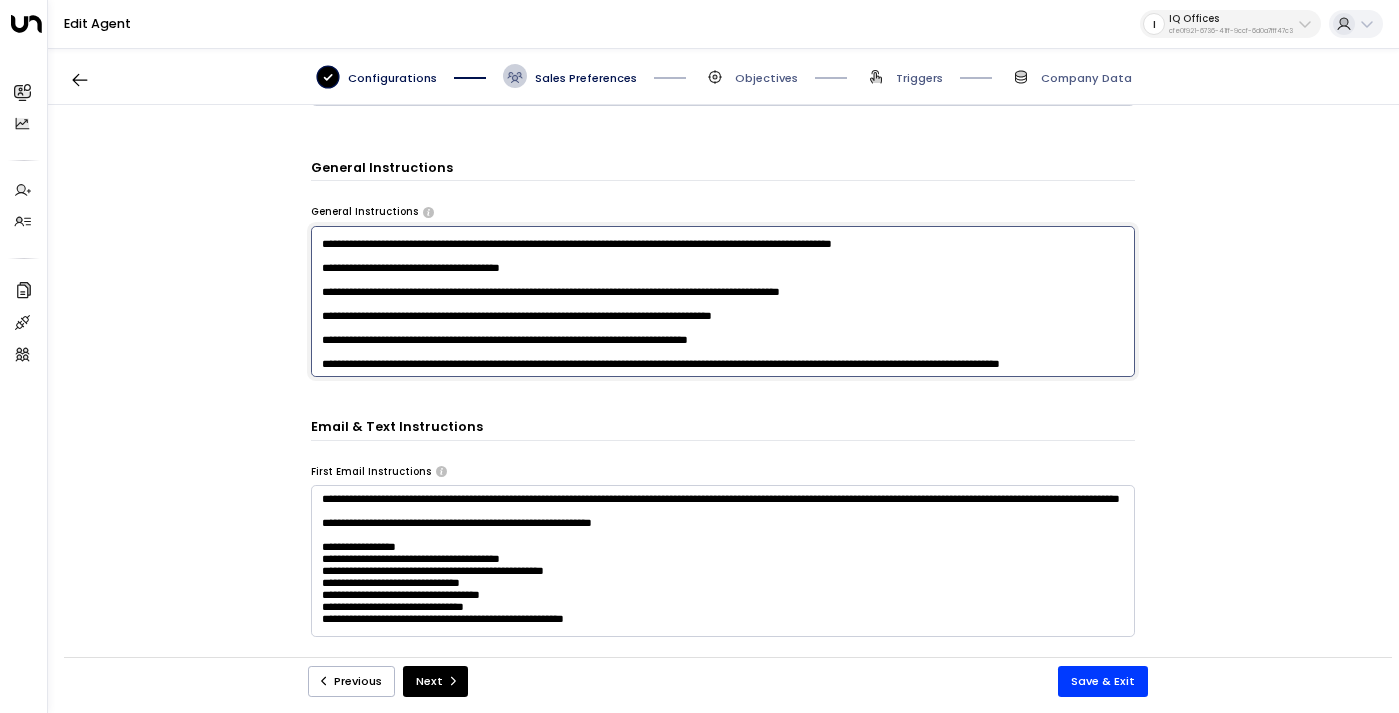 scroll, scrollTop: 1088, scrollLeft: 0, axis: vertical 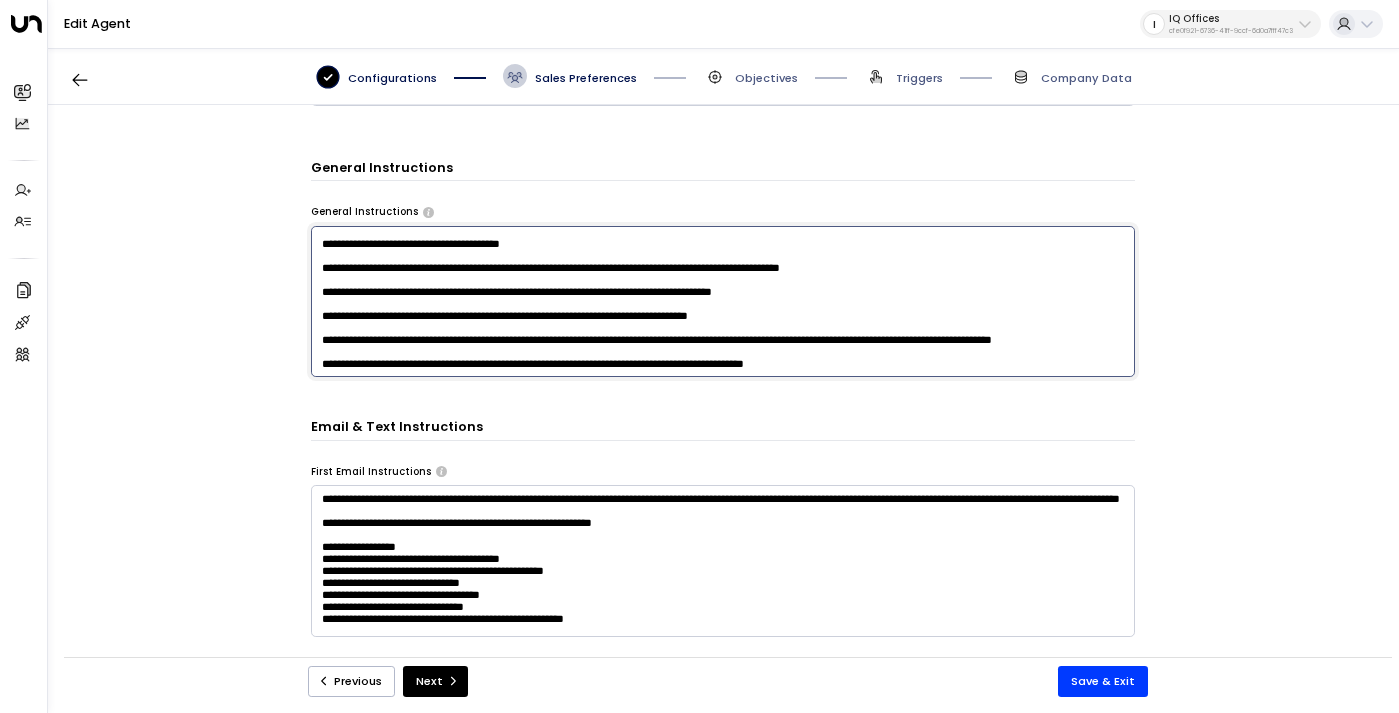 paste on "**********" 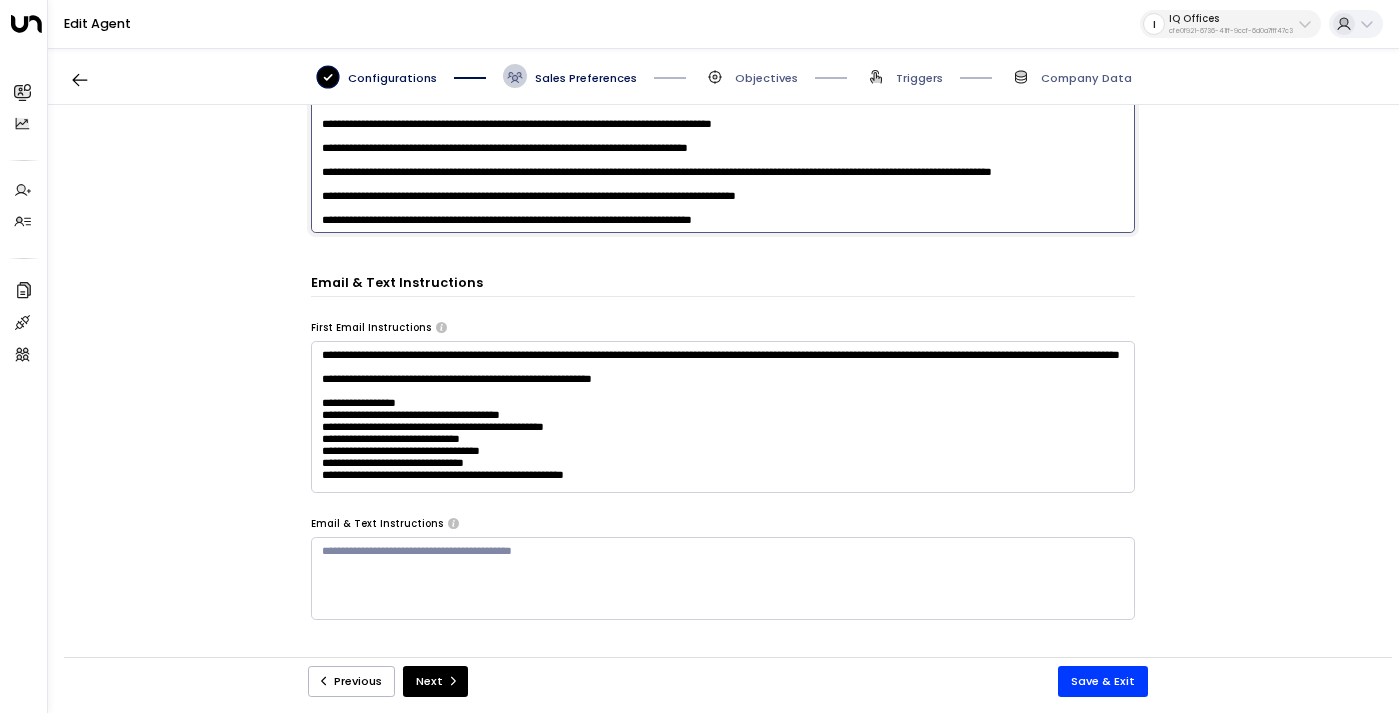 scroll, scrollTop: 656, scrollLeft: 0, axis: vertical 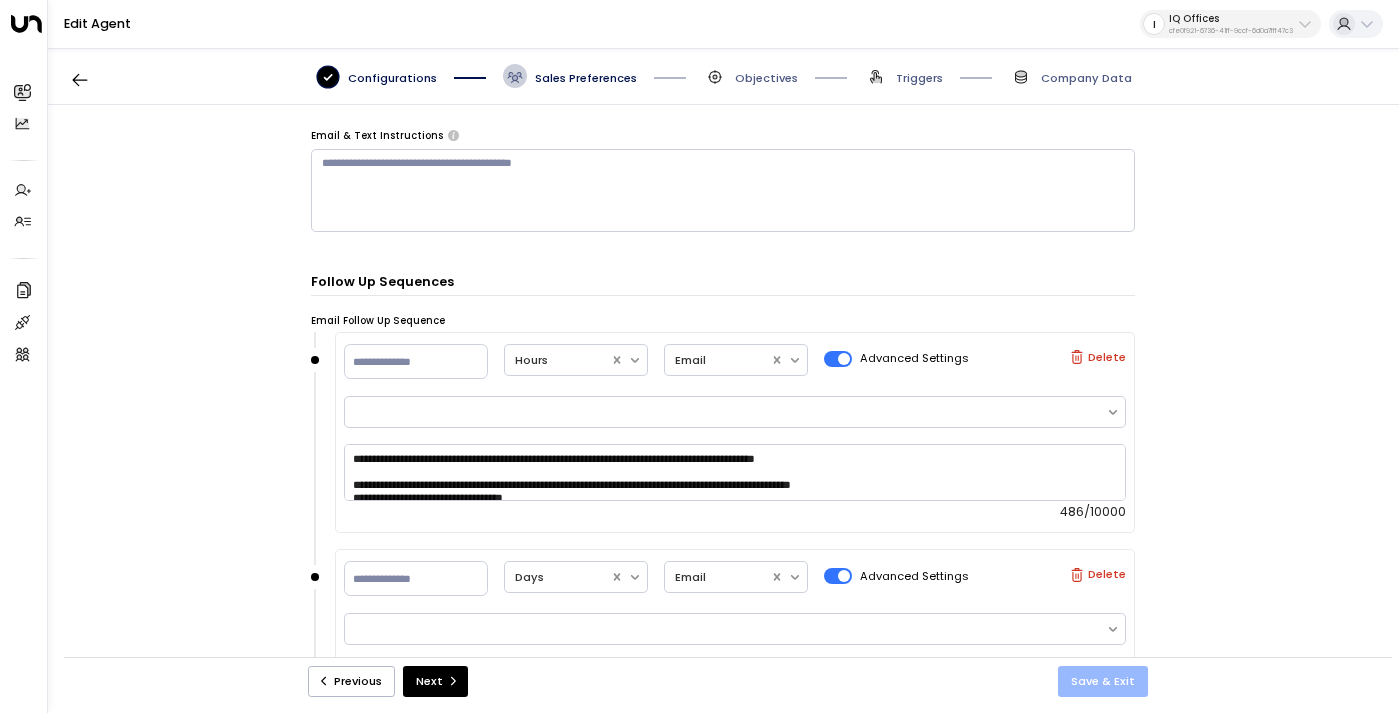 type on "**********" 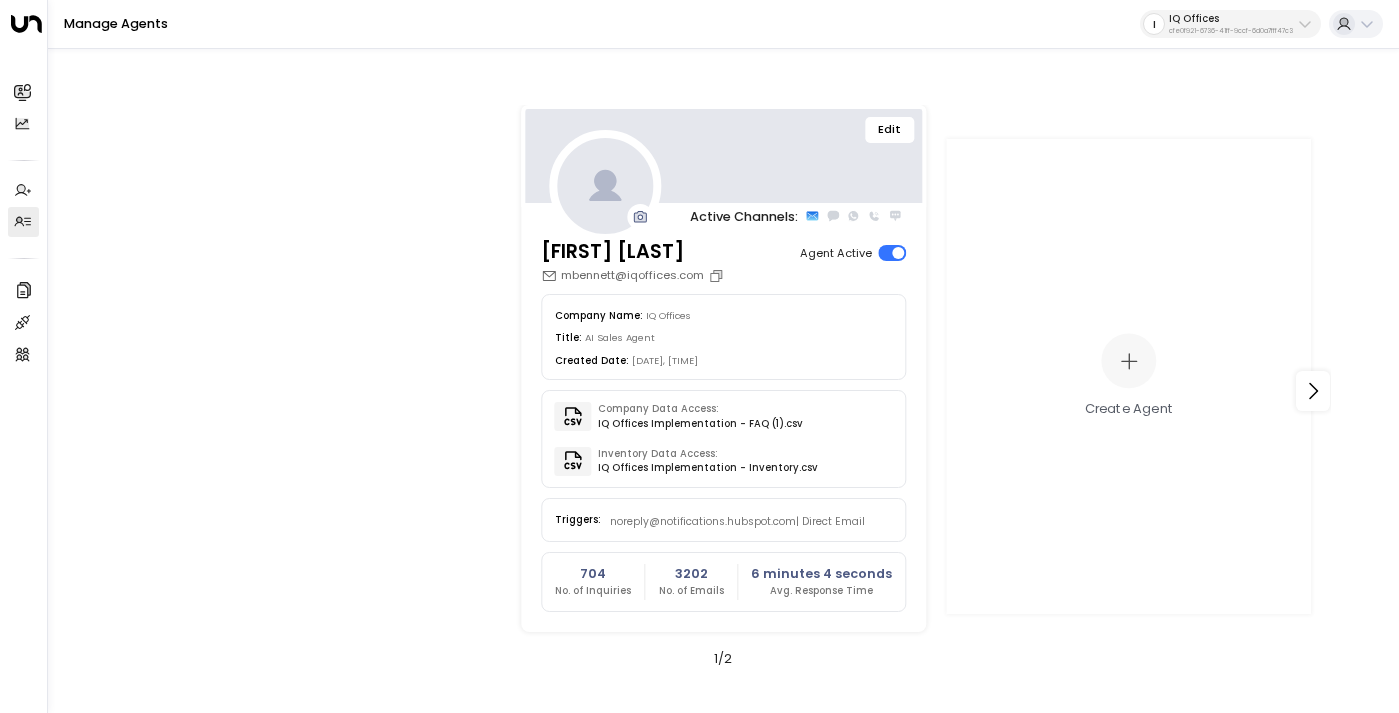 click on "I IQ Offices cfe0f921-6736-41ff-9ccf-6d0a7fff47c3" at bounding box center (1231, 24) 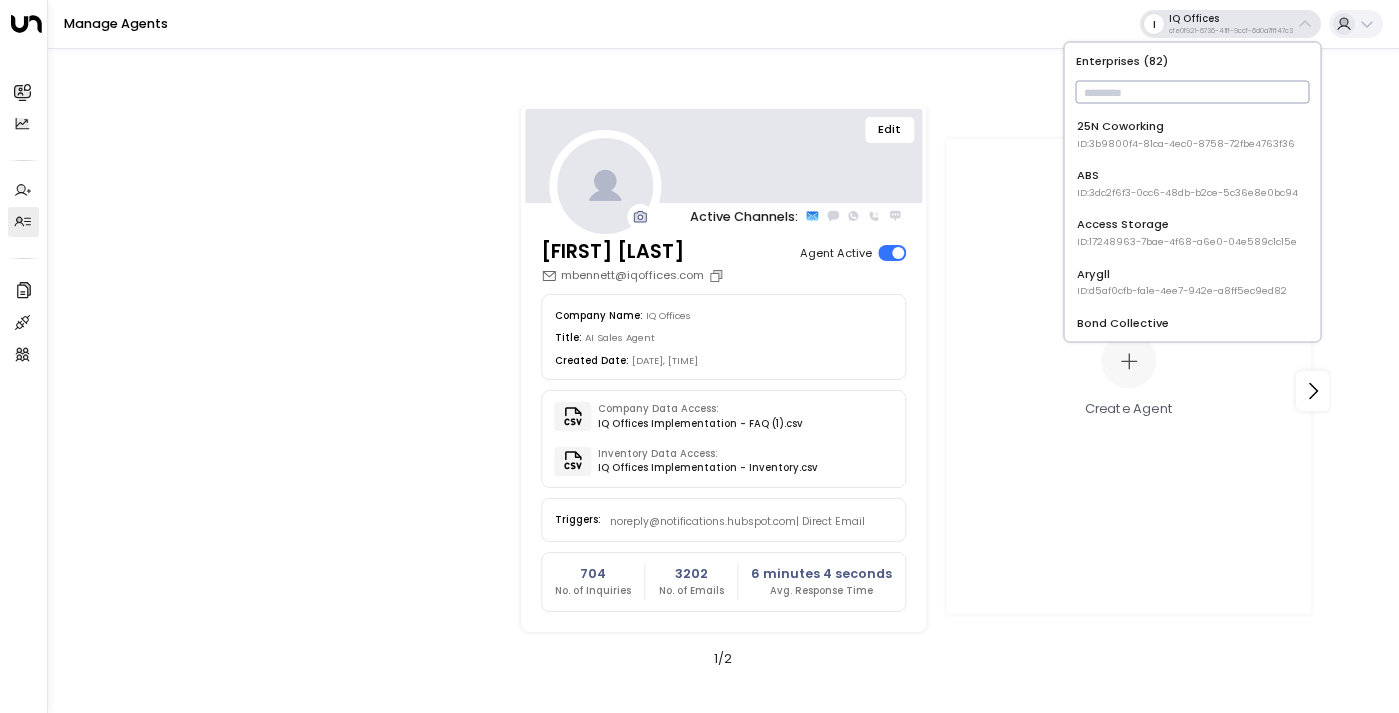 click at bounding box center [1193, 92] 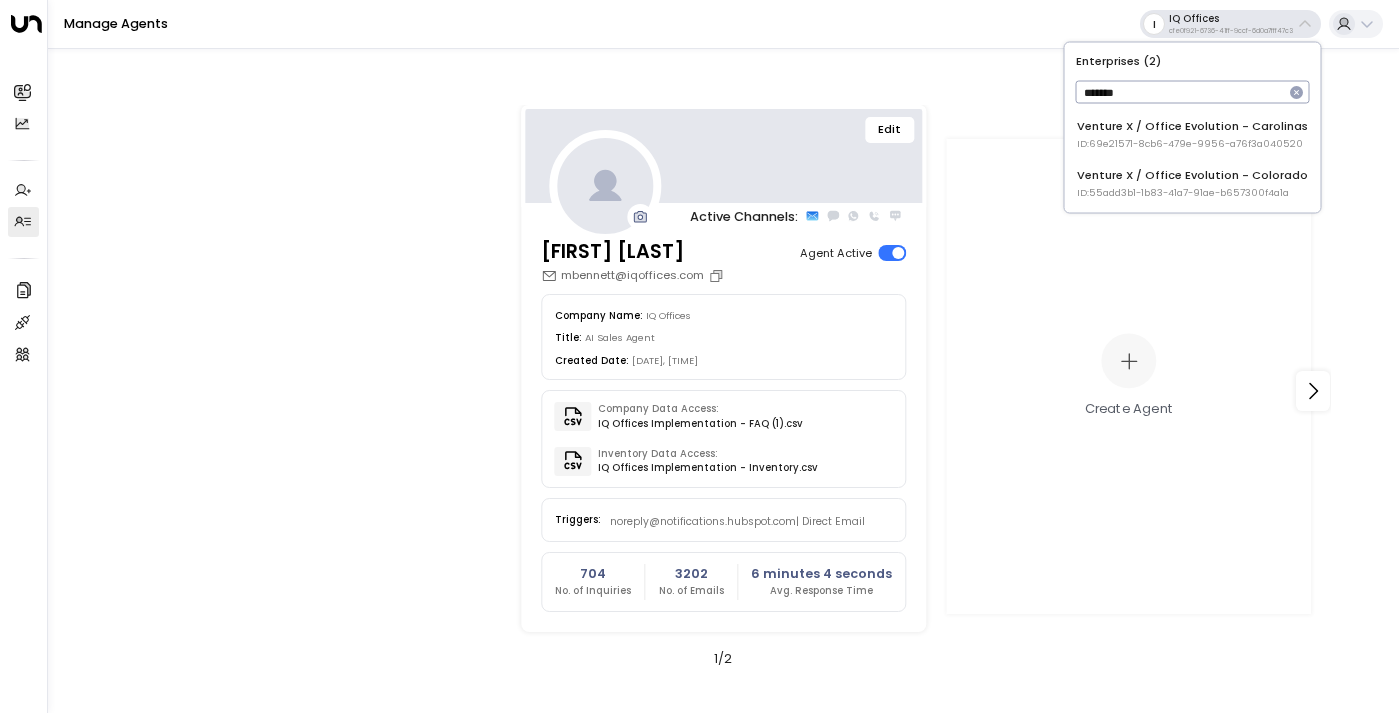 type on "*******" 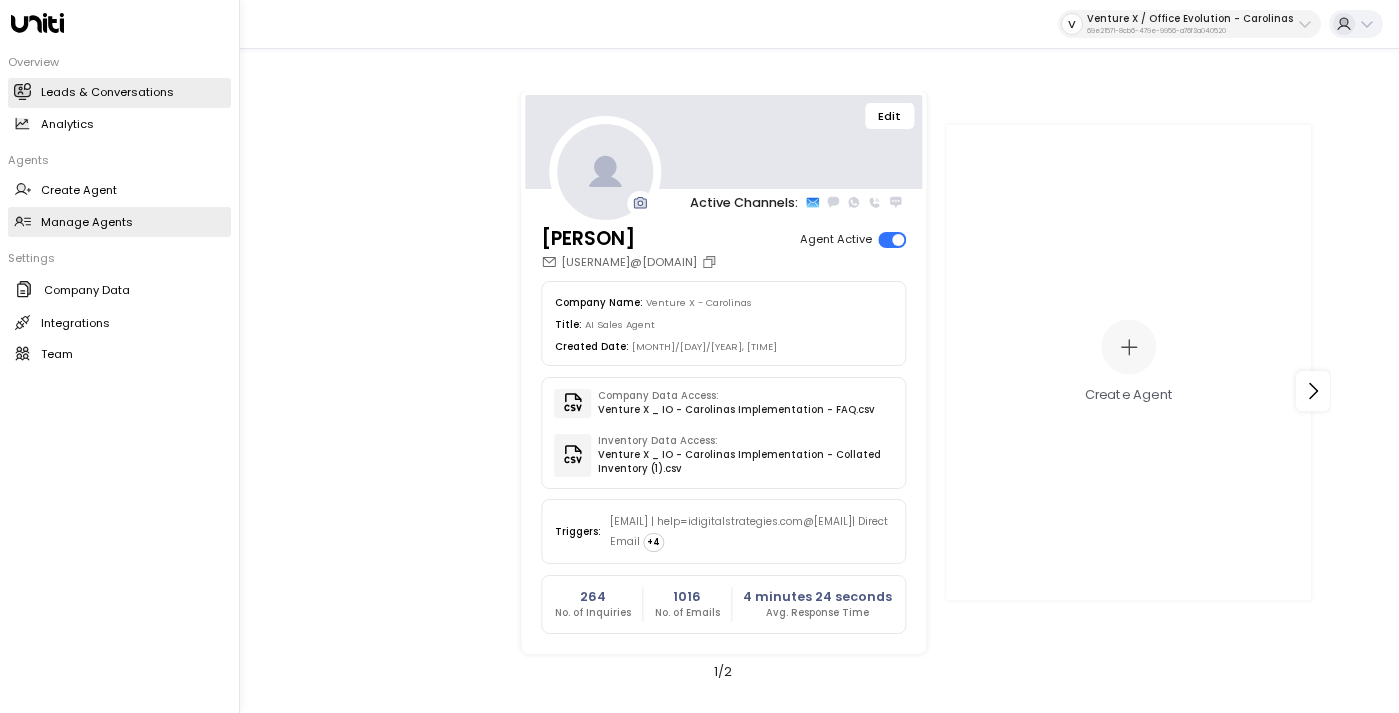 click on "Leads & Conversations" at bounding box center [107, 92] 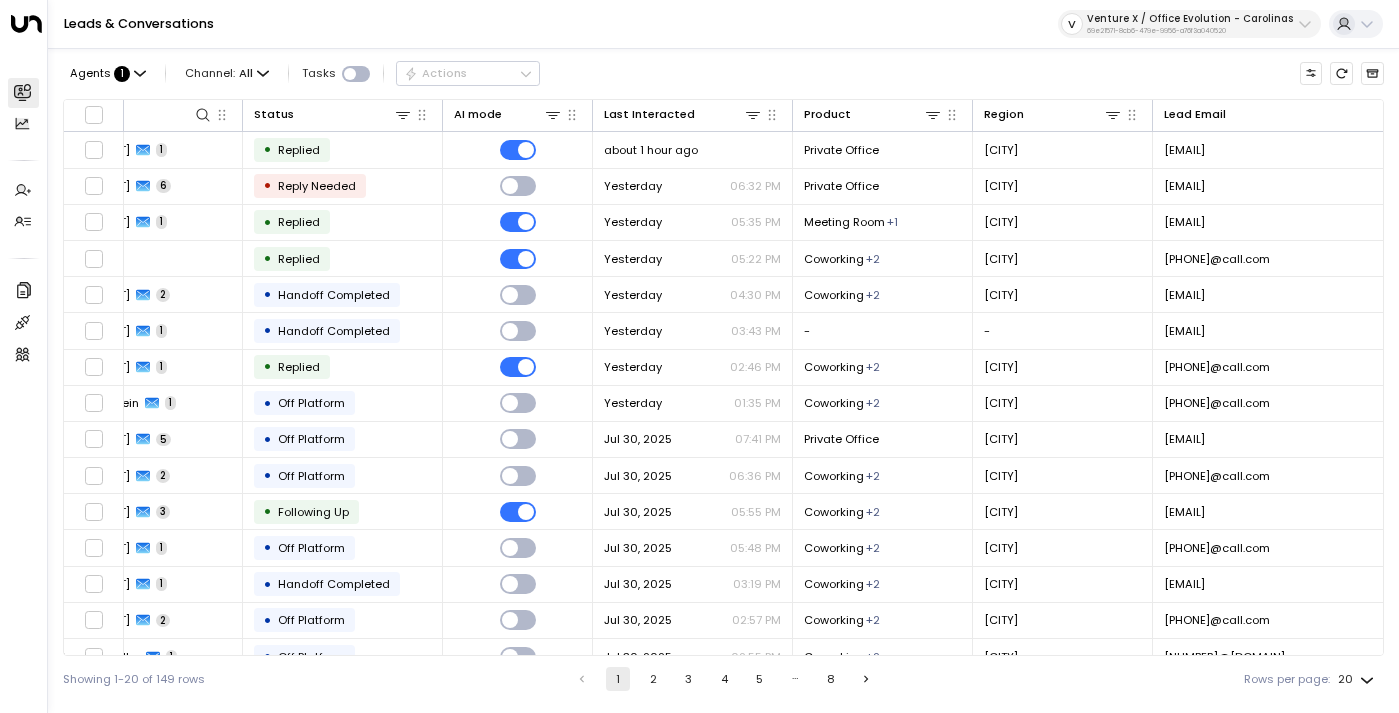 scroll, scrollTop: 0, scrollLeft: 177, axis: horizontal 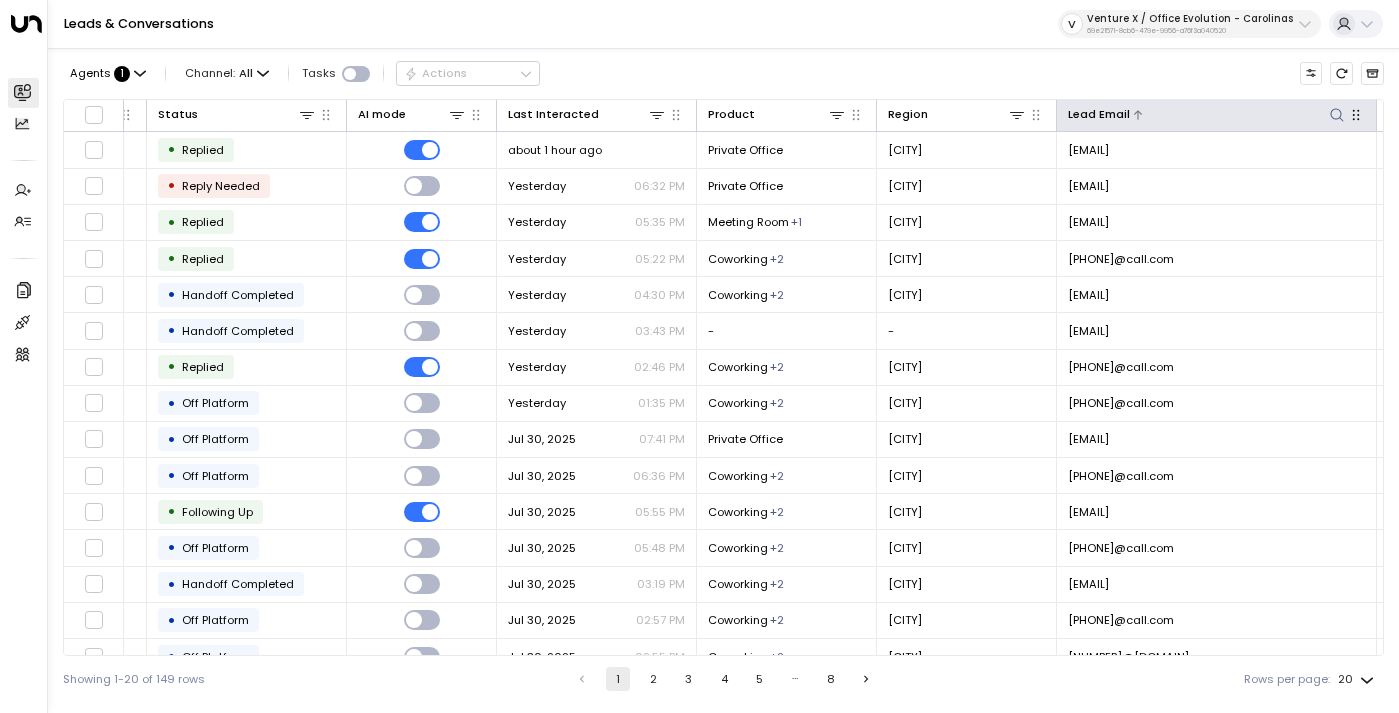 click 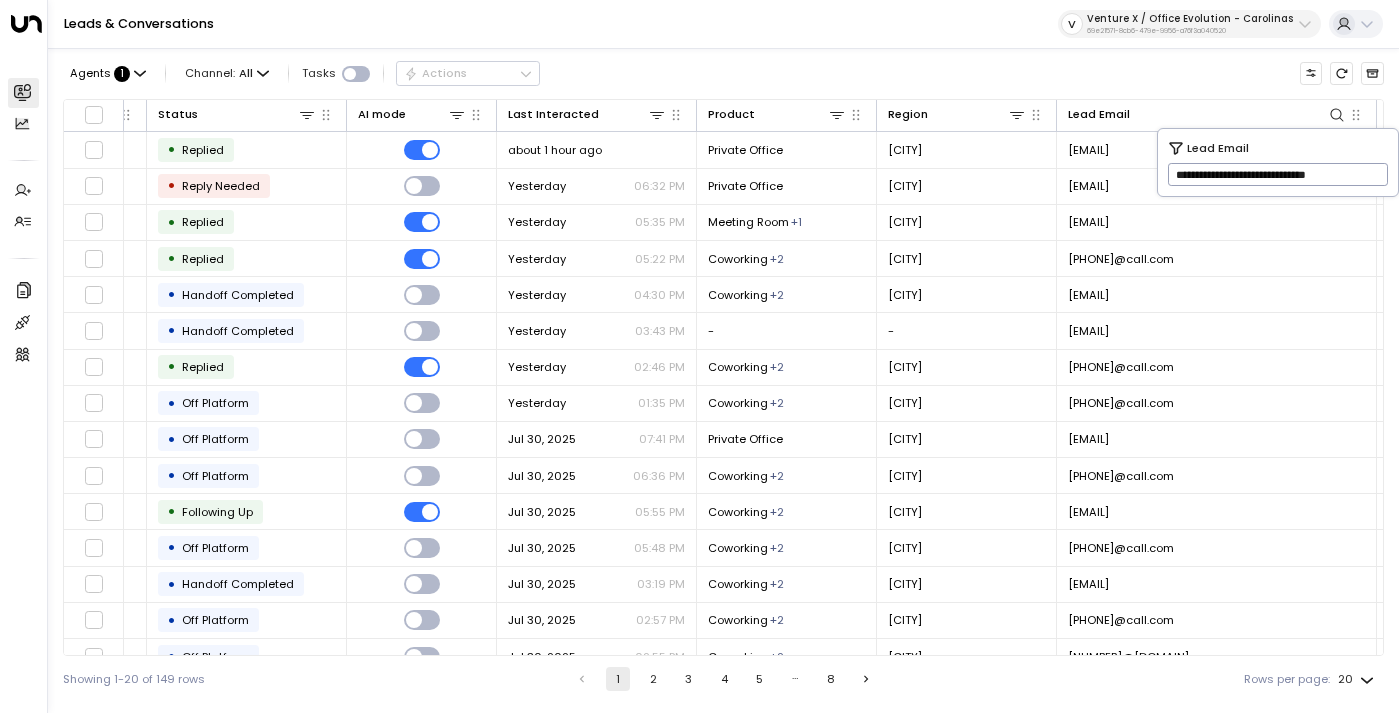 scroll, scrollTop: 0, scrollLeft: 43, axis: horizontal 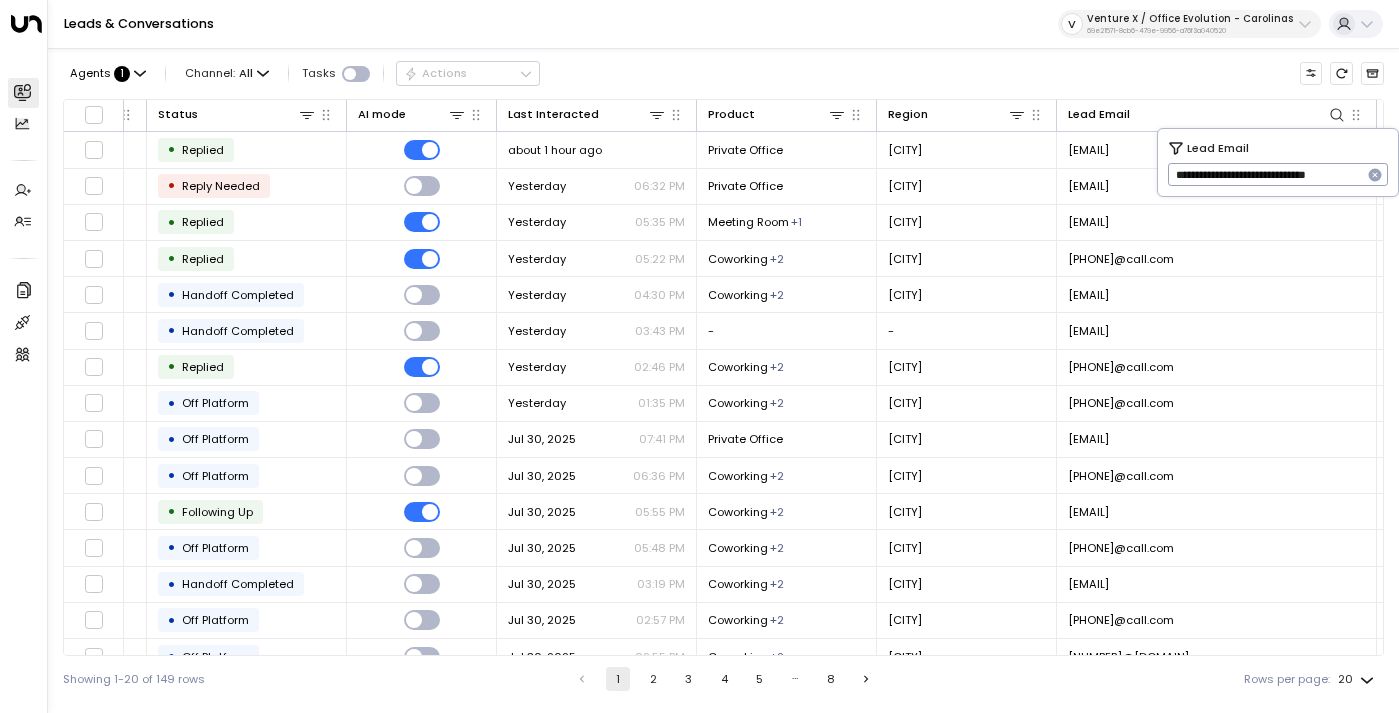 type on "**********" 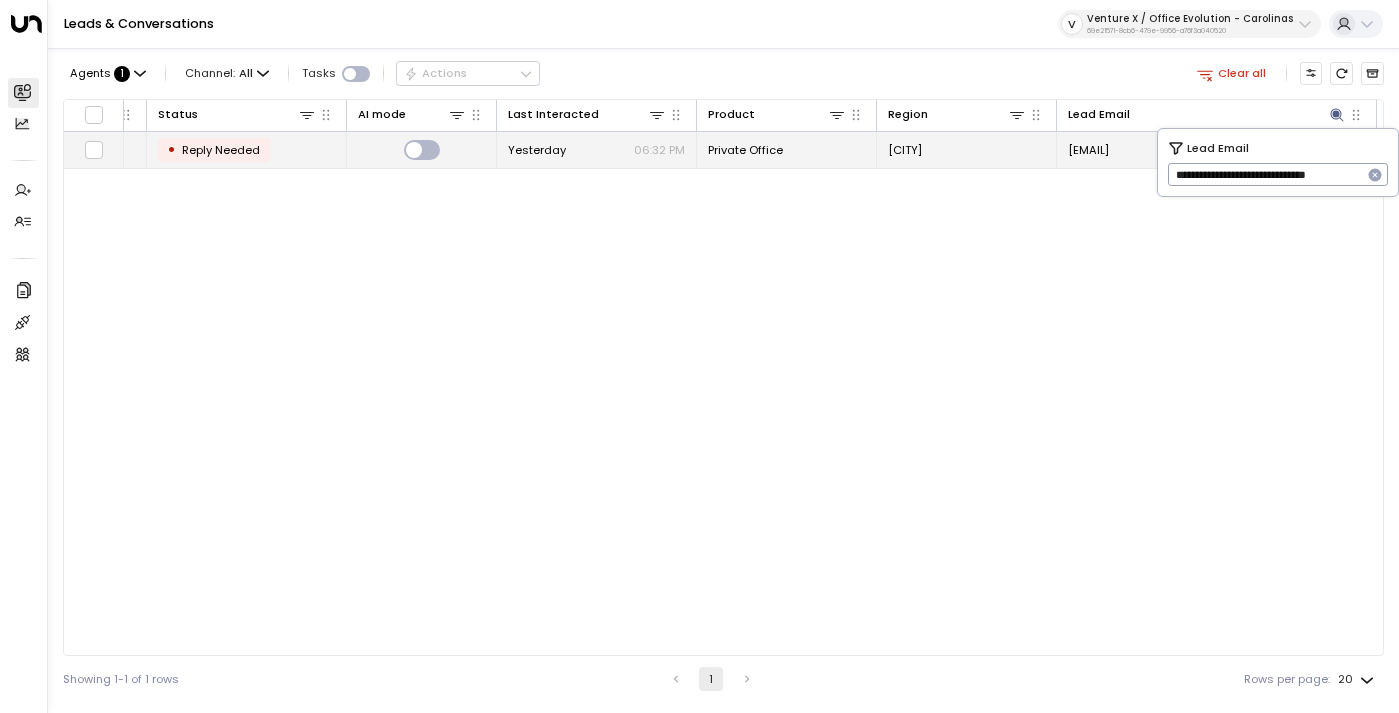 click on "•  Reply Needed" at bounding box center [247, 149] 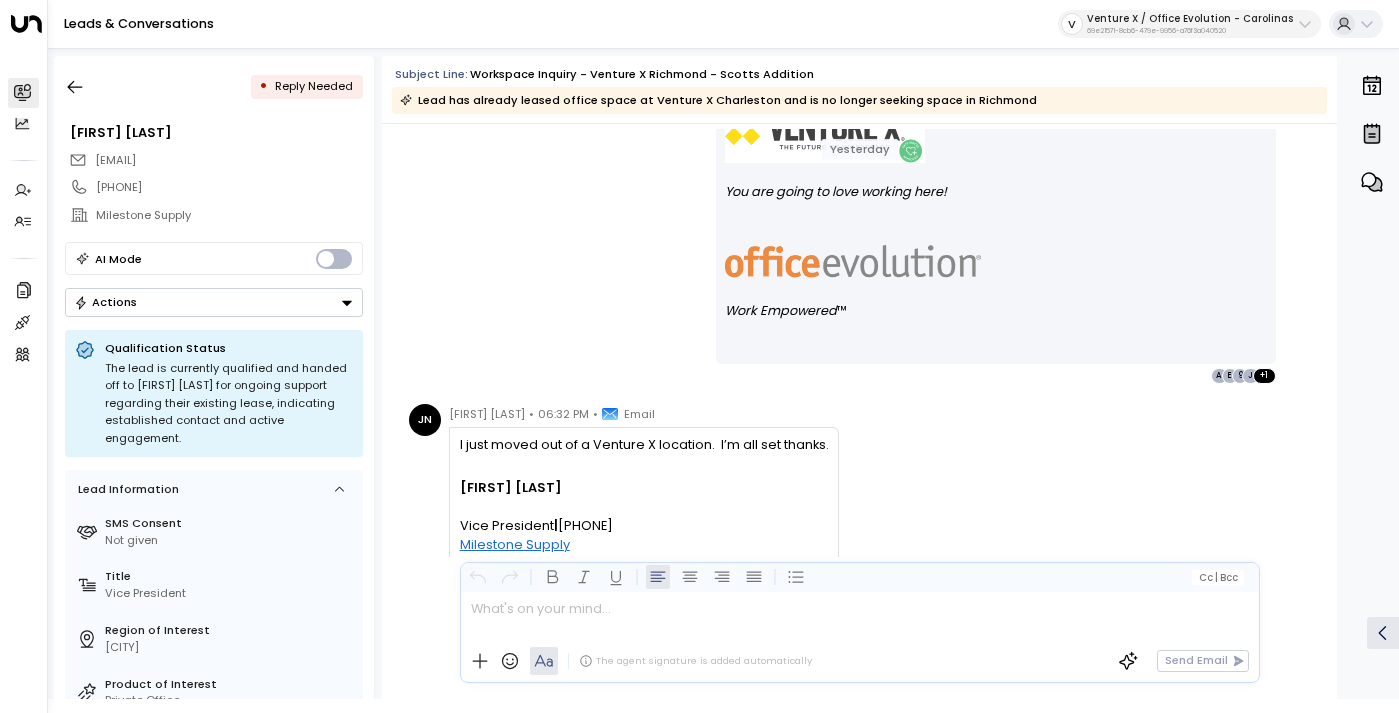 scroll, scrollTop: 3788, scrollLeft: 0, axis: vertical 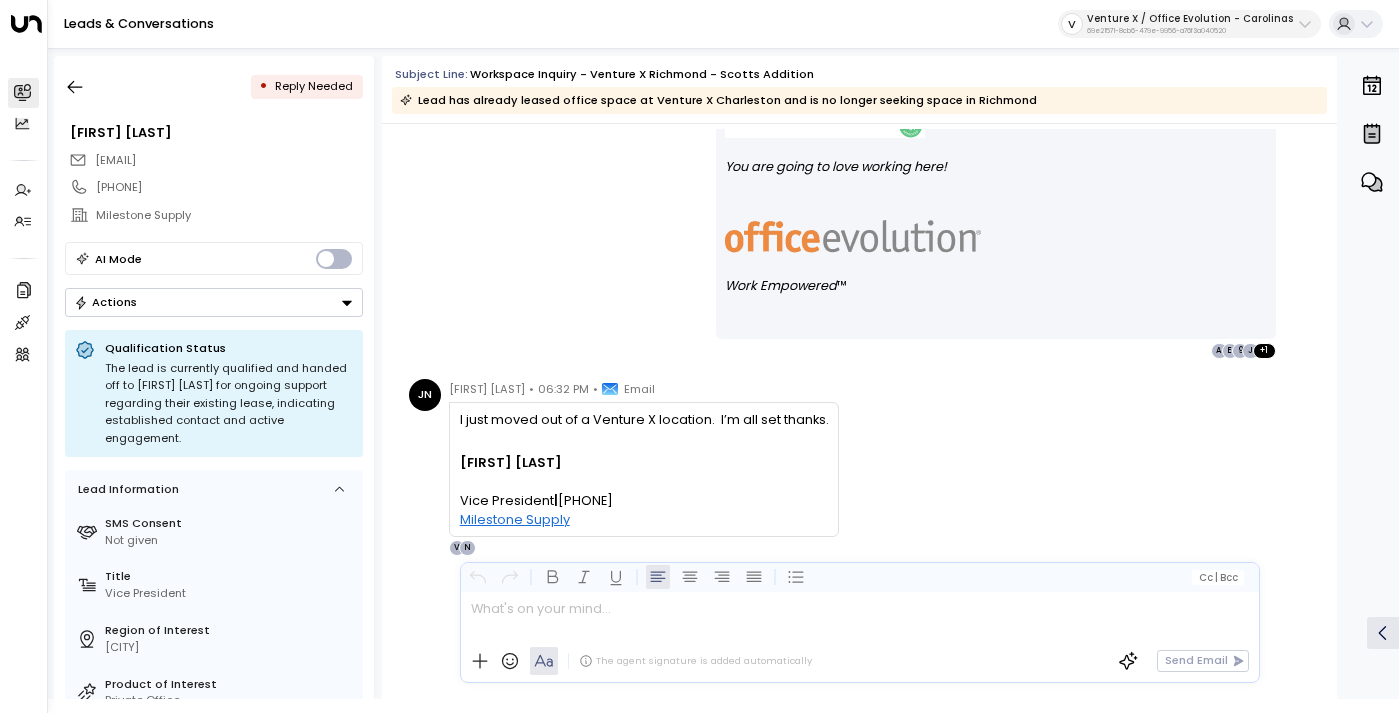 click on "Venture X / Office Evolution - Carolinas" at bounding box center (1190, 19) 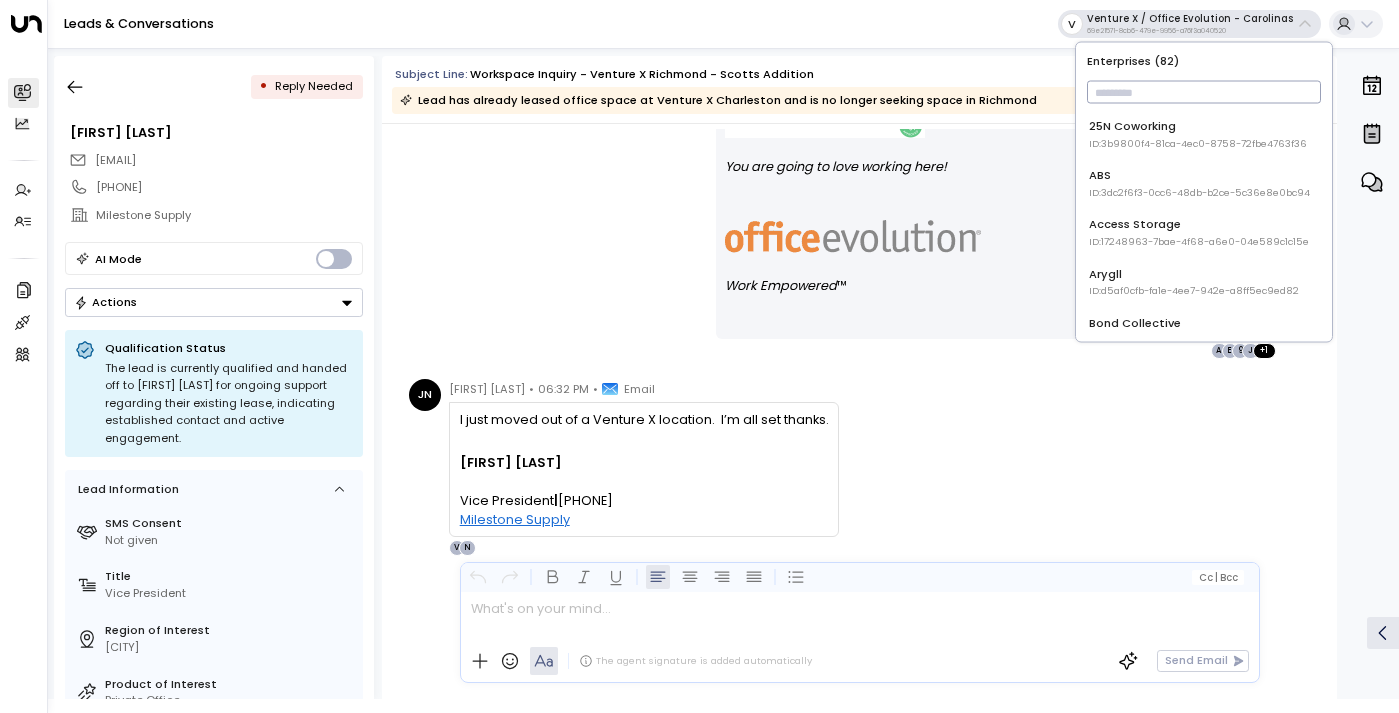 click at bounding box center [1204, 92] 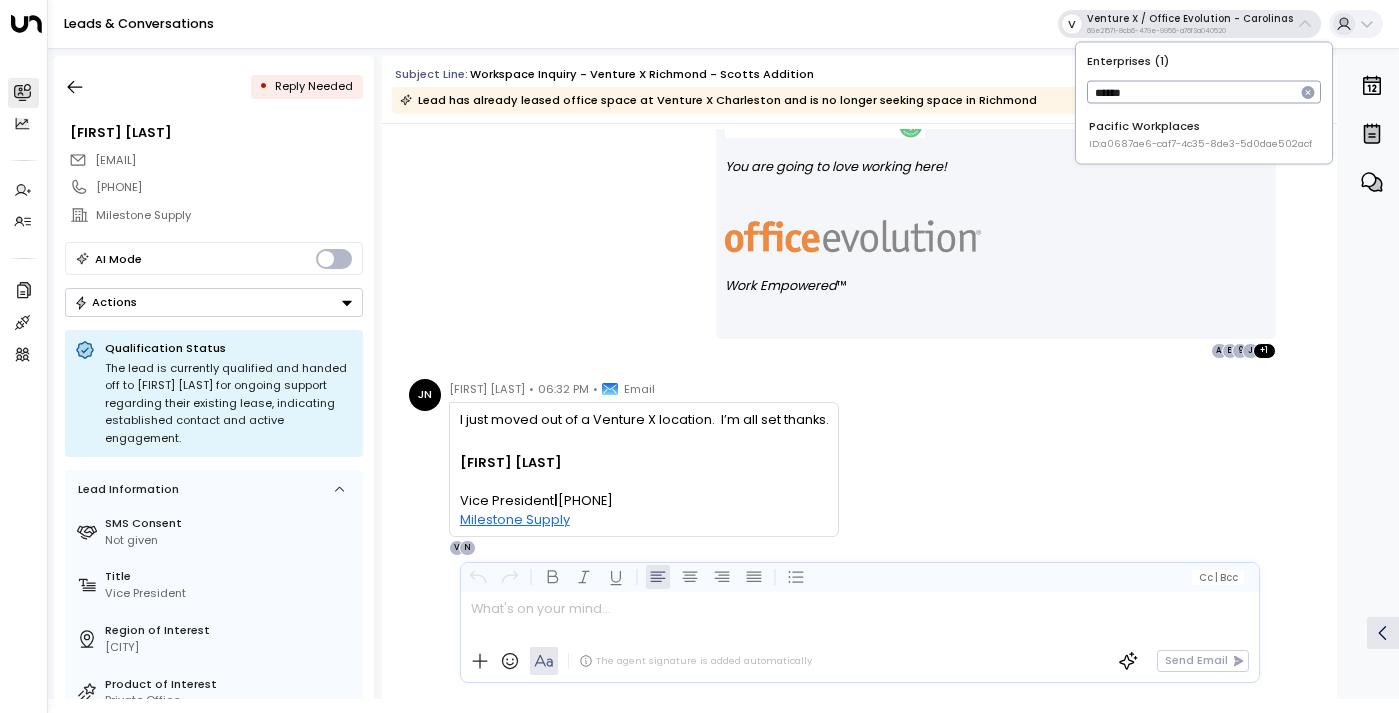 type on "******" 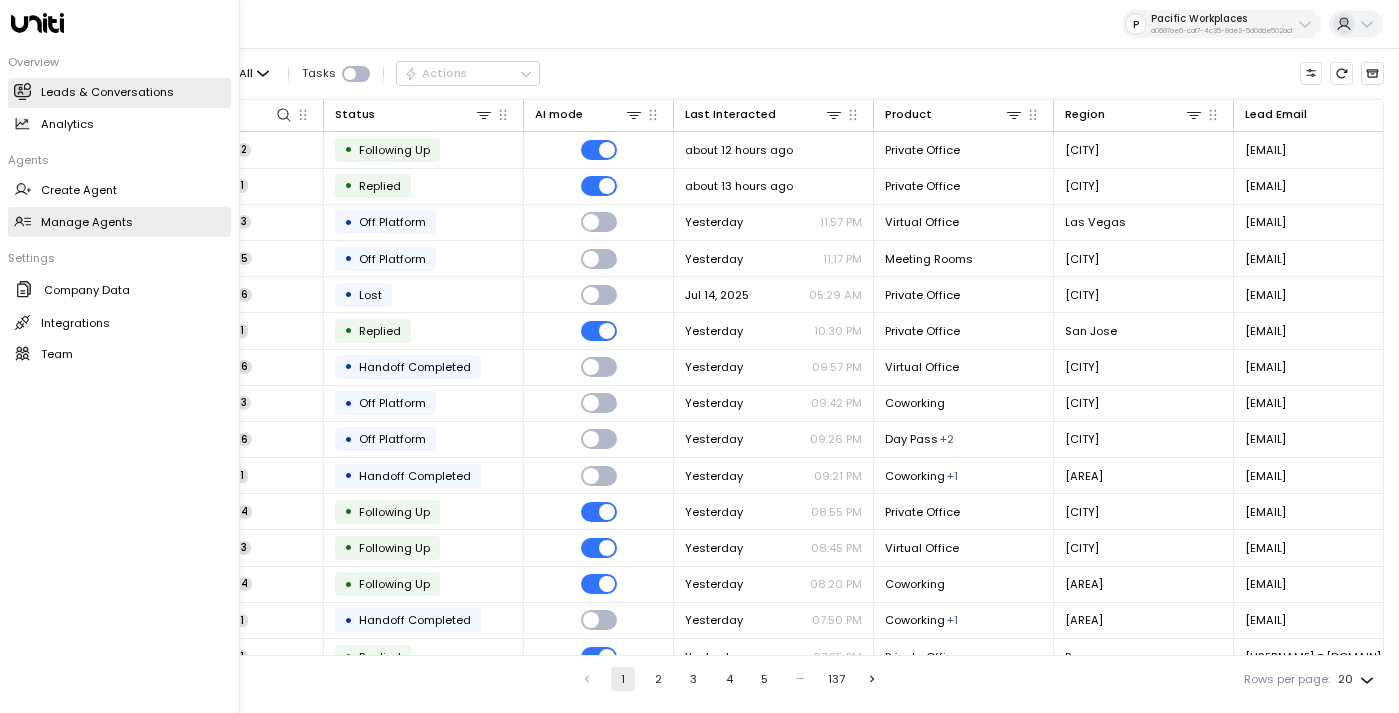 click on "Manage Agents" at bounding box center [87, 222] 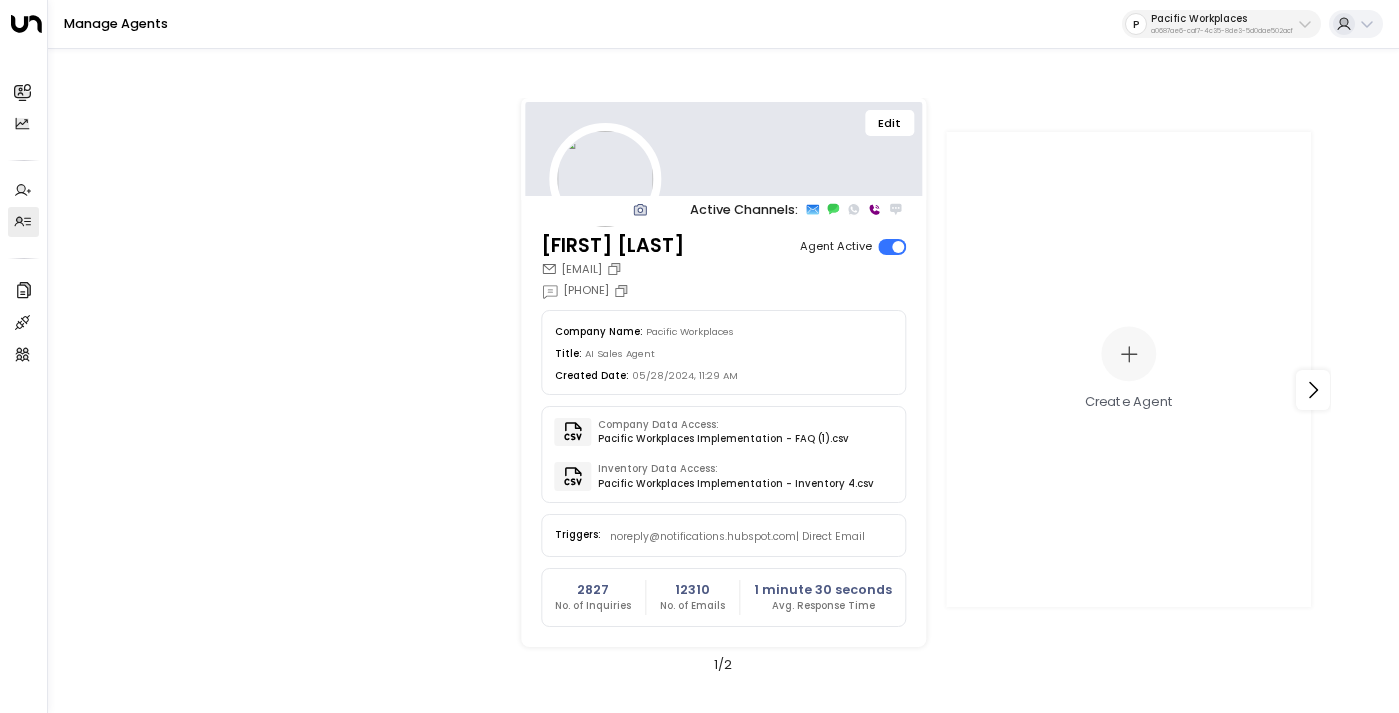 click on "Edit" at bounding box center (890, 123) 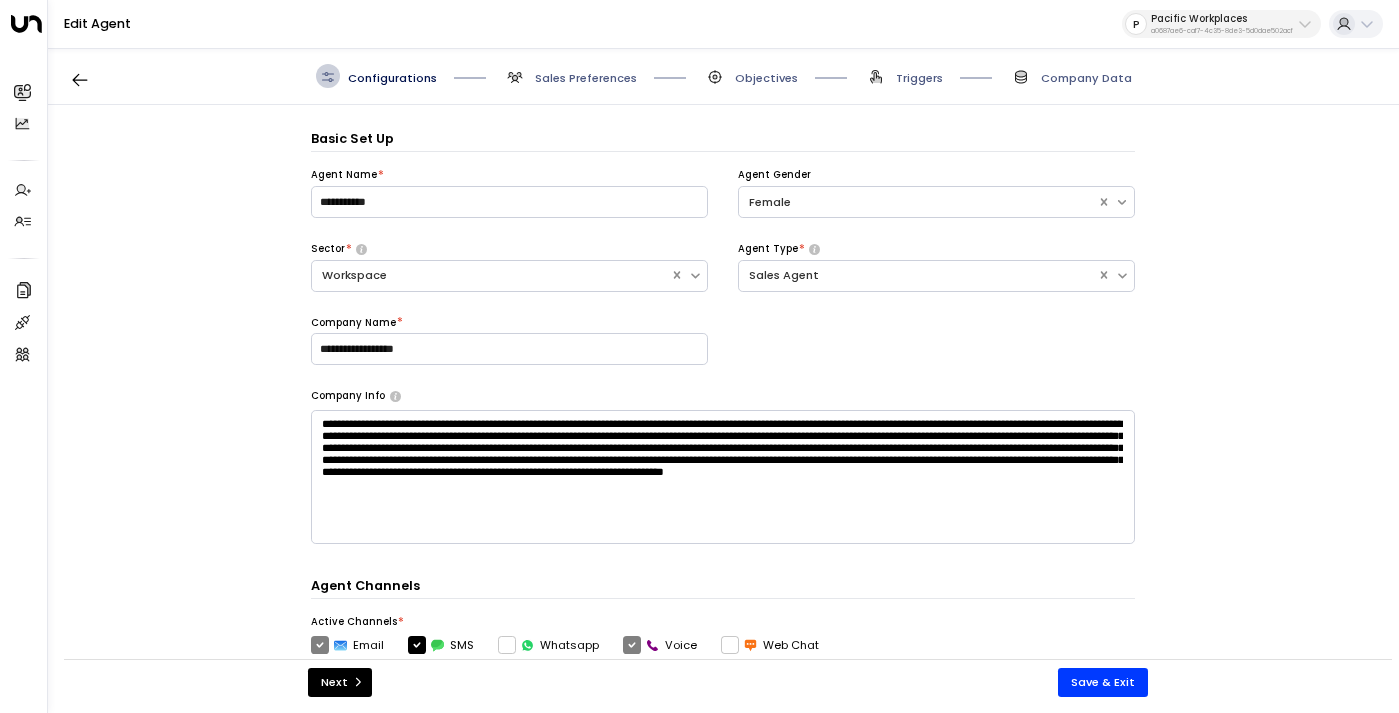 scroll, scrollTop: 24, scrollLeft: 0, axis: vertical 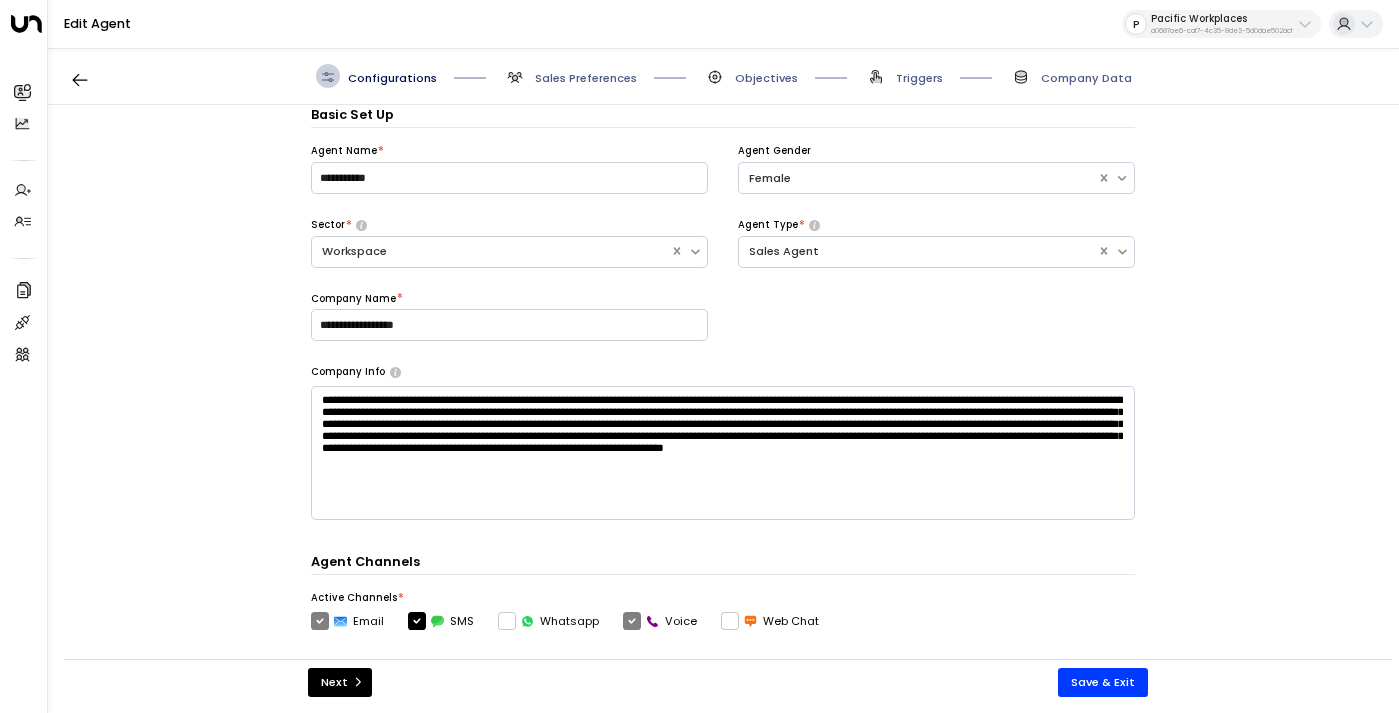 click on "Company Data" at bounding box center [1086, 78] 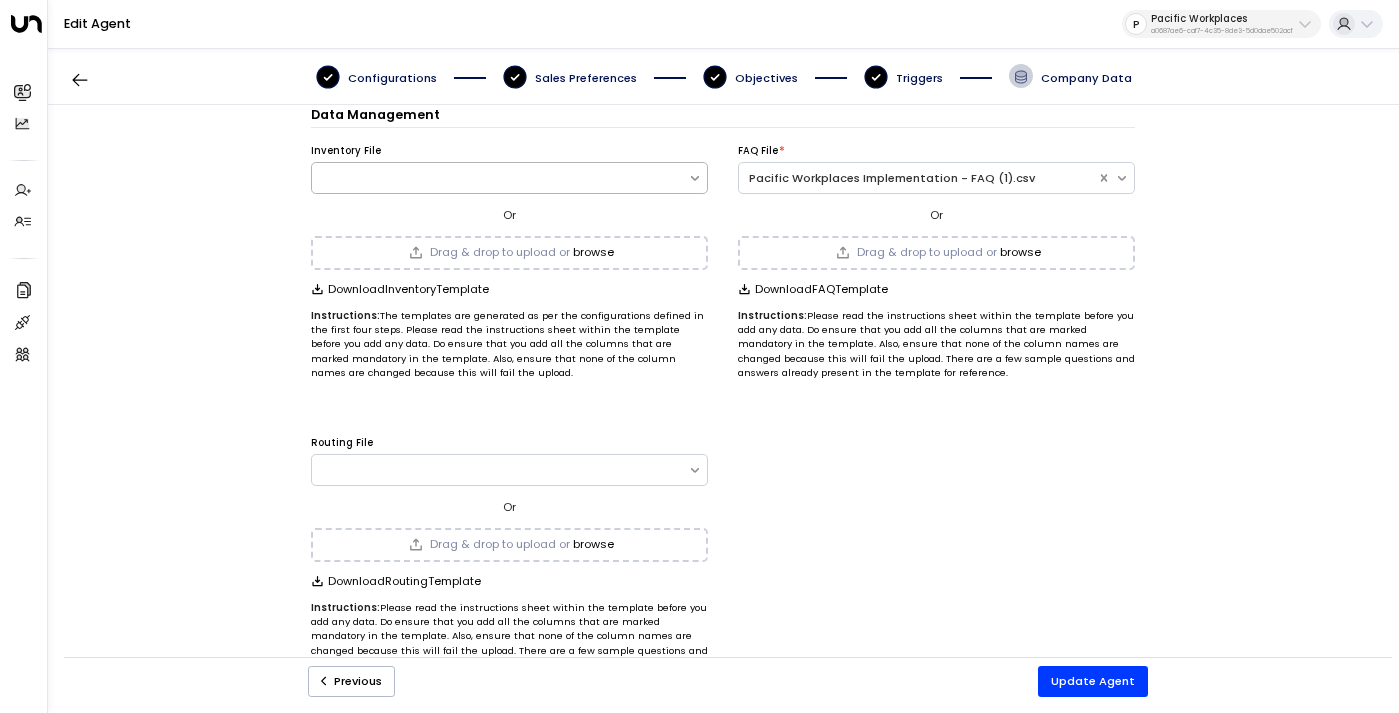 click on "Drag & drop to upload or  browse" at bounding box center [509, 253] 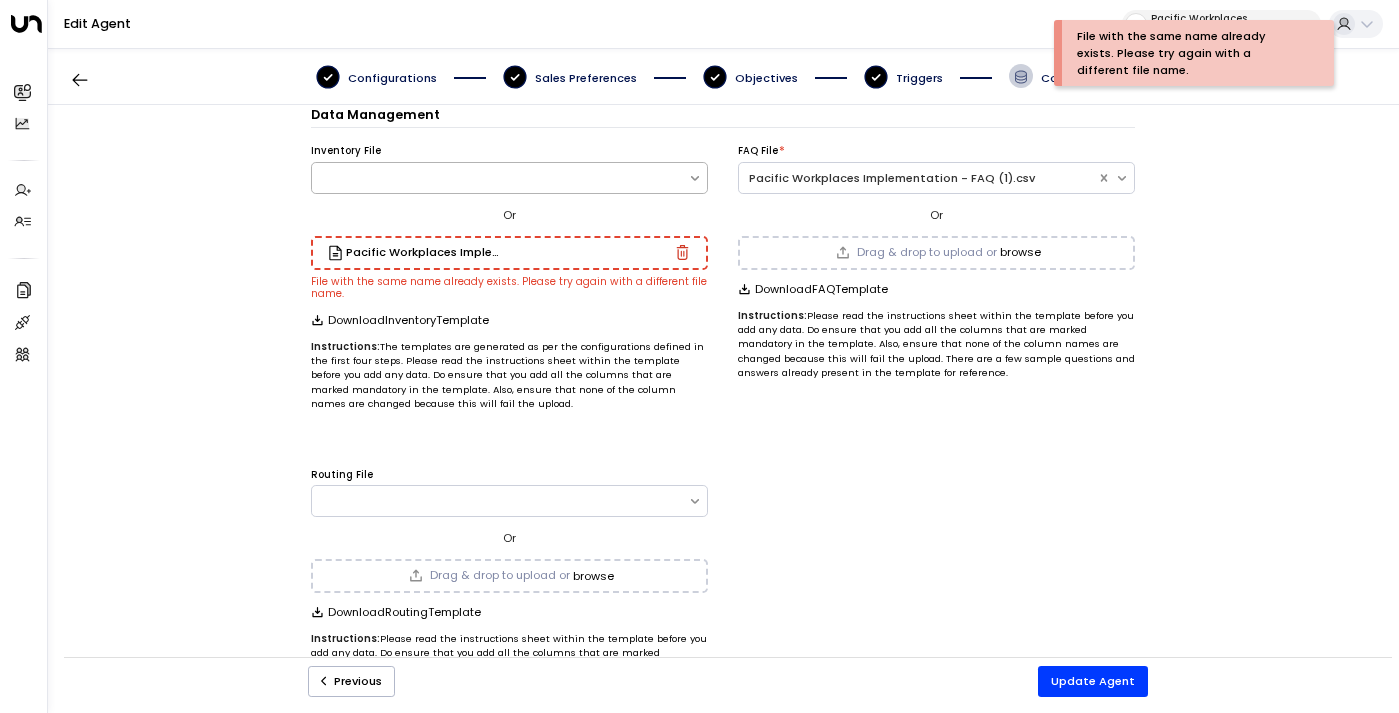 click 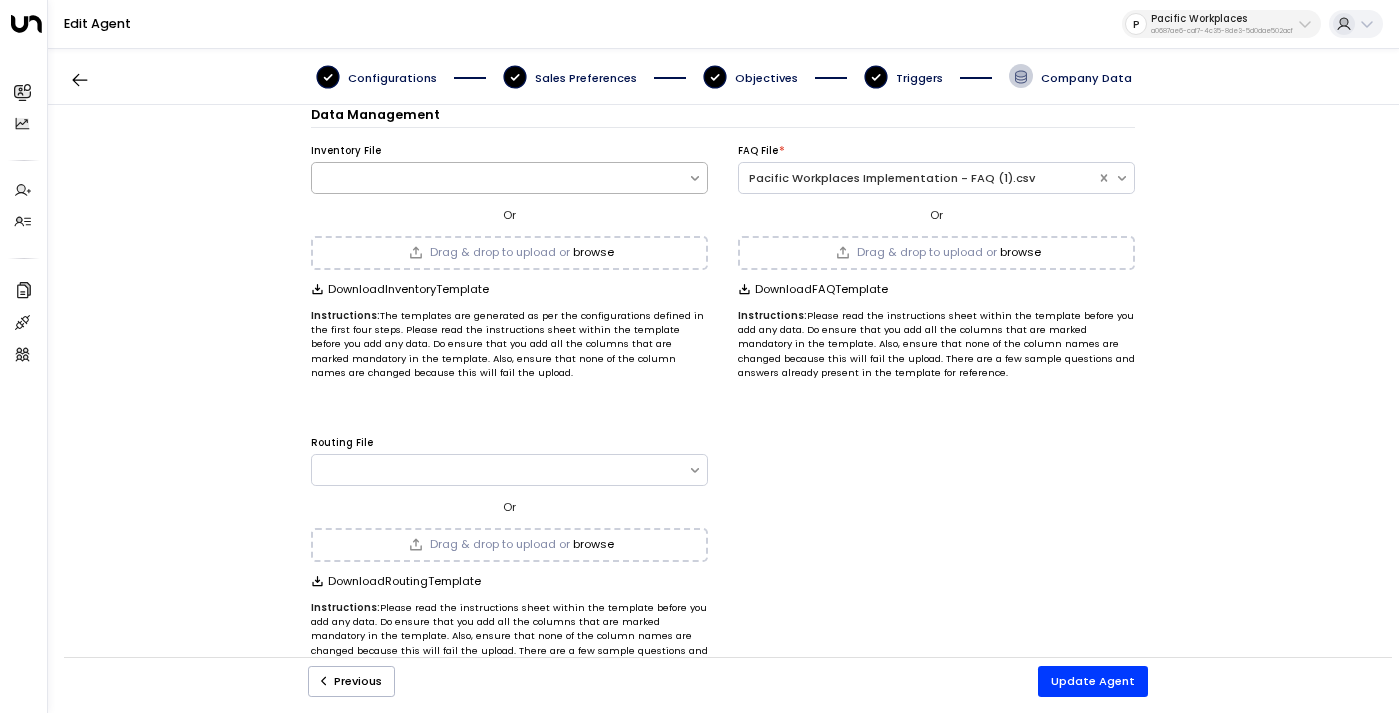 click on "browse" at bounding box center (593, 252) 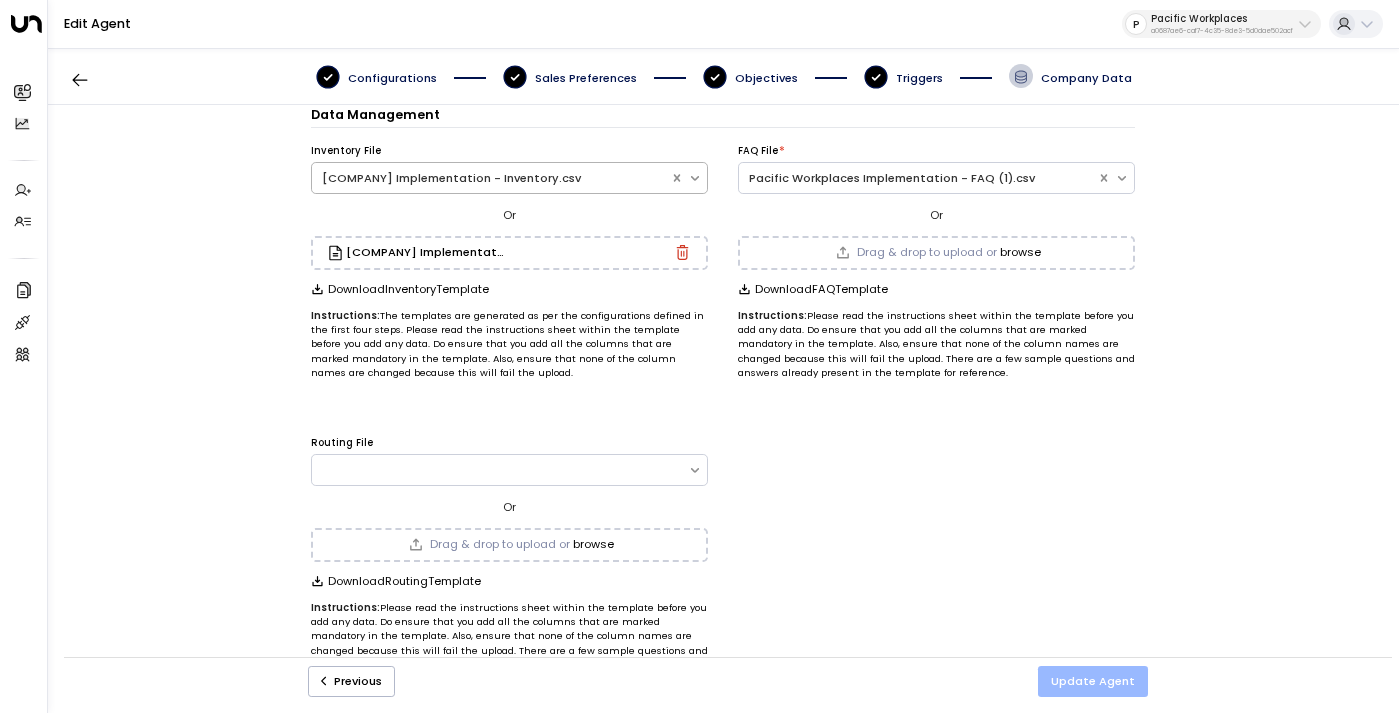 click on "Update Agent" at bounding box center [1093, 681] 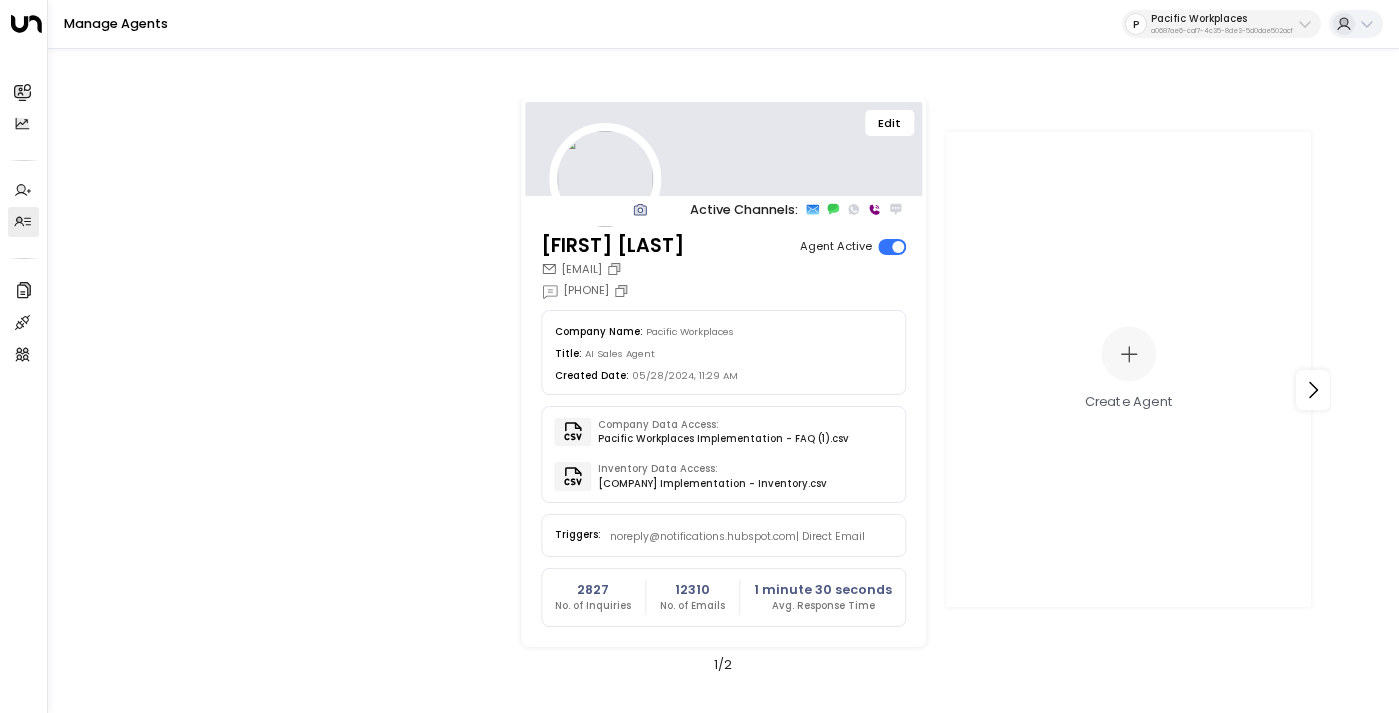click on "a0687ae6-caf7-4c35-8de3-5d0dae502acf" at bounding box center [1222, 31] 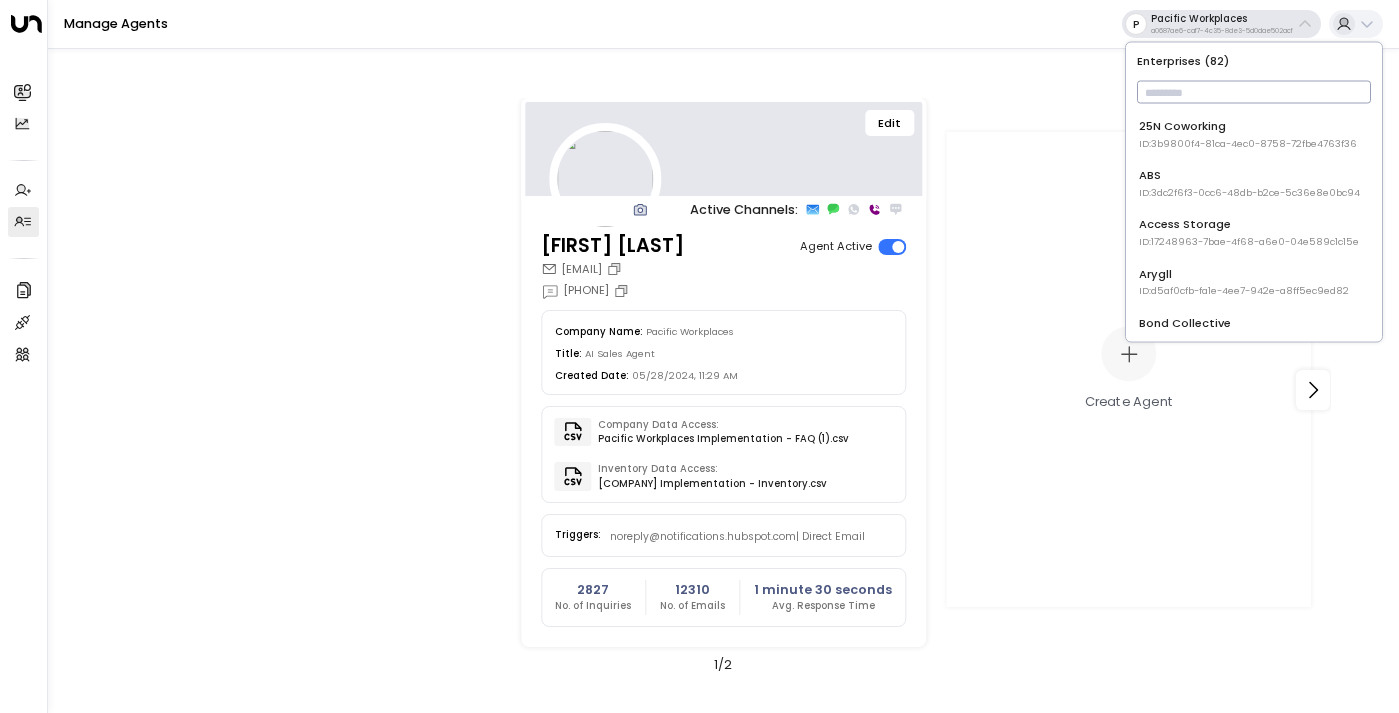 click at bounding box center [1254, 92] 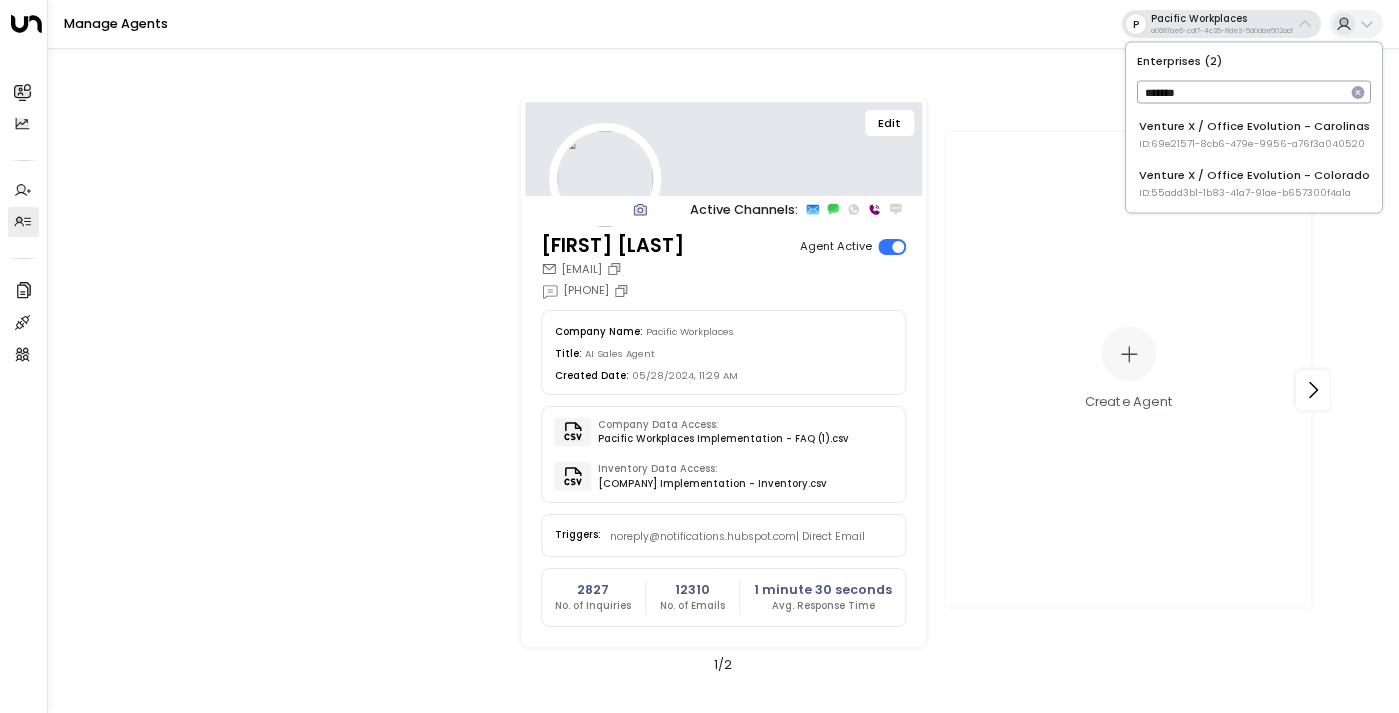 type on "*******" 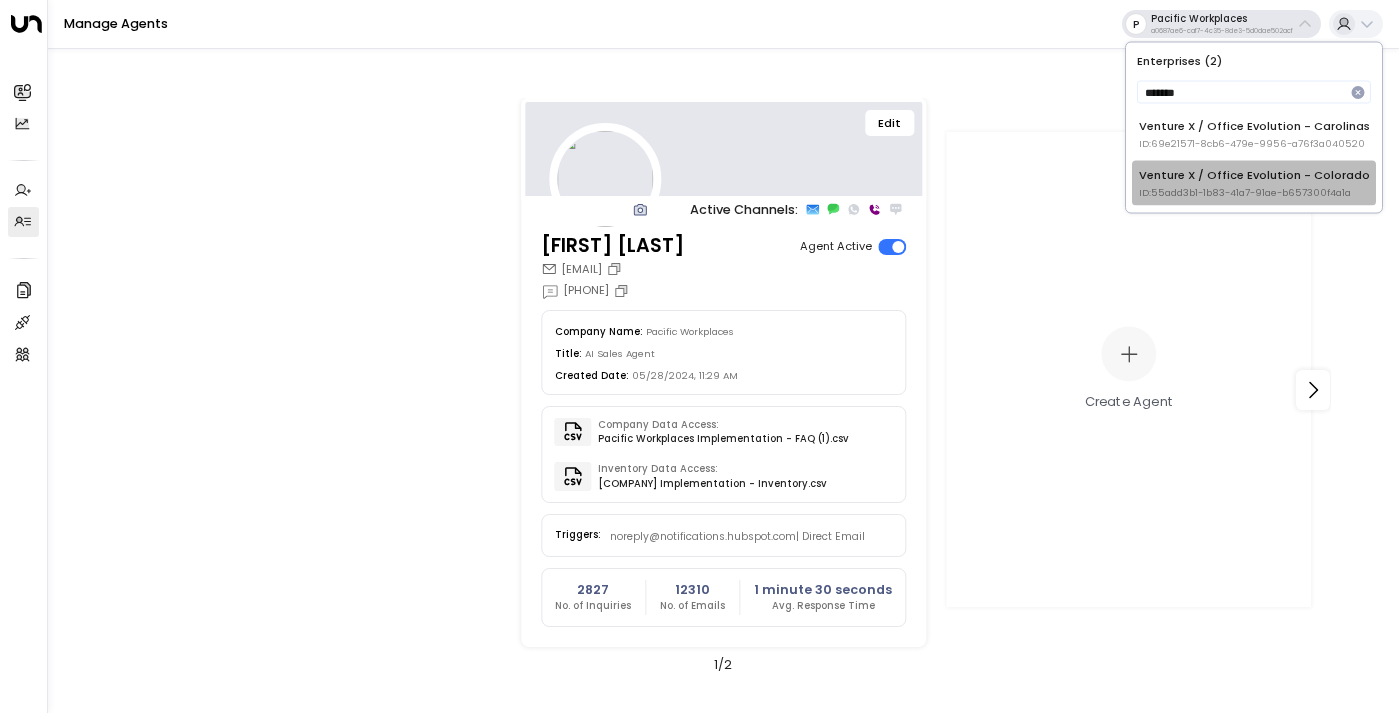 click on "ID:  55add3b1-1b83-41a7-91ae-b657300f4a1a" at bounding box center [1254, 192] 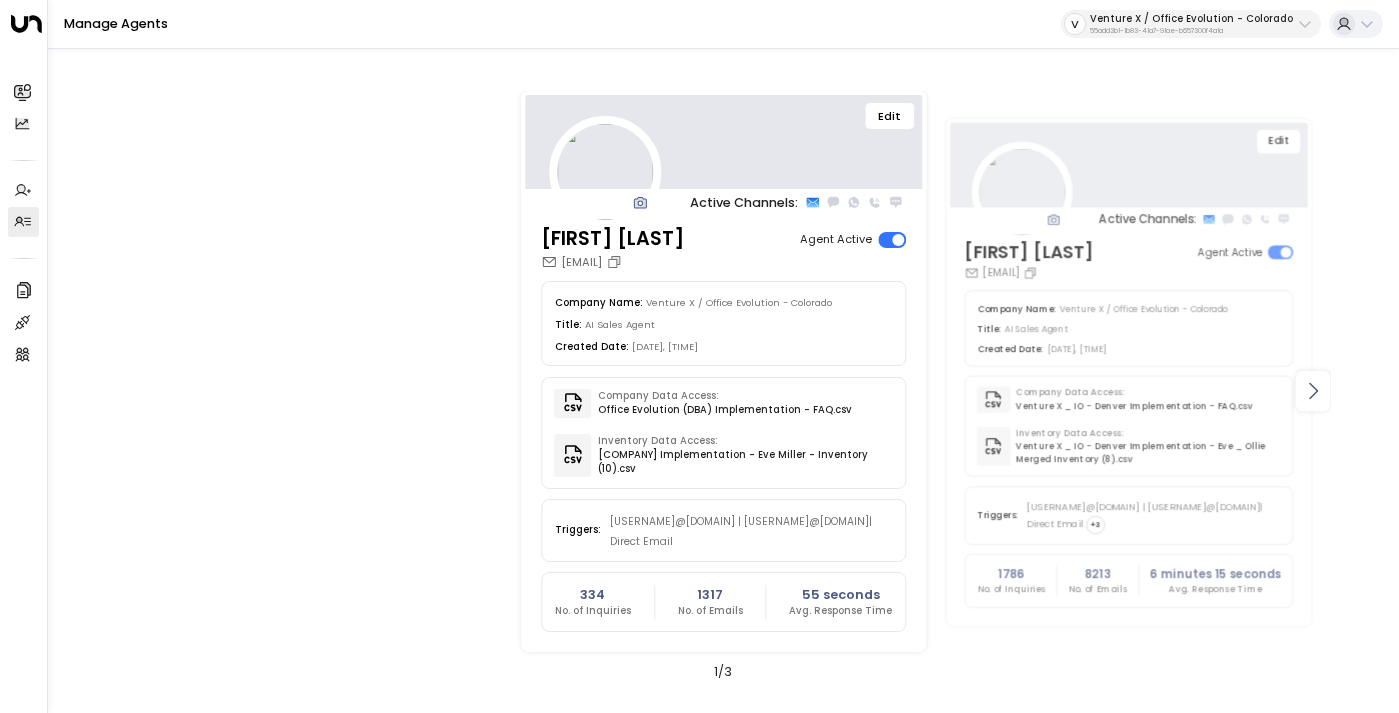 click 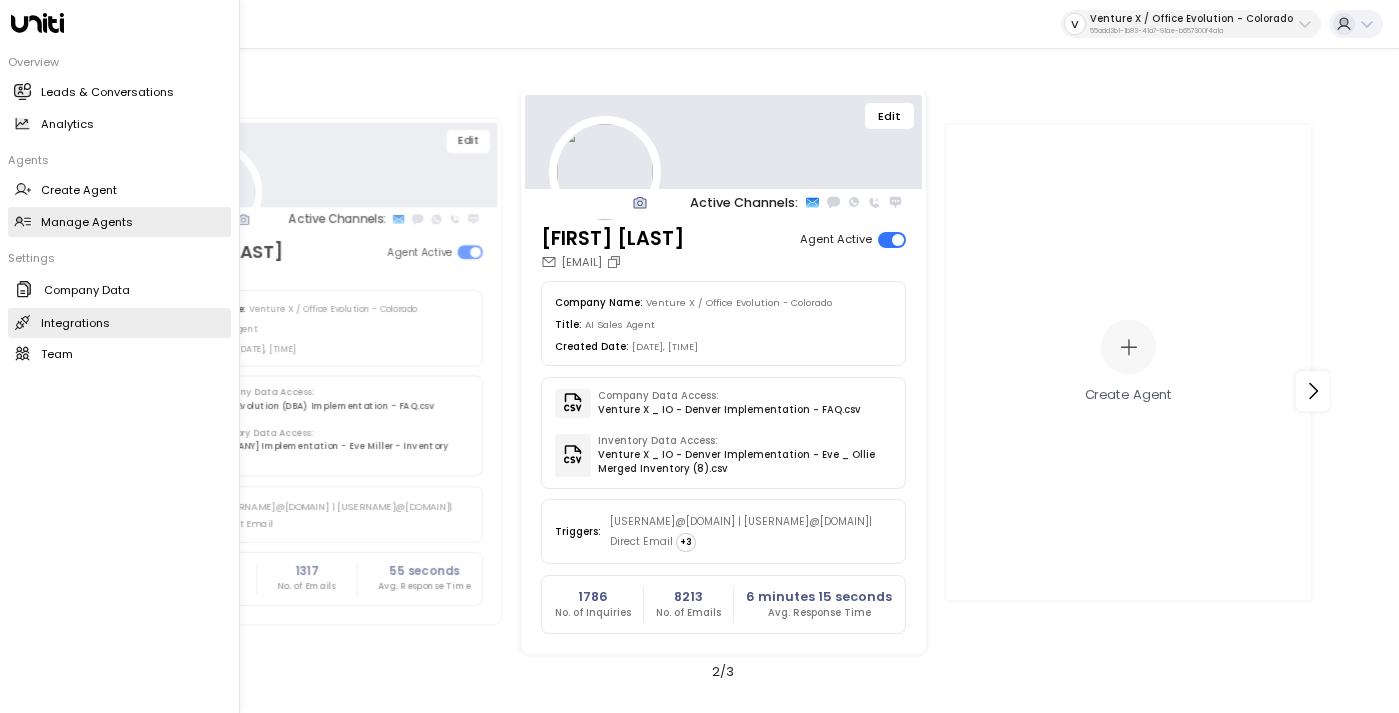 click on "Integrations" at bounding box center (75, 323) 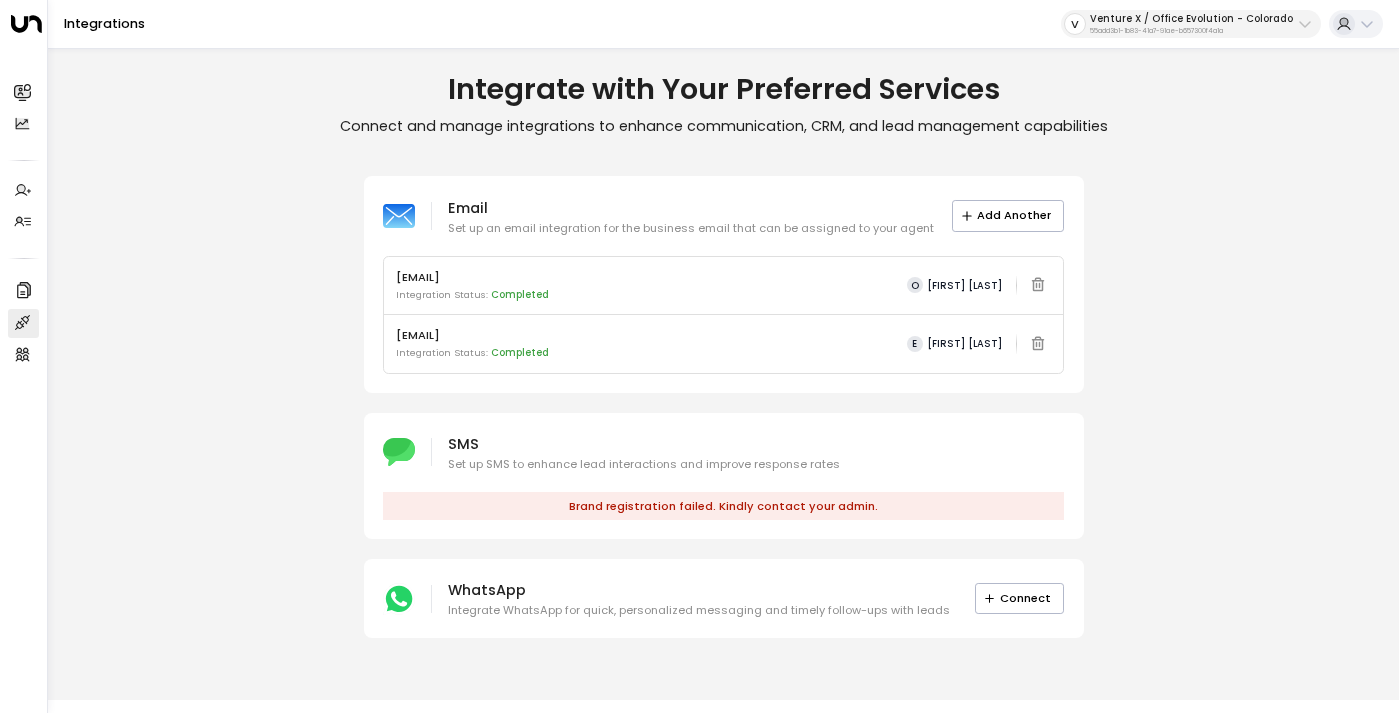 click on "Venture X / Office Evolution - Colorado" at bounding box center [1191, 19] 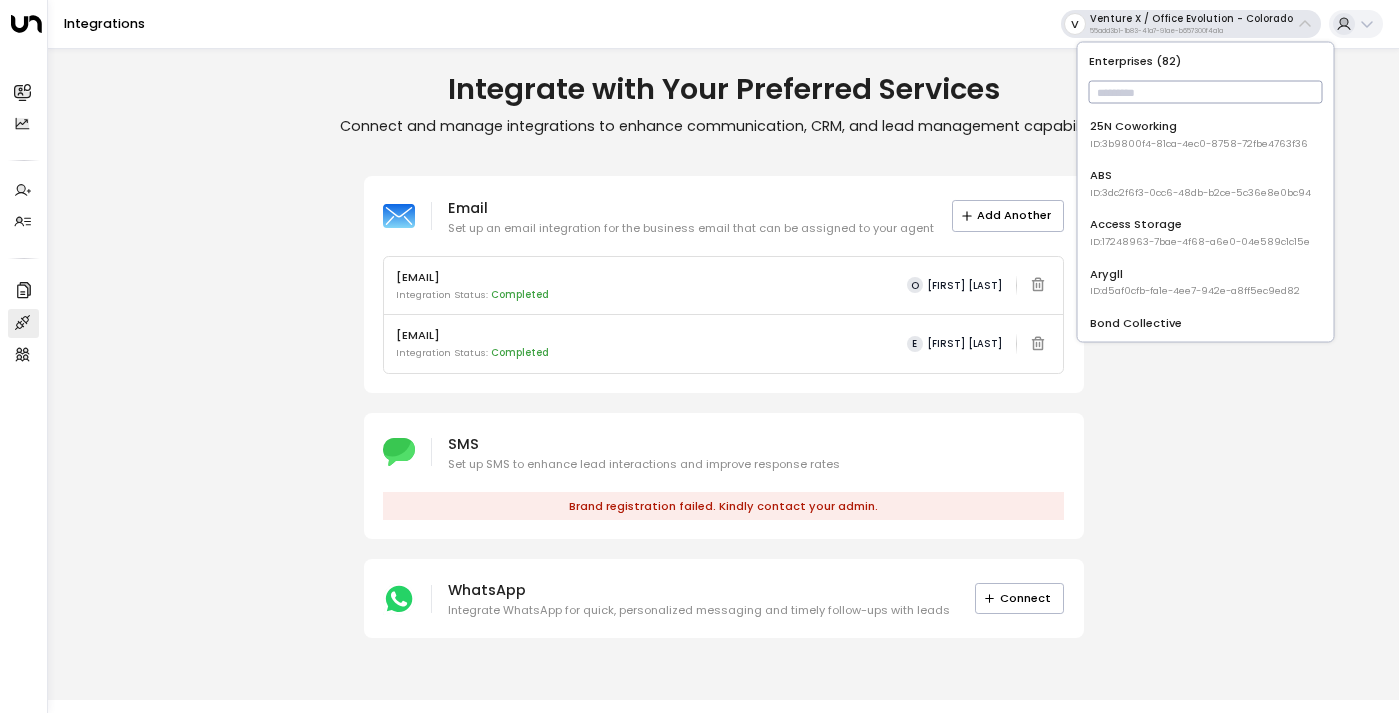 click at bounding box center (1206, 92) 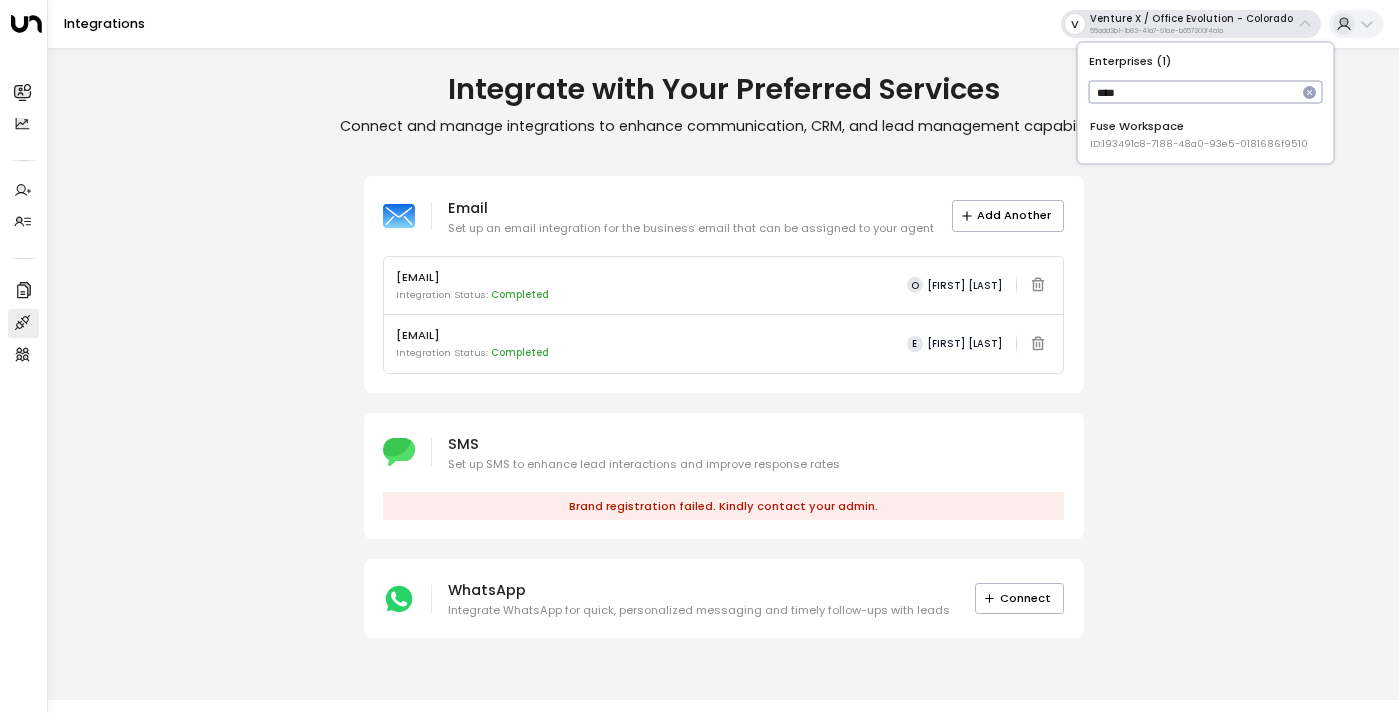 type on "****" 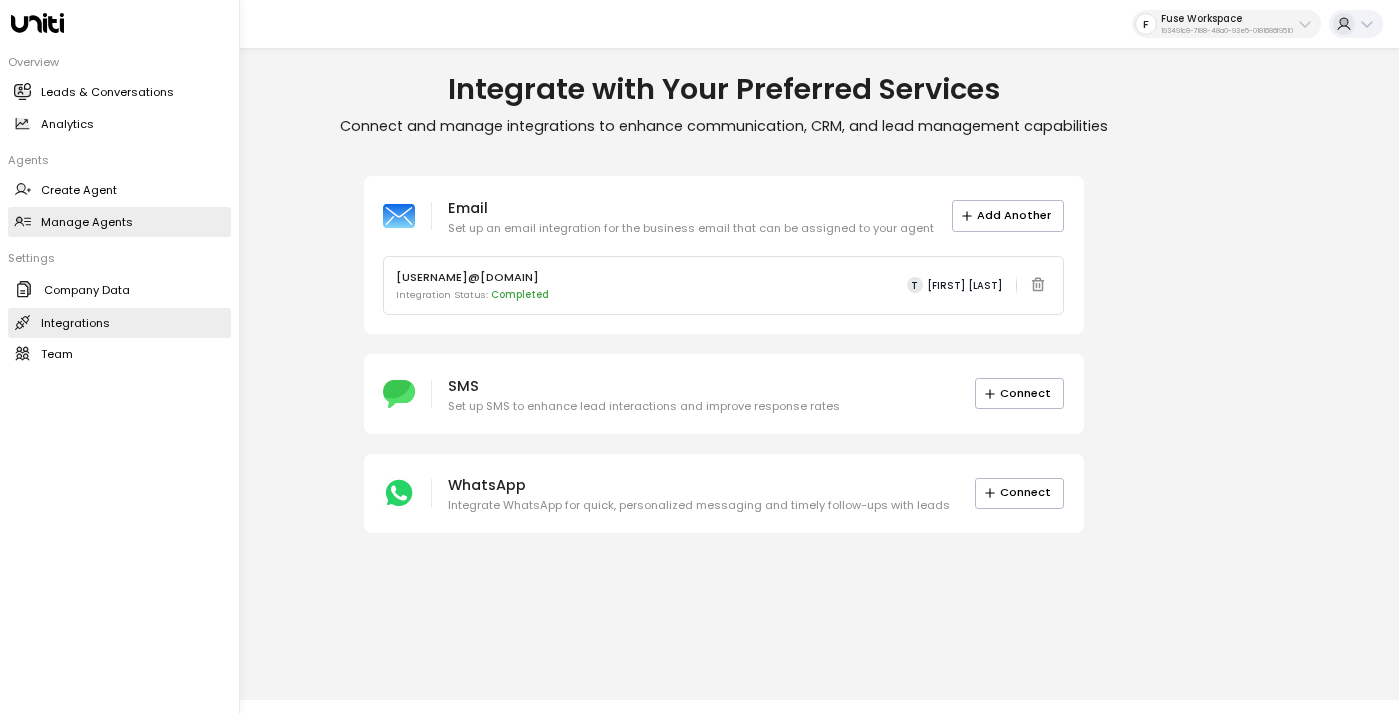 click on "Manage Agents" at bounding box center (87, 222) 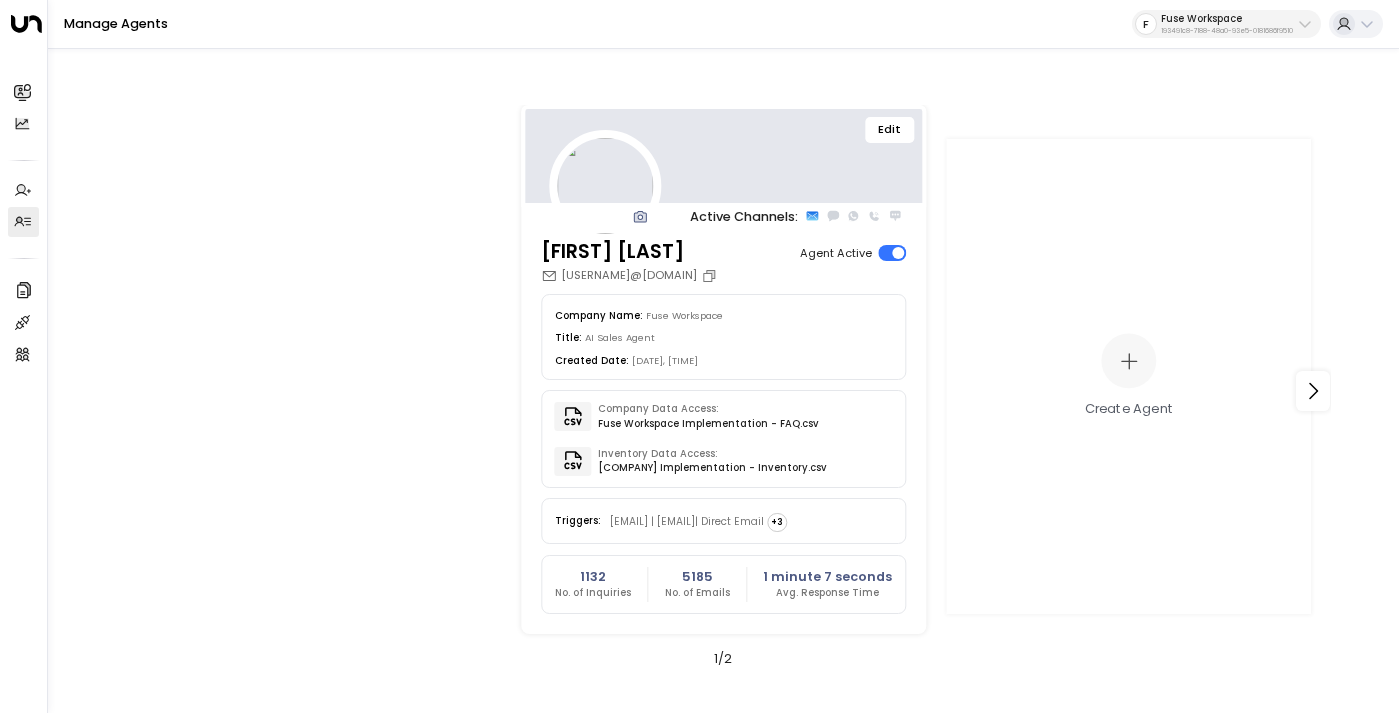 click on "Edit" at bounding box center [890, 130] 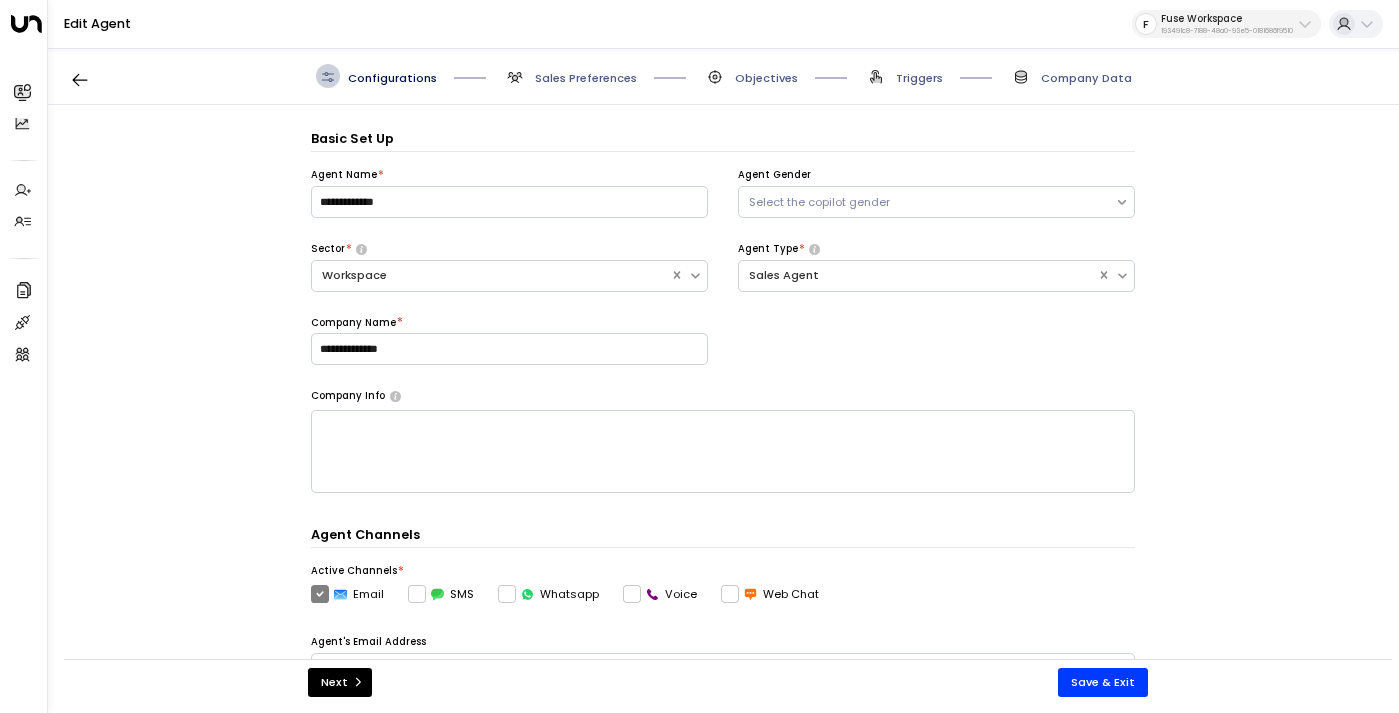 scroll, scrollTop: 24, scrollLeft: 0, axis: vertical 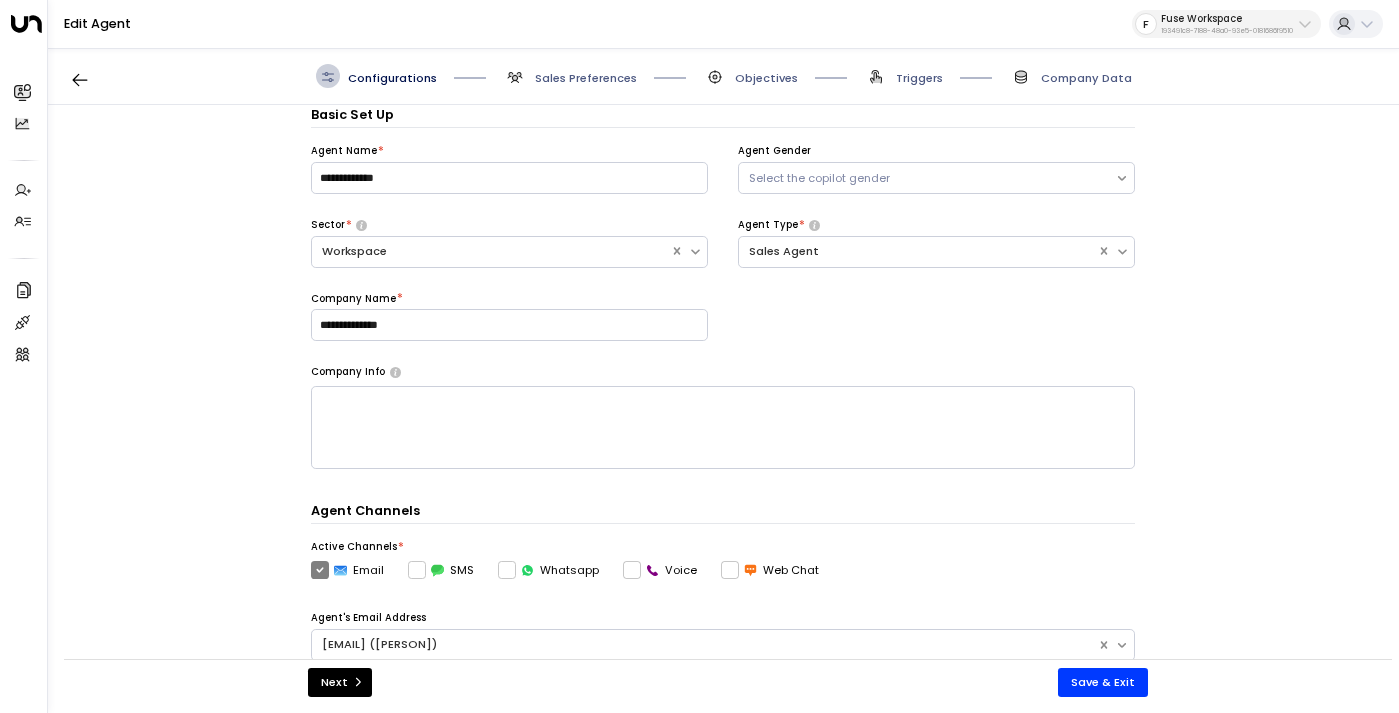 click on "Triggers" at bounding box center (919, 78) 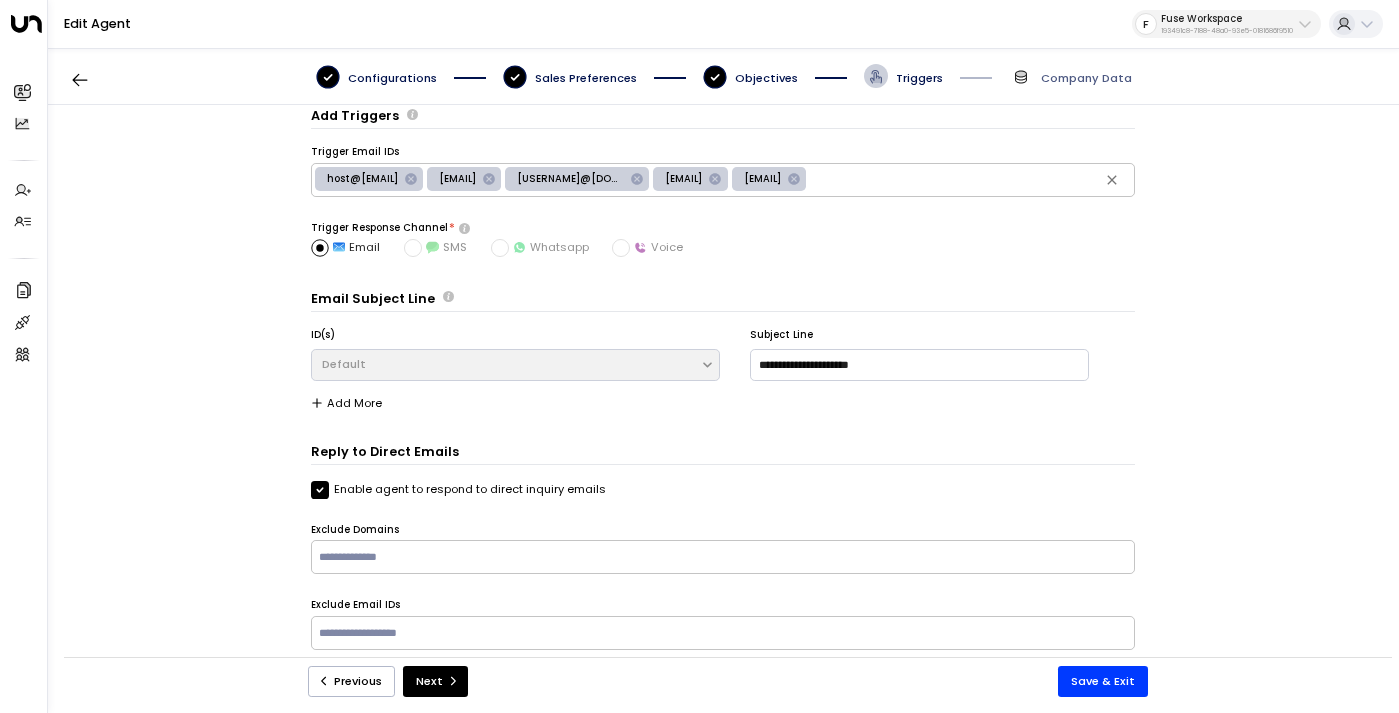 click on "Company Data" at bounding box center [1086, 78] 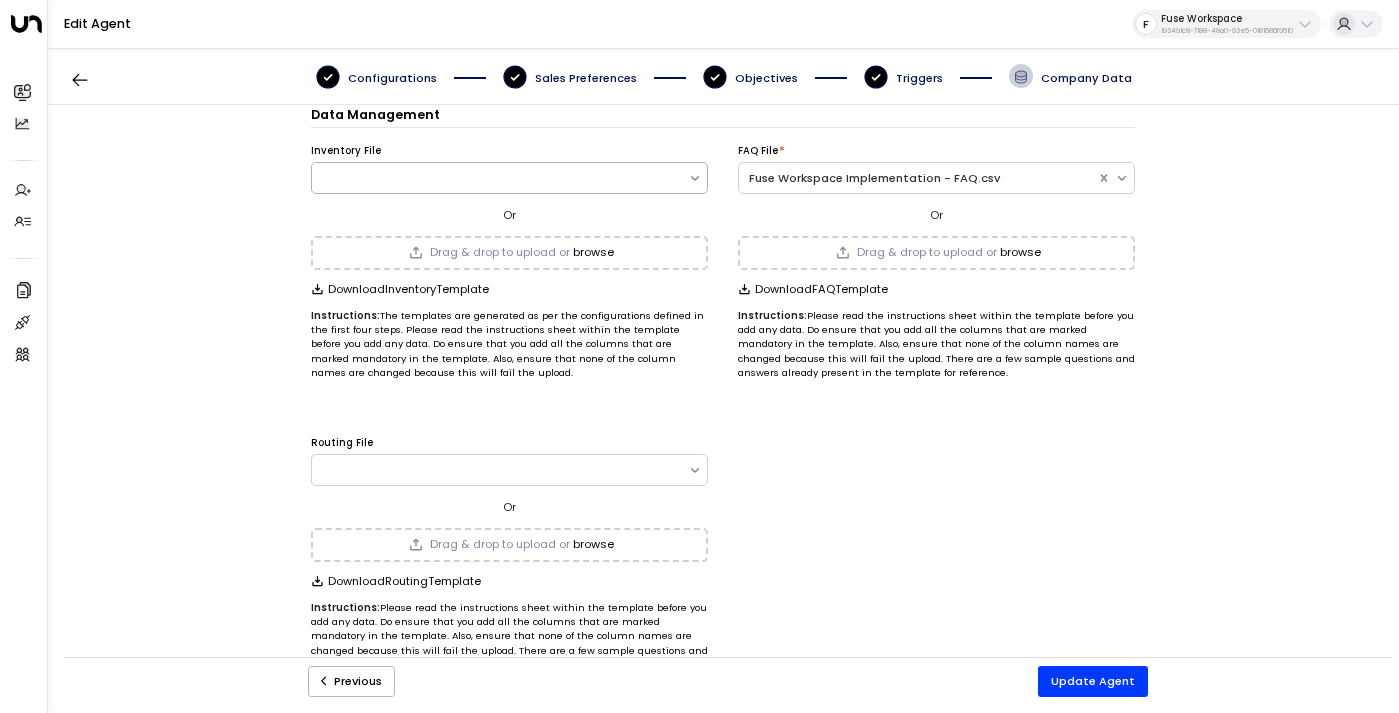 click on "browse" at bounding box center (593, 252) 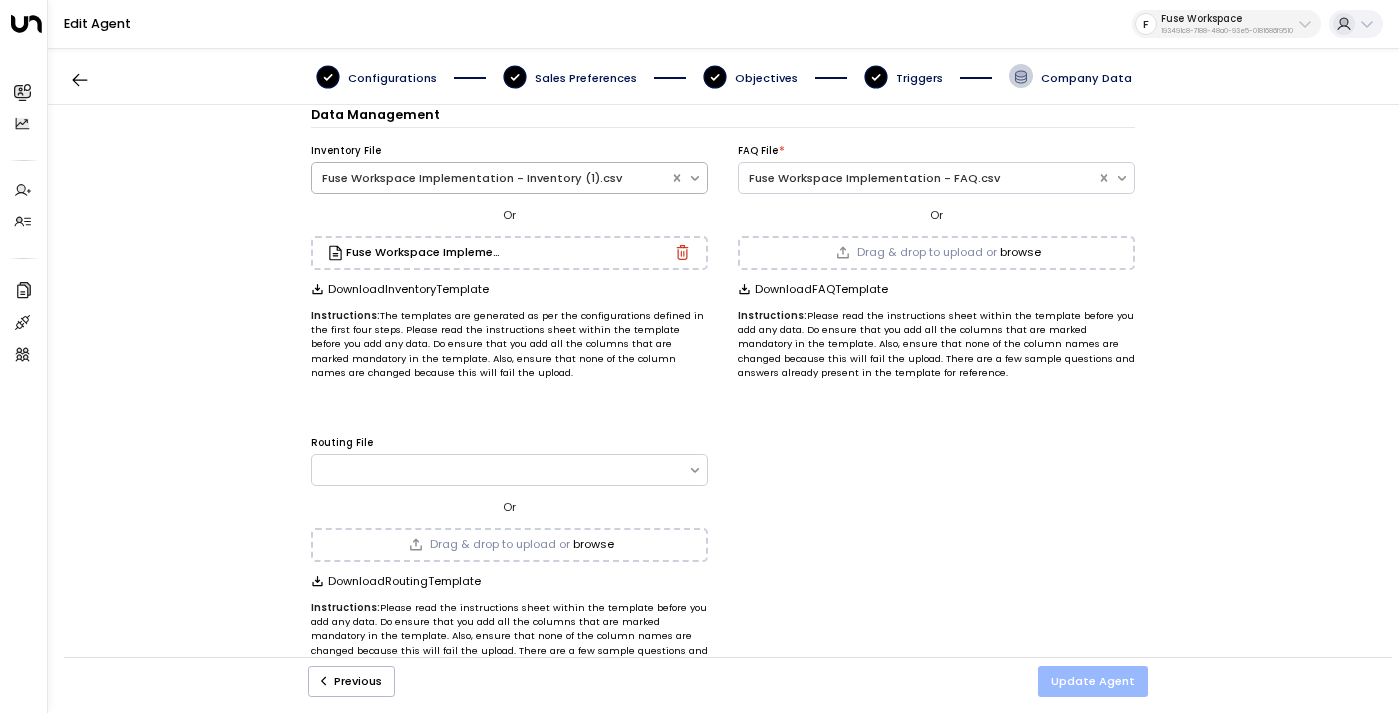 click on "Update Agent" at bounding box center [1093, 681] 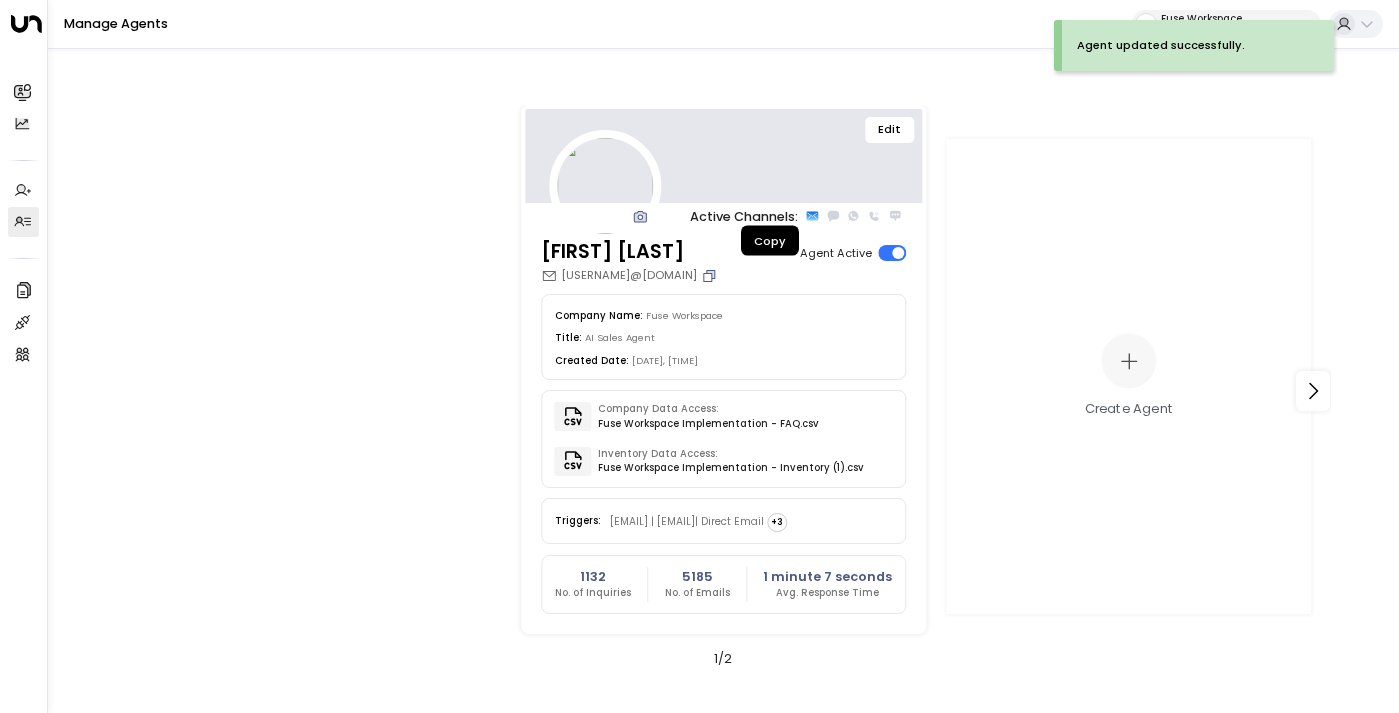 click 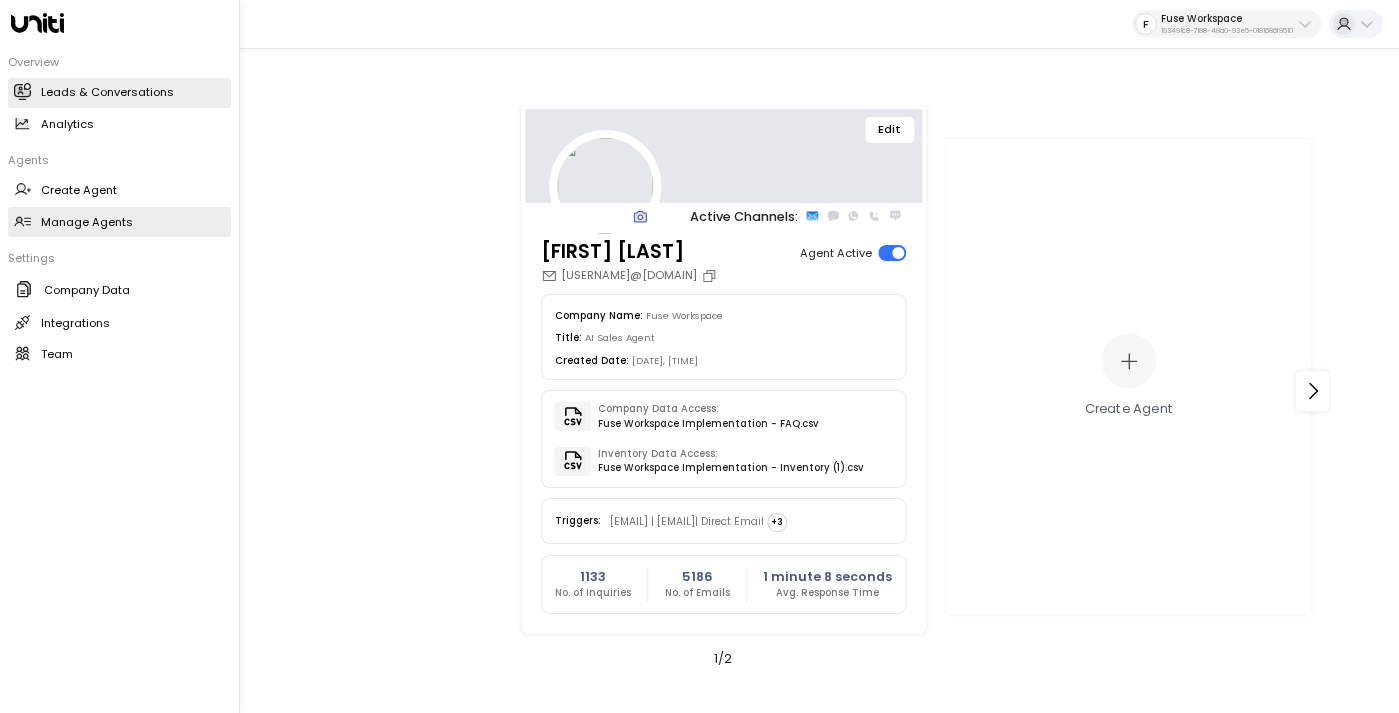 click on "Leads & Conversations Leads & Conversations" at bounding box center (119, 93) 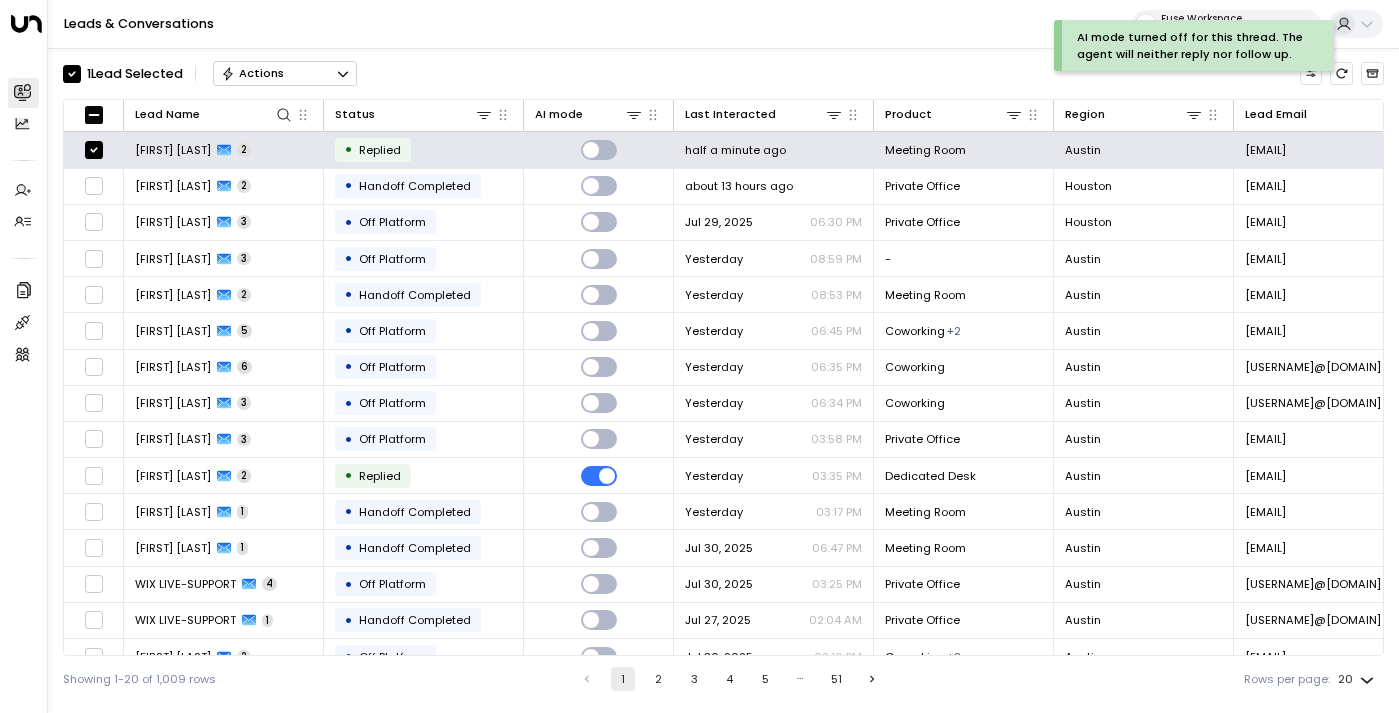 click on "Actions" at bounding box center (285, 73) 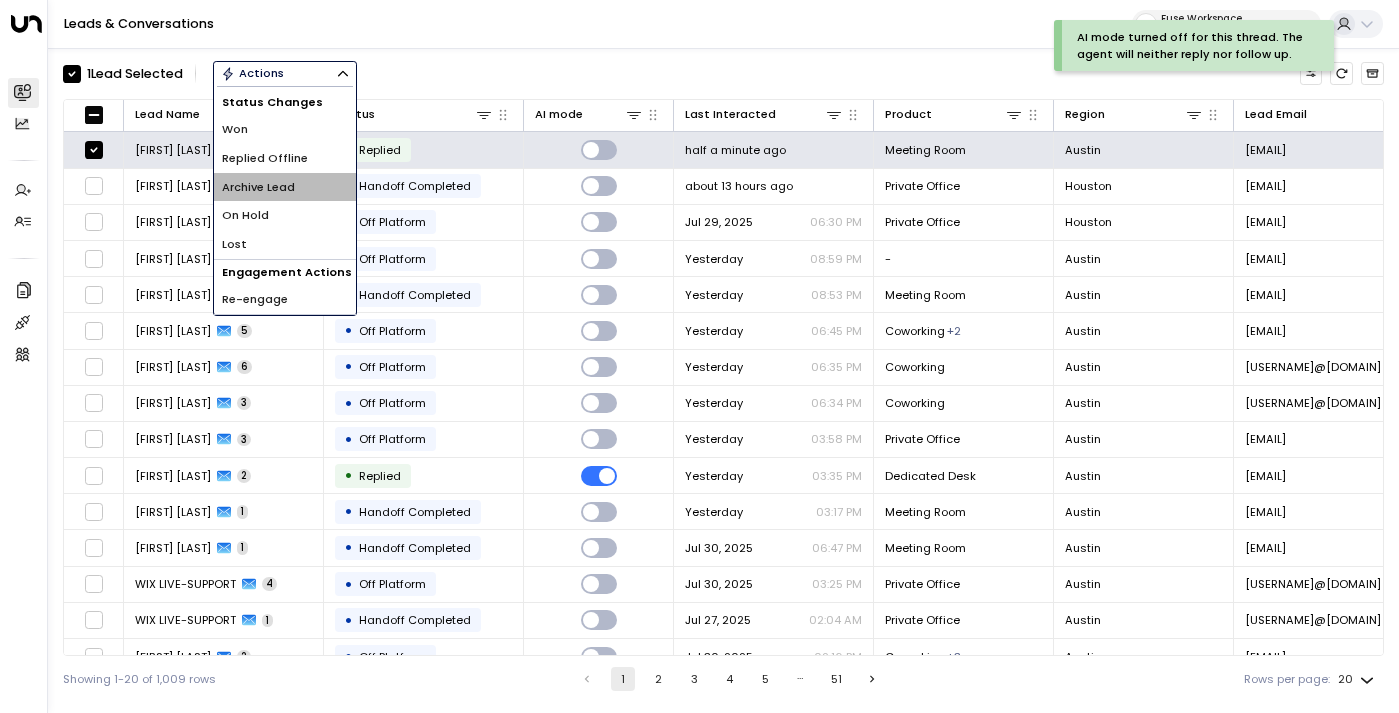 click on "Archive Lead" at bounding box center (285, 187) 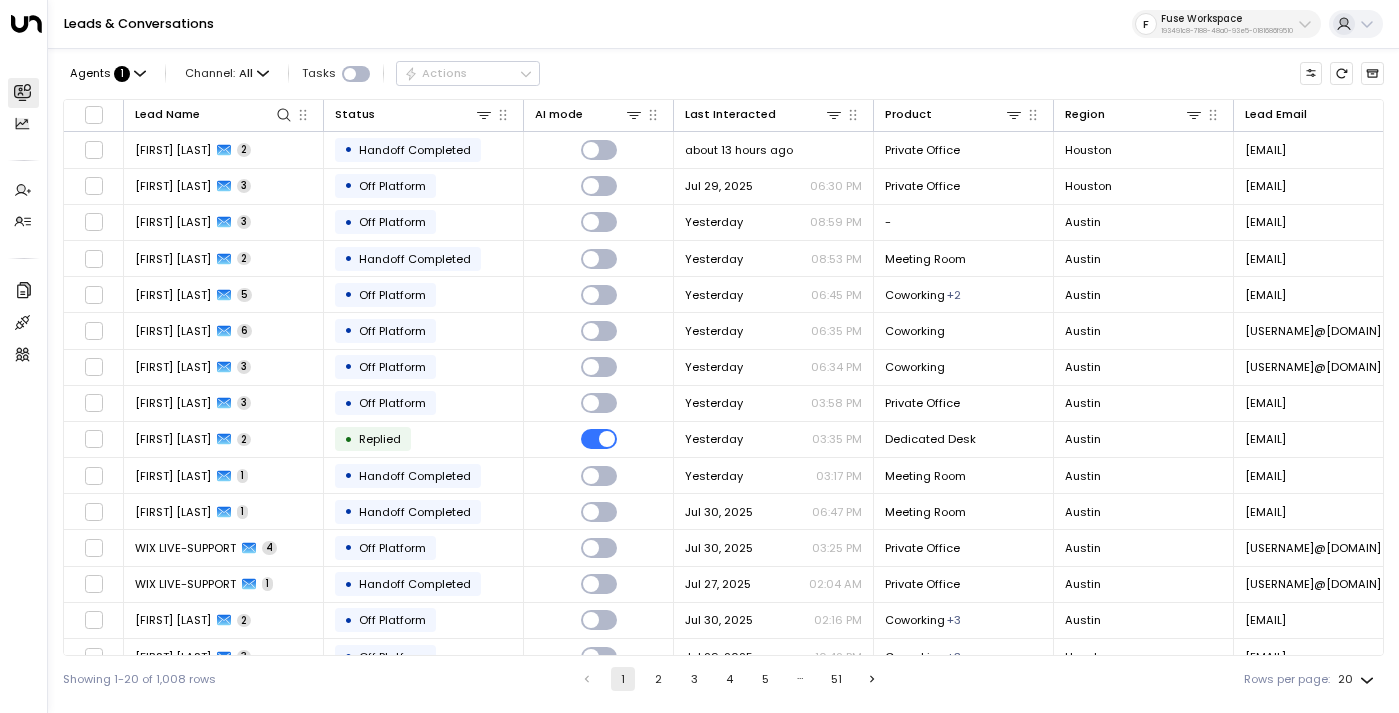 click on "193491c8-7188-48a0-93e5-0181686f9510" at bounding box center (1227, 31) 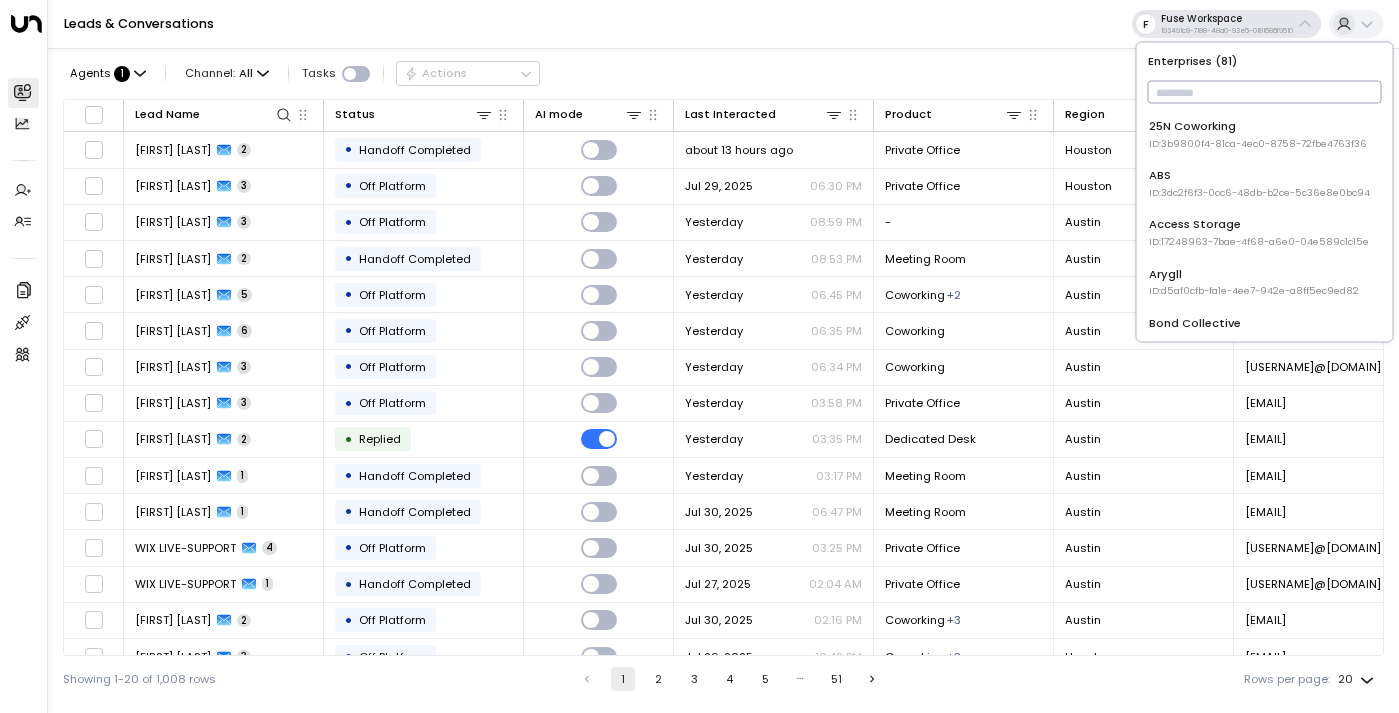 click at bounding box center [1265, 92] 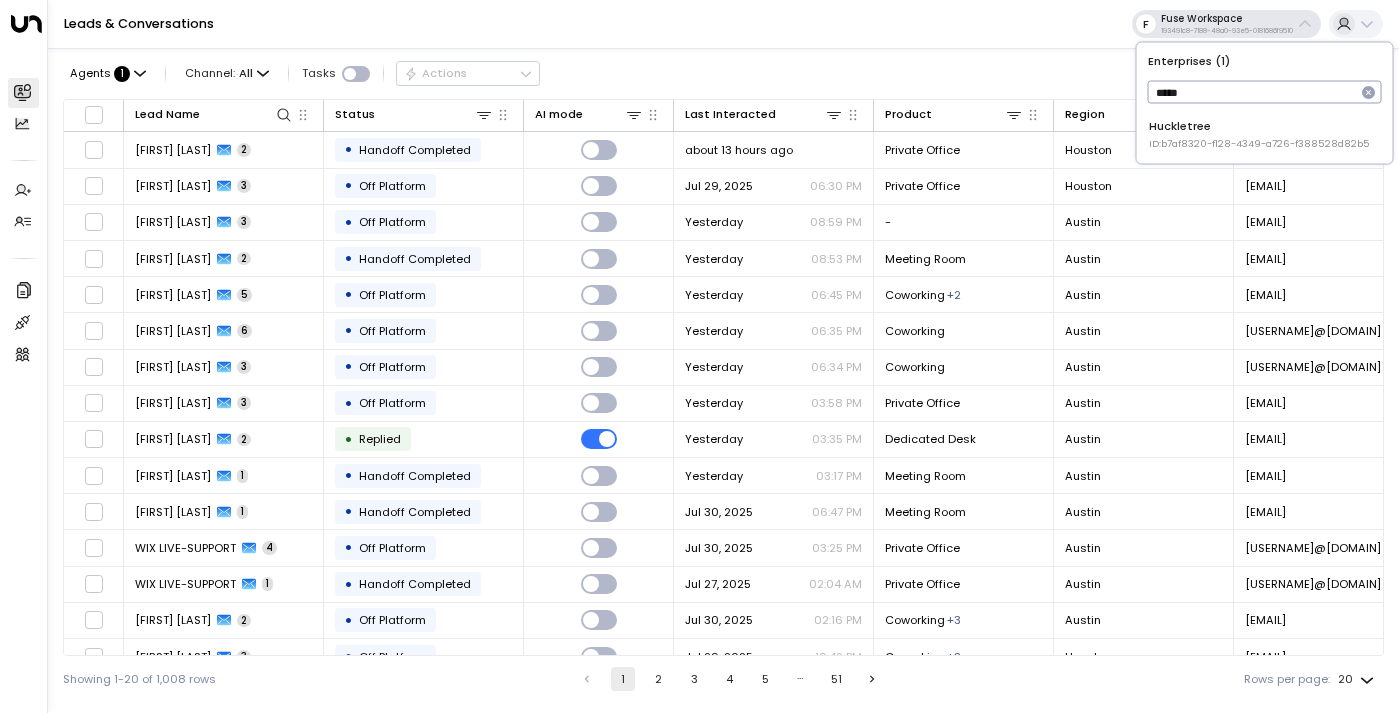 type on "*****" 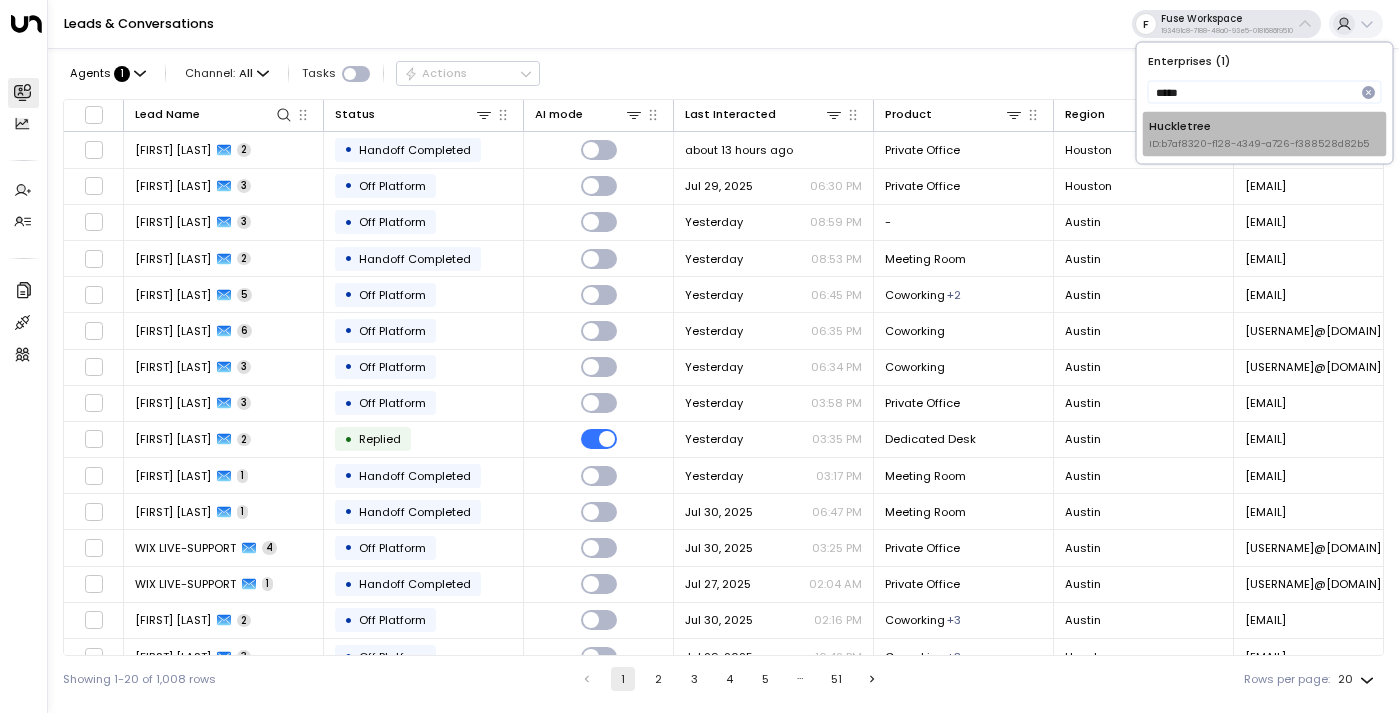 click on "Huckletree ID:  b7af8320-f128-4349-a726-f388528d82b5" at bounding box center [1259, 133] 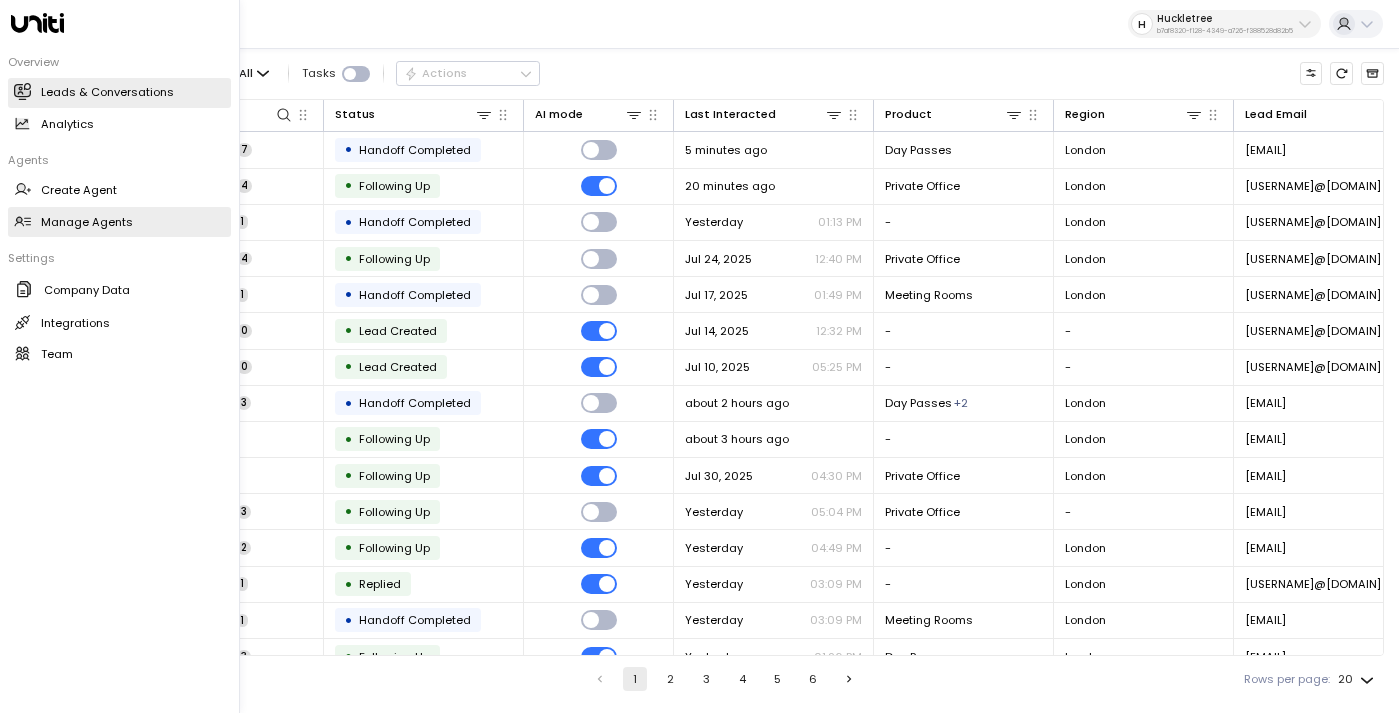 click on "Manage Agents" at bounding box center [87, 222] 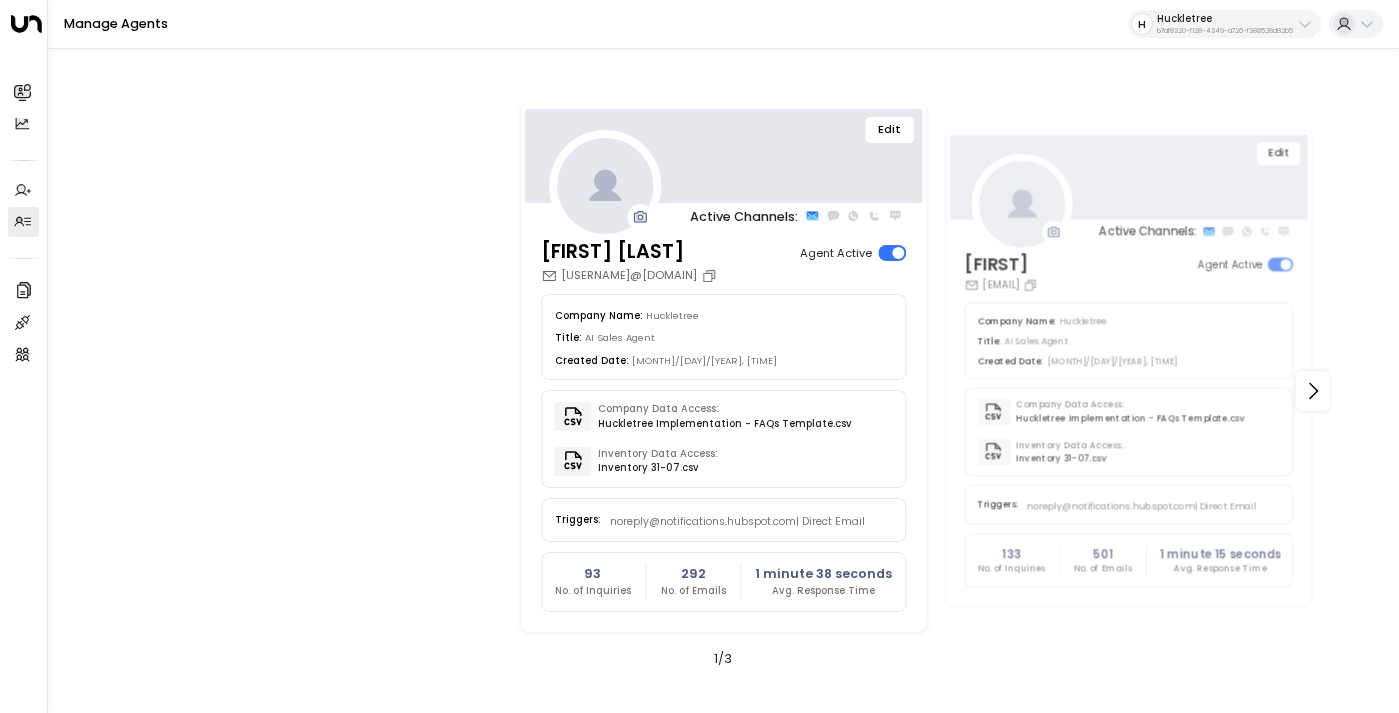 click on "Edit" at bounding box center [890, 130] 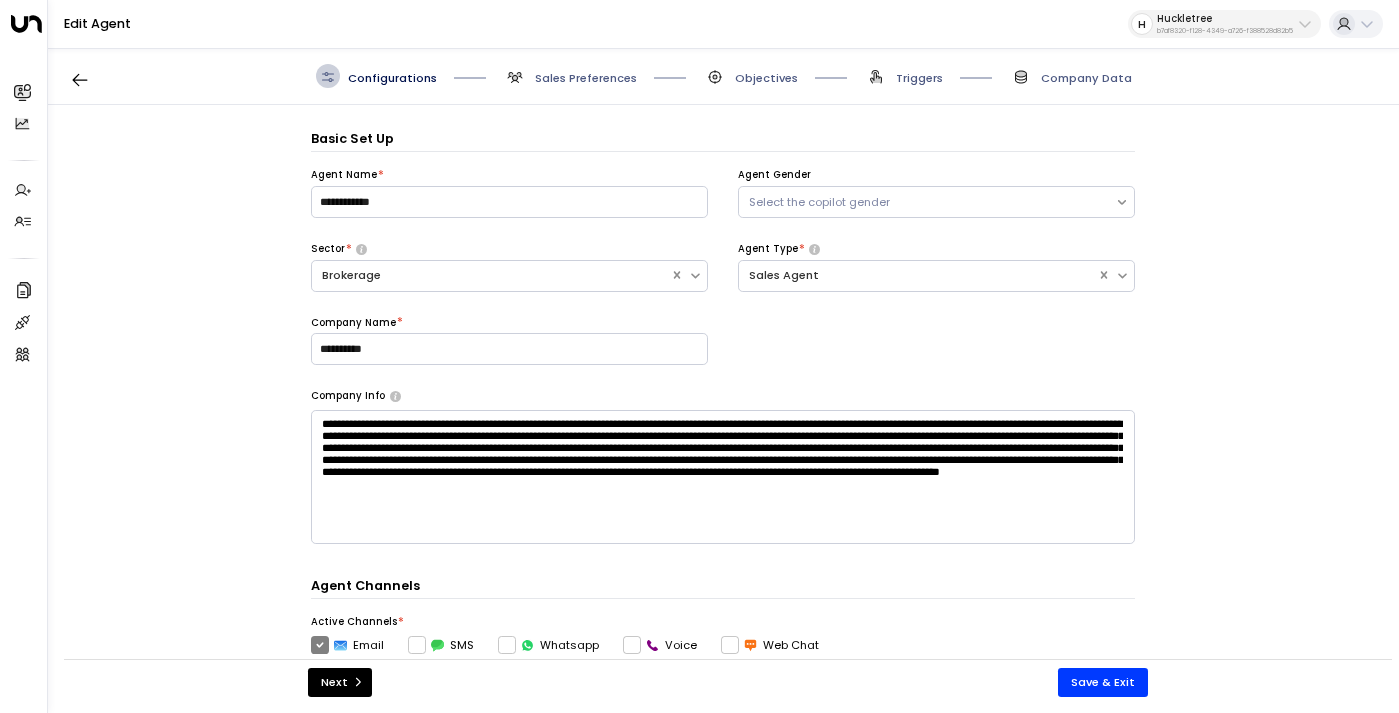 scroll, scrollTop: 24, scrollLeft: 0, axis: vertical 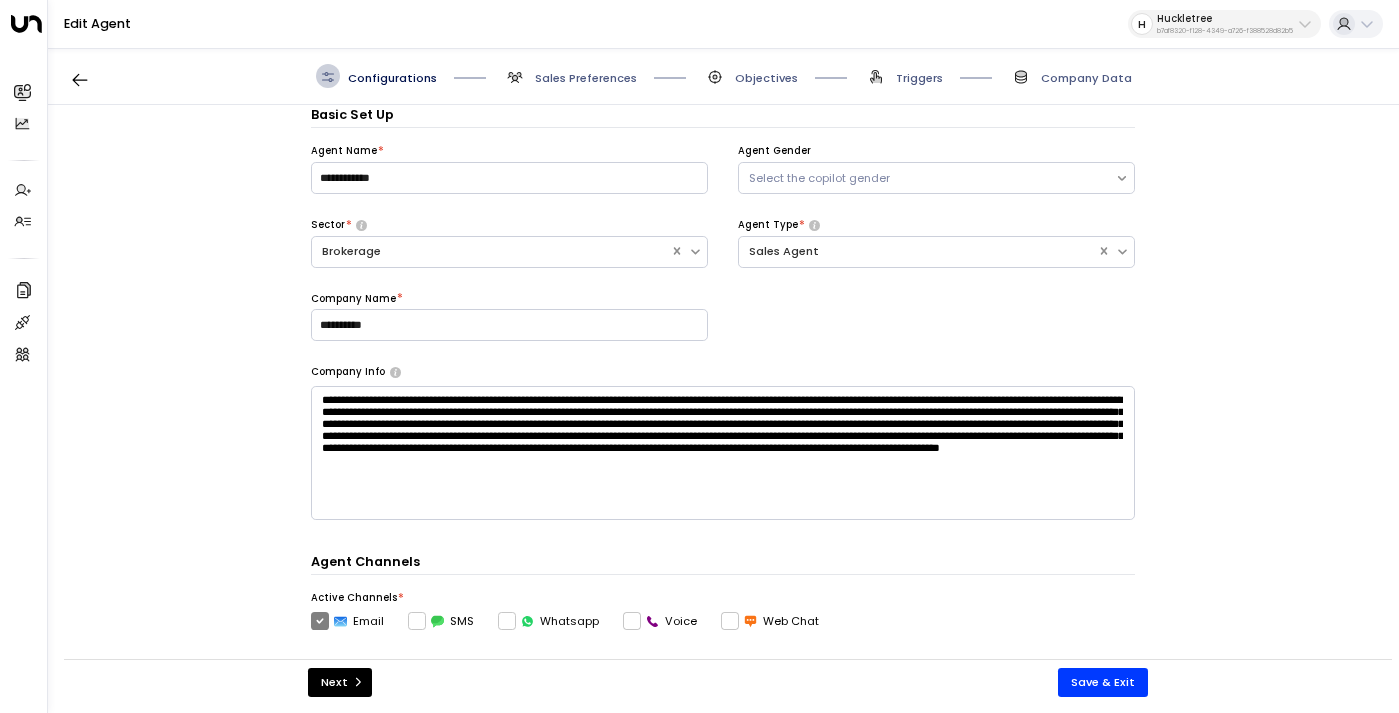 click on "Sales Preferences" at bounding box center (570, 76) 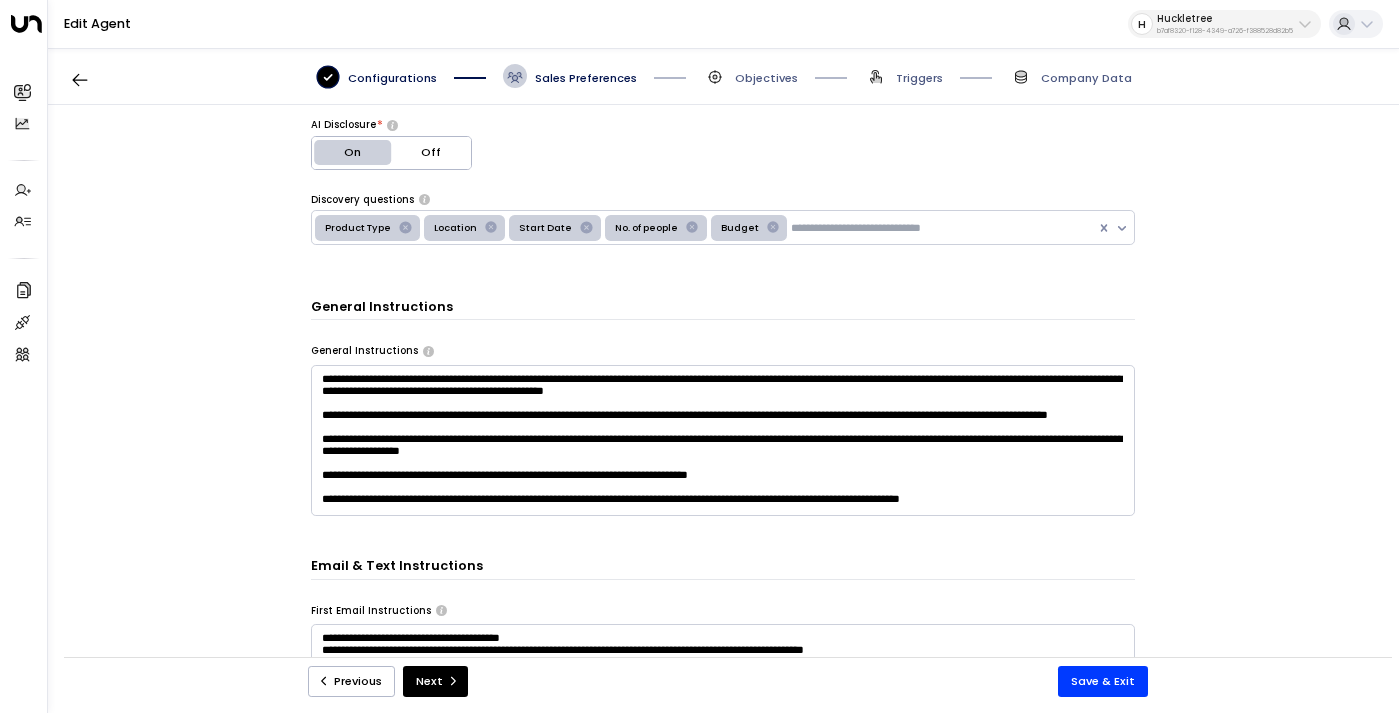 scroll, scrollTop: 383, scrollLeft: 0, axis: vertical 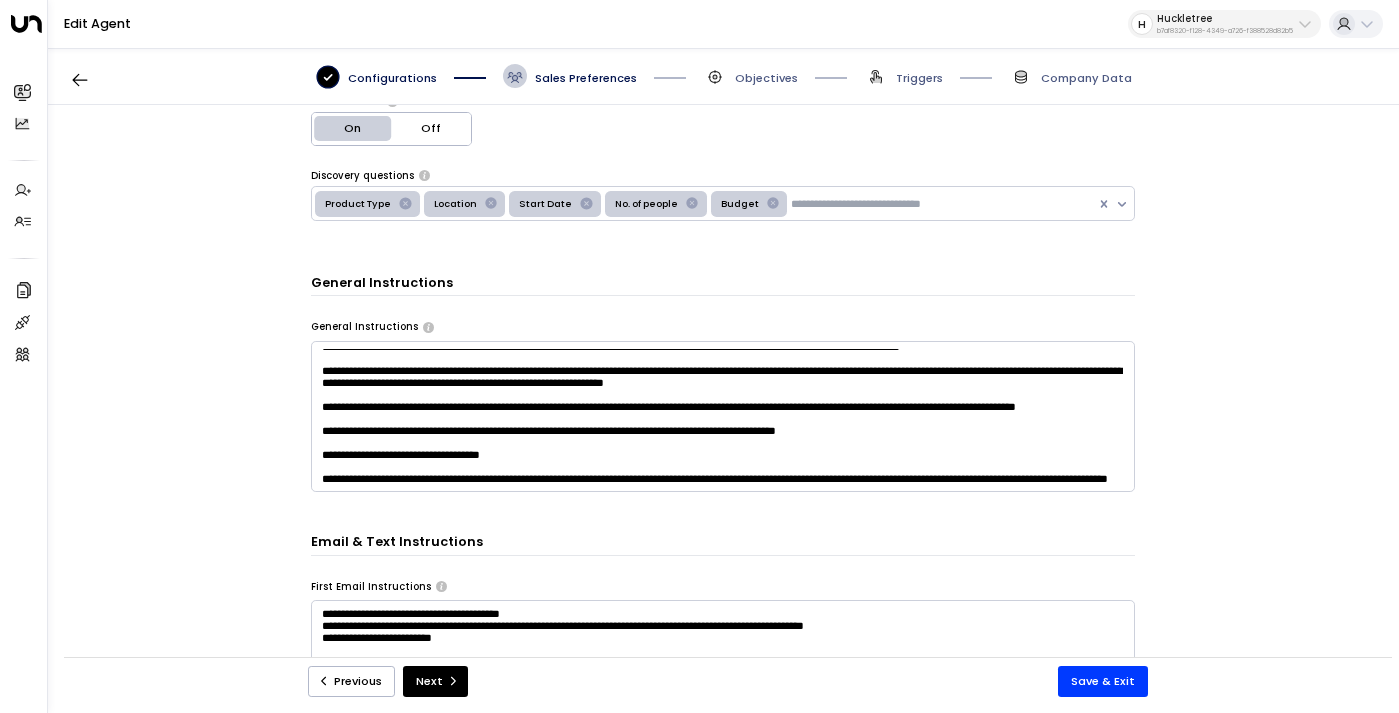 click at bounding box center (723, 417) 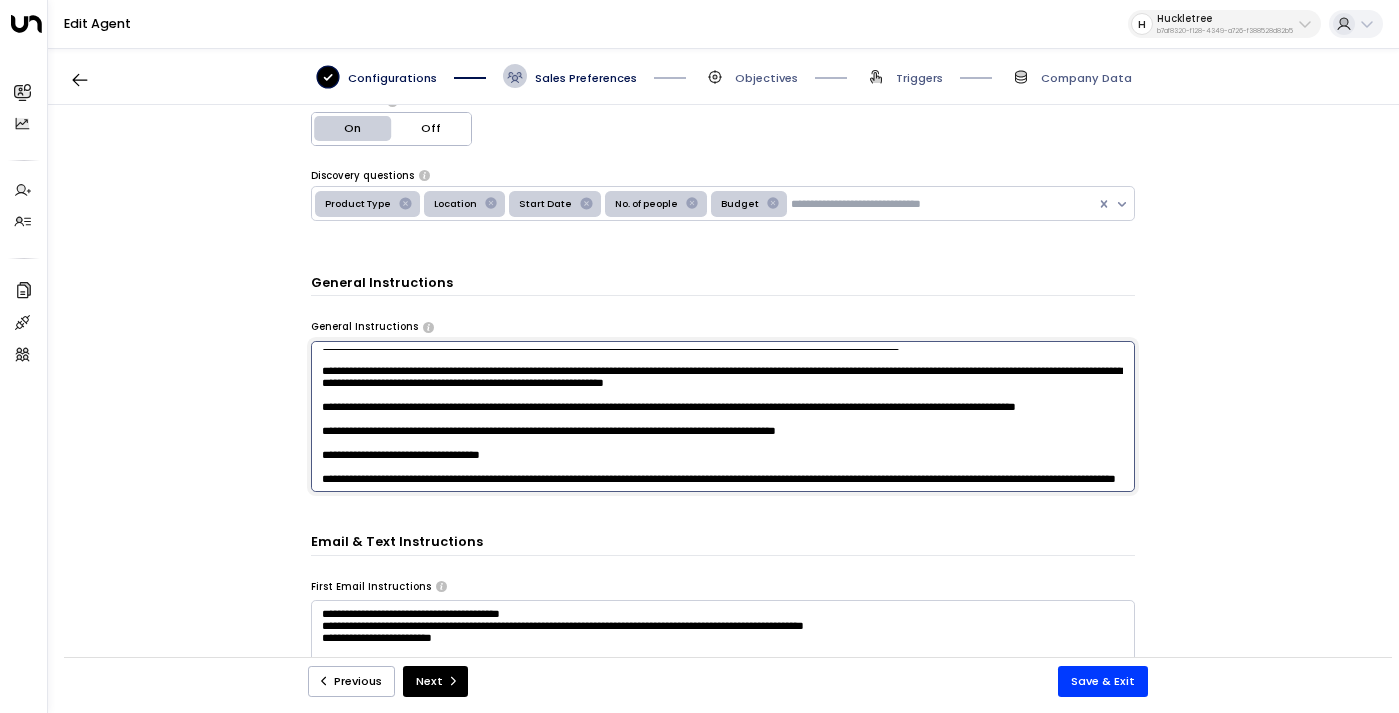 paste on "**********" 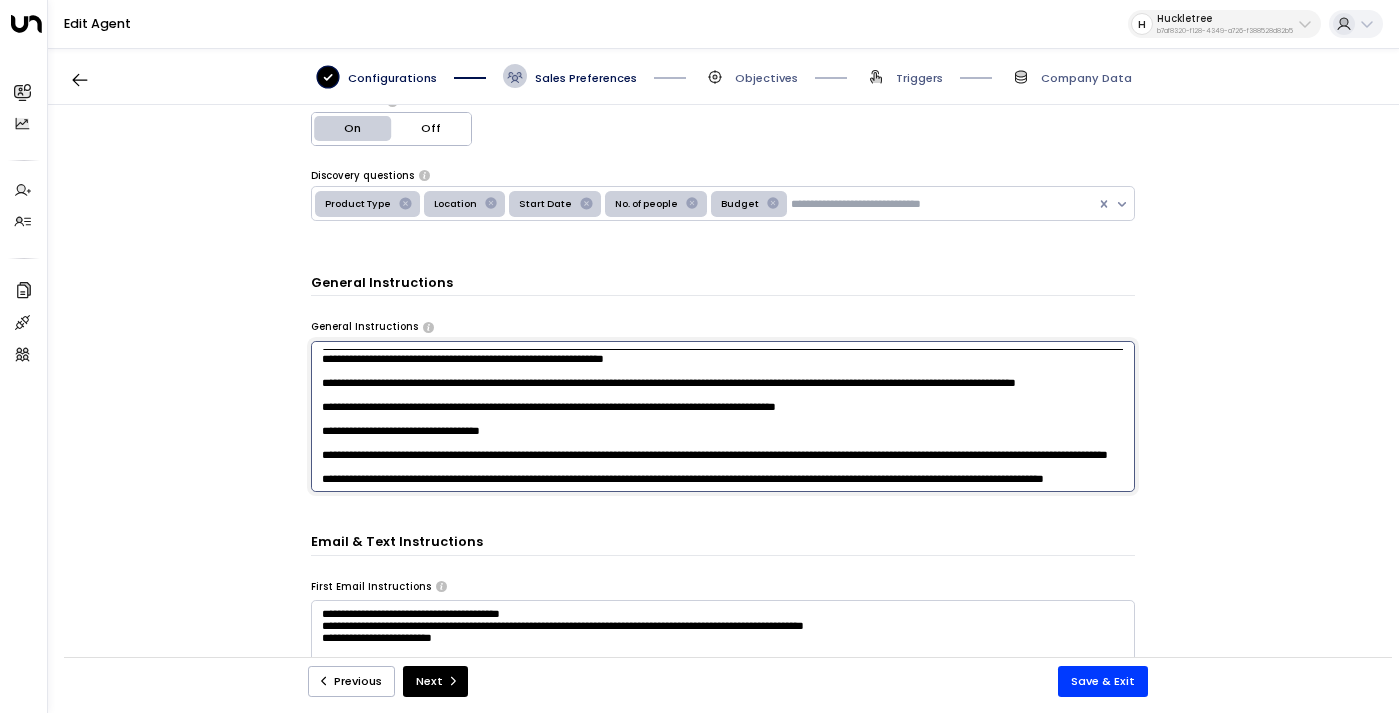 scroll, scrollTop: 340, scrollLeft: 0, axis: vertical 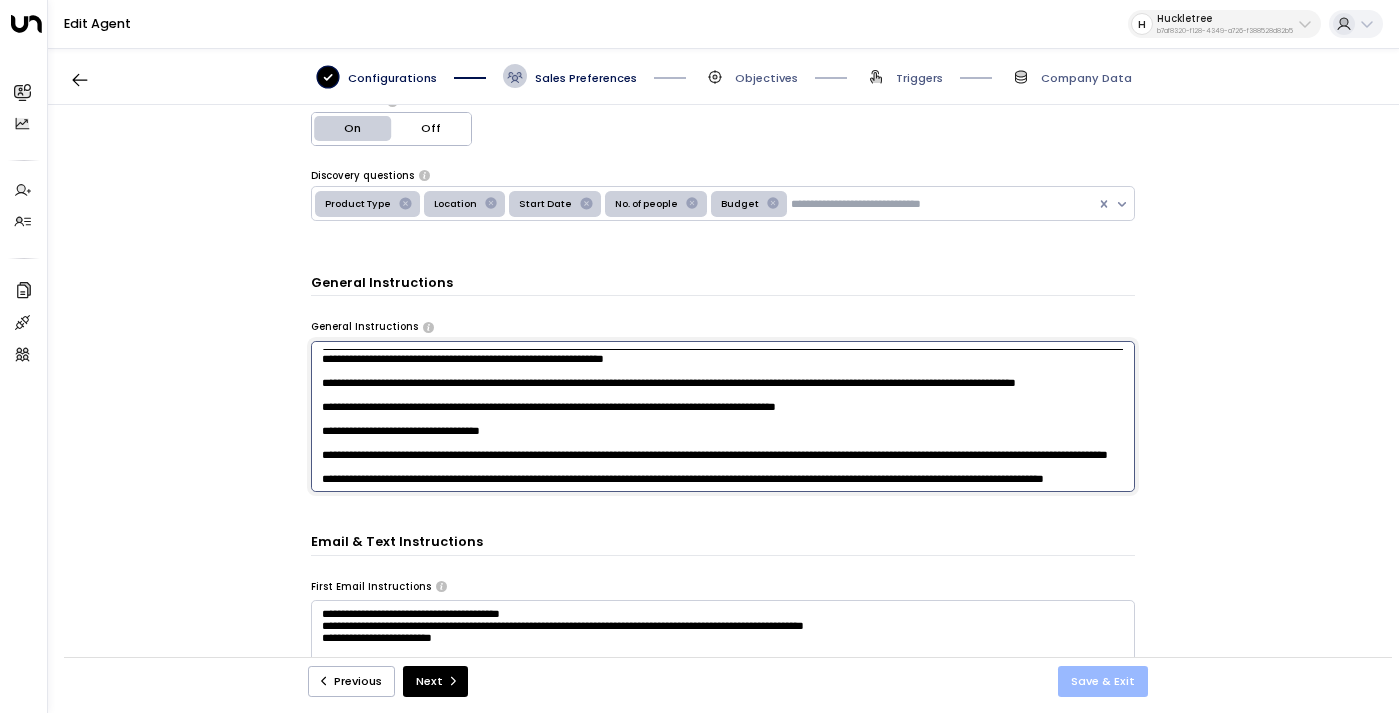 type on "**********" 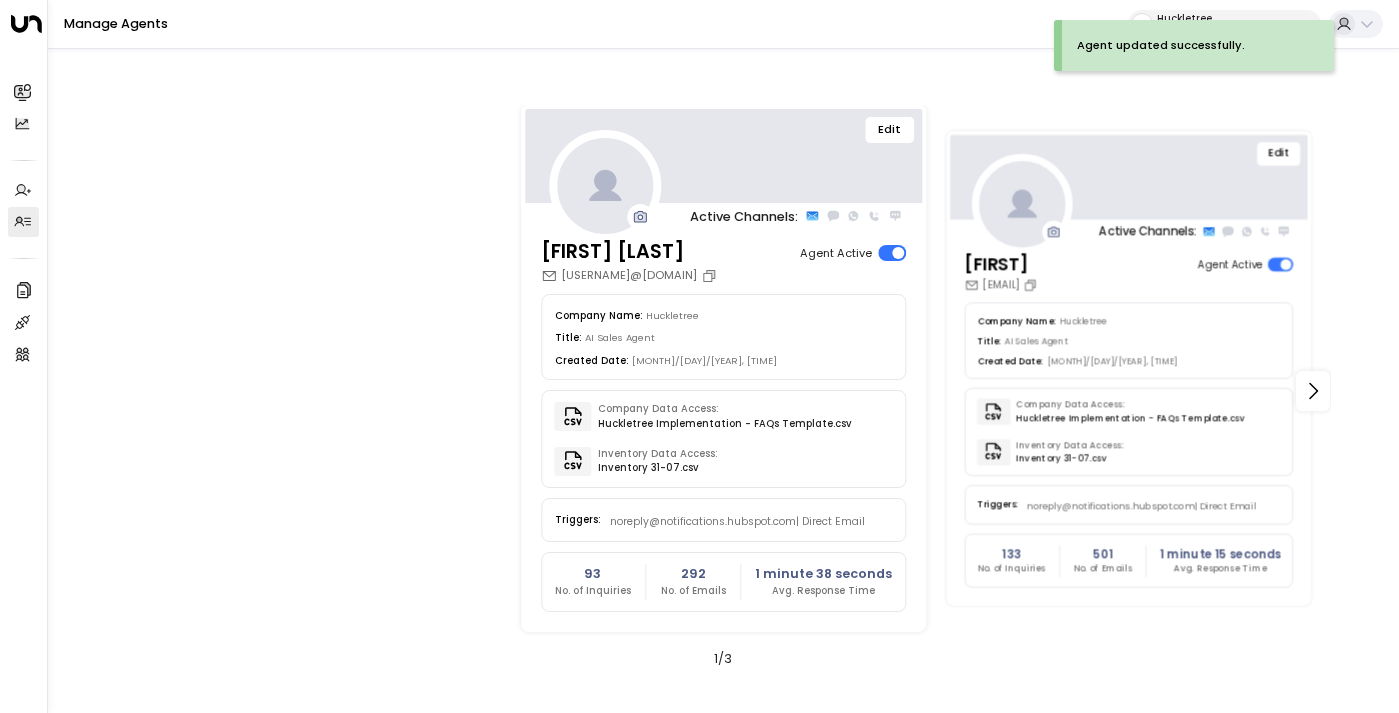 click on "Edit" at bounding box center [1279, 153] 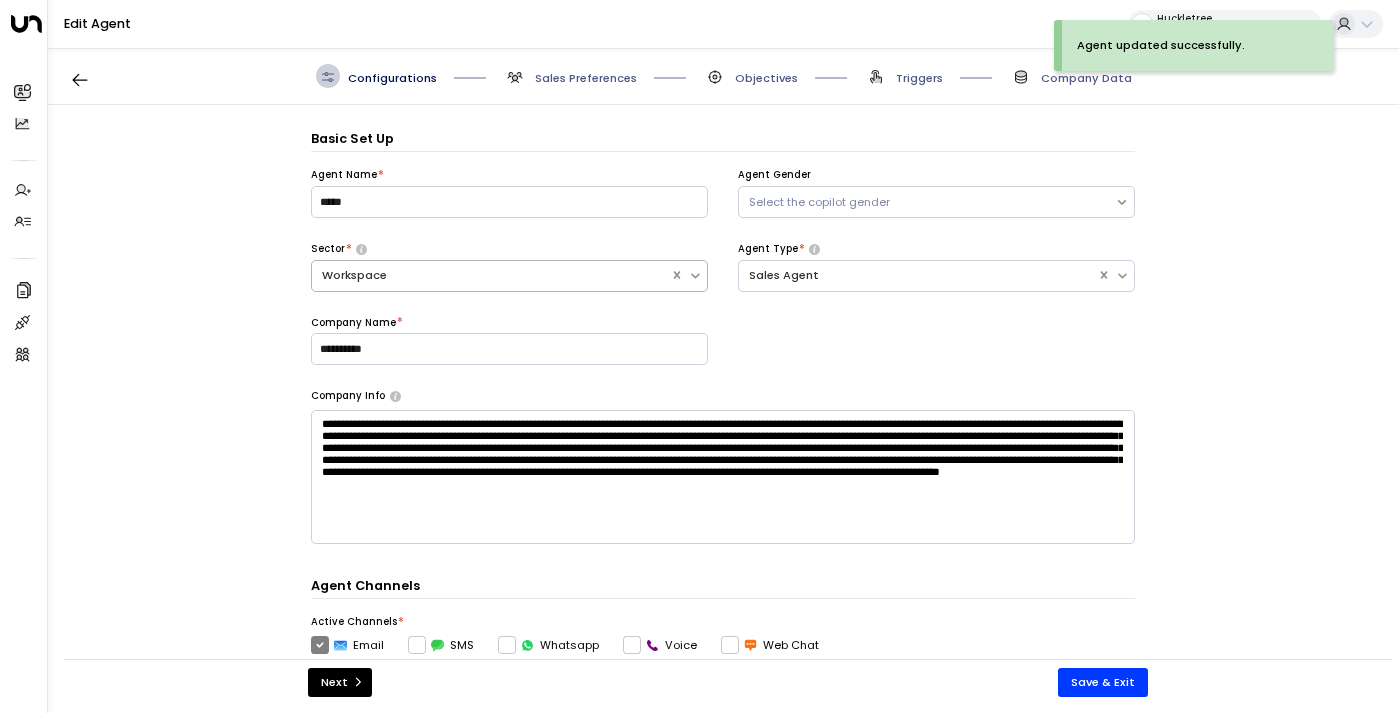 scroll, scrollTop: 24, scrollLeft: 0, axis: vertical 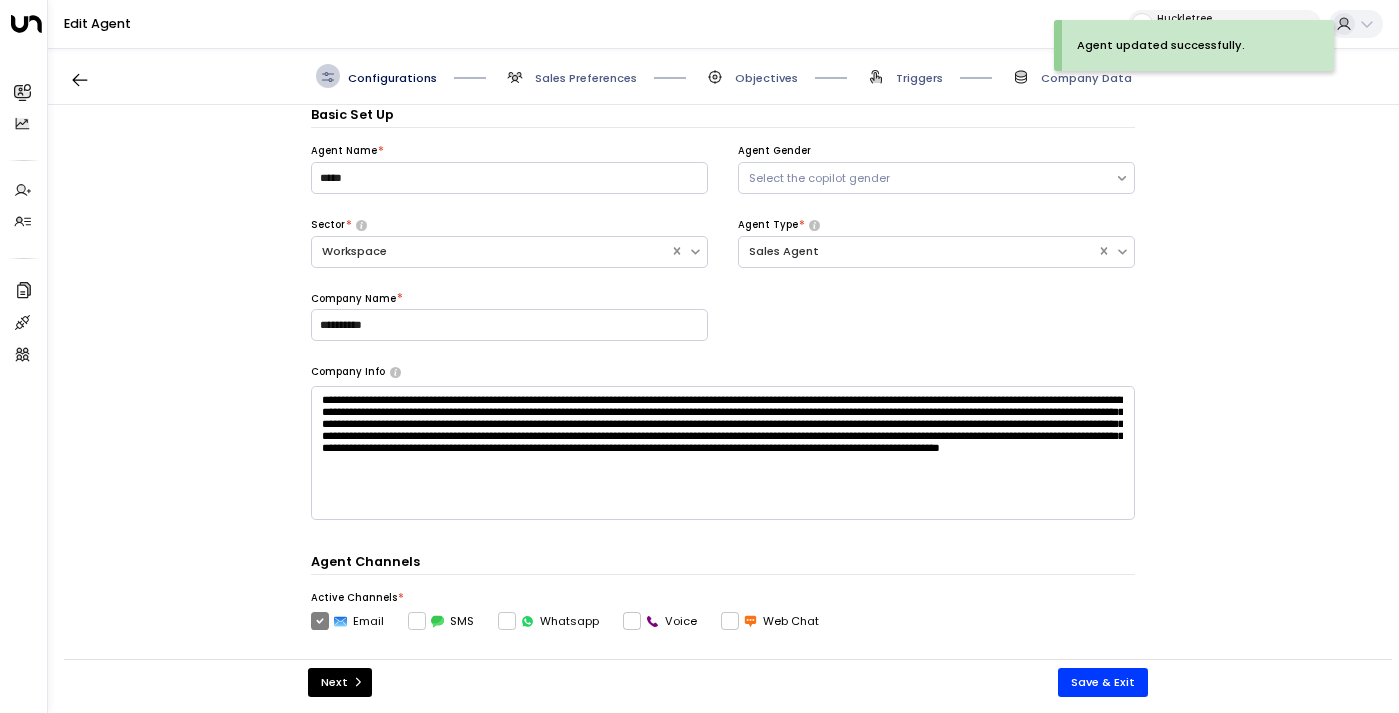 click on "Sales Preferences" at bounding box center [586, 78] 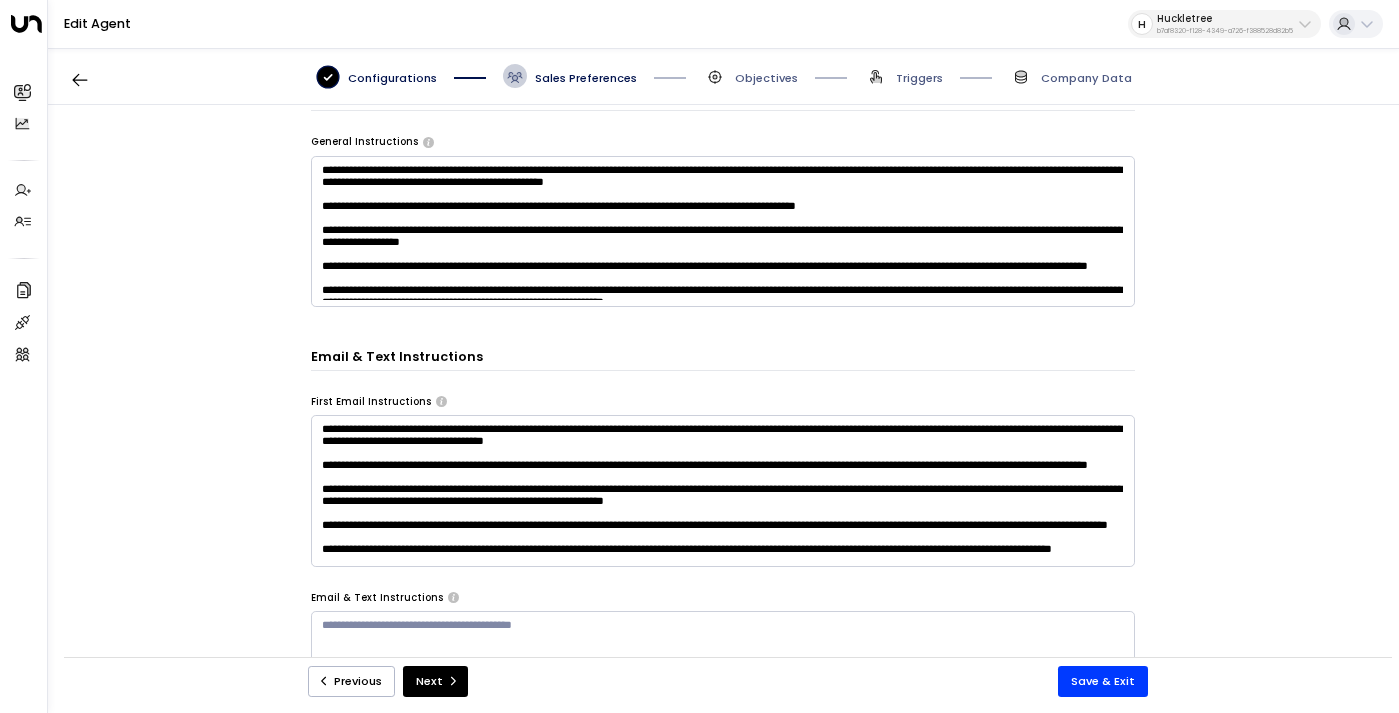 scroll, scrollTop: 520, scrollLeft: 0, axis: vertical 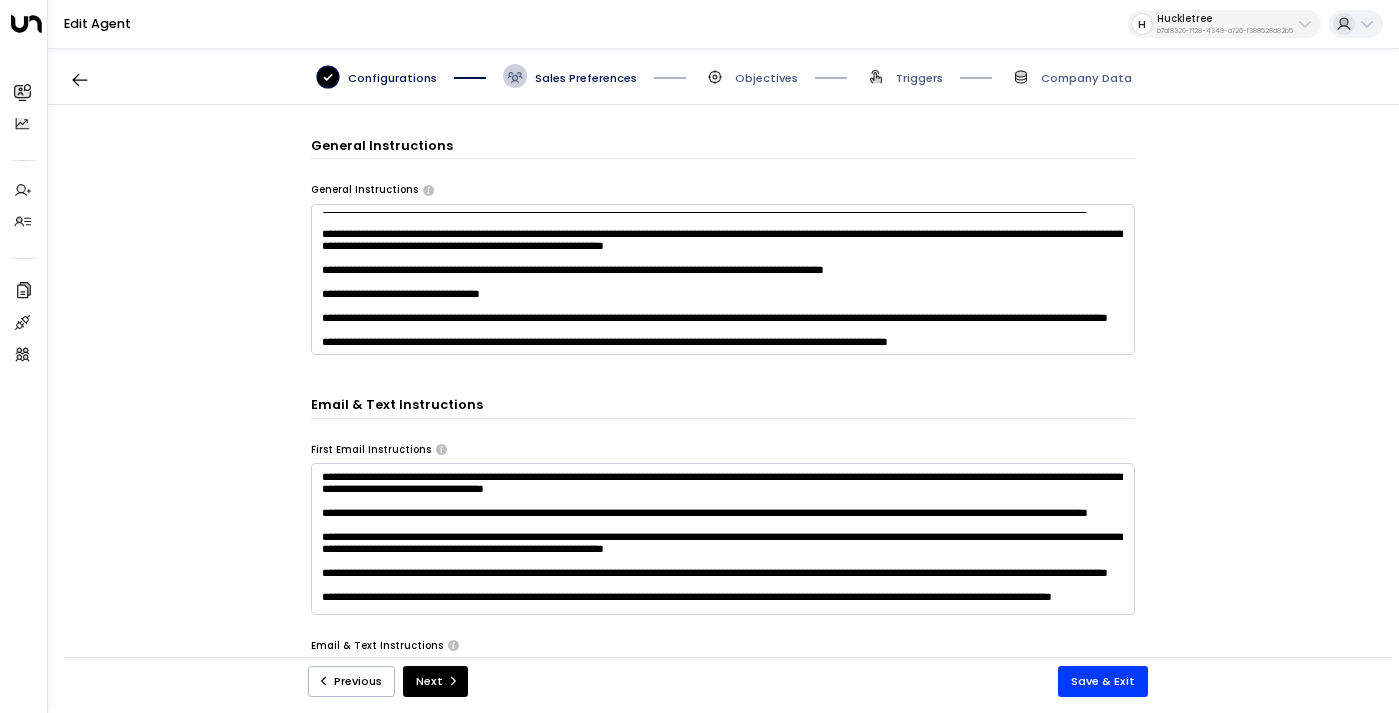 click at bounding box center [723, 280] 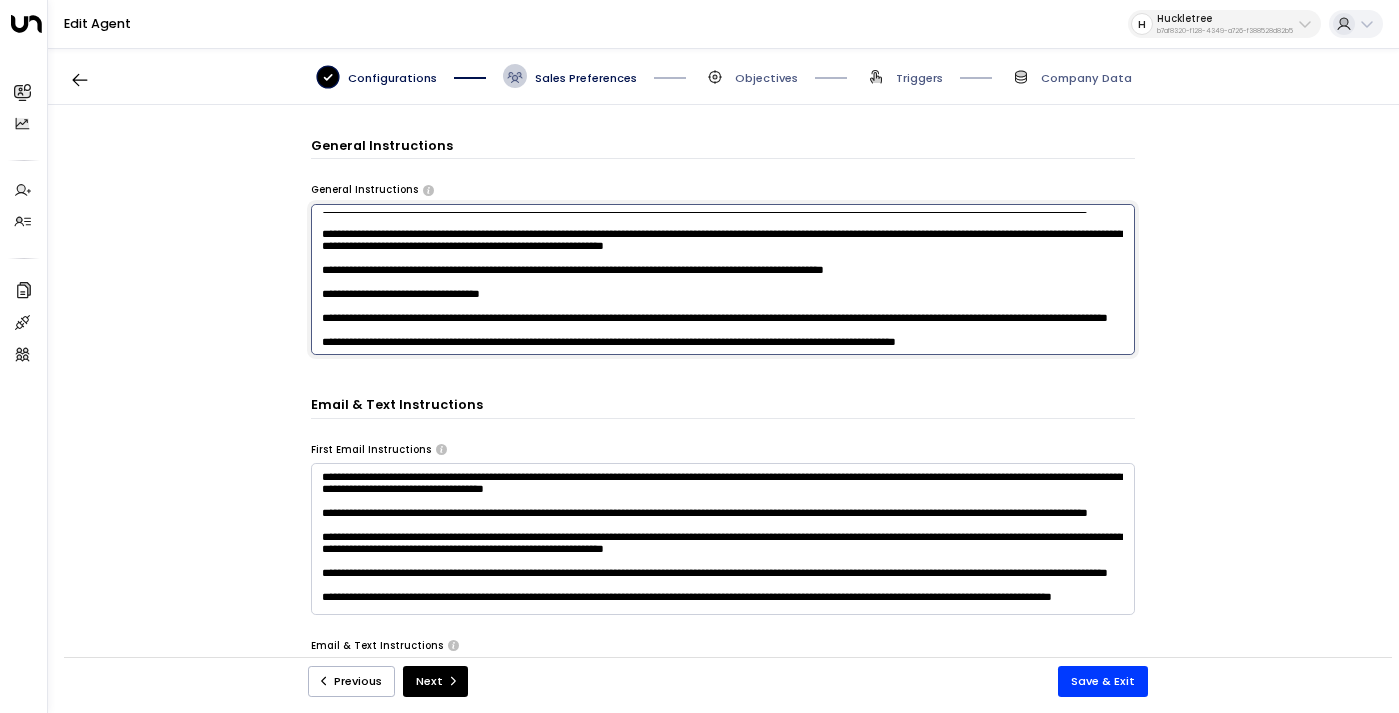paste on "**********" 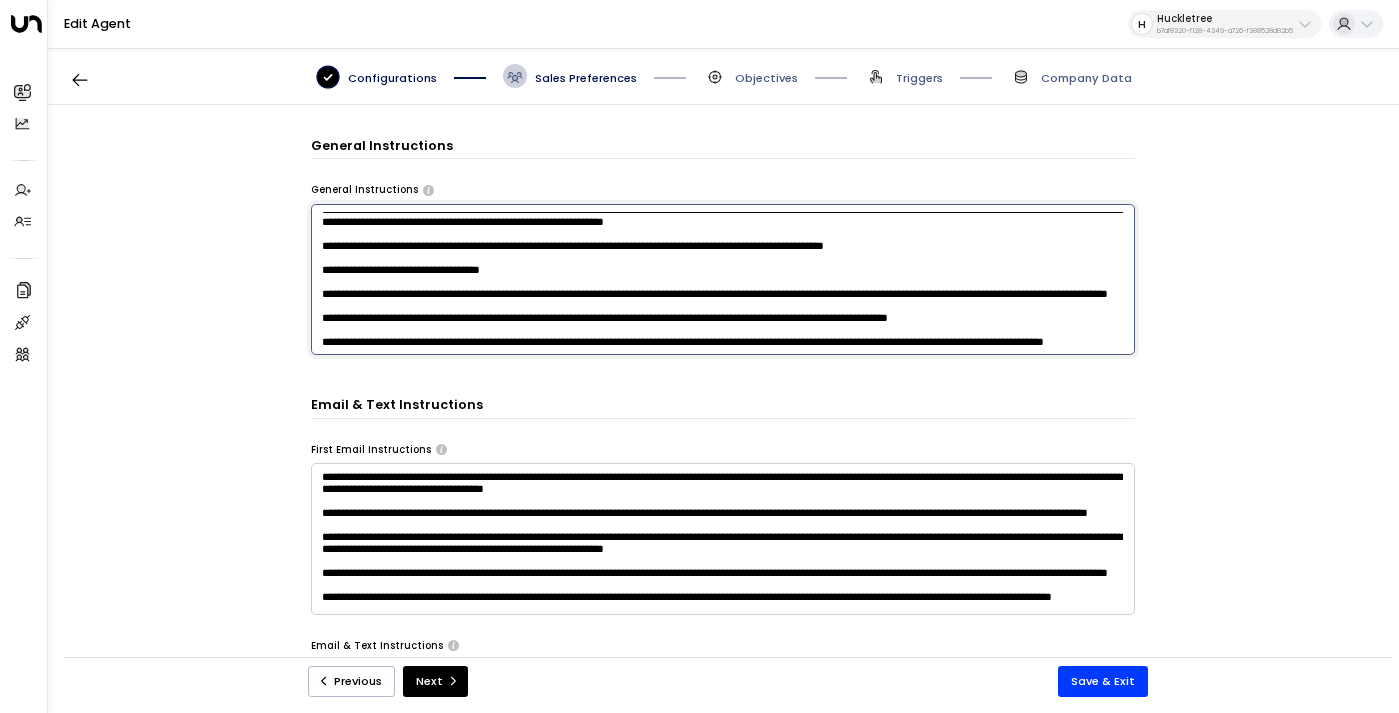 scroll, scrollTop: 306, scrollLeft: 0, axis: vertical 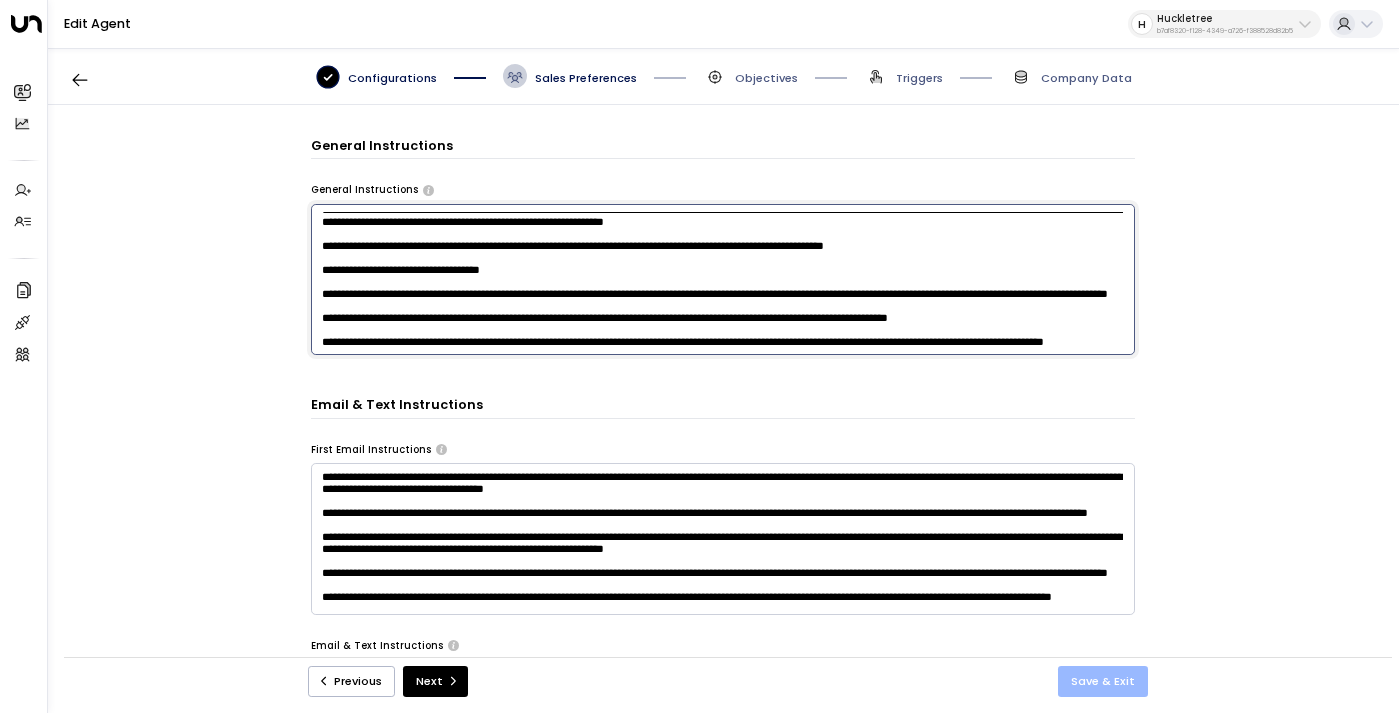 type on "**********" 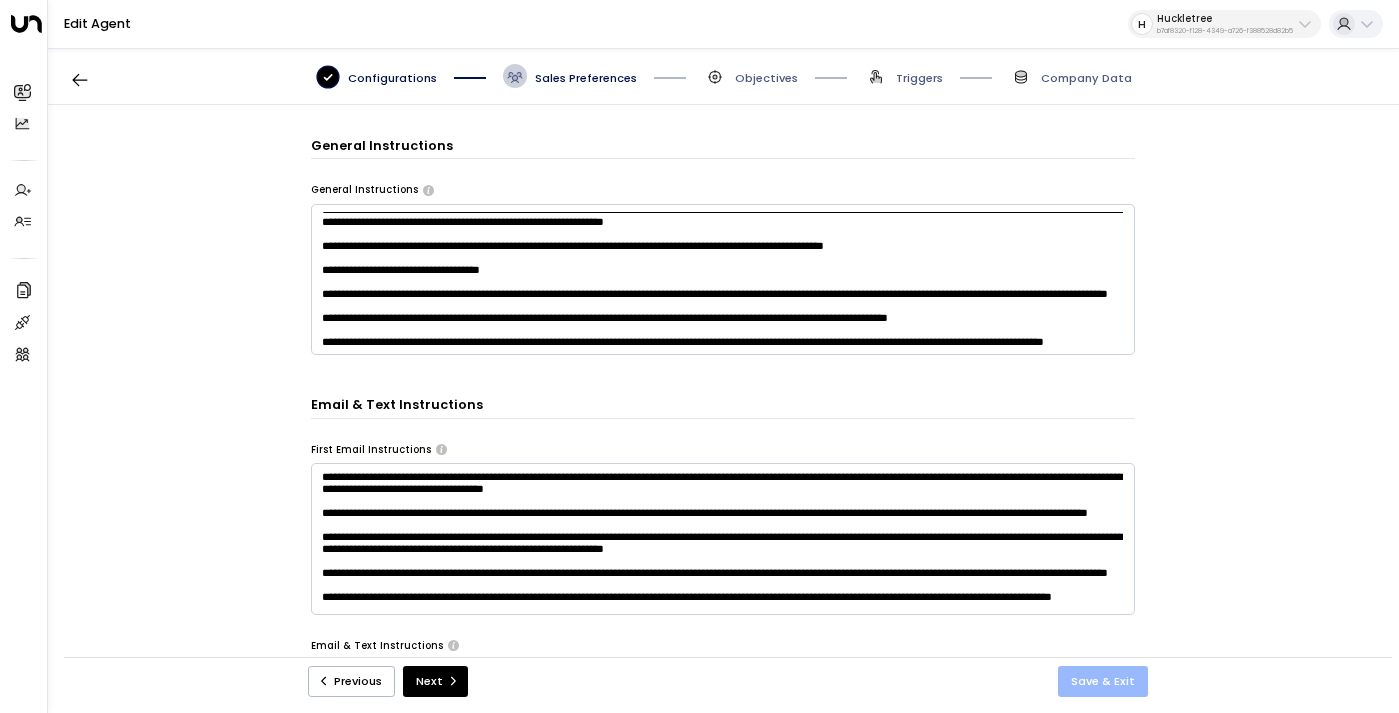 click on "Save & Exit" at bounding box center [1103, 681] 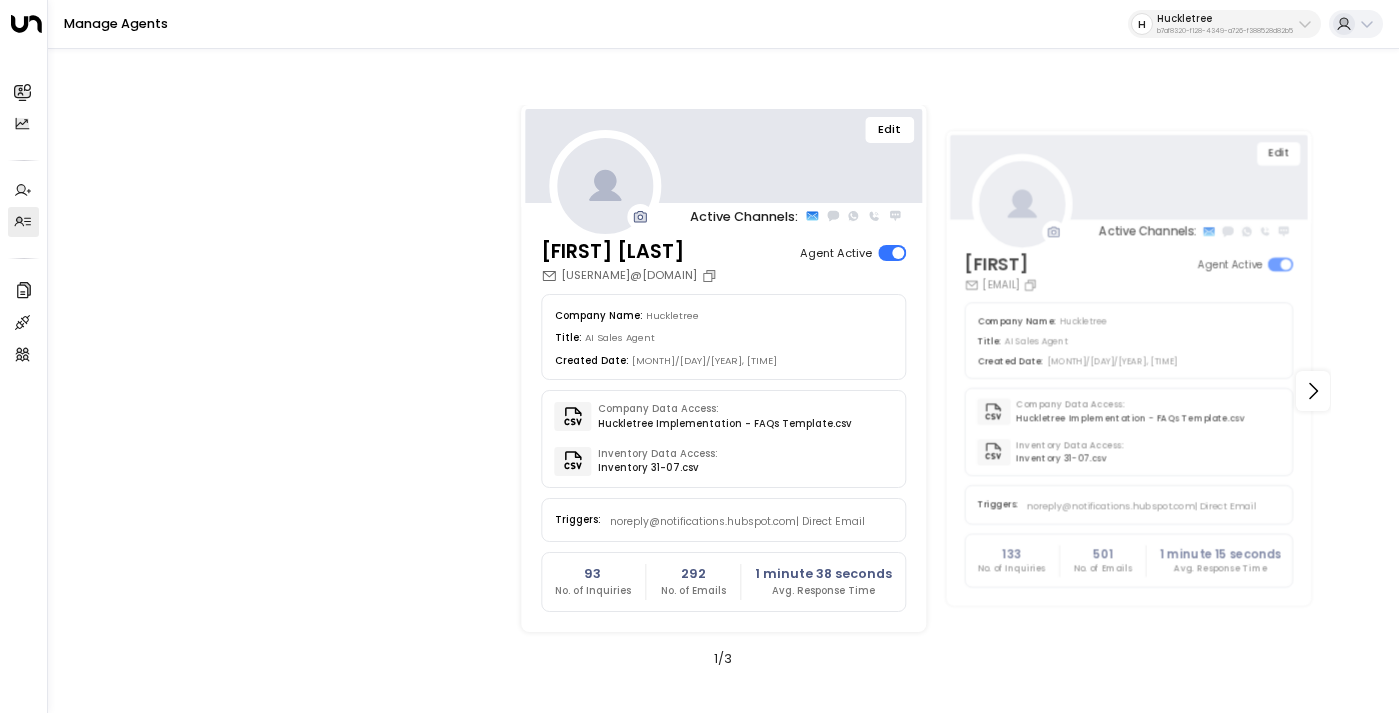 click on "Huckletree" at bounding box center (1225, 19) 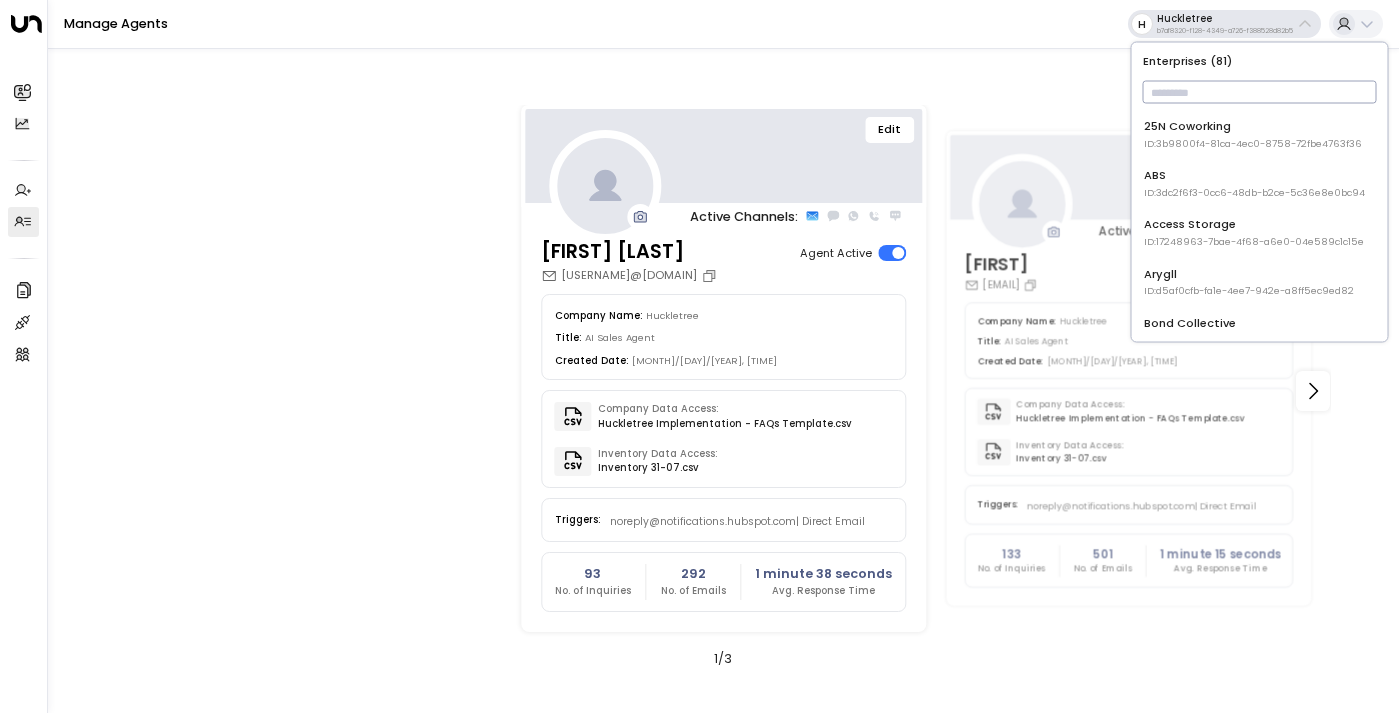 click at bounding box center (1260, 92) 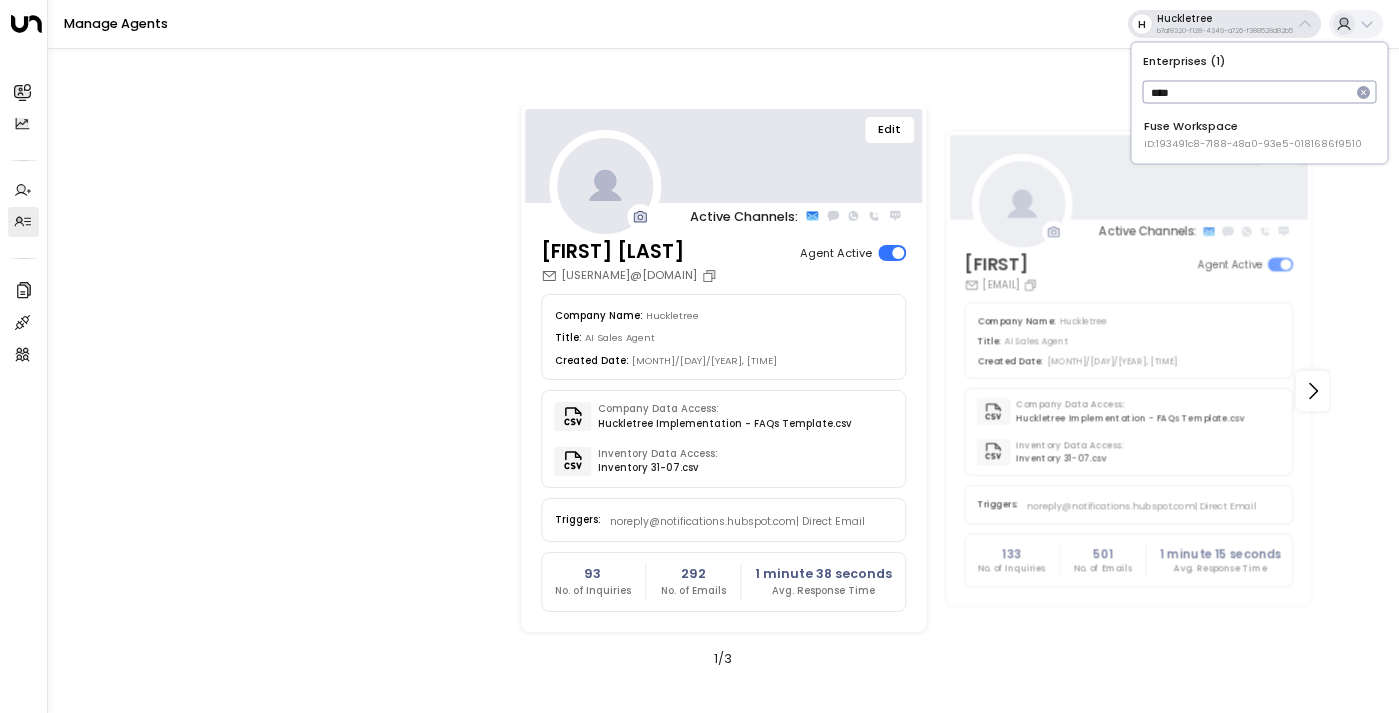 type on "****" 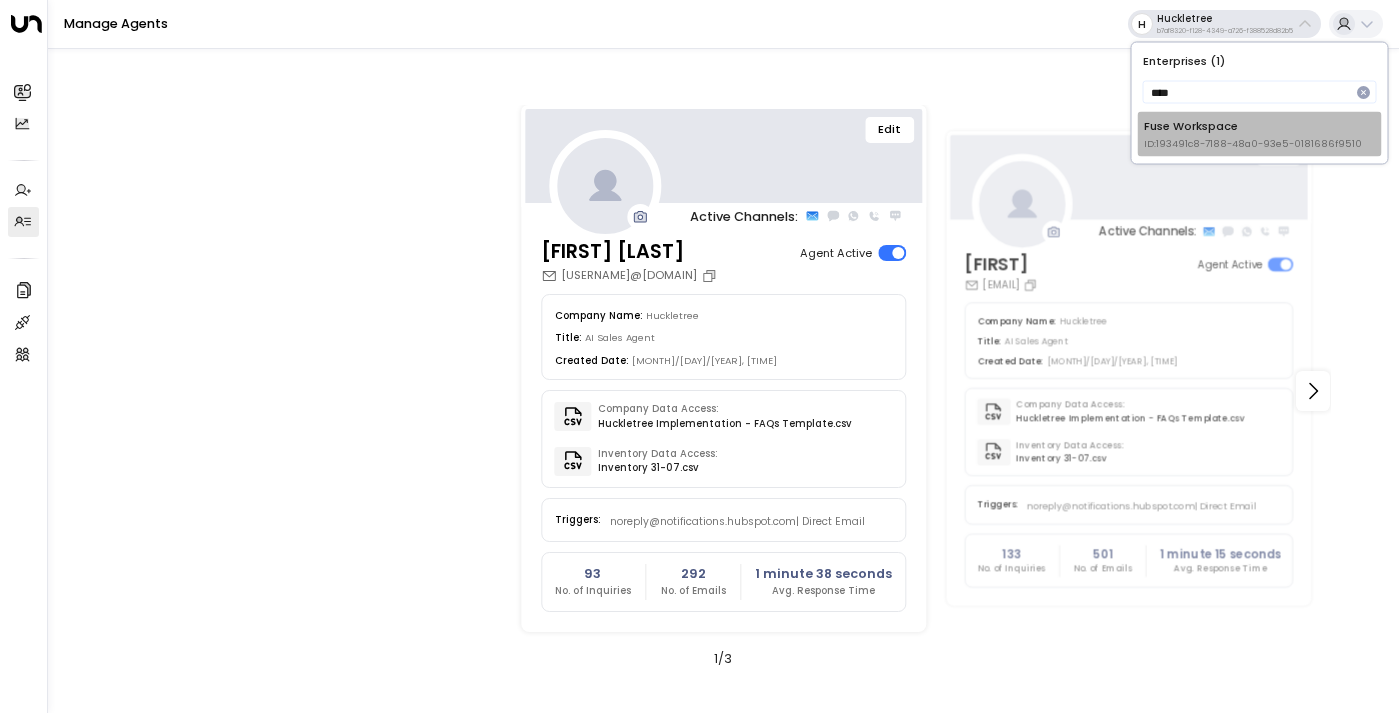 click on "Fuse Workspace ID:  193491c8-7188-48a0-93e5-0181686f9510" at bounding box center (1253, 133) 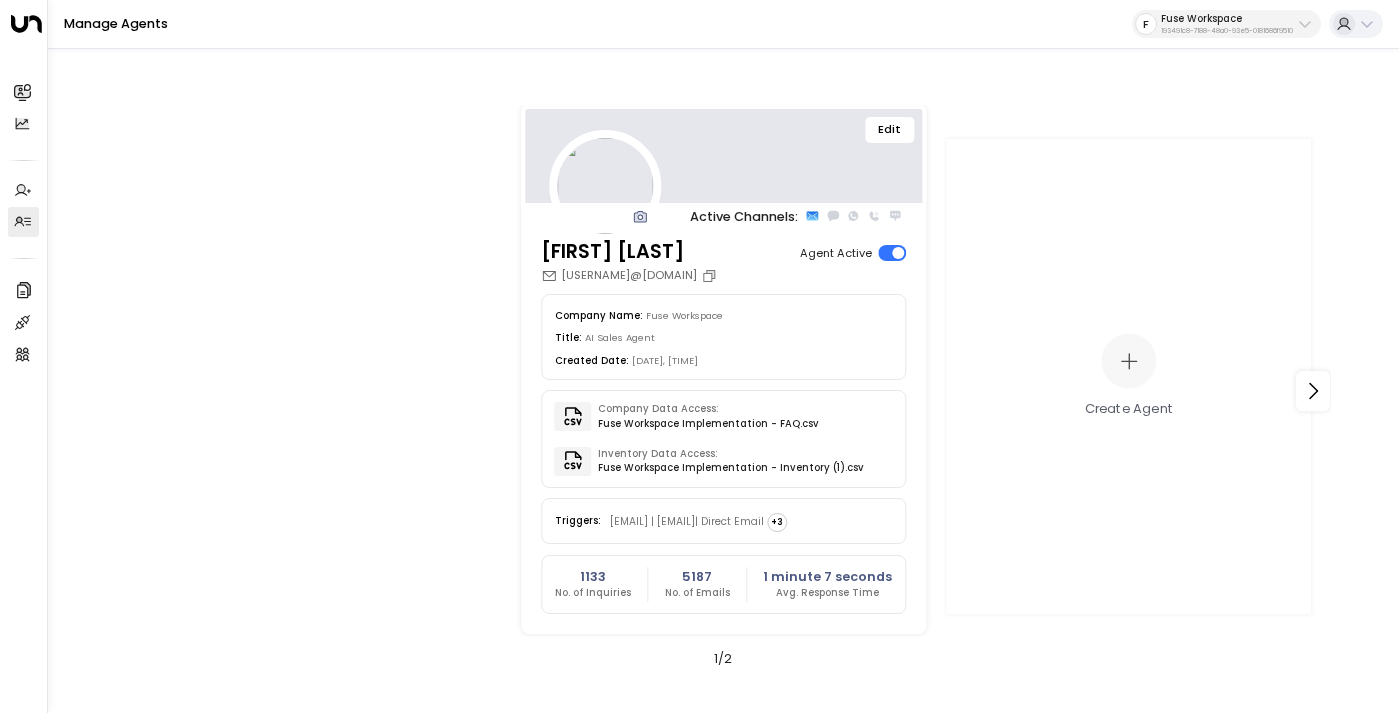 click on "Edit" at bounding box center [890, 130] 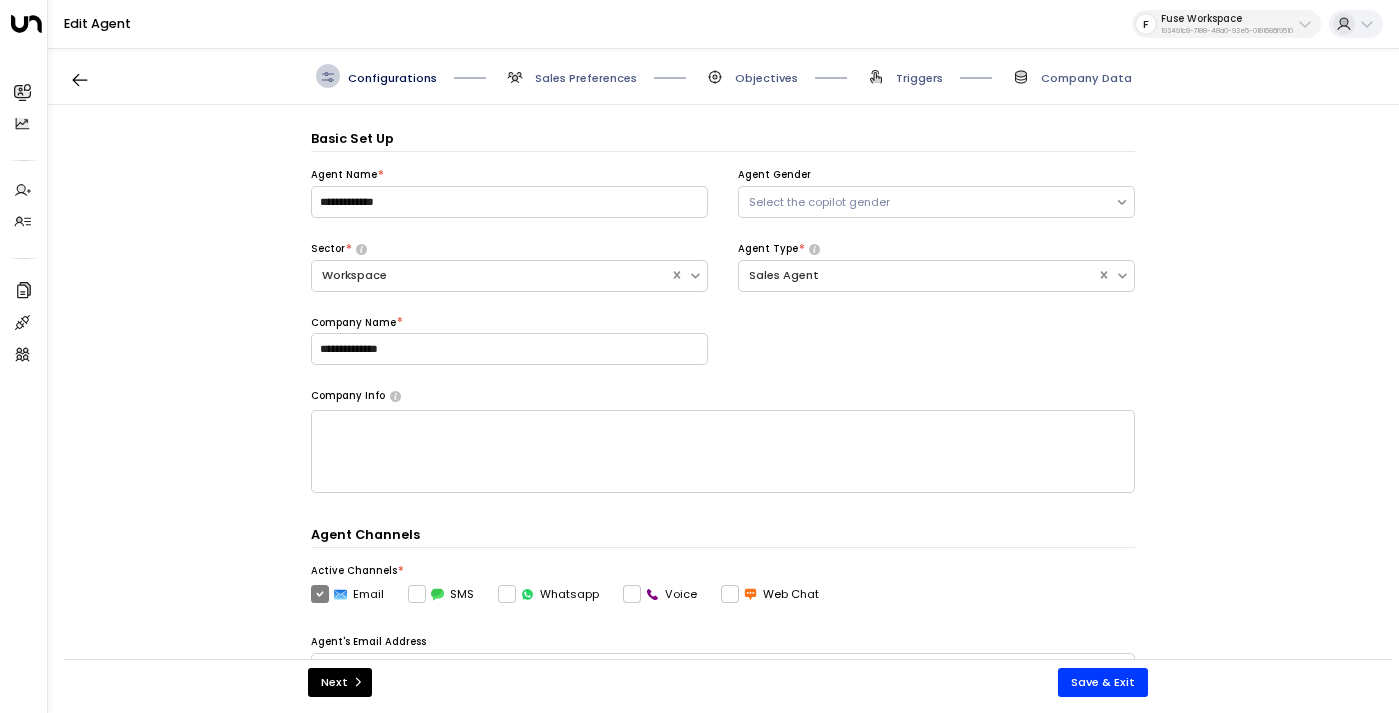 scroll, scrollTop: 24, scrollLeft: 0, axis: vertical 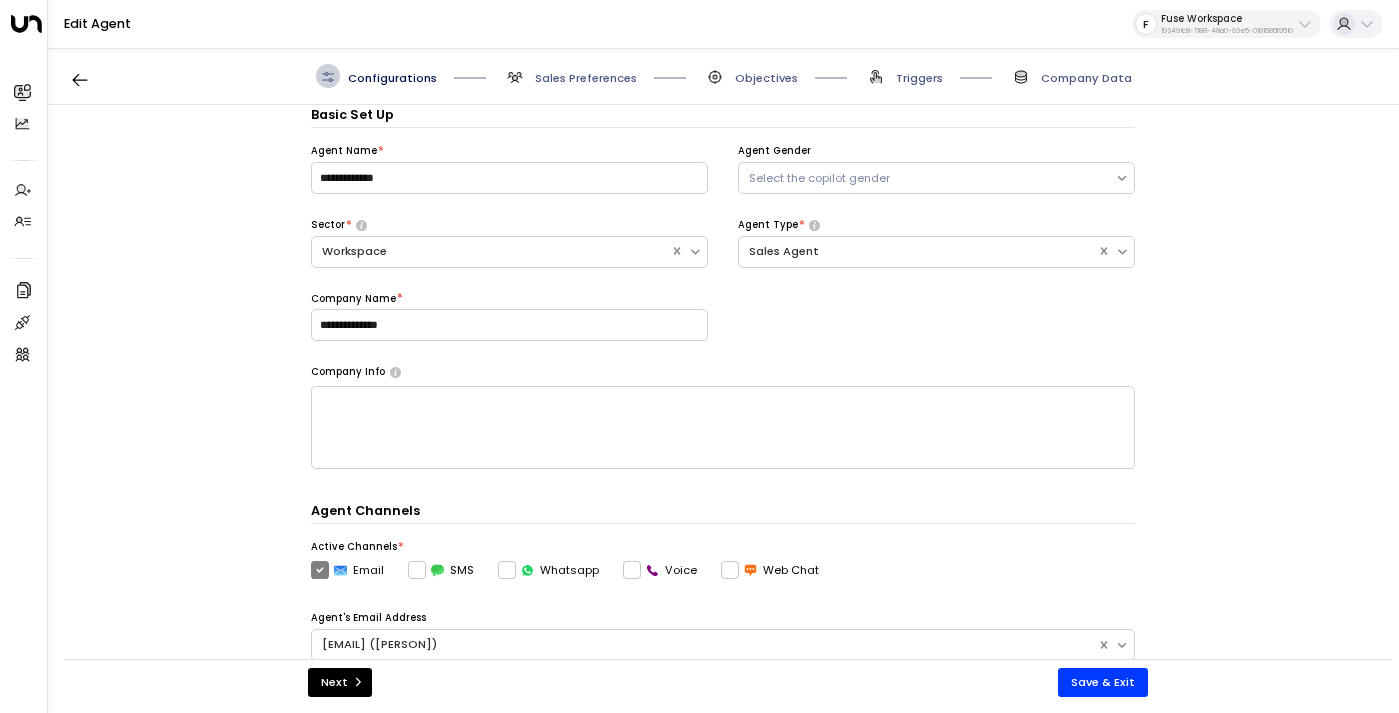 click on "Objectives" at bounding box center (766, 78) 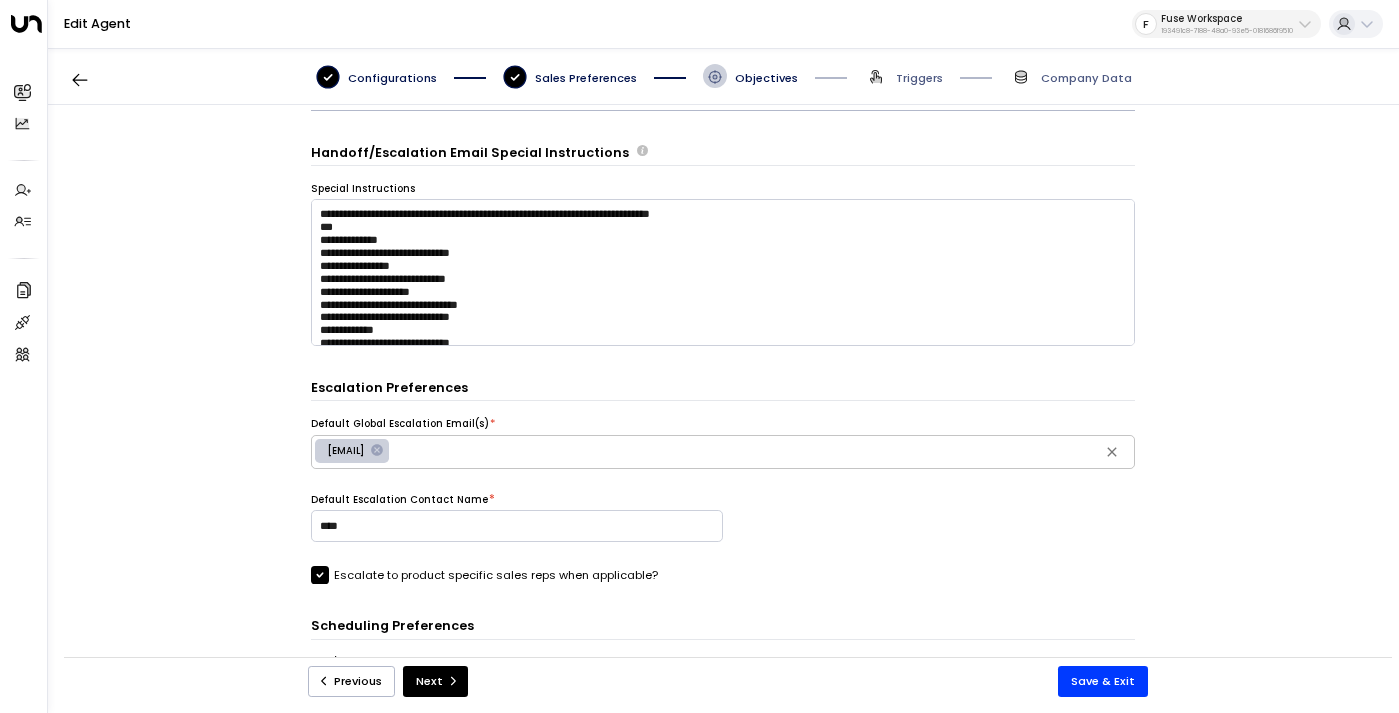 scroll, scrollTop: 959, scrollLeft: 0, axis: vertical 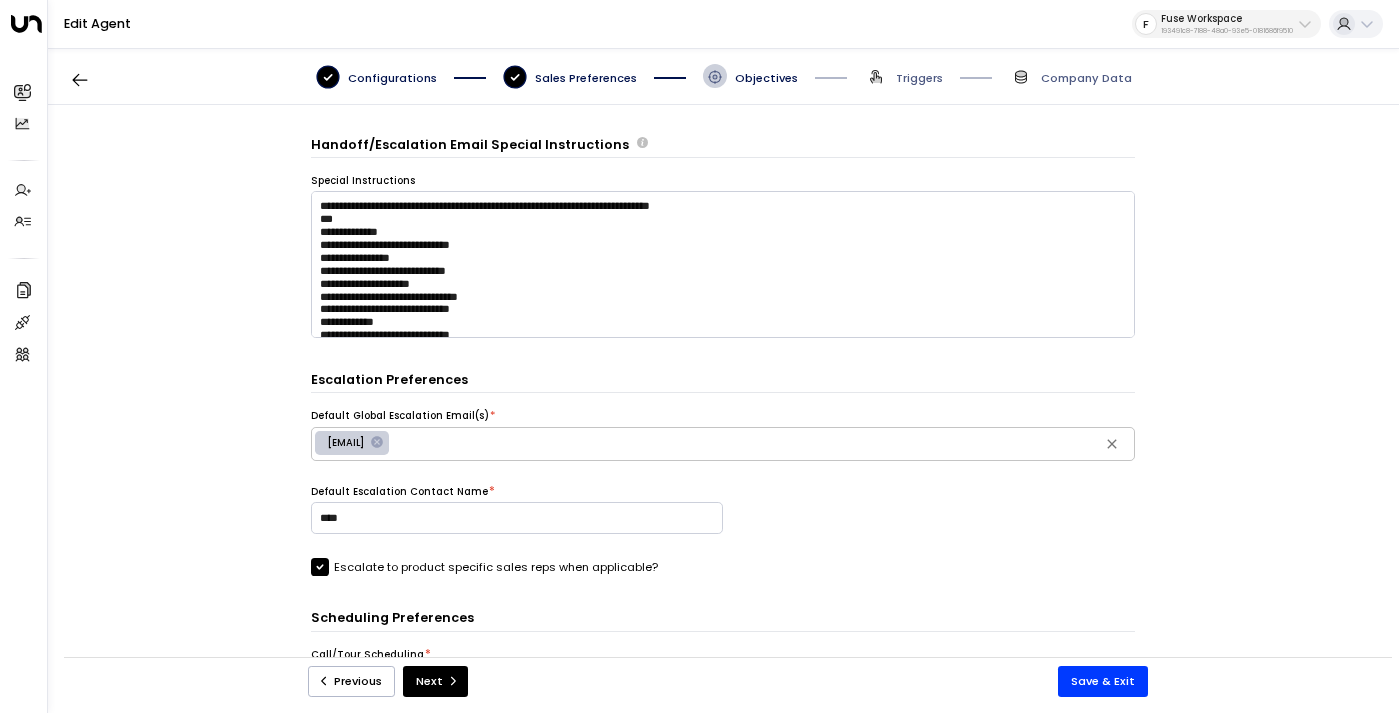 click on "Sales Preferences" at bounding box center [586, 78] 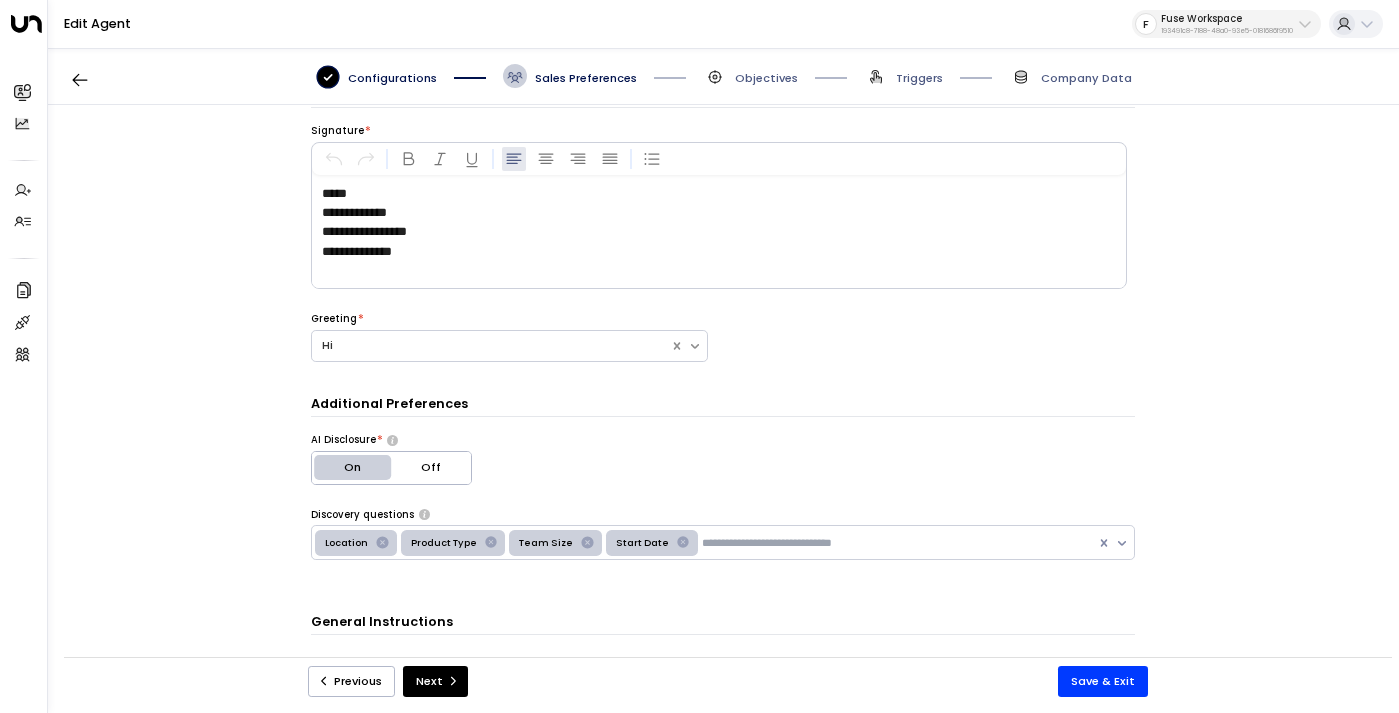 scroll, scrollTop: 0, scrollLeft: 0, axis: both 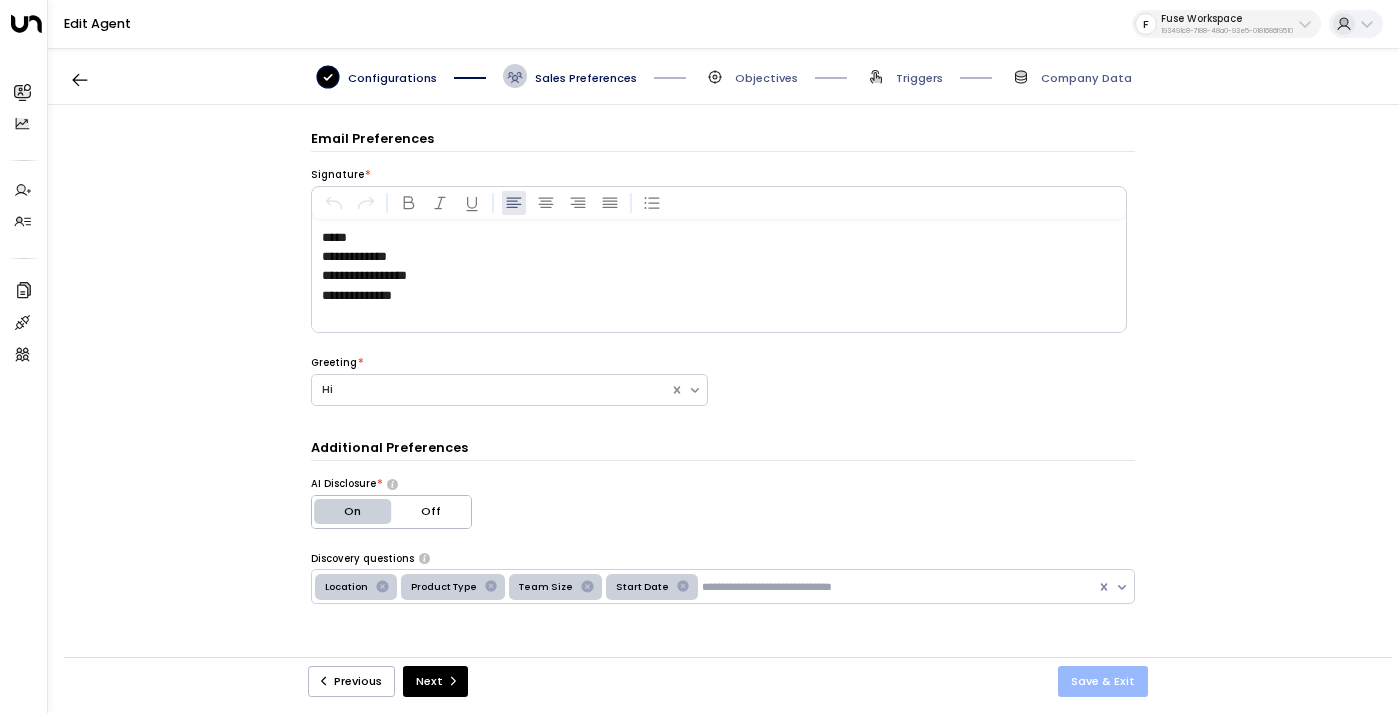 click on "Save & Exit" at bounding box center [1103, 681] 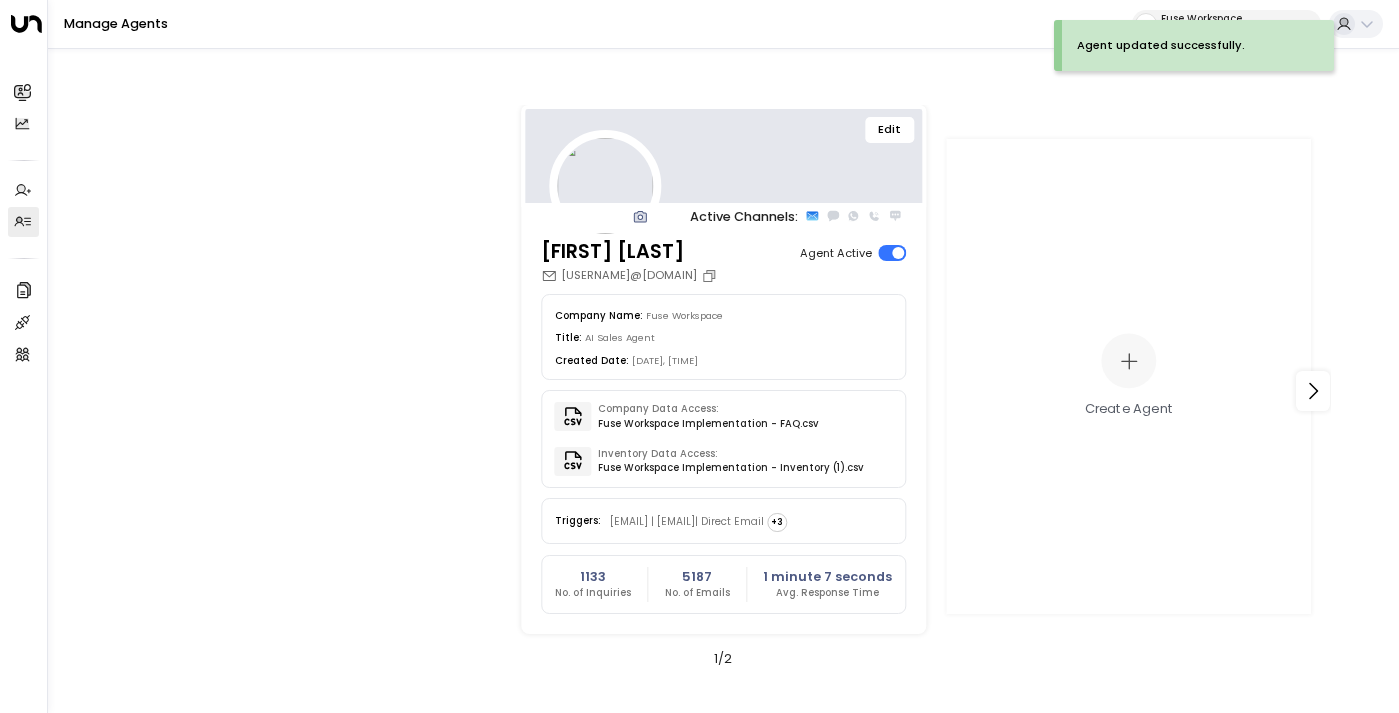 click on "Fuse Workspace" at bounding box center [1227, 19] 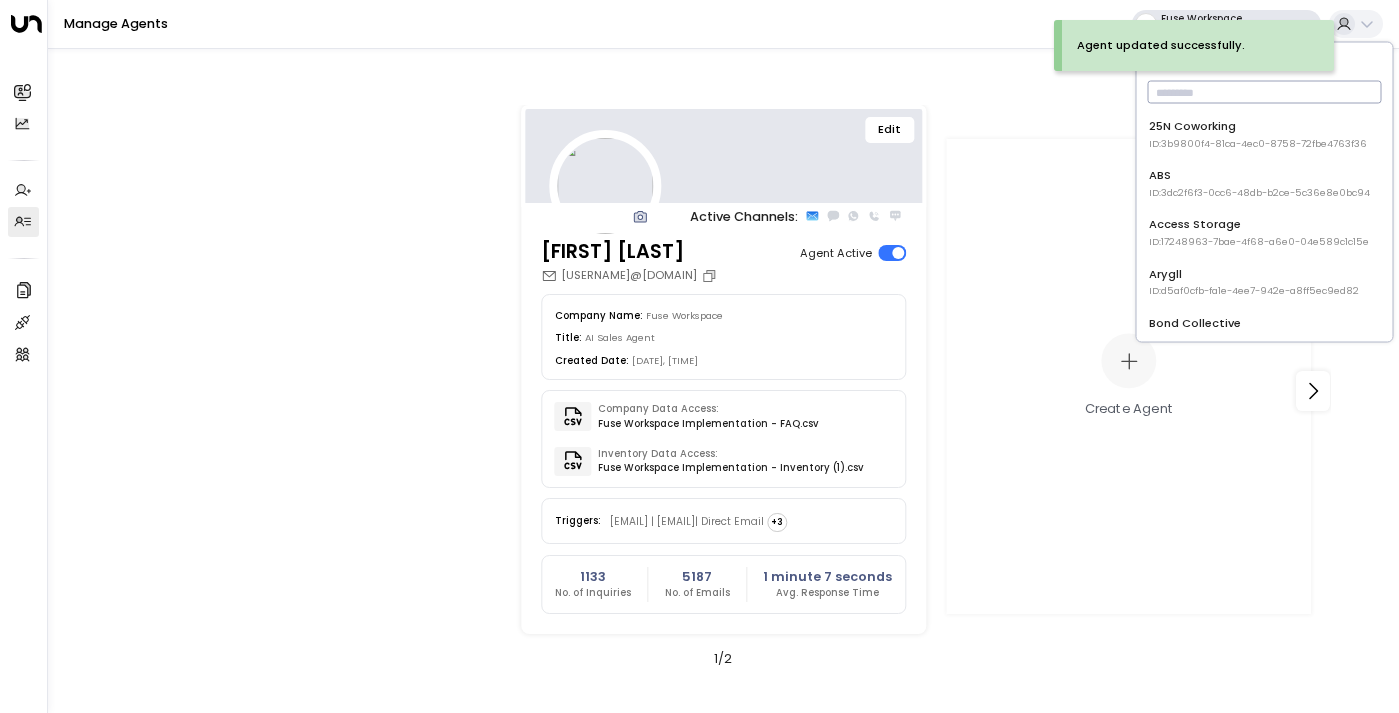 click at bounding box center (1265, 92) 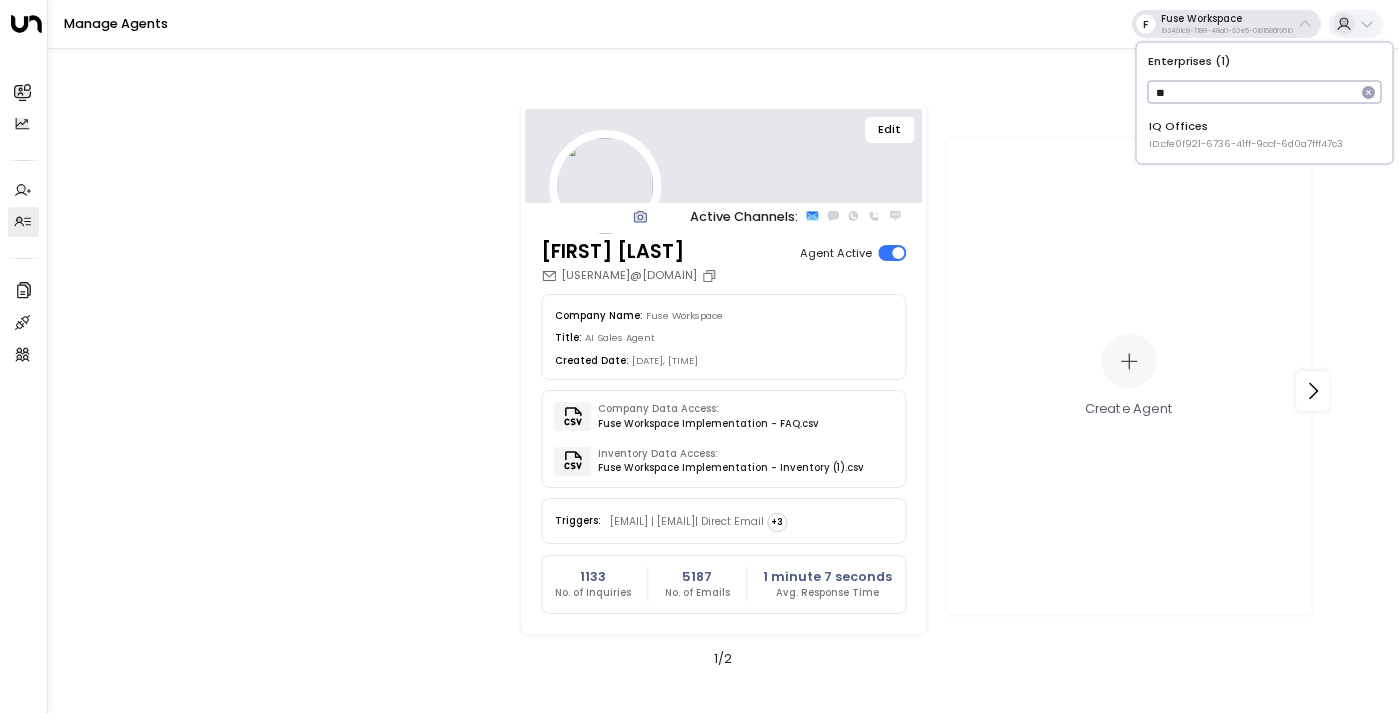 type on "**" 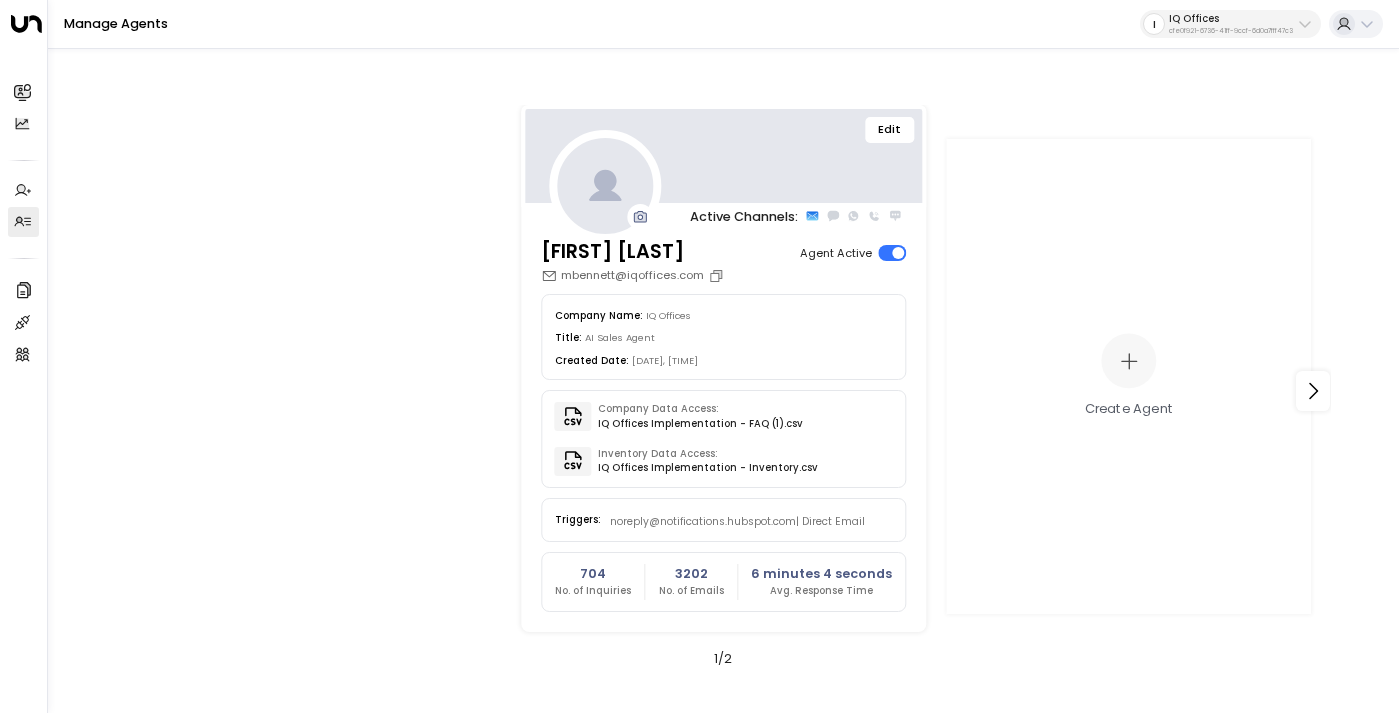 click on "Edit" at bounding box center (723, 156) 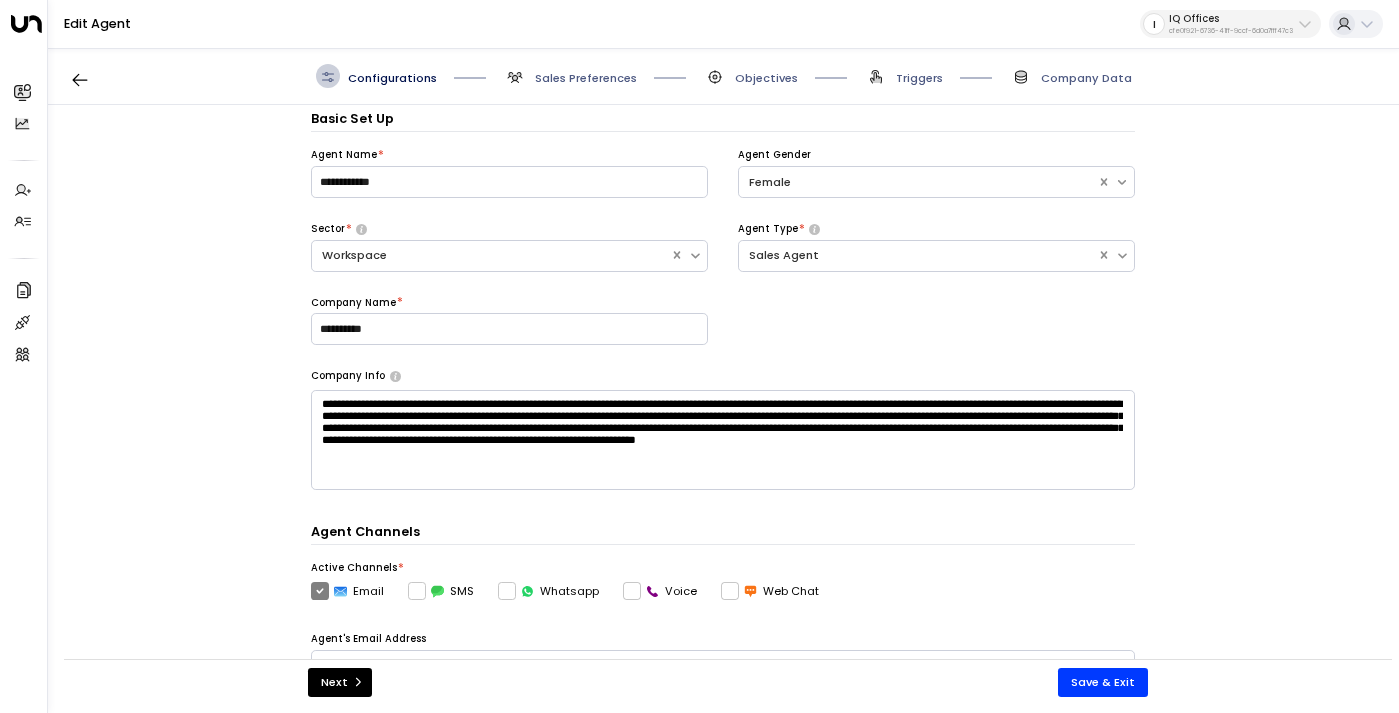 scroll, scrollTop: 24, scrollLeft: 0, axis: vertical 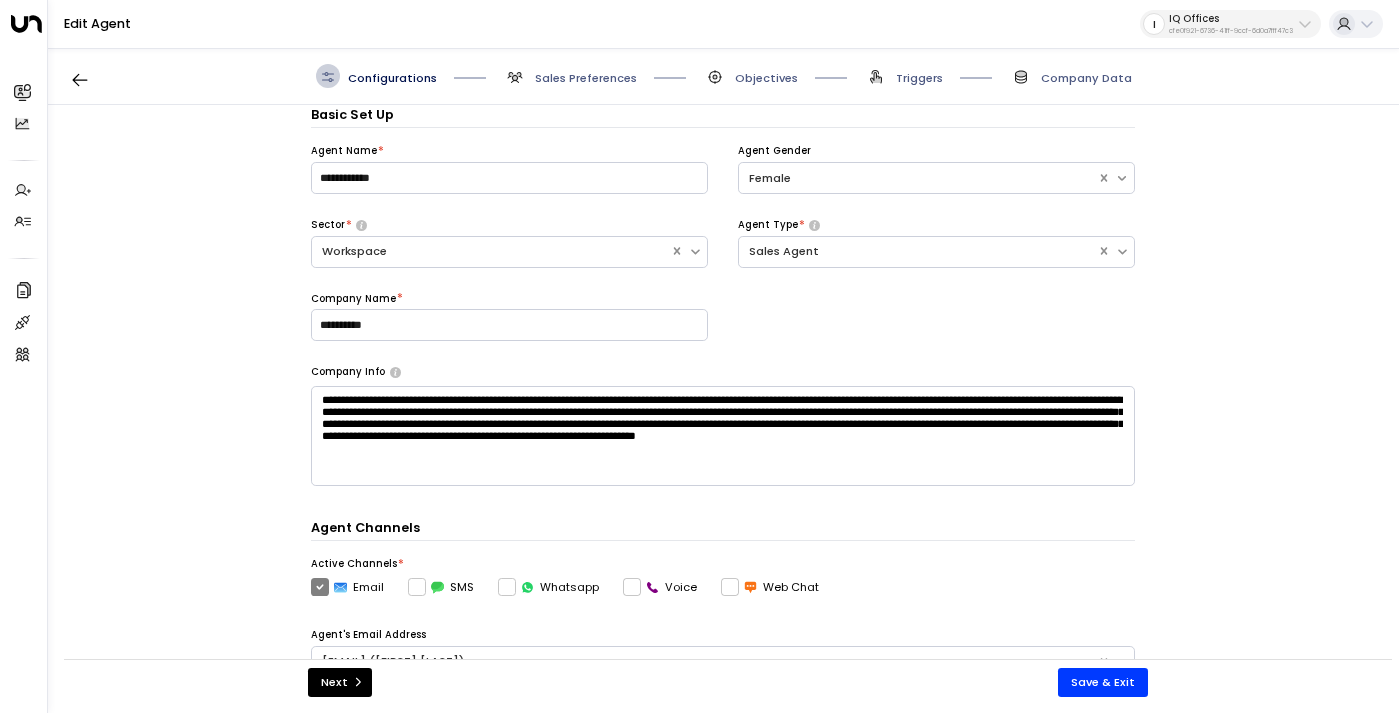 click on "Objectives" at bounding box center (766, 78) 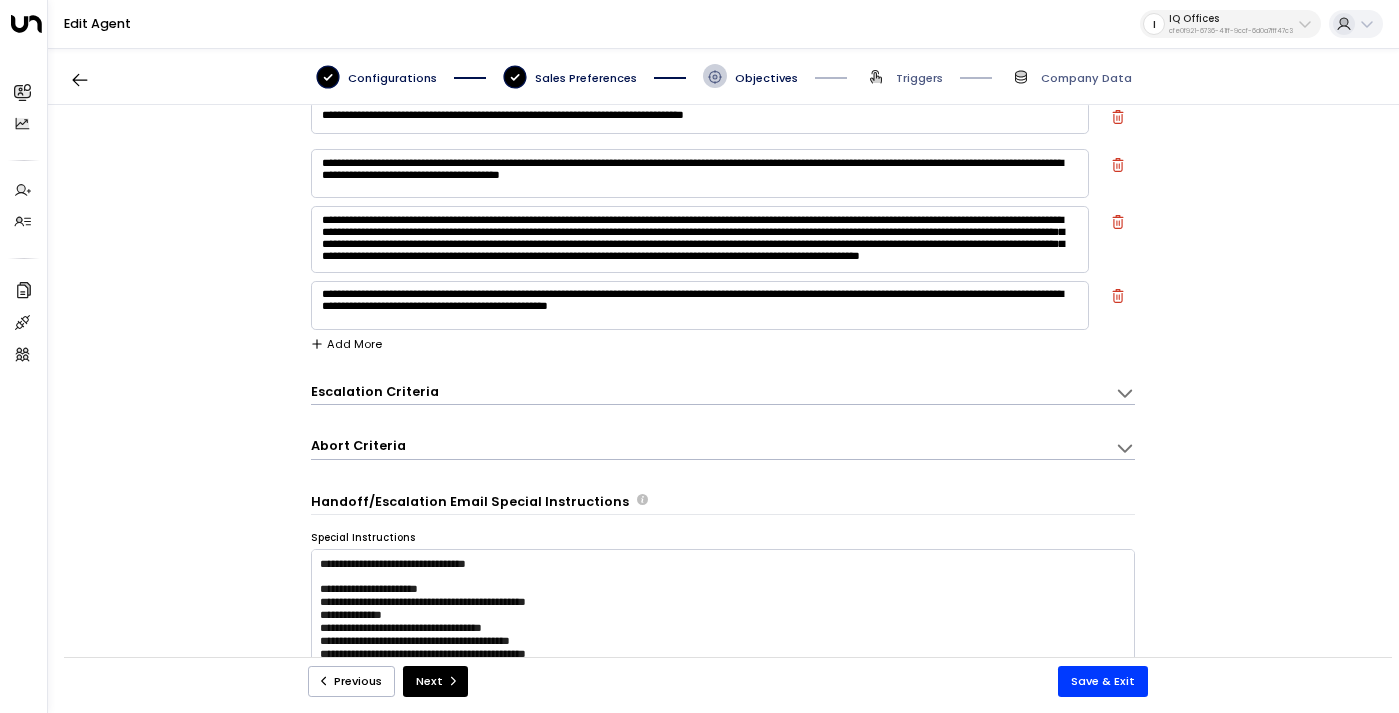 scroll, scrollTop: 0, scrollLeft: 0, axis: both 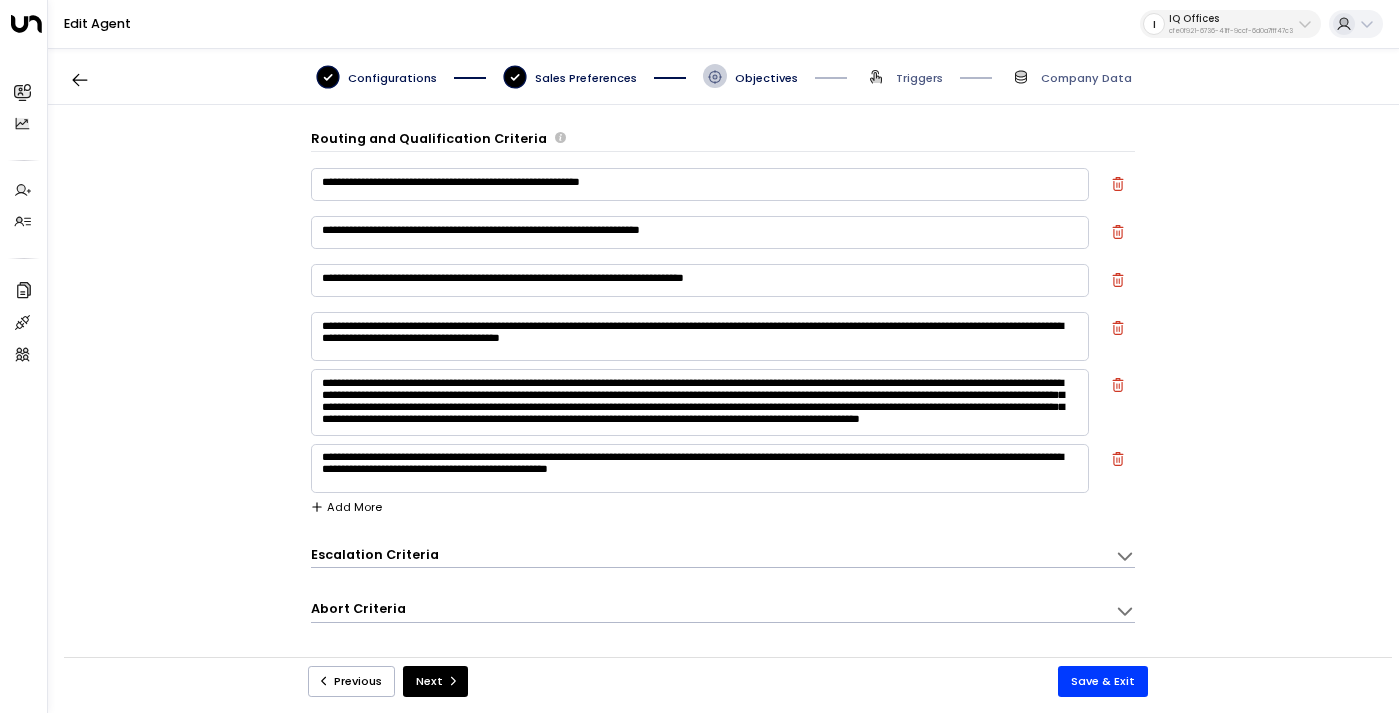 click on "Sales Preferences" at bounding box center [586, 78] 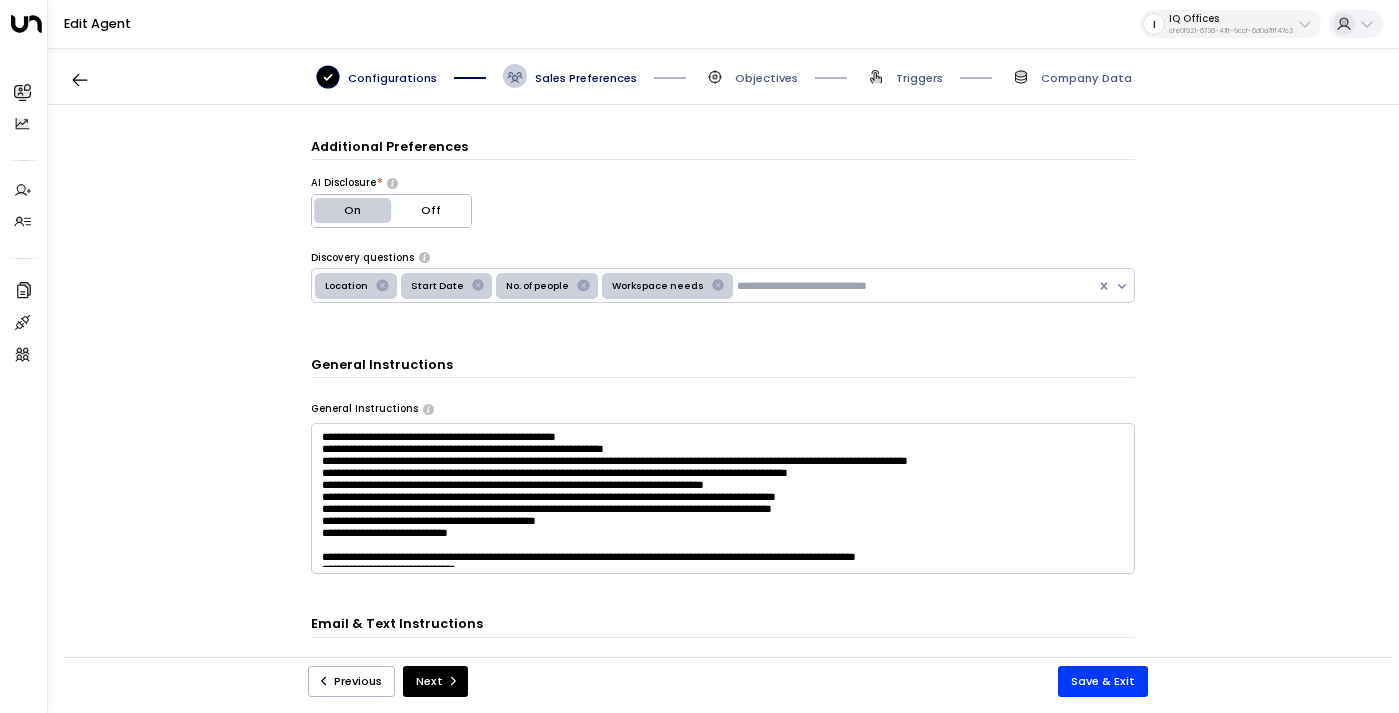 scroll, scrollTop: 650, scrollLeft: 0, axis: vertical 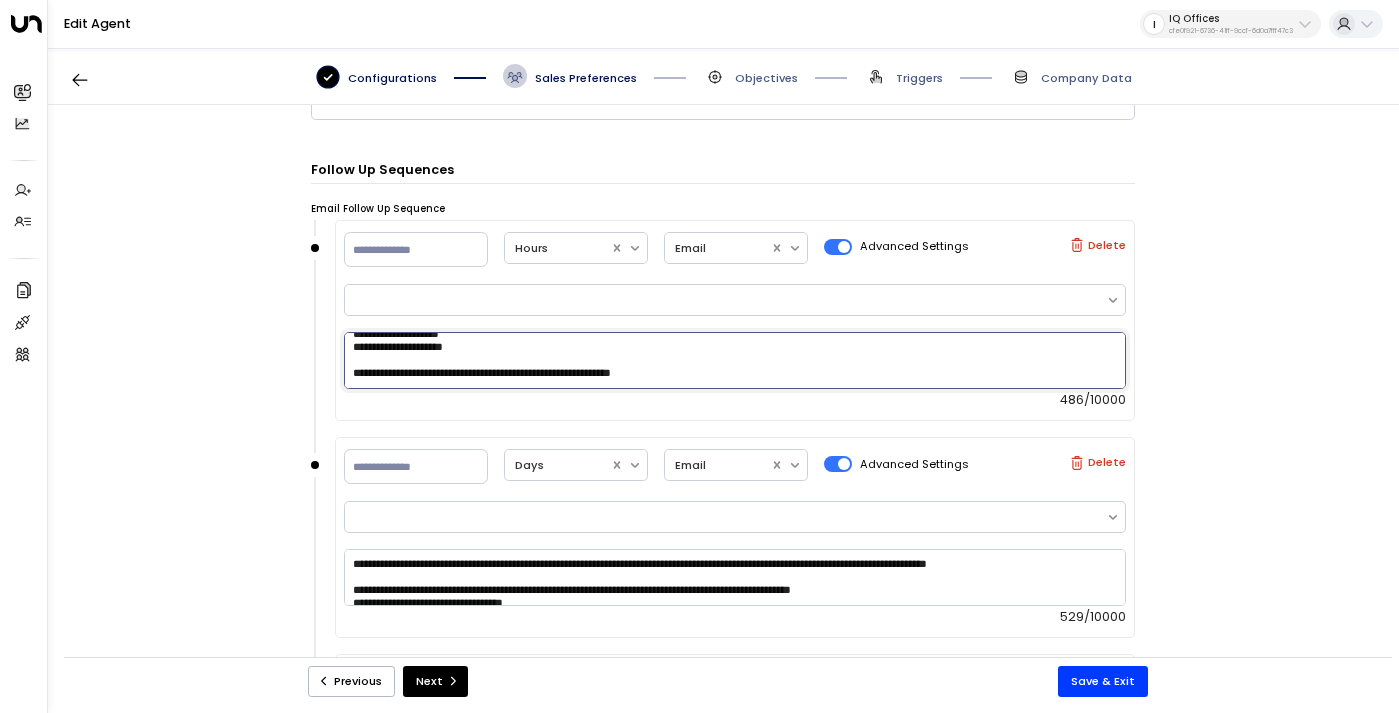drag, startPoint x: 351, startPoint y: 347, endPoint x: 488, endPoint y: 346, distance: 137.00365 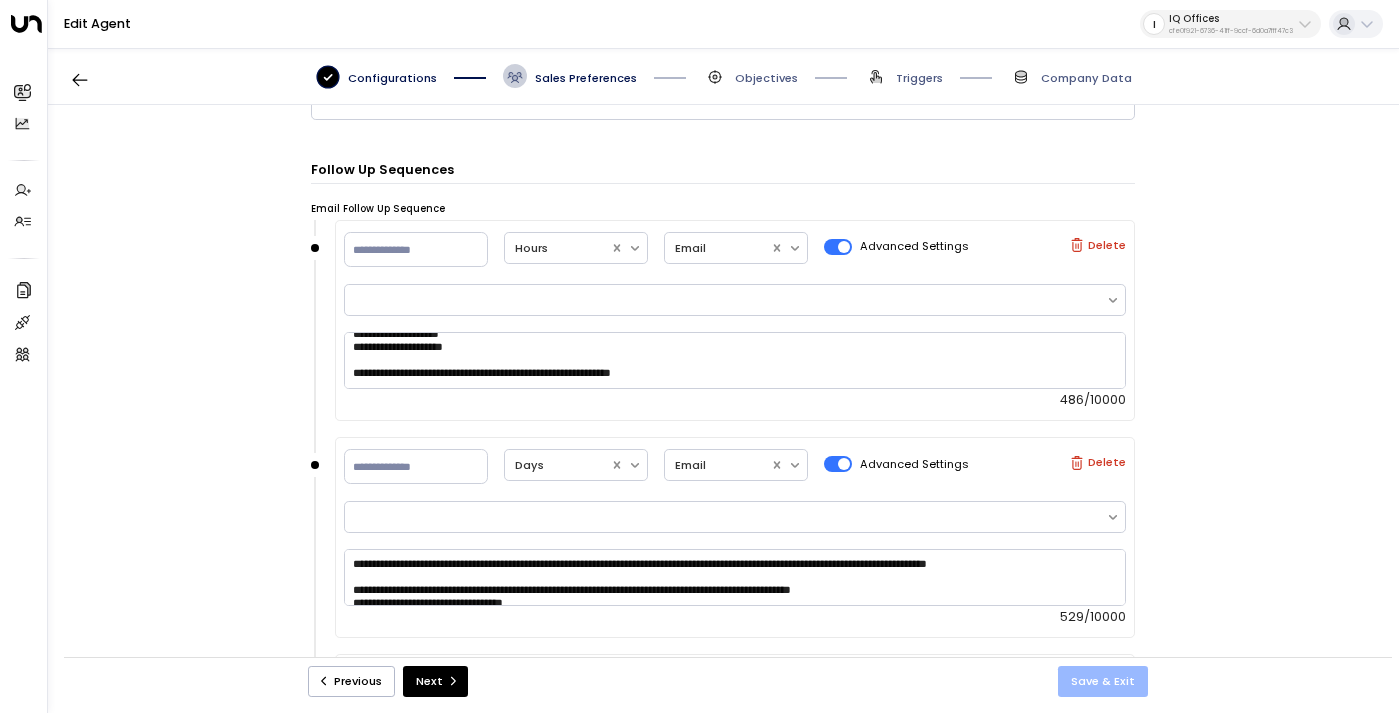 click on "Save & Exit" at bounding box center (1103, 681) 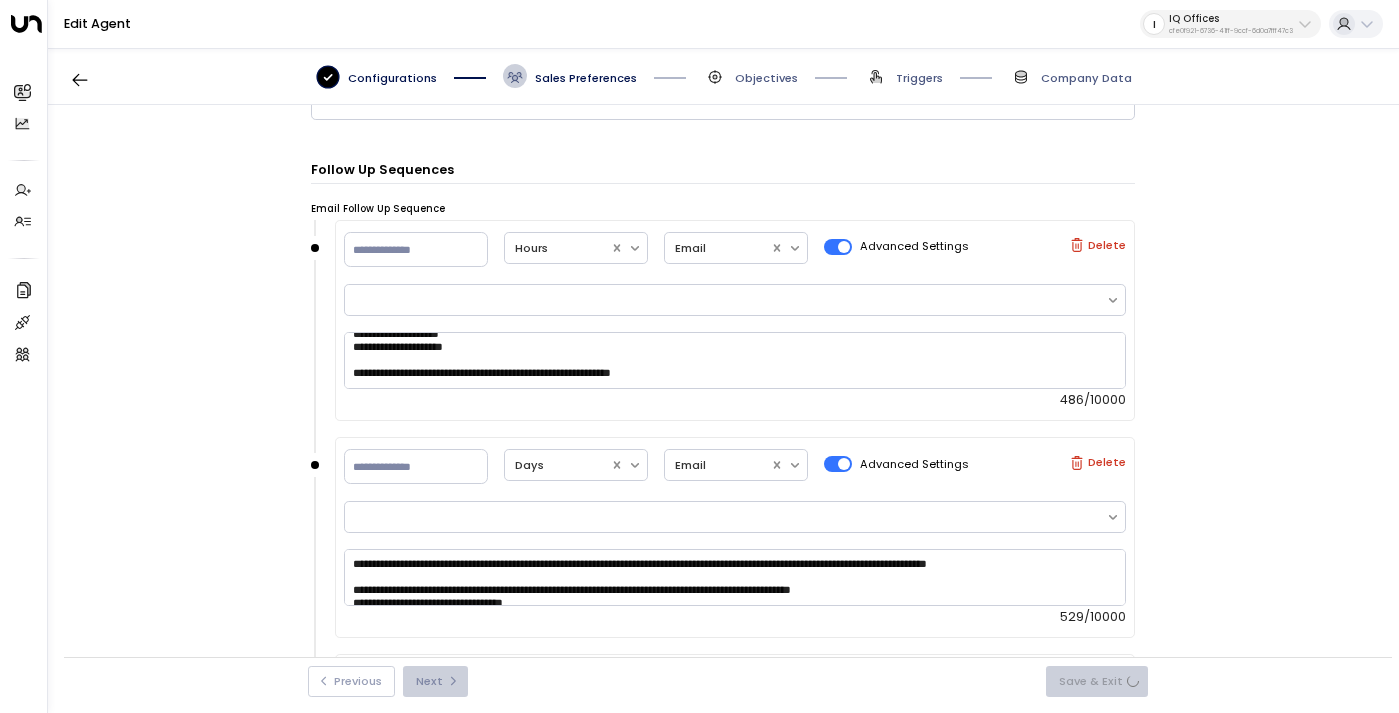 click on "I IQ Offices cfe0f921-6736-41ff-9ccf-6d0a7fff47c3" at bounding box center [1231, 24] 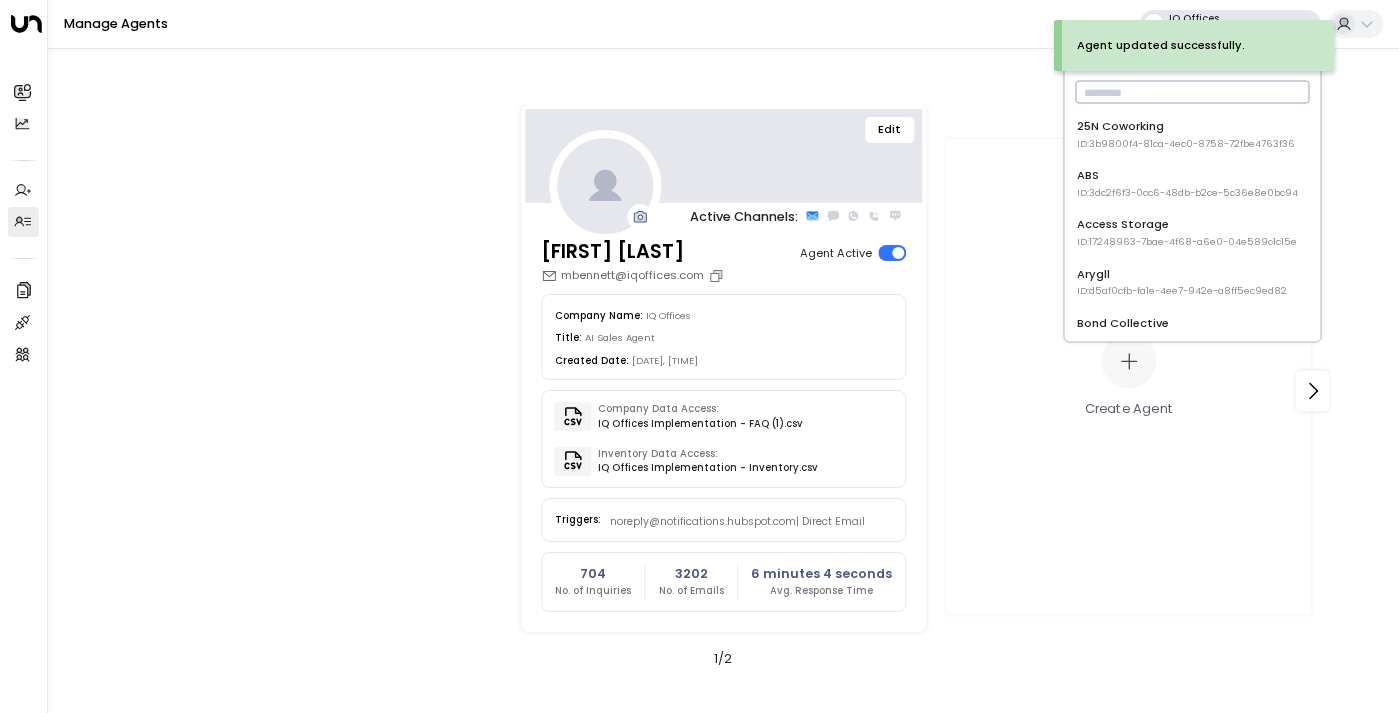 click at bounding box center (1193, 92) 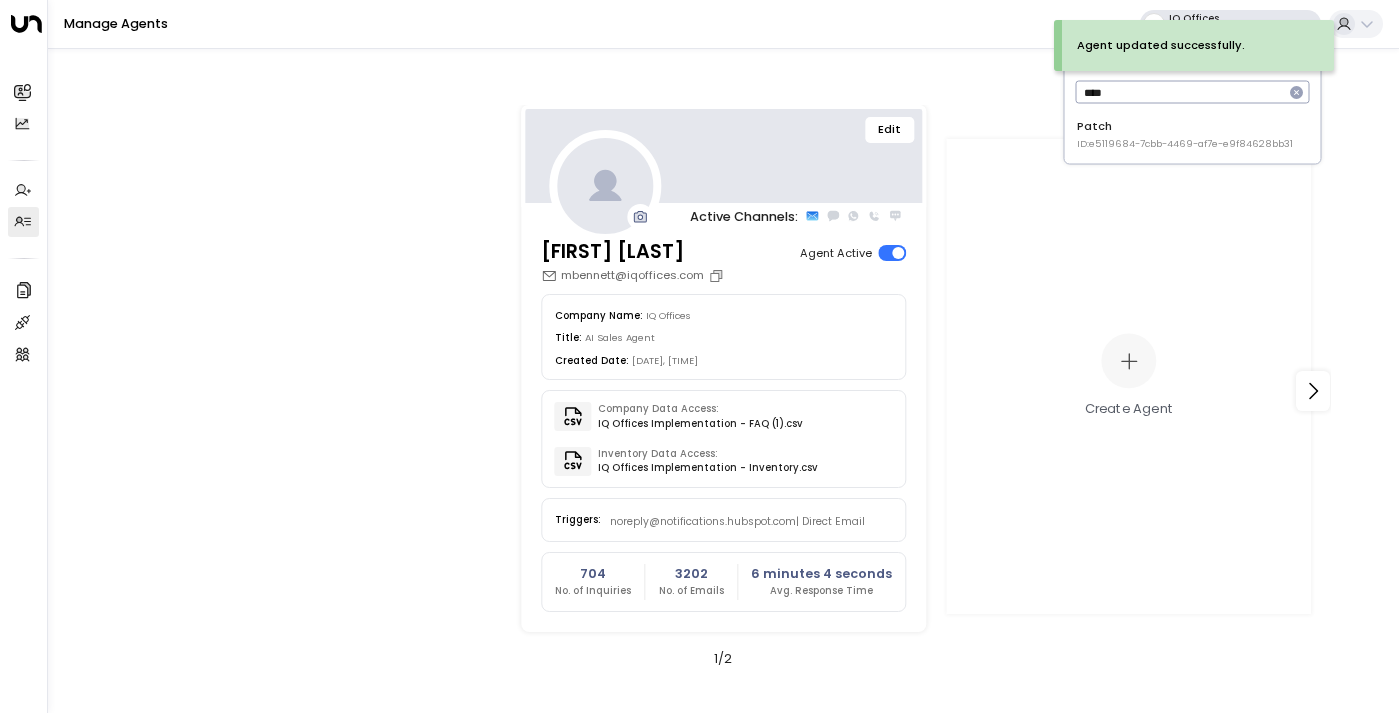type on "****" 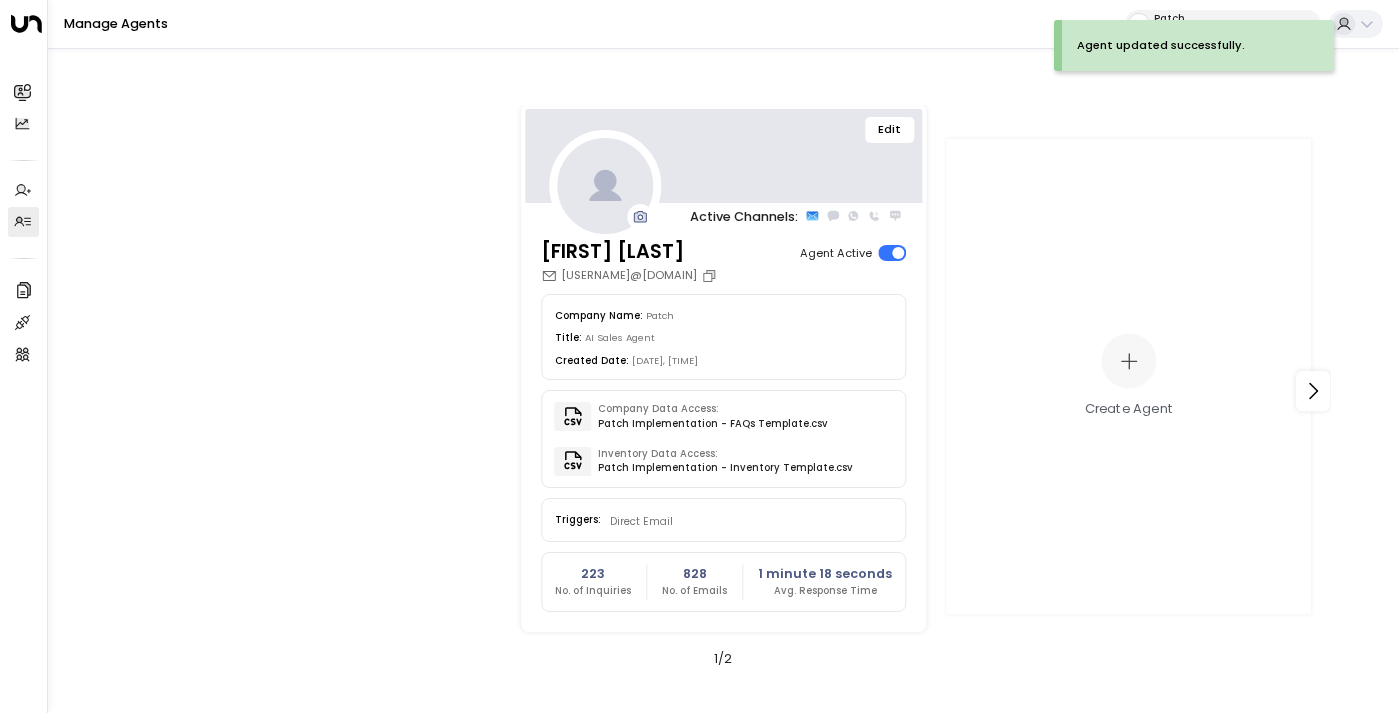 click on "Edit" at bounding box center (890, 130) 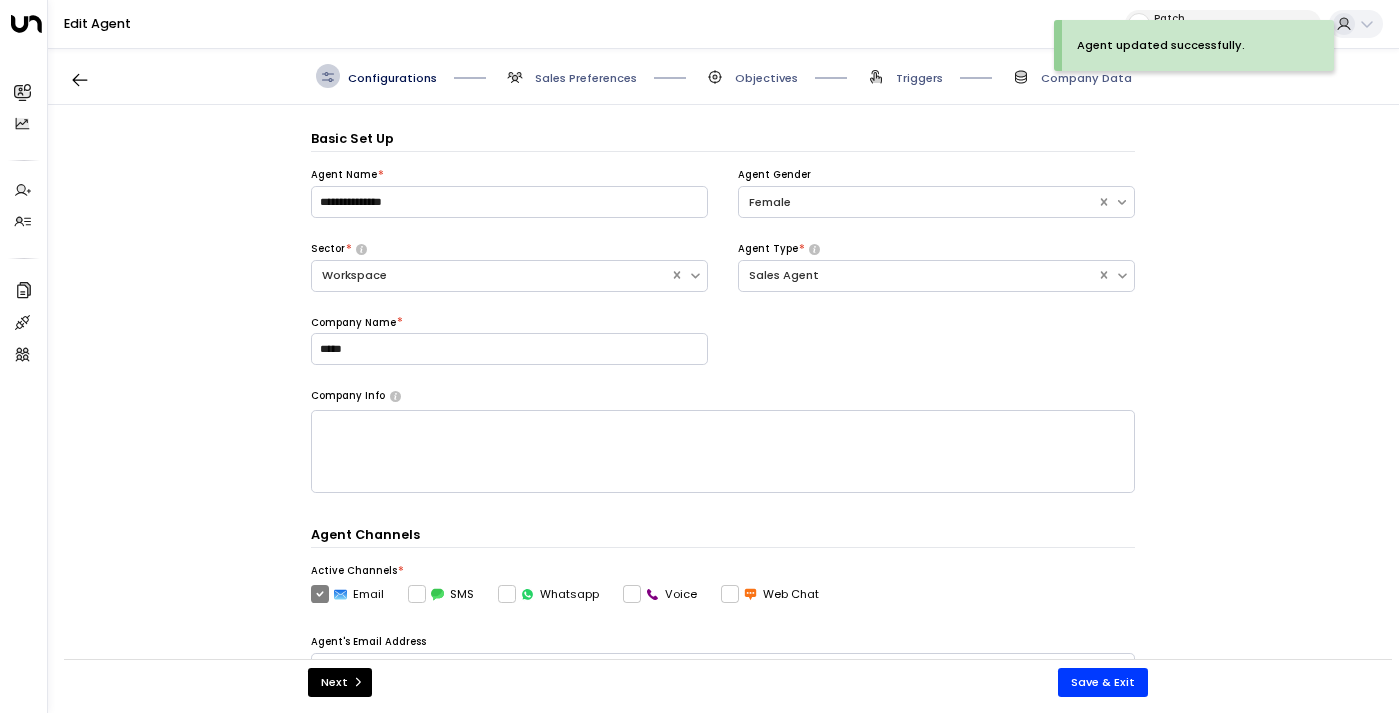 scroll, scrollTop: 24, scrollLeft: 0, axis: vertical 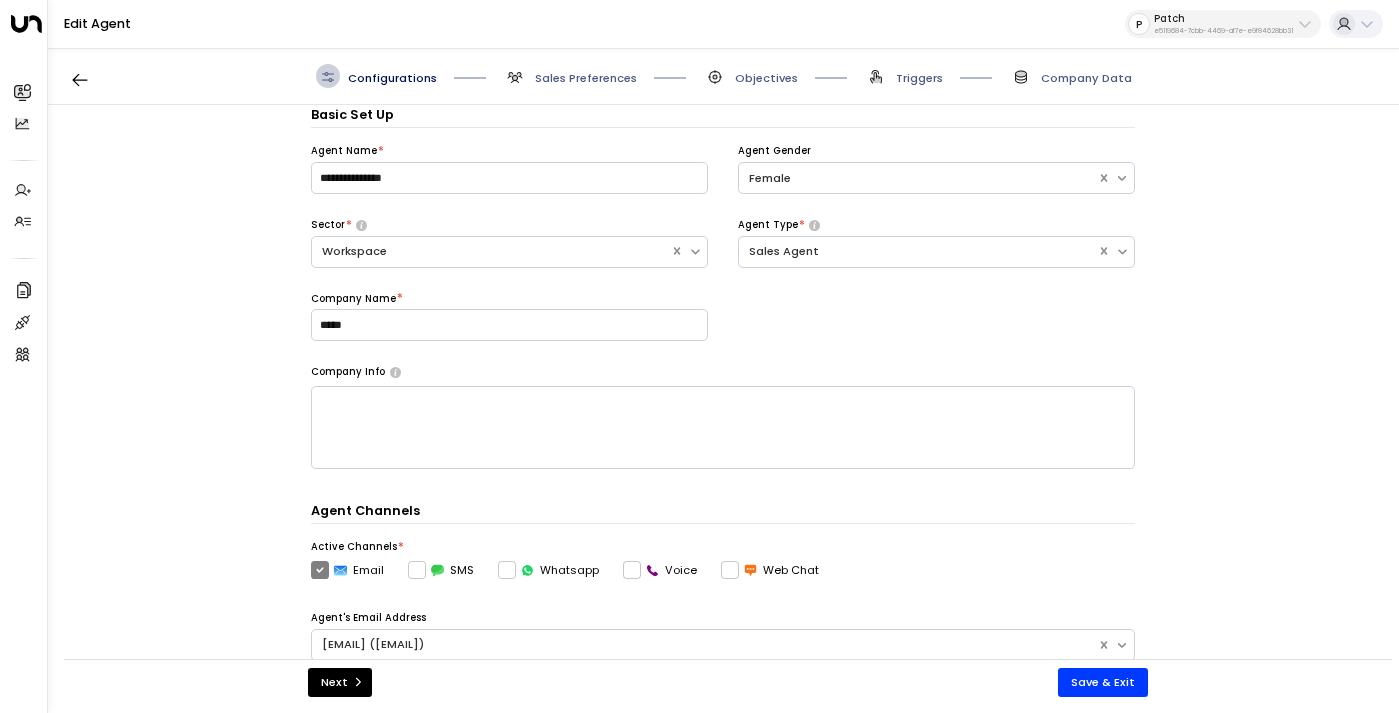 click on "Sales Preferences" at bounding box center [586, 78] 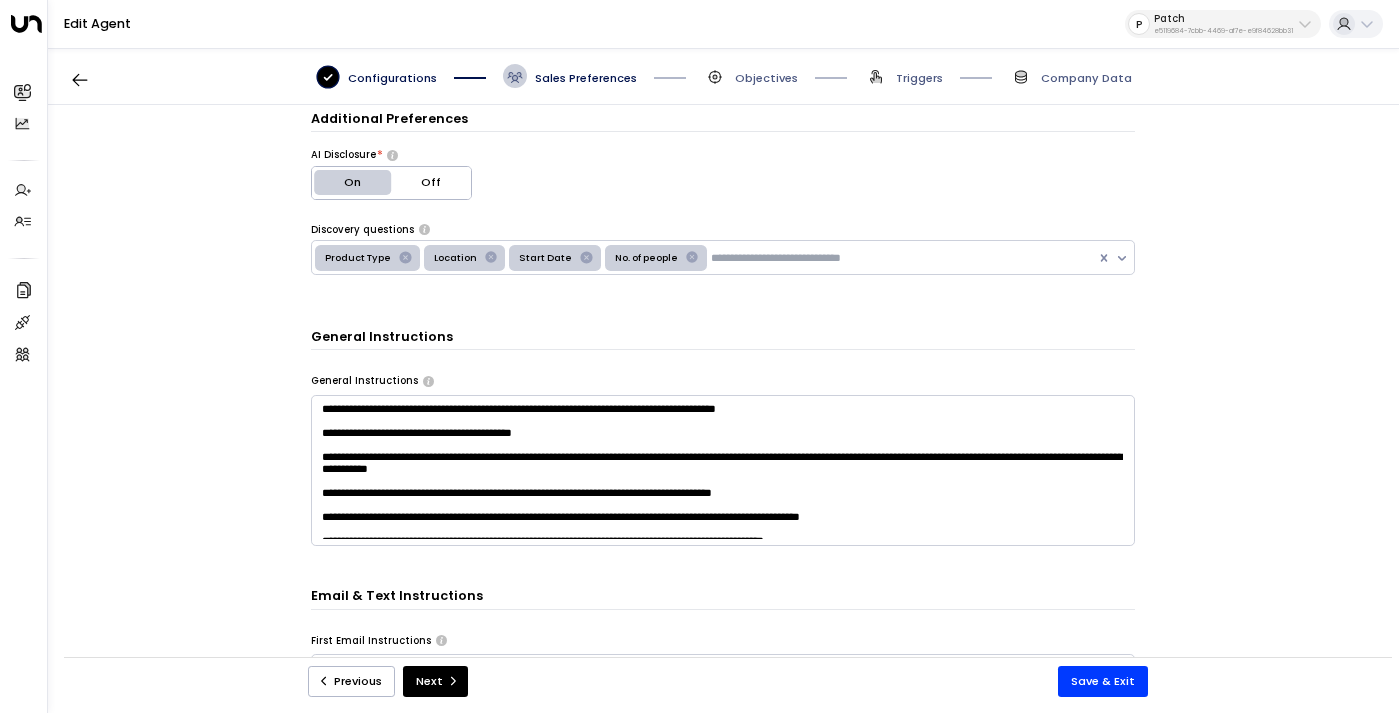 scroll, scrollTop: 531, scrollLeft: 0, axis: vertical 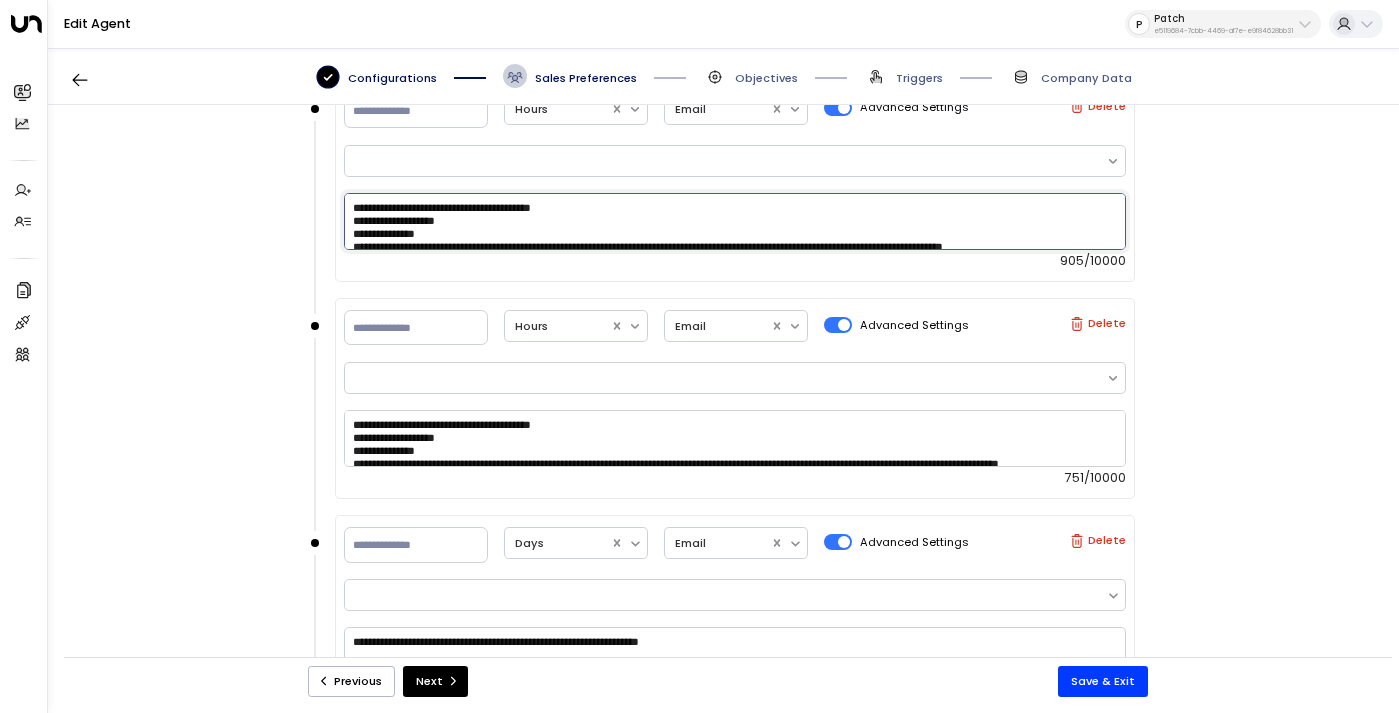 click on "**********" at bounding box center [735, 221] 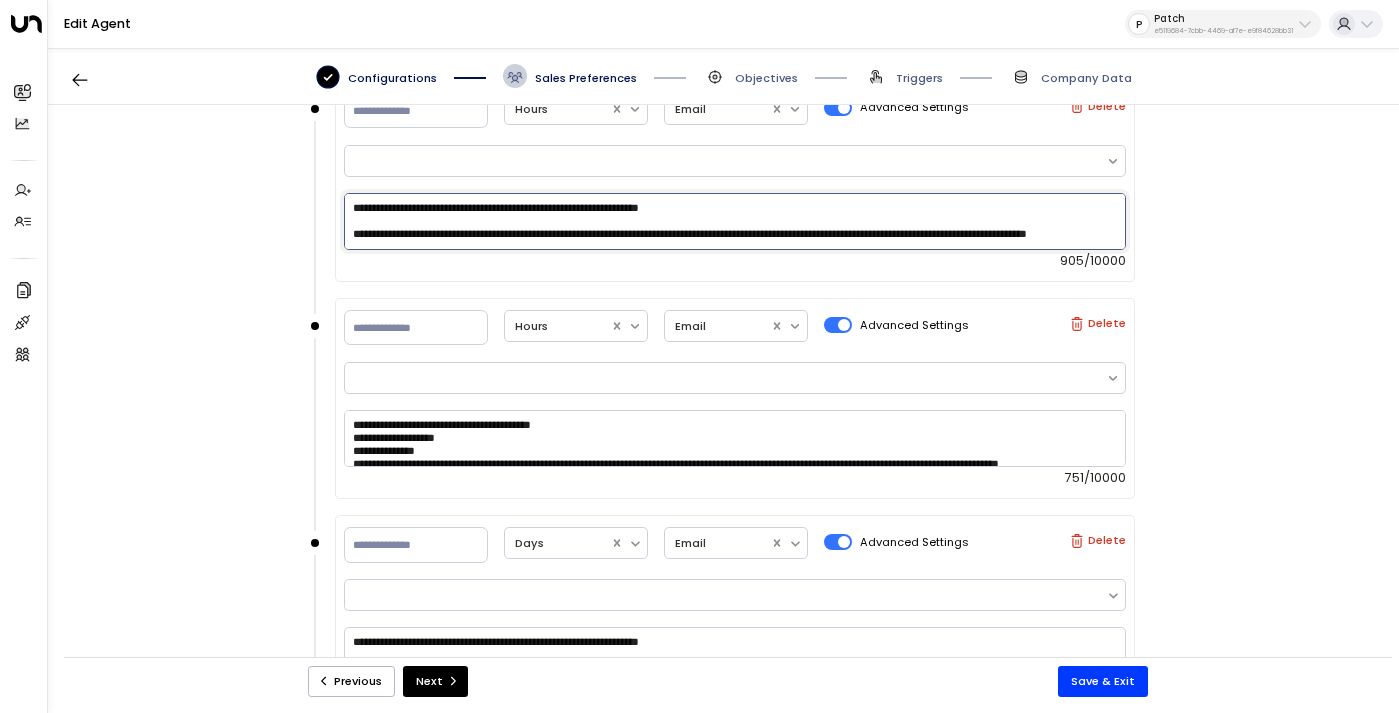 scroll, scrollTop: 188, scrollLeft: 0, axis: vertical 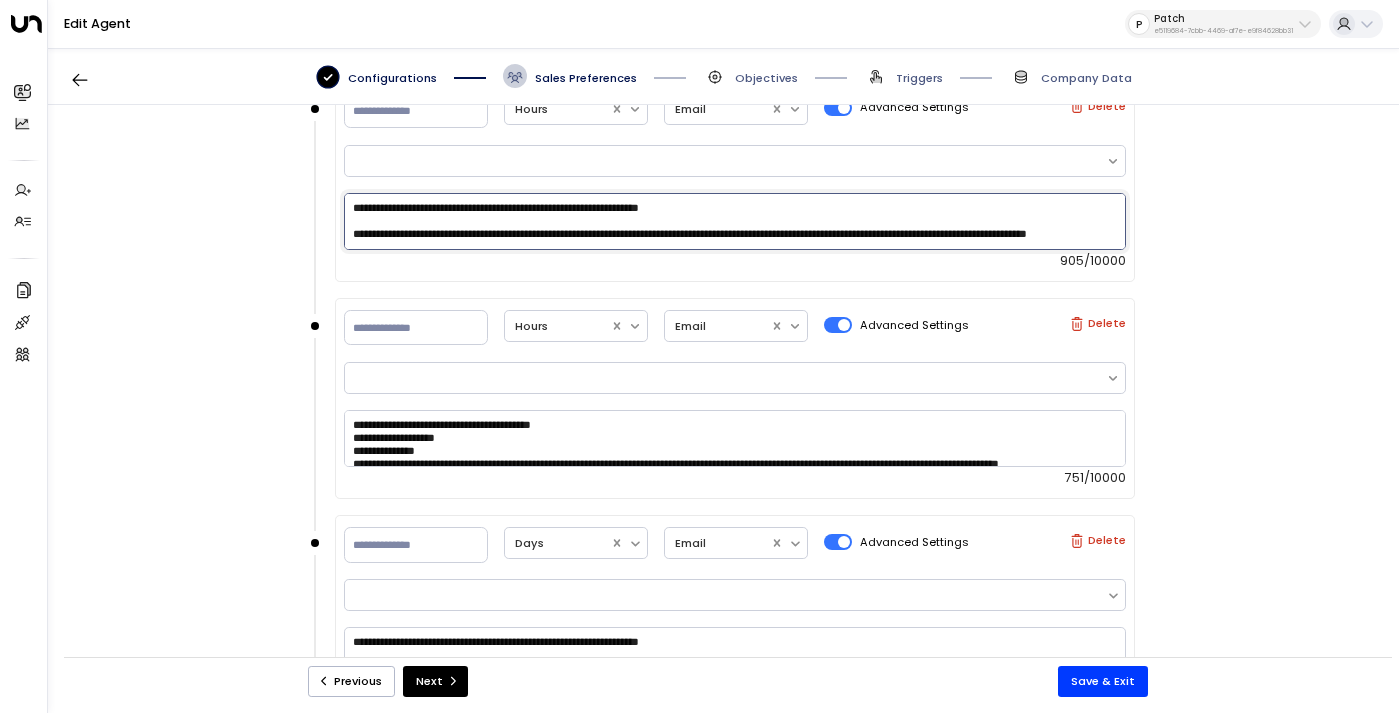 click on "**********" at bounding box center [735, 221] 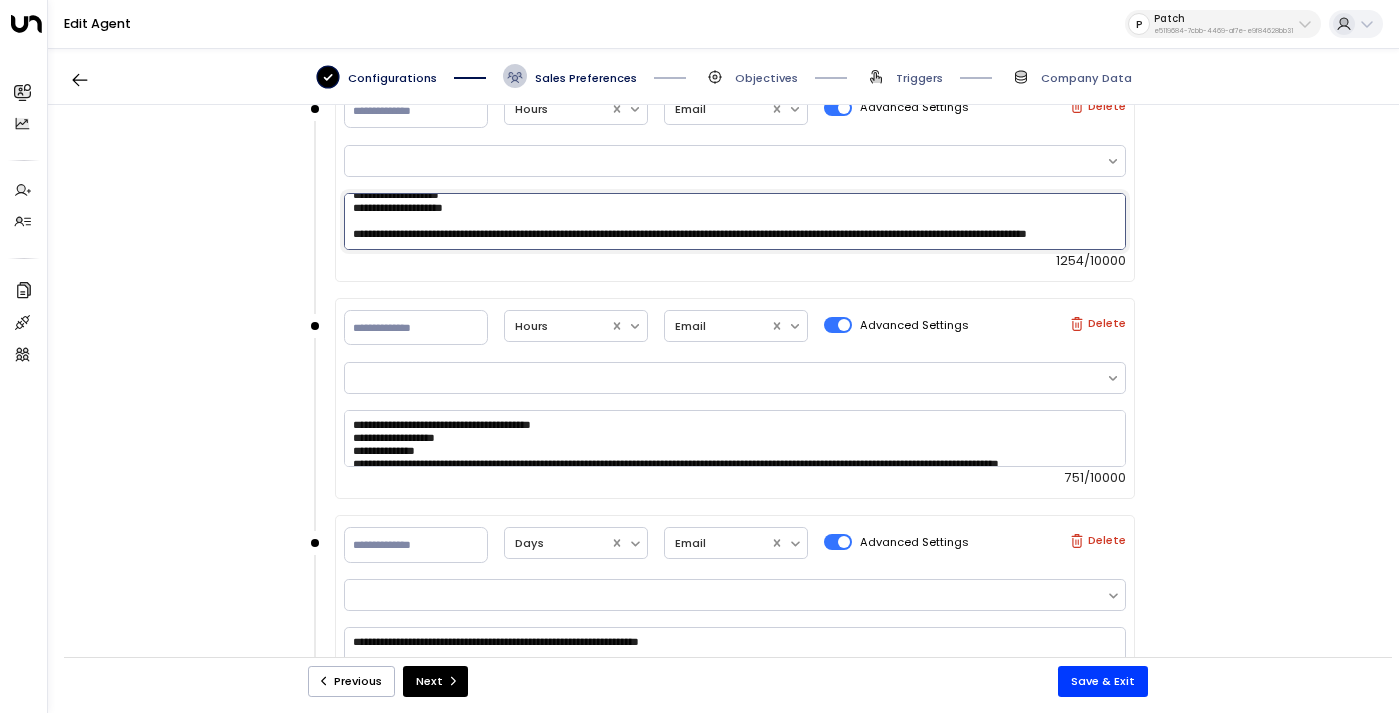 scroll, scrollTop: 309, scrollLeft: 0, axis: vertical 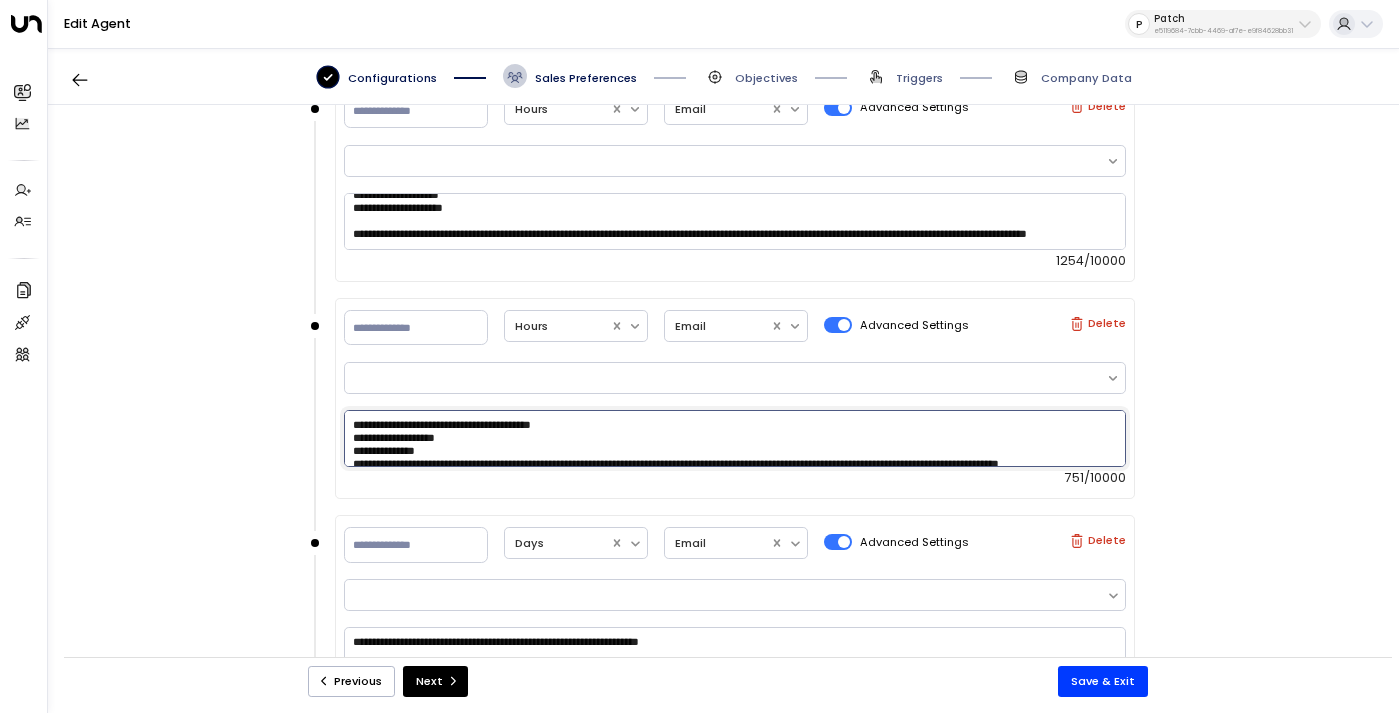 click on "**********" at bounding box center (735, 438) 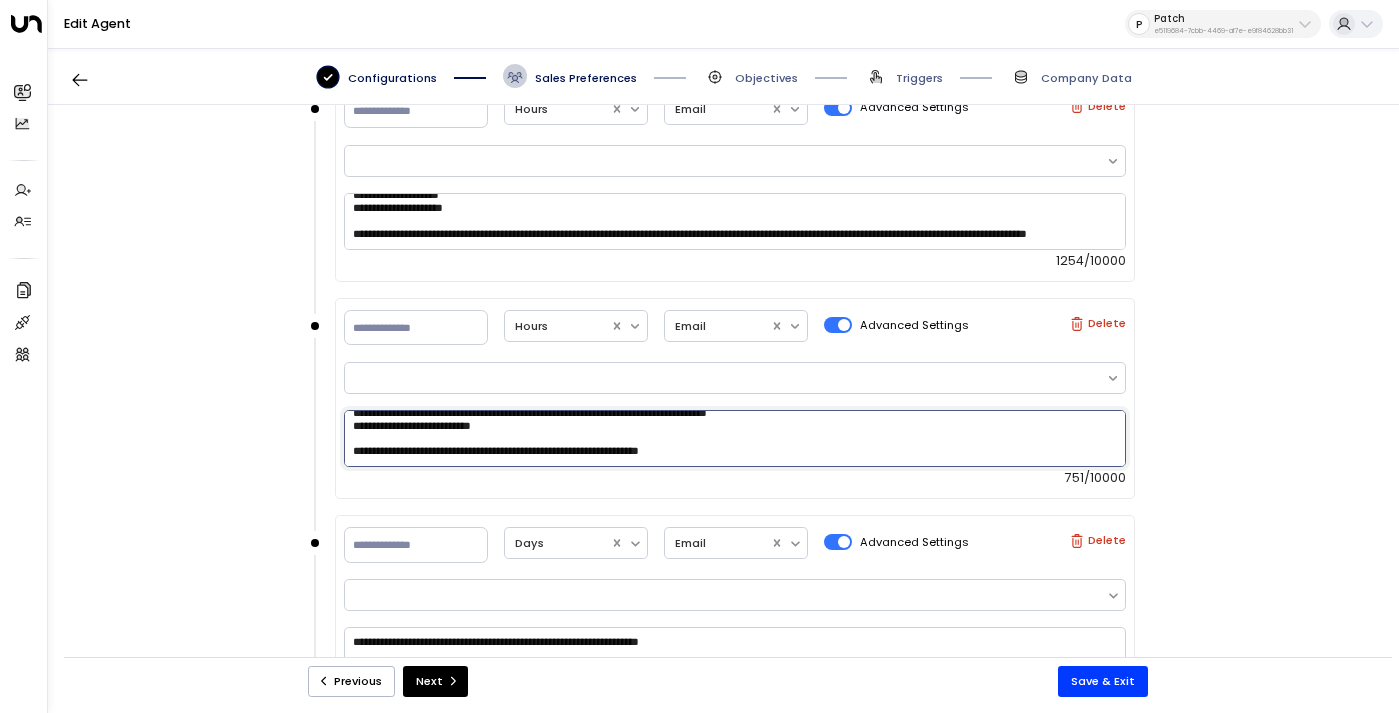 scroll, scrollTop: 201, scrollLeft: 0, axis: vertical 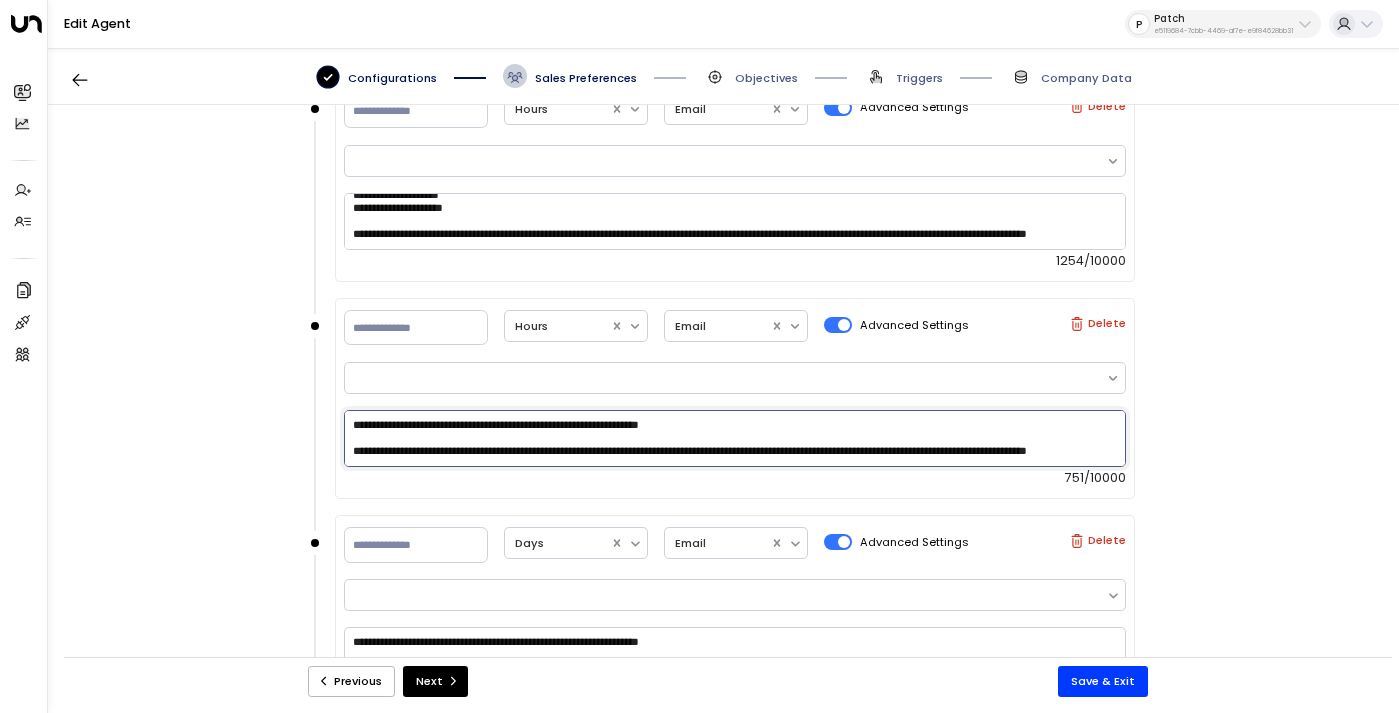 click on "**********" at bounding box center (735, 438) 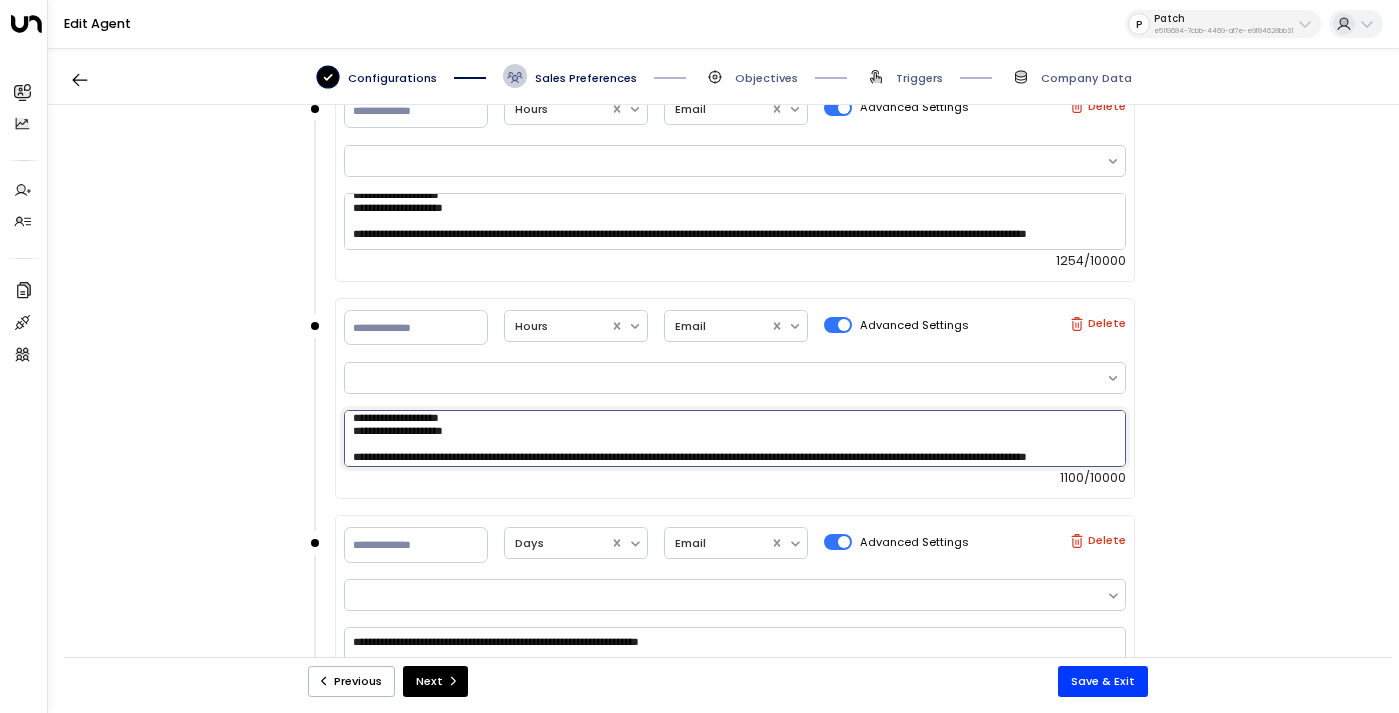 scroll, scrollTop: 322, scrollLeft: 0, axis: vertical 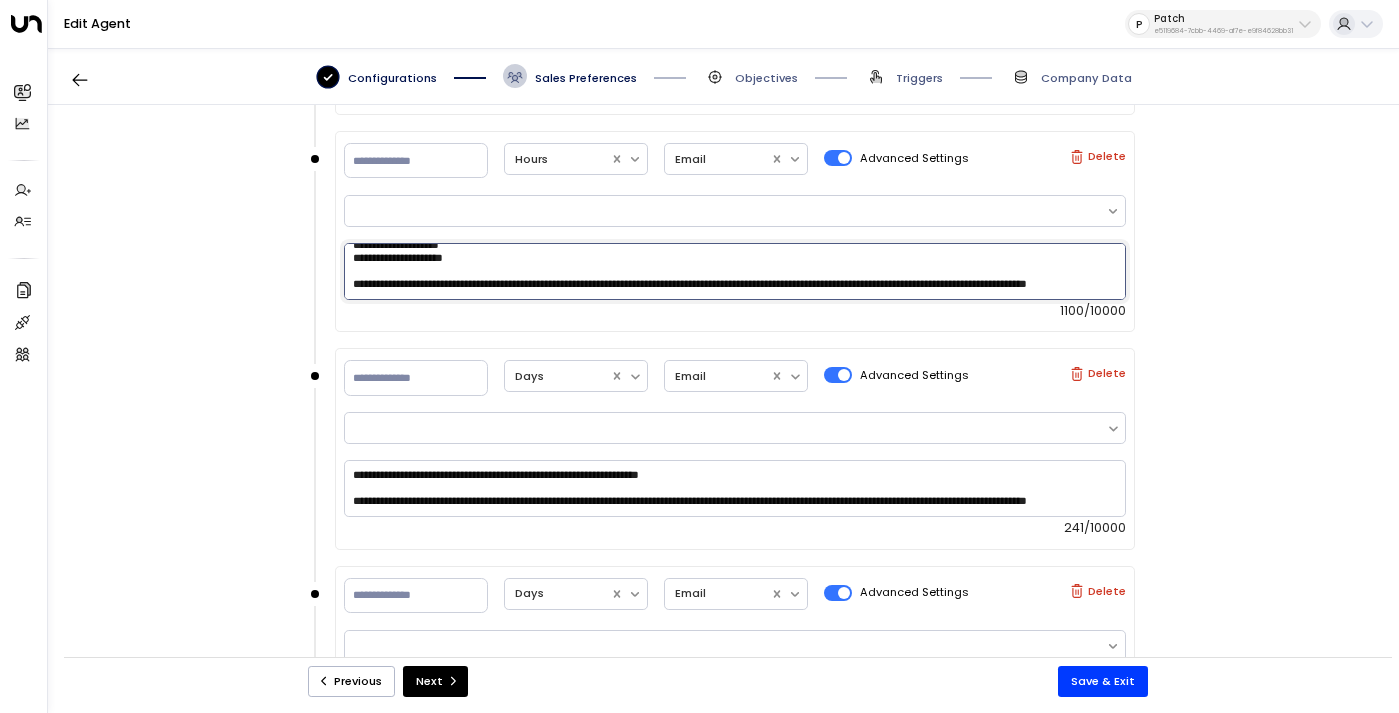 type on "**********" 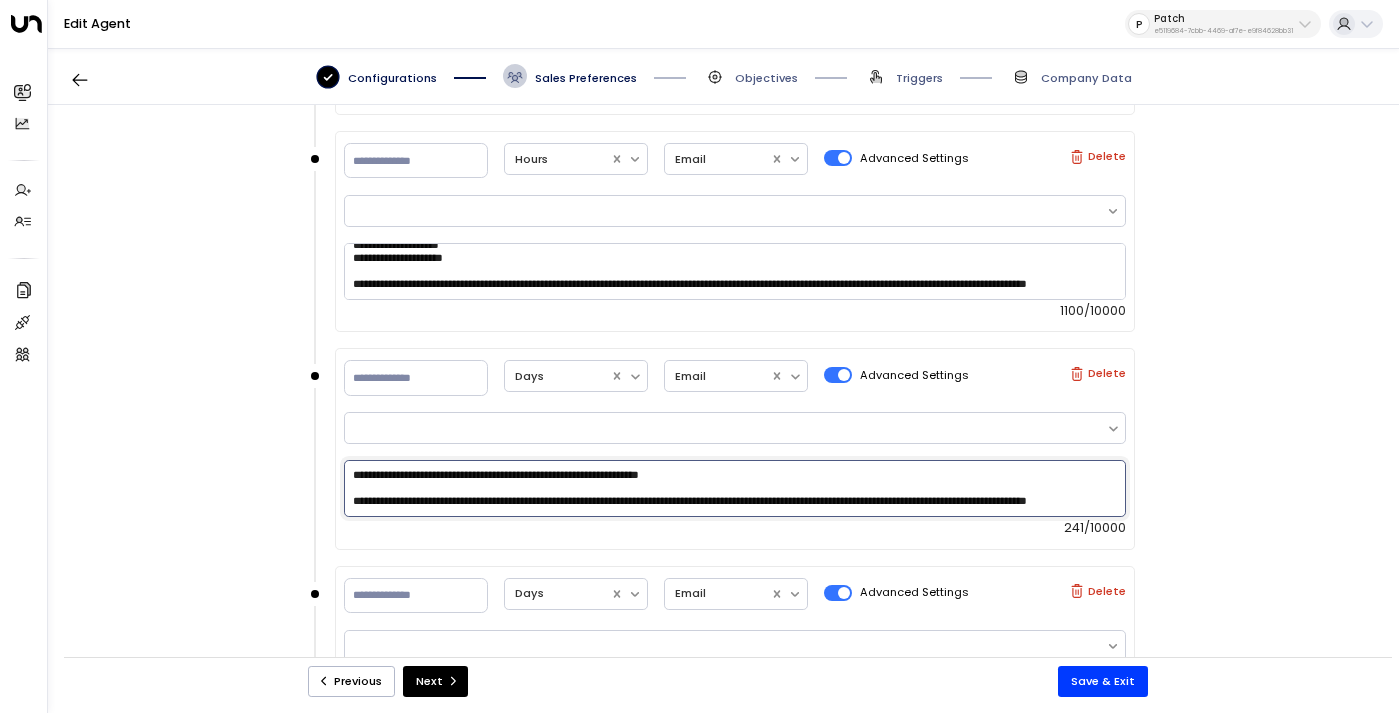 click on "**********" at bounding box center [735, 488] 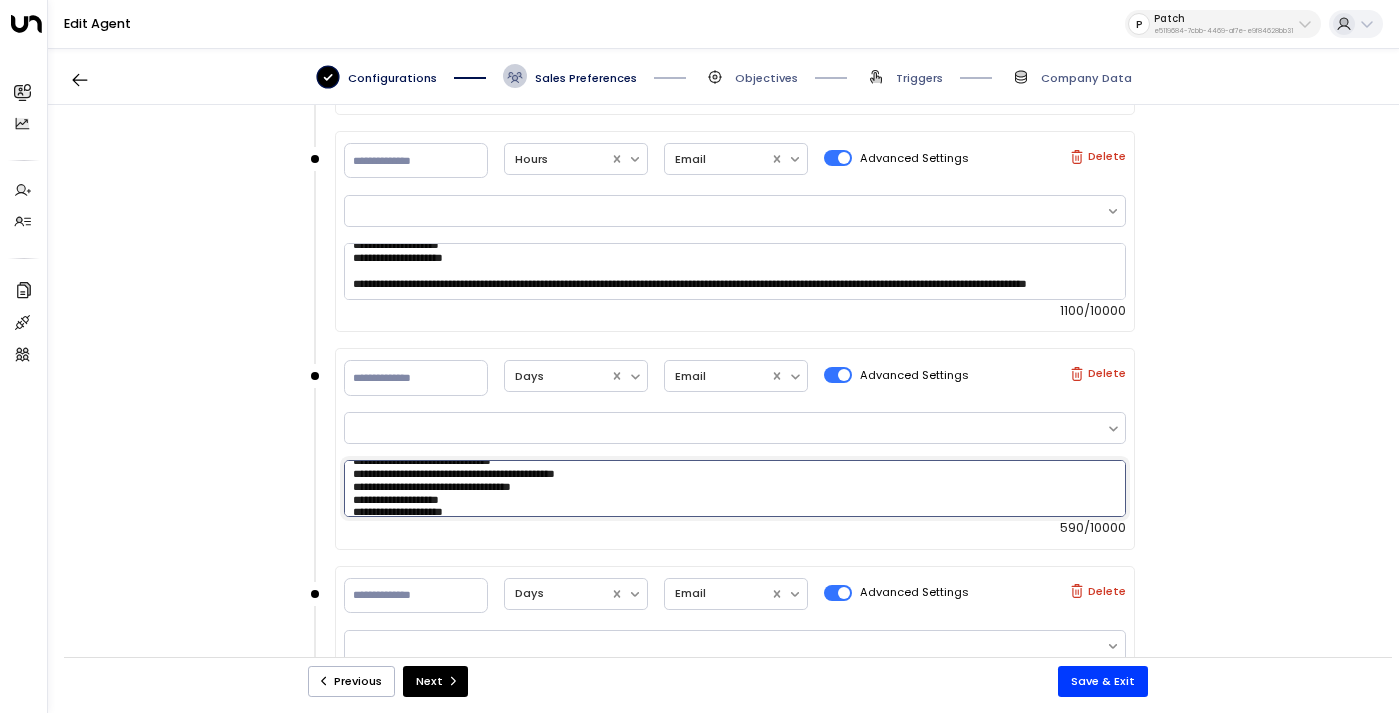 scroll, scrollTop: 116, scrollLeft: 0, axis: vertical 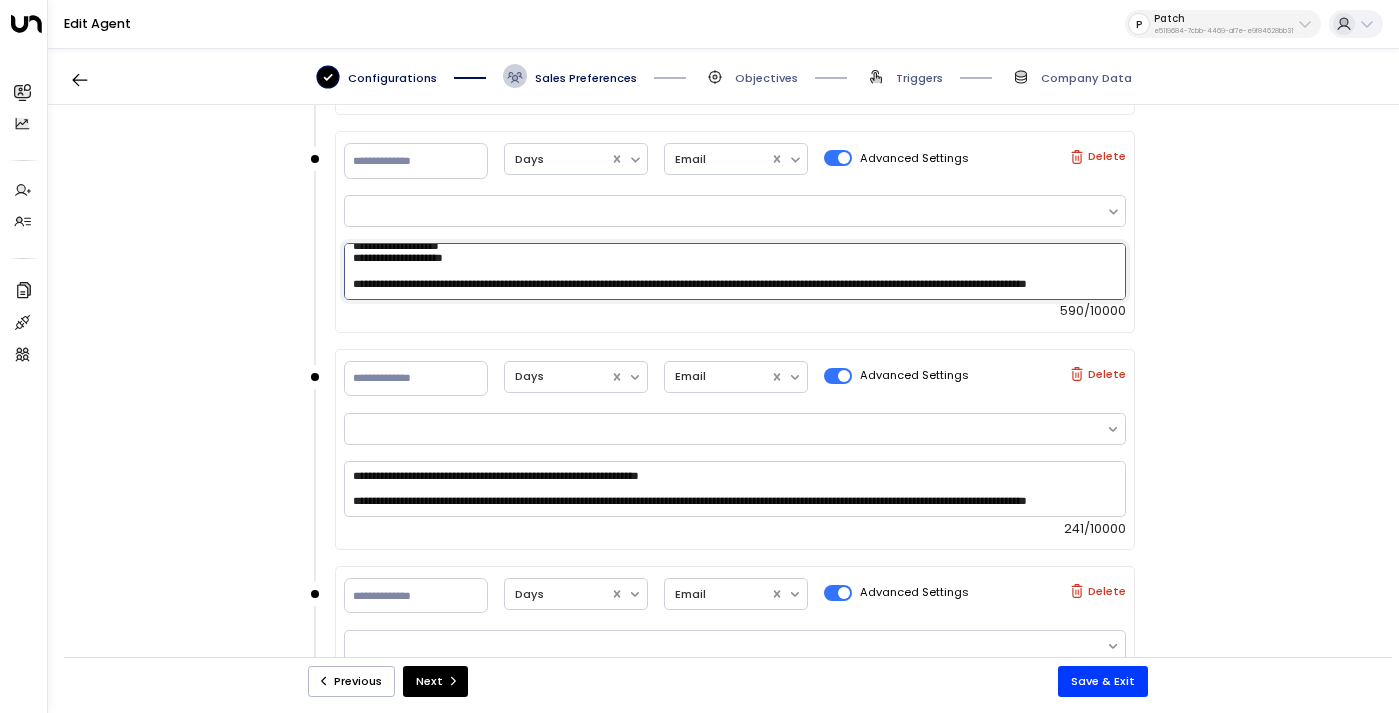 type on "**********" 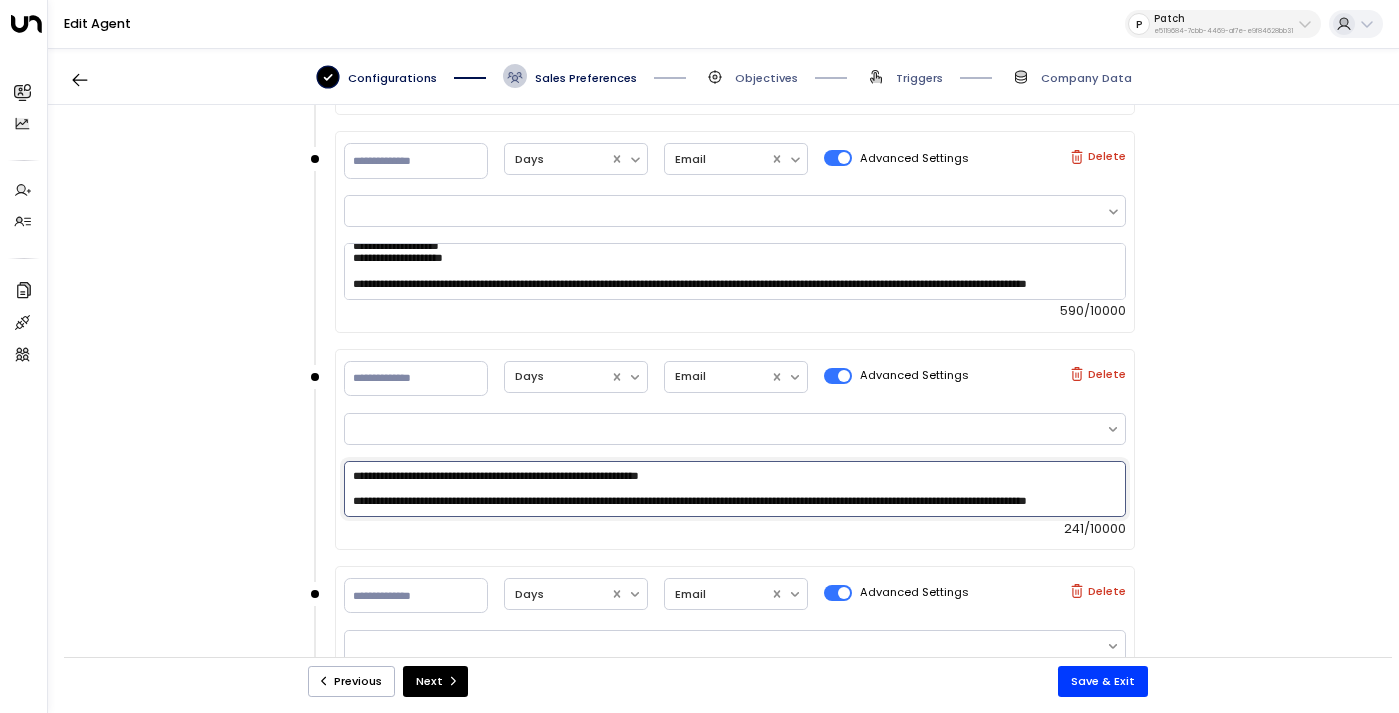 click on "**********" at bounding box center (735, 489) 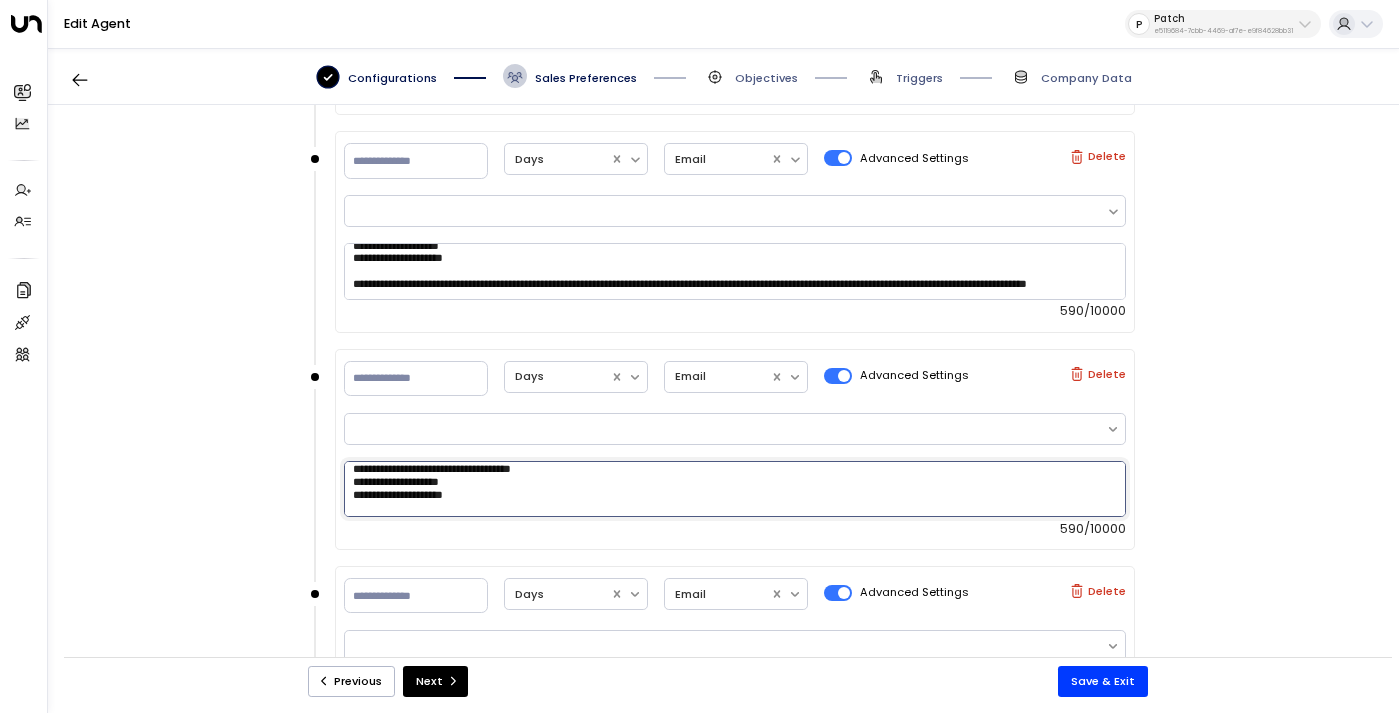 scroll, scrollTop: 116, scrollLeft: 0, axis: vertical 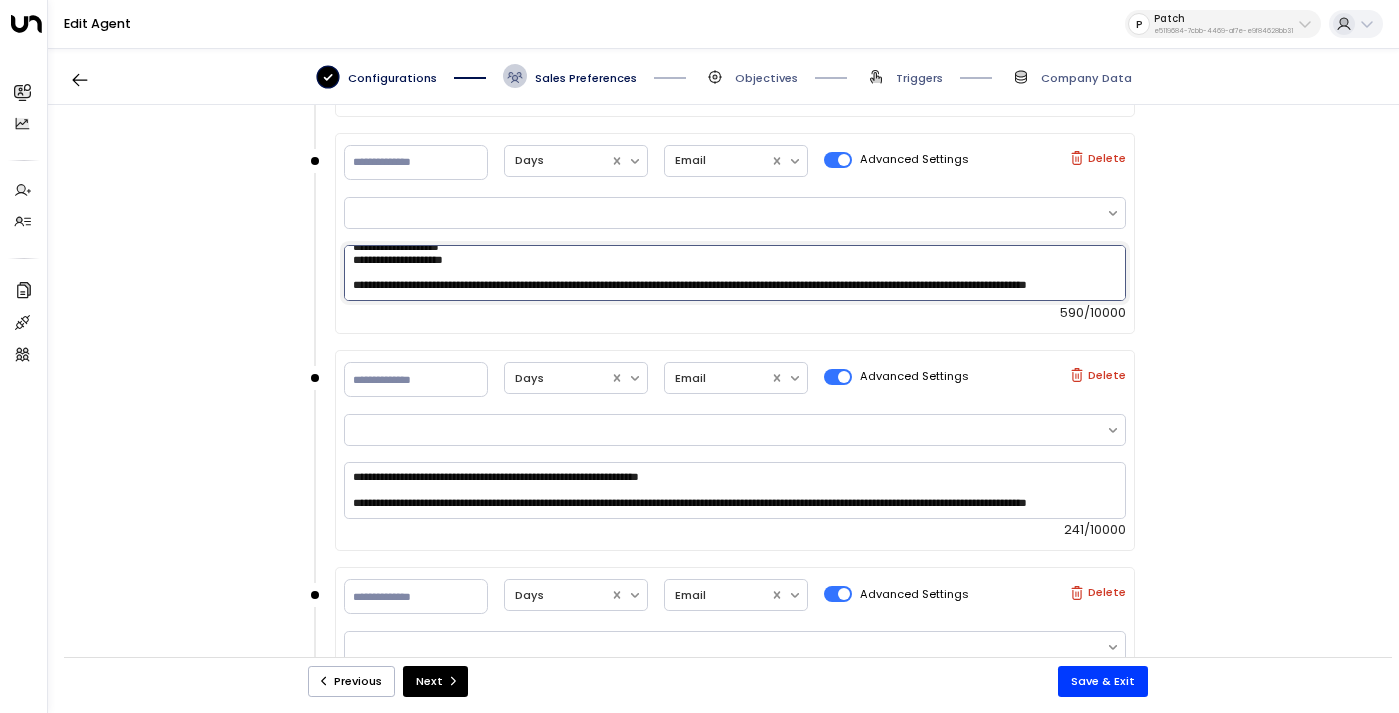 type on "**********" 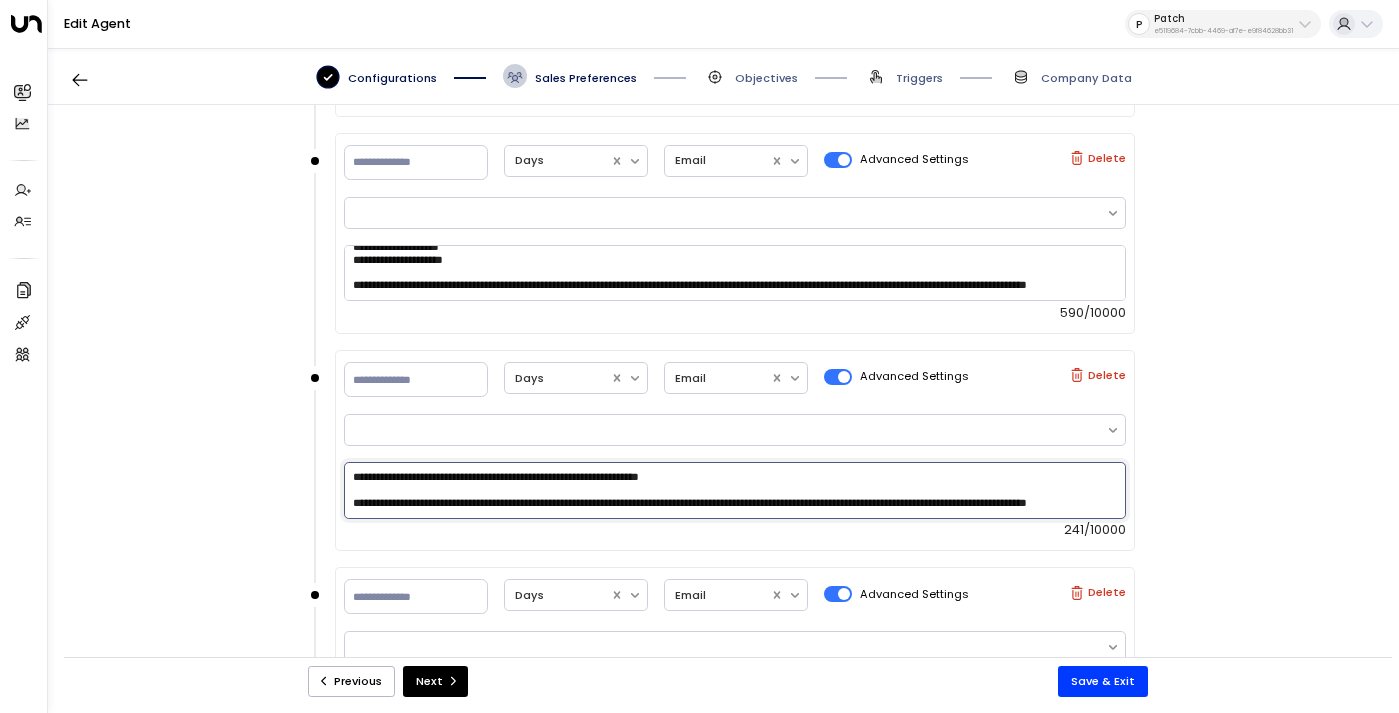click on "**********" at bounding box center (735, 490) 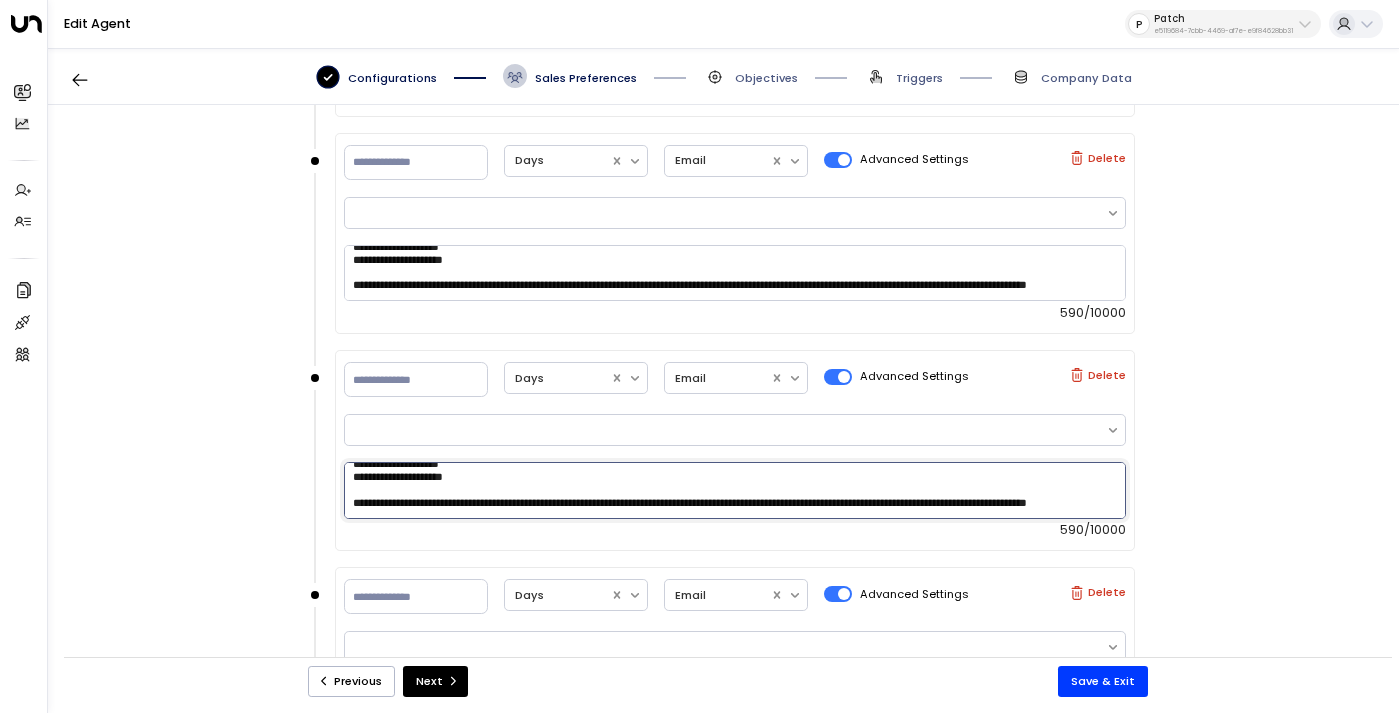 scroll, scrollTop: 116, scrollLeft: 0, axis: vertical 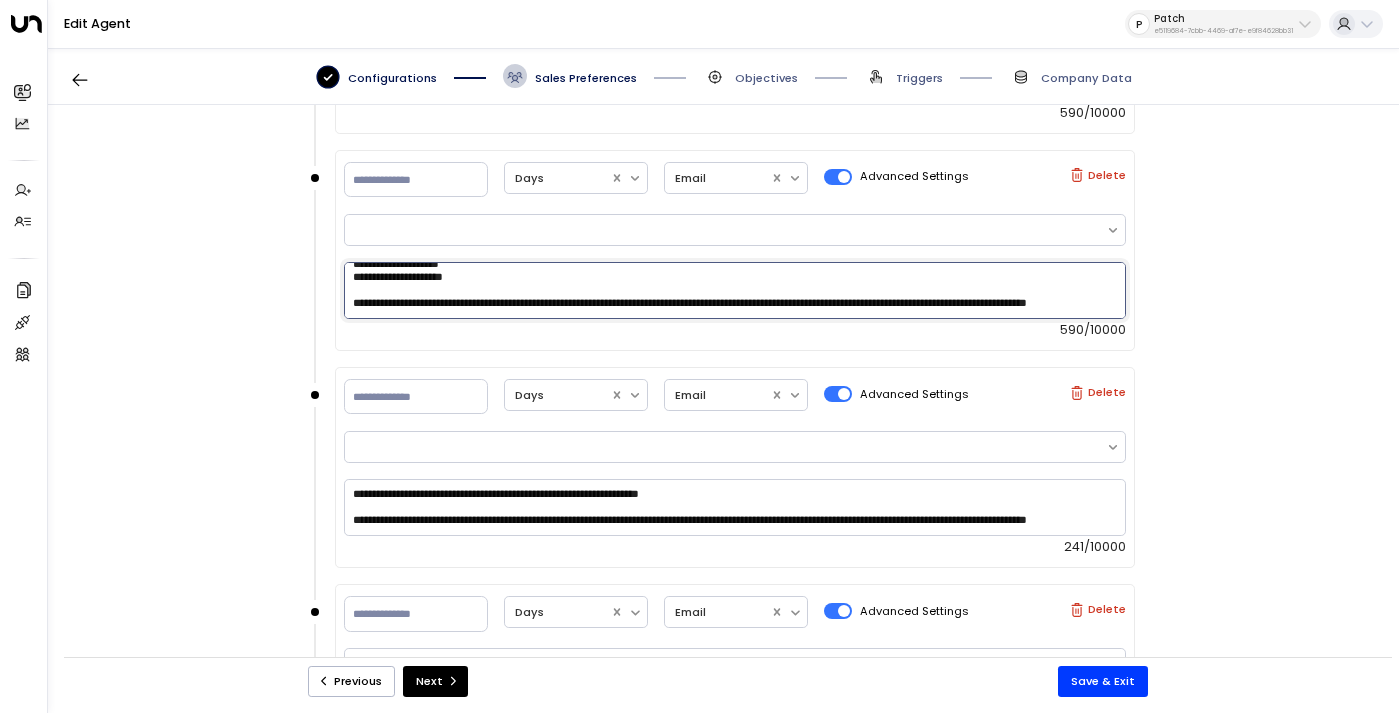 type on "**********" 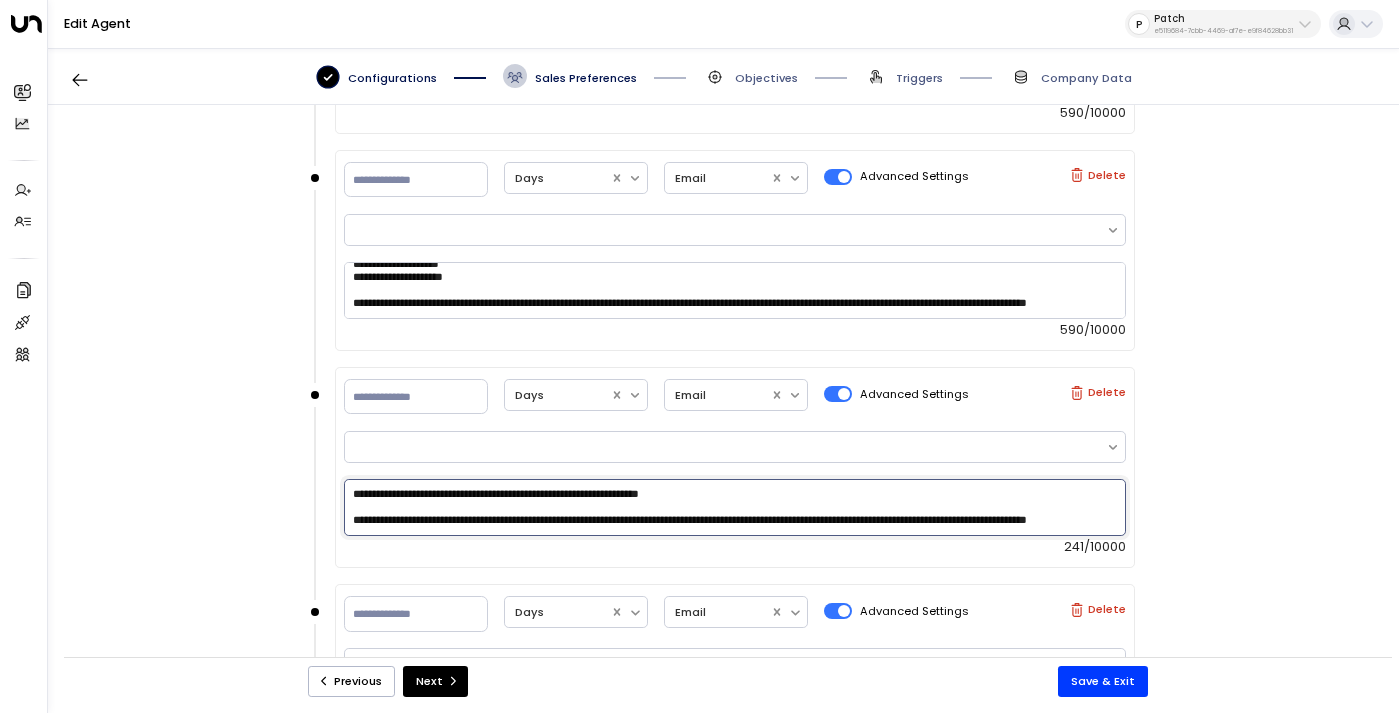 click on "**********" at bounding box center [735, 507] 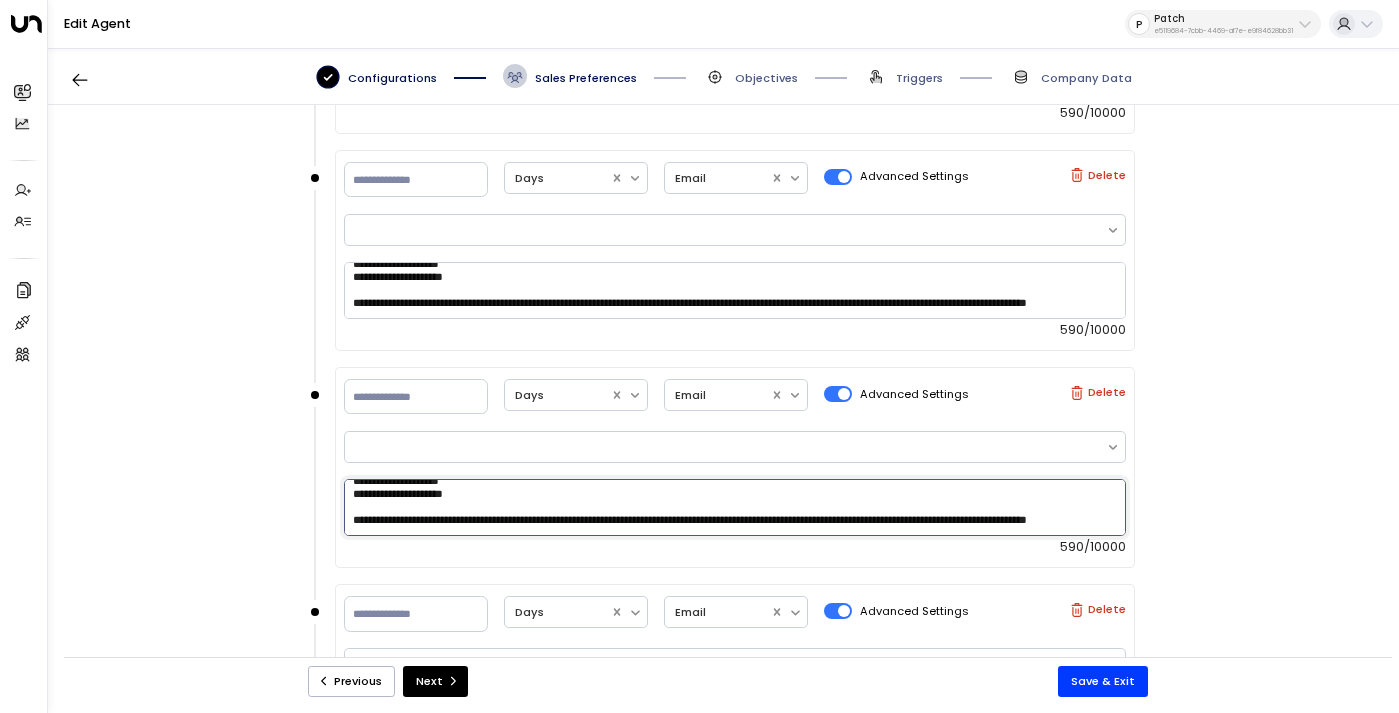 scroll, scrollTop: 116, scrollLeft: 0, axis: vertical 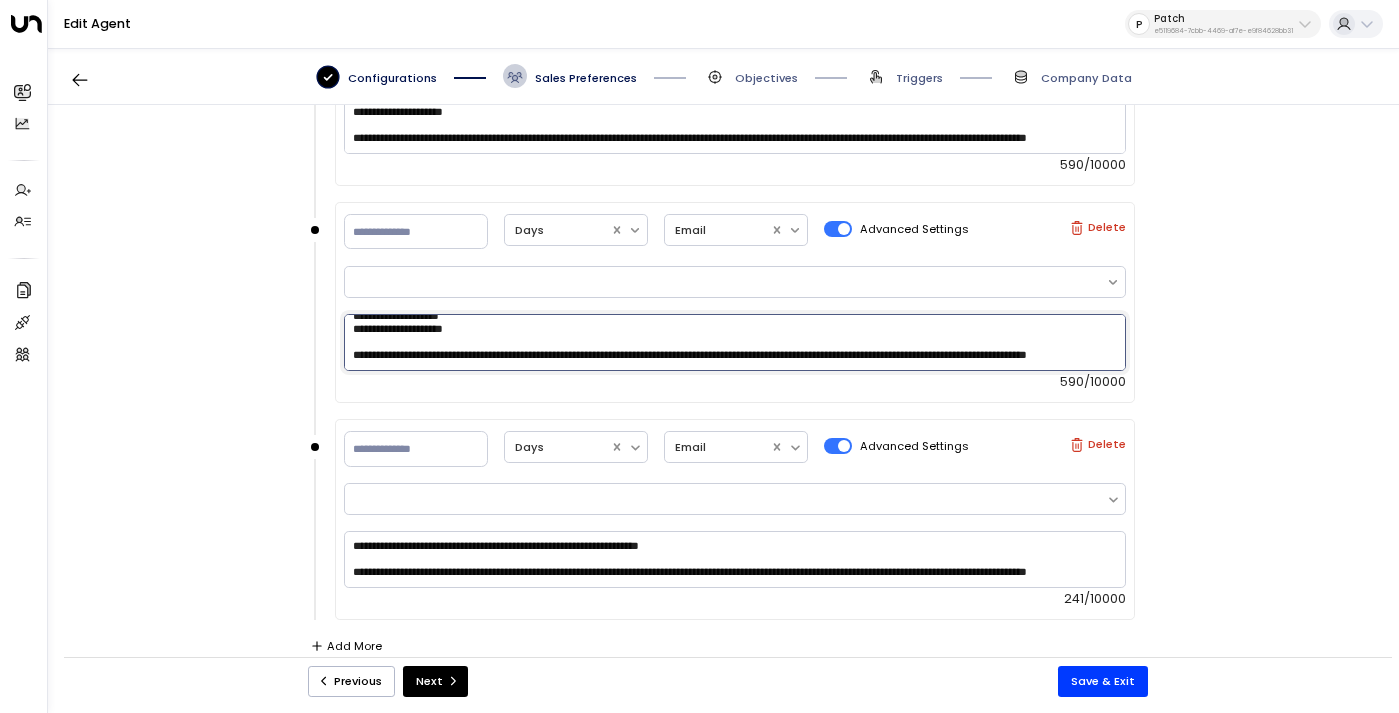 type on "**********" 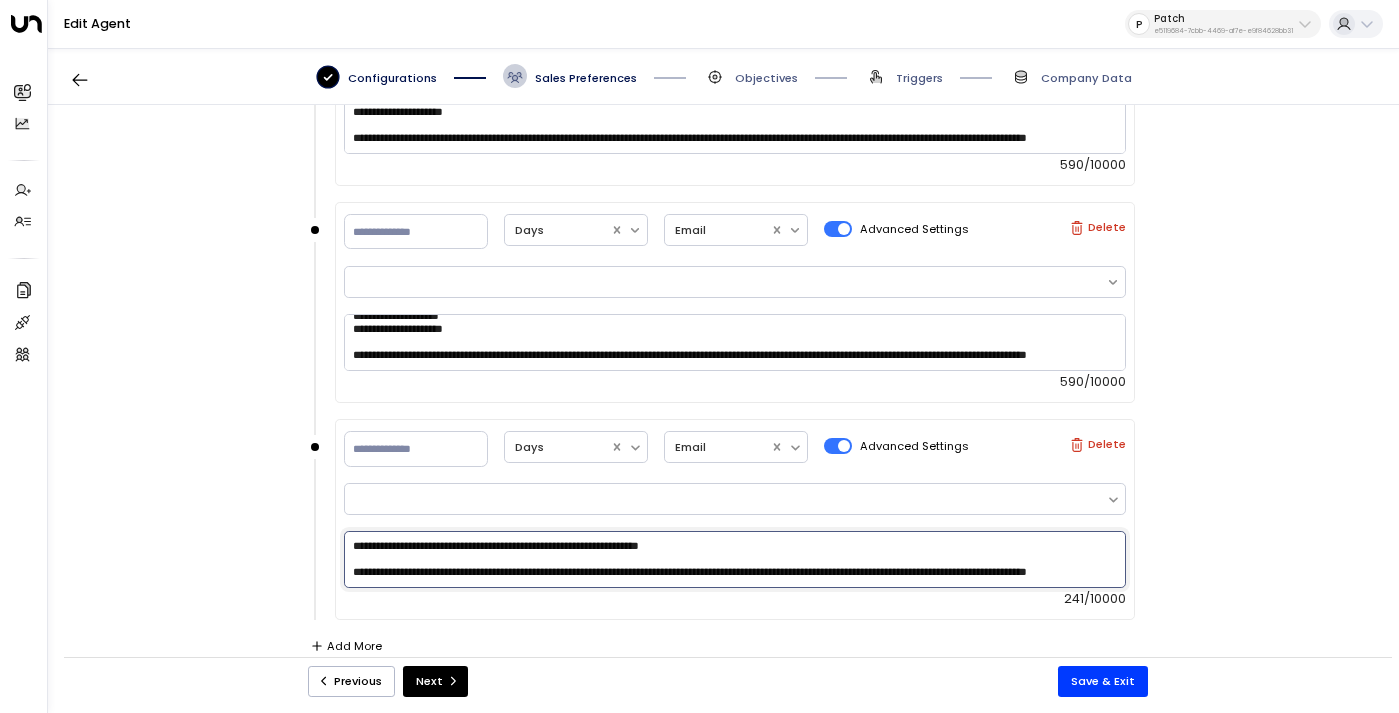 click on "**********" at bounding box center [735, 559] 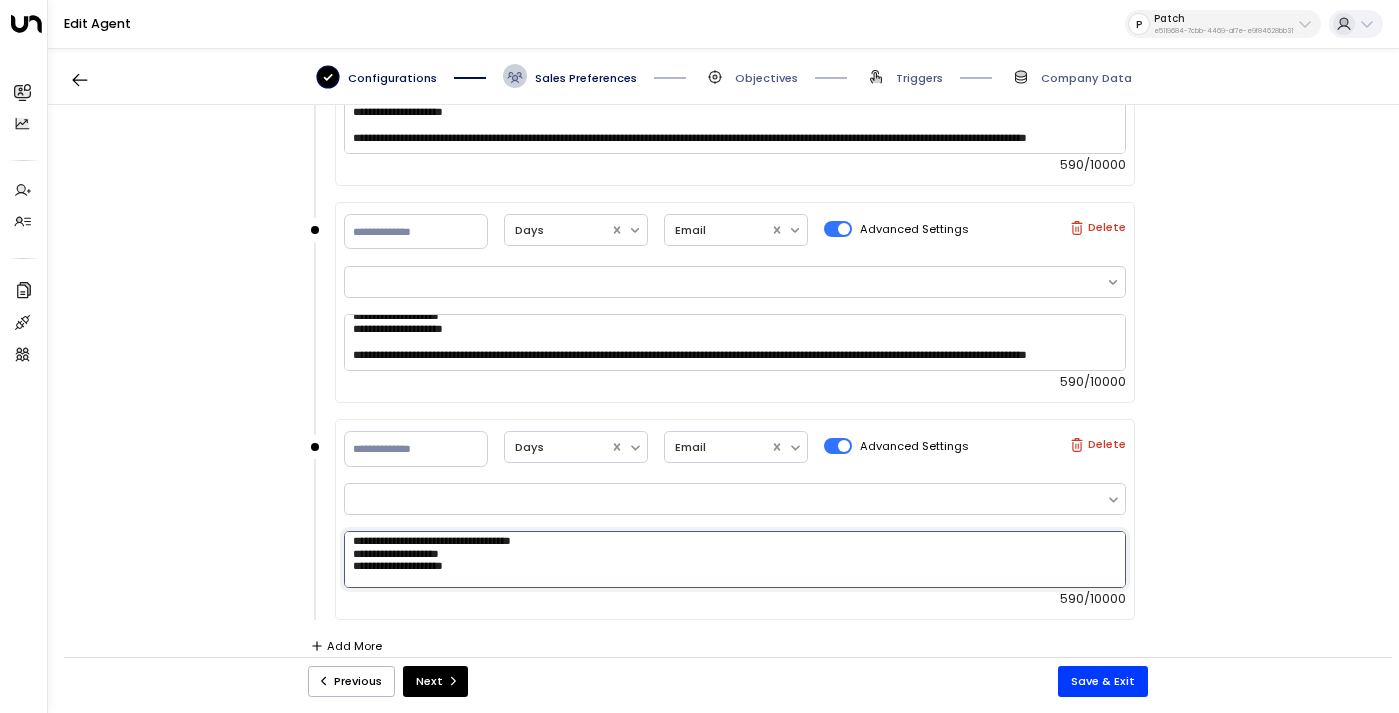 scroll, scrollTop: 116, scrollLeft: 0, axis: vertical 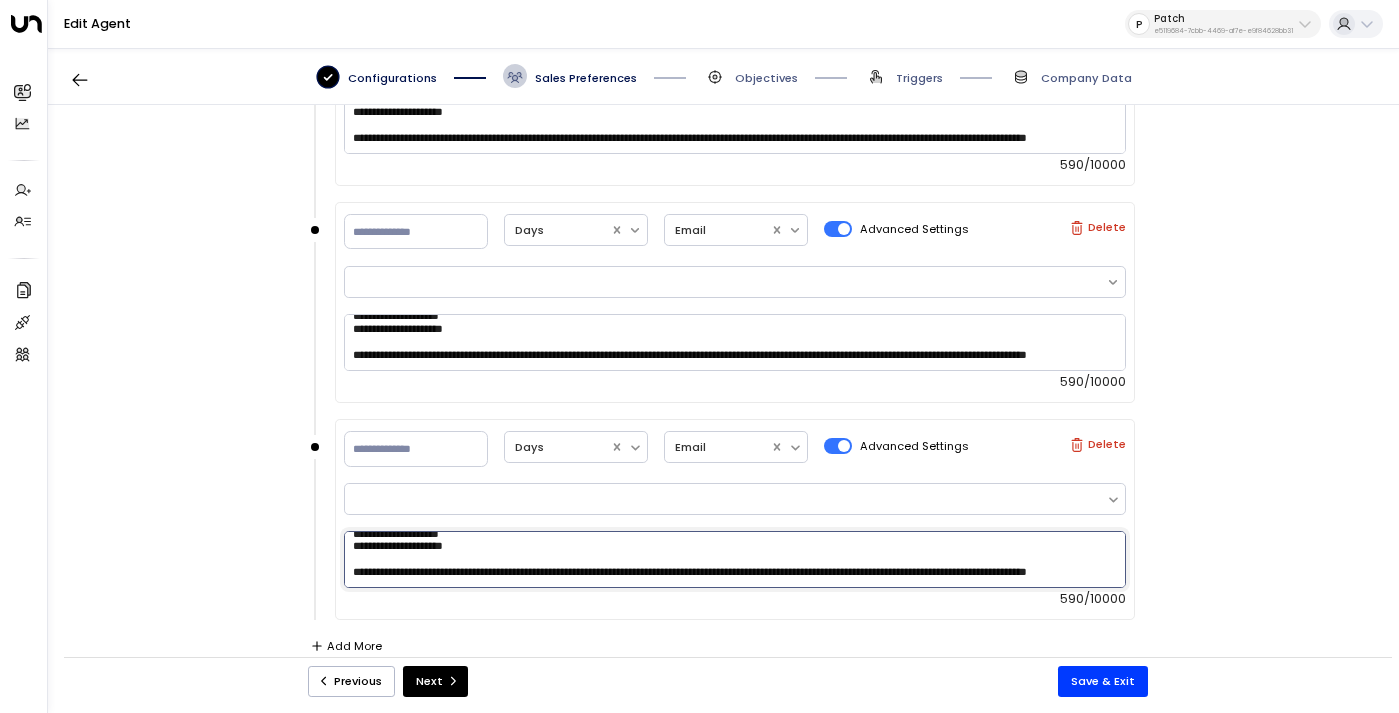 type on "**********" 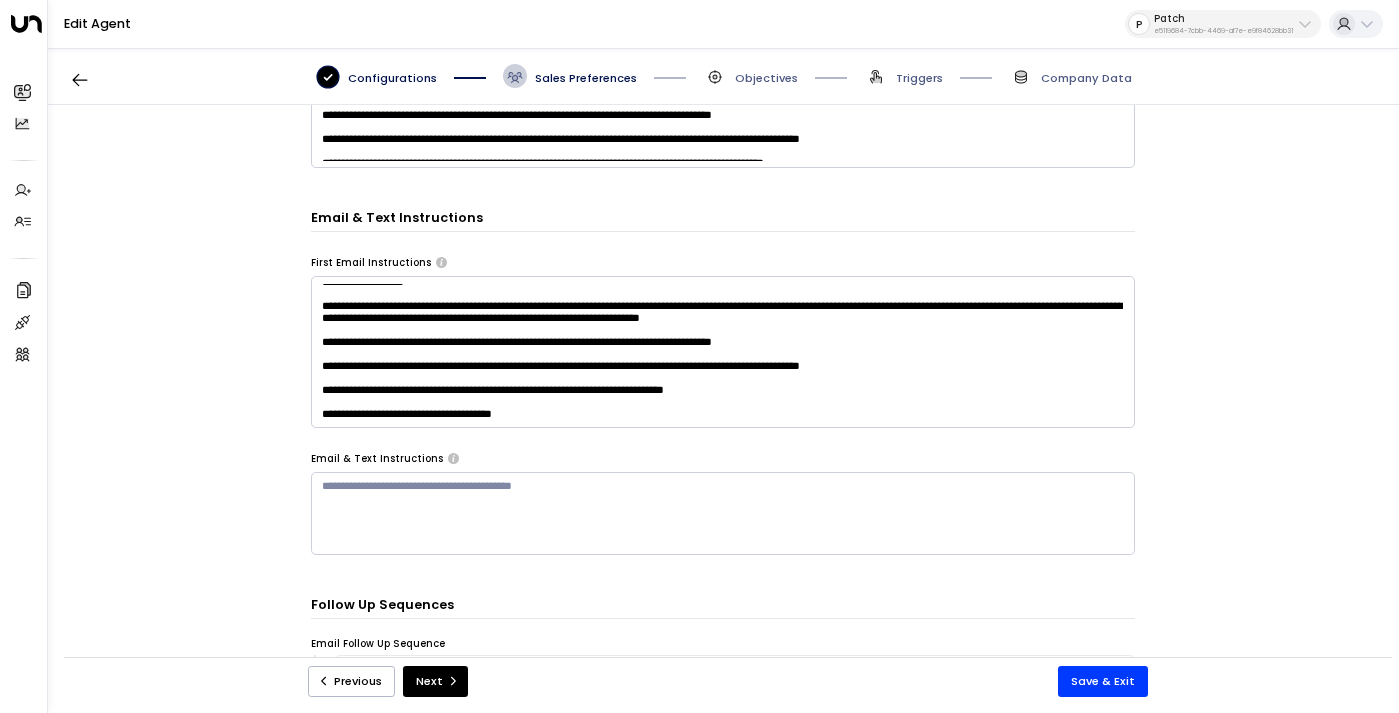 scroll, scrollTop: 732, scrollLeft: 0, axis: vertical 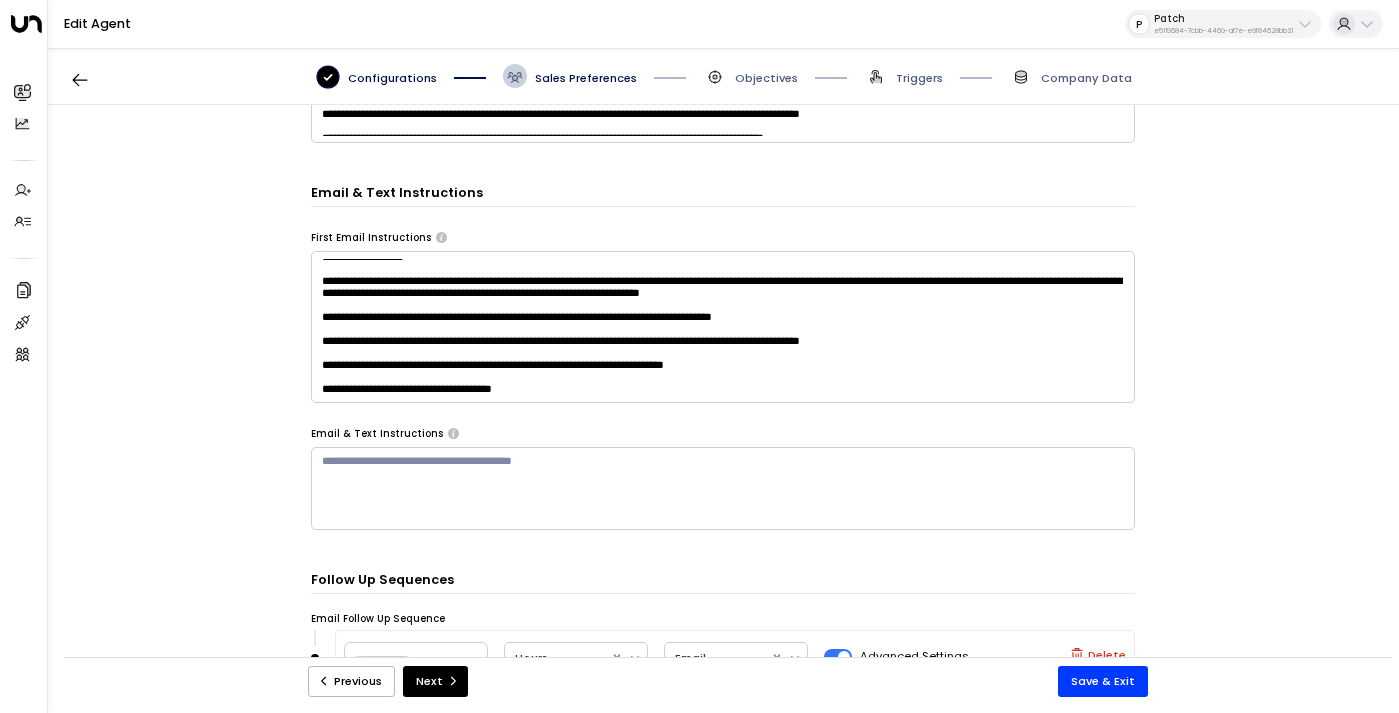 click at bounding box center [723, 327] 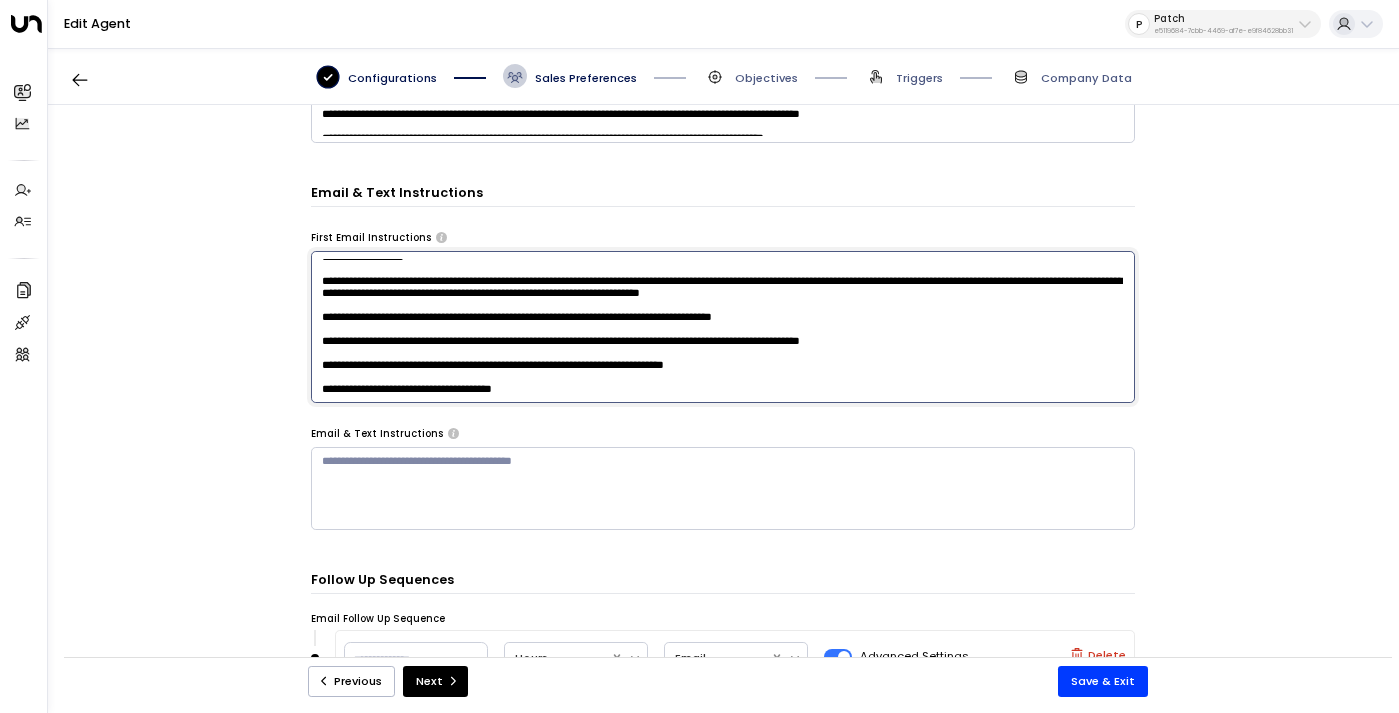 scroll, scrollTop: 741, scrollLeft: 0, axis: vertical 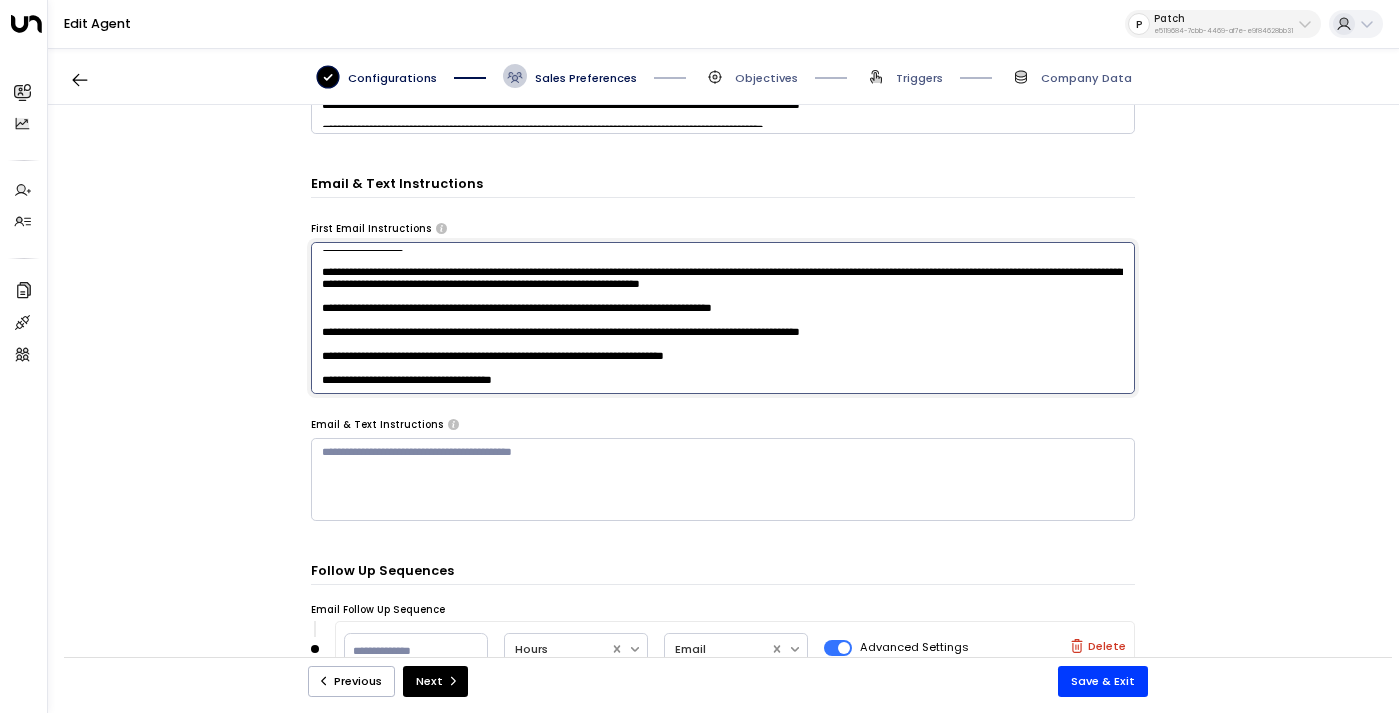 click at bounding box center (723, 318) 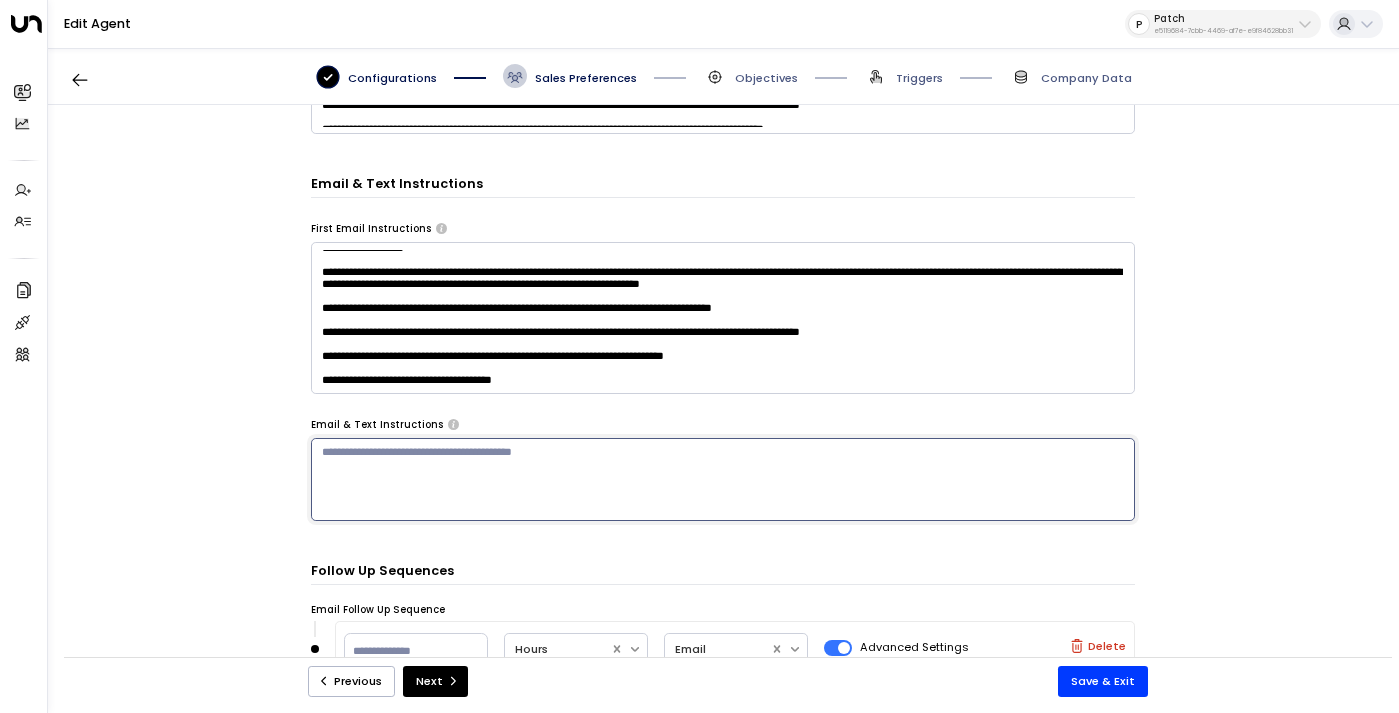 click at bounding box center (723, 480) 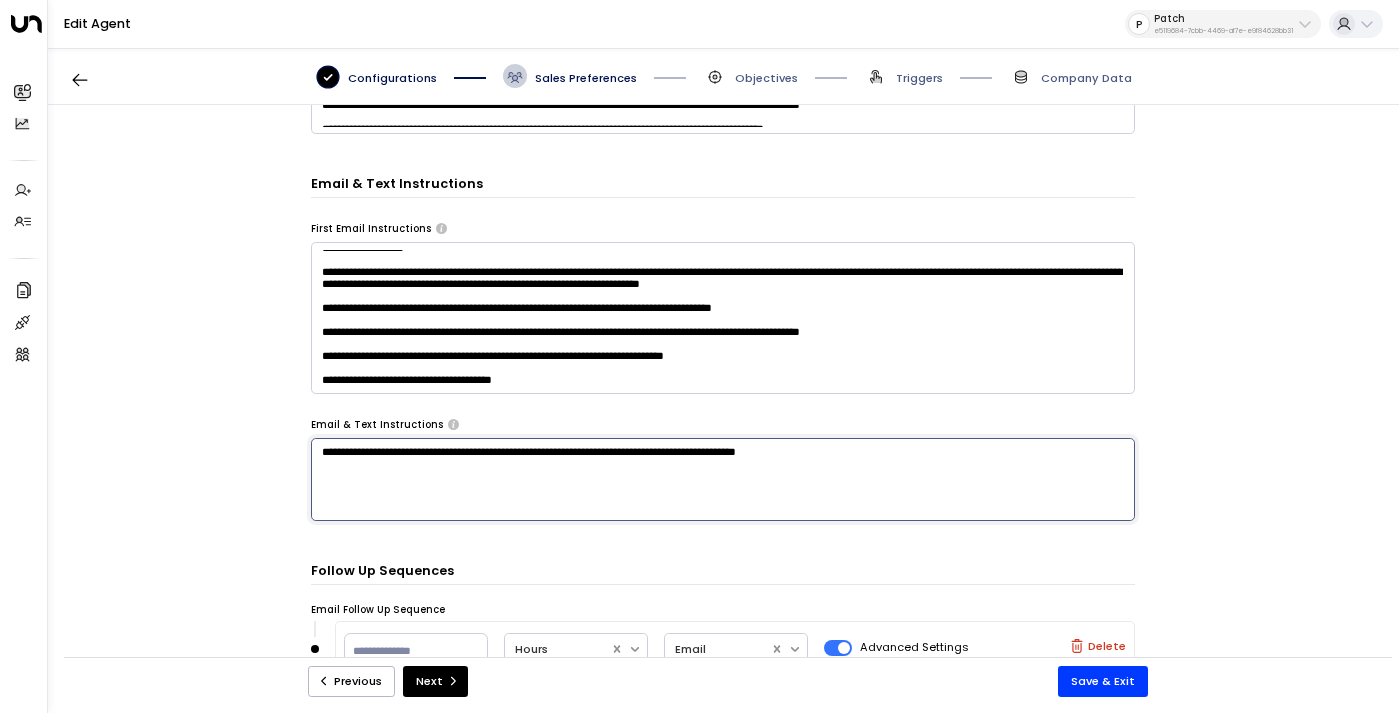 click on "**********" at bounding box center (723, 480) 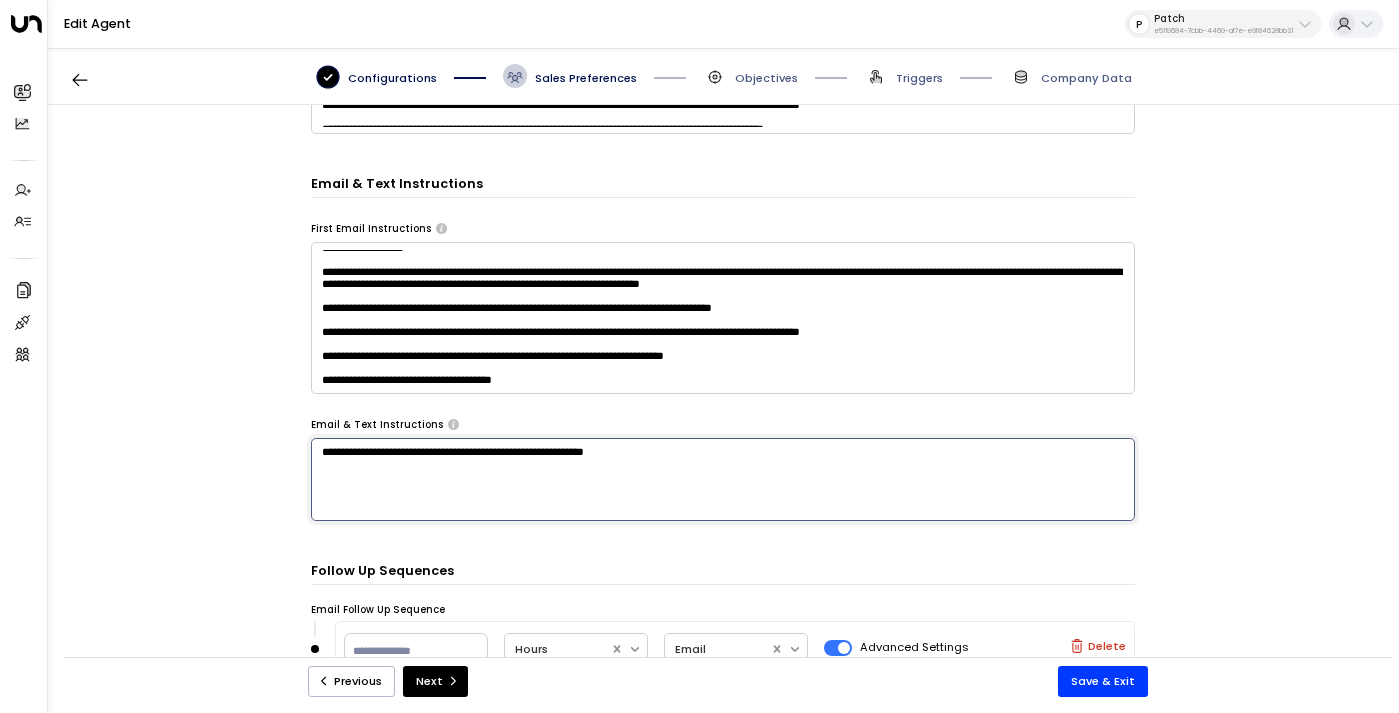 type on "**********" 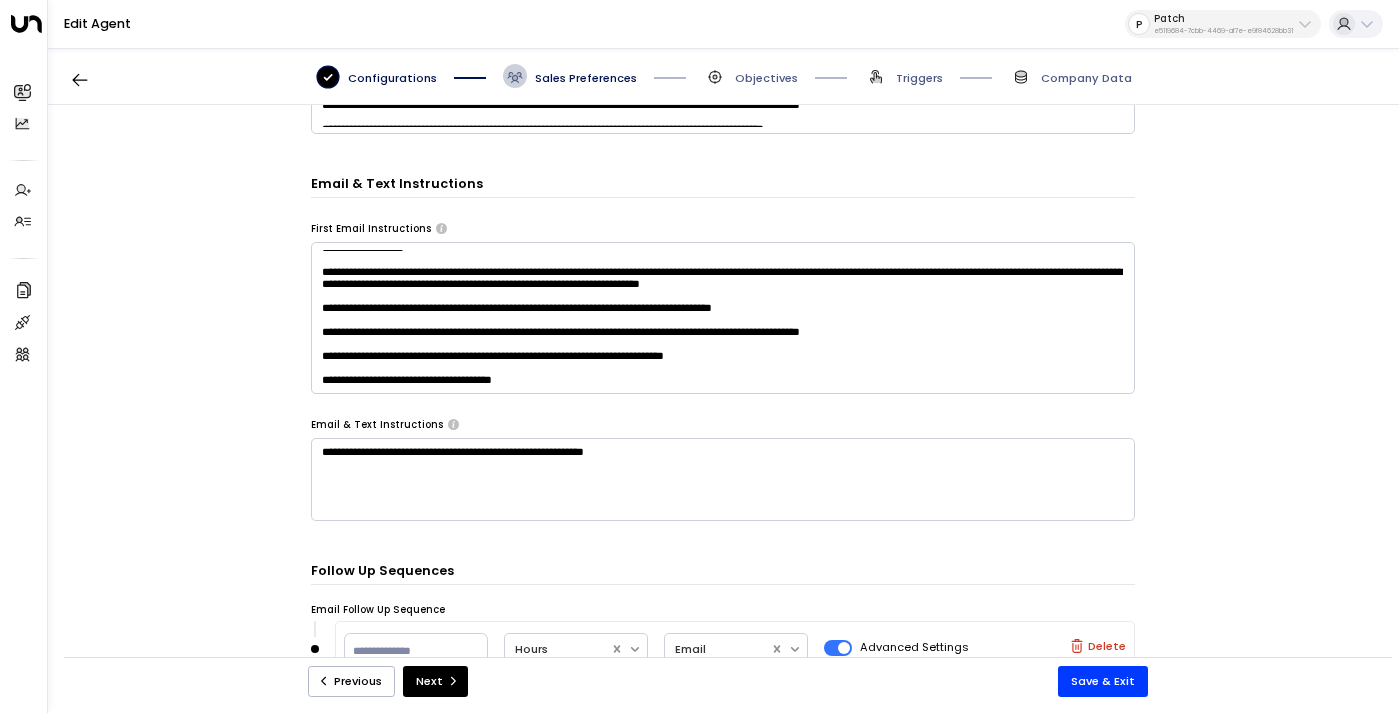 click on "**********" at bounding box center (722, 389) 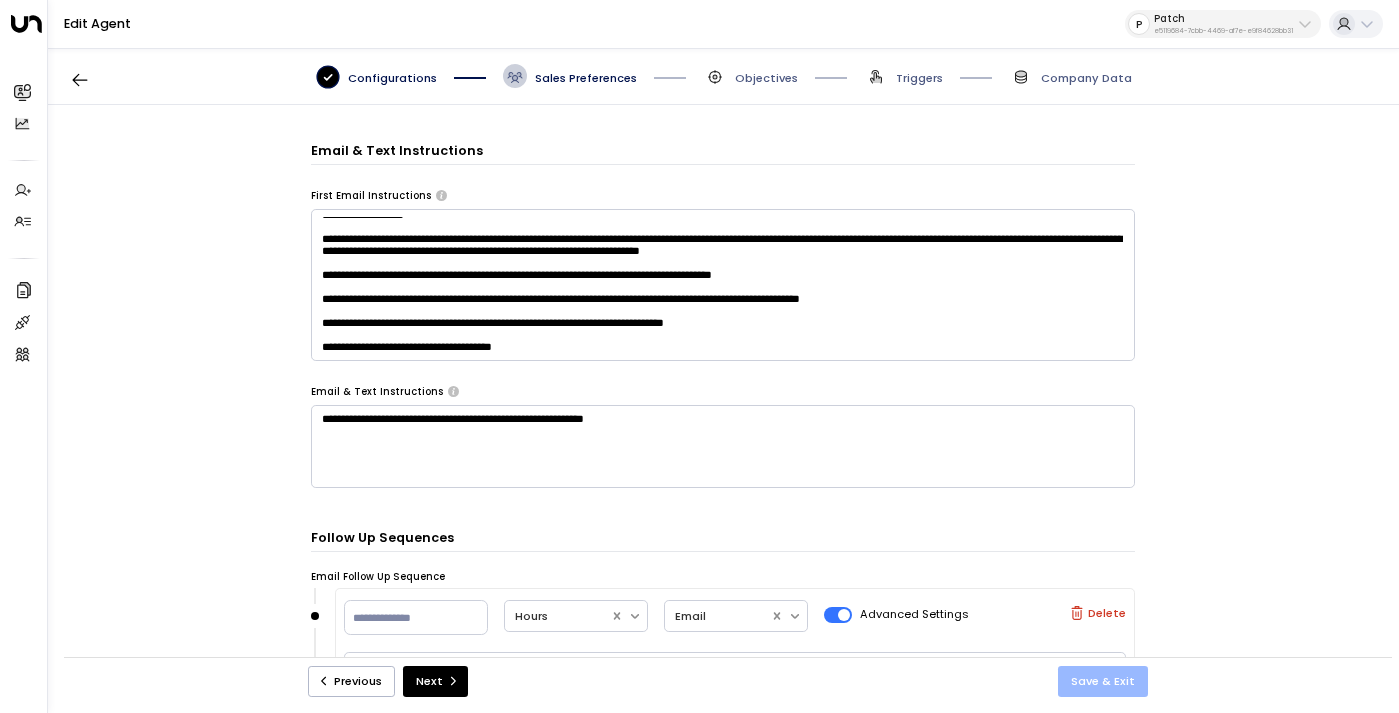 click on "Save & Exit" at bounding box center (1103, 681) 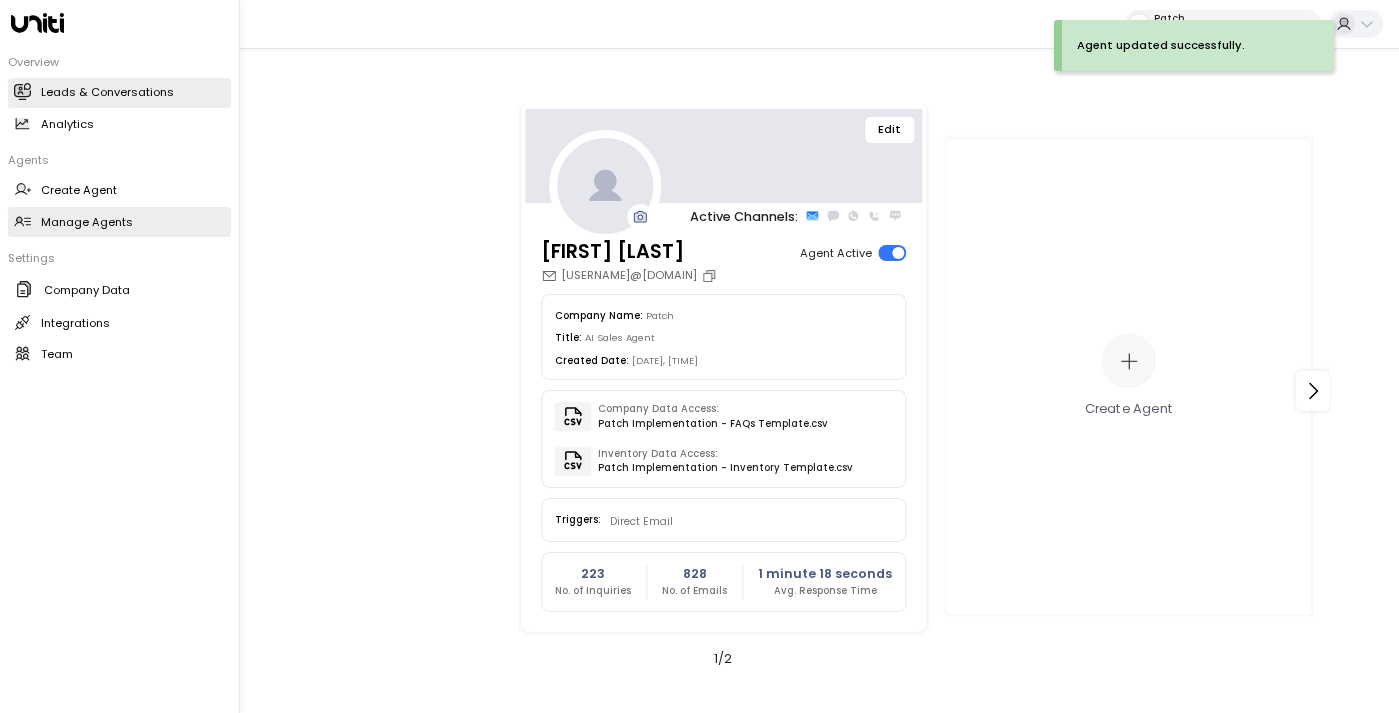 click on "Leads & Conversations" at bounding box center (107, 92) 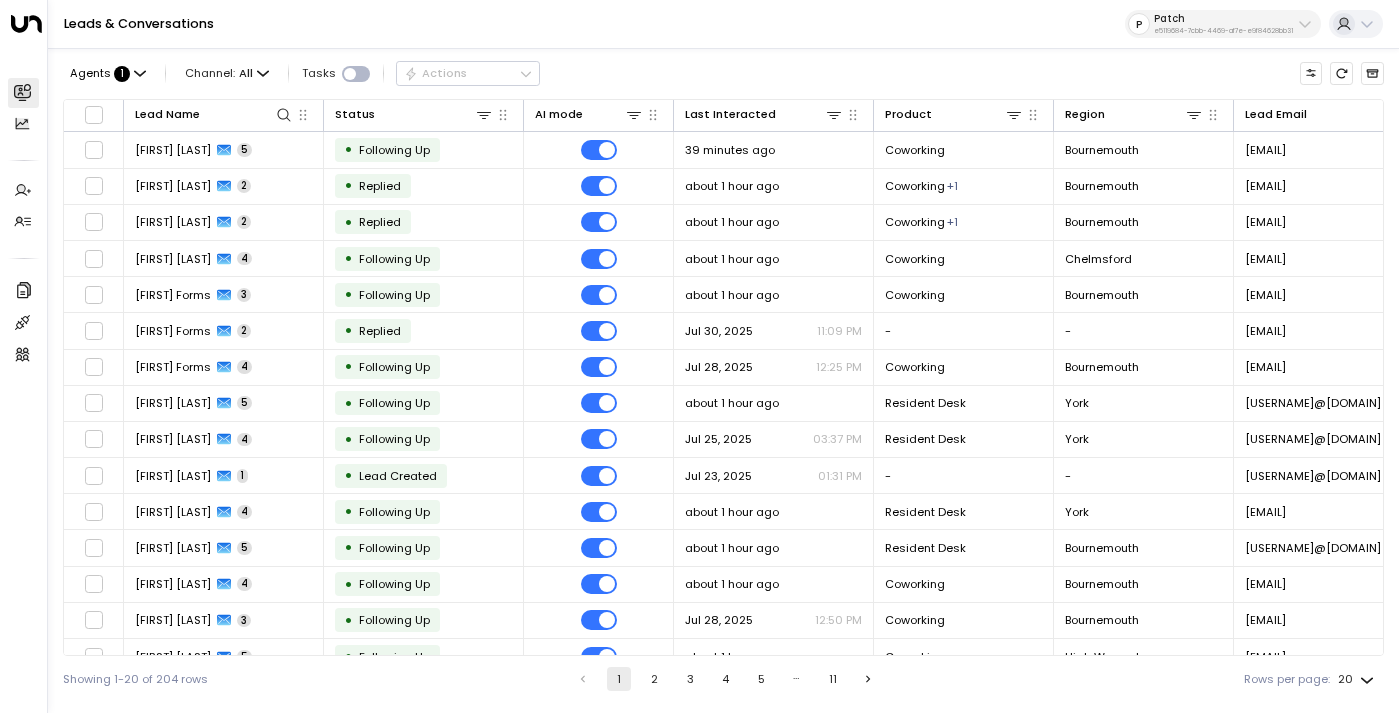 click on "Patch" at bounding box center [1223, 19] 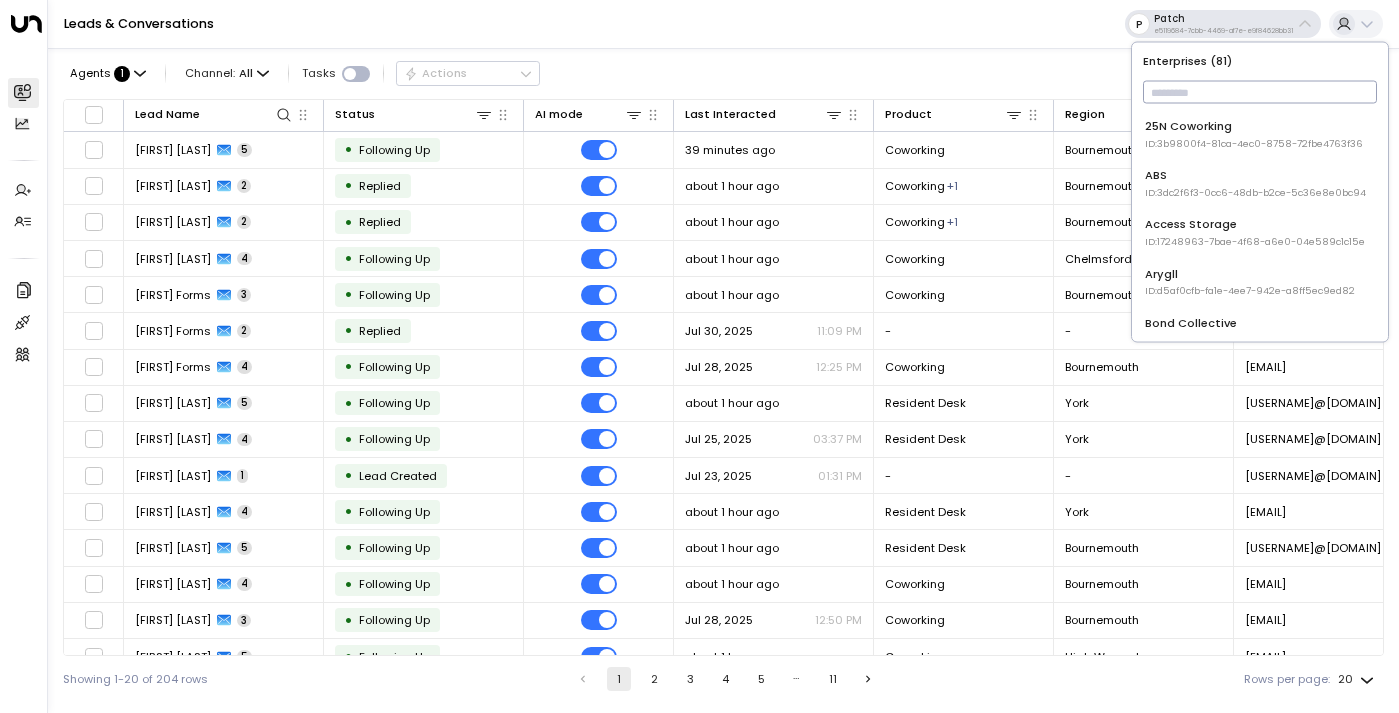 click at bounding box center [1260, 92] 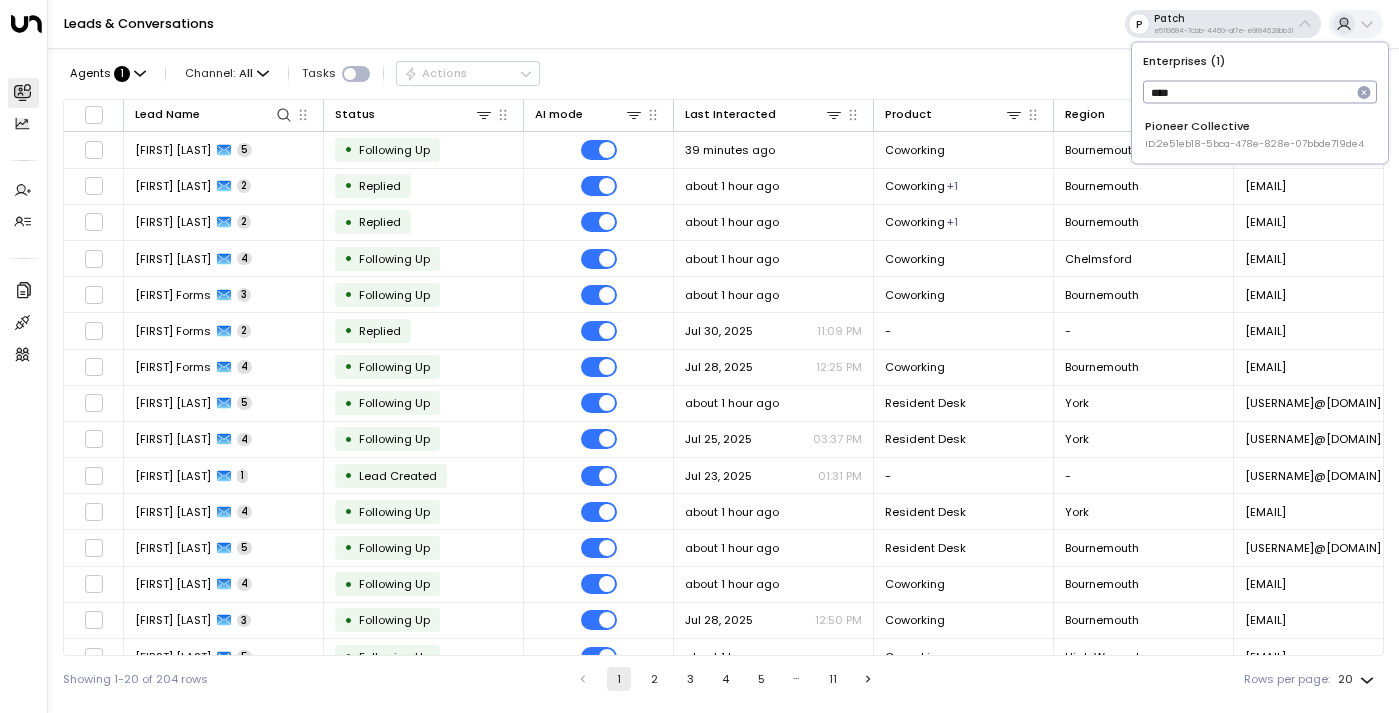 type on "****" 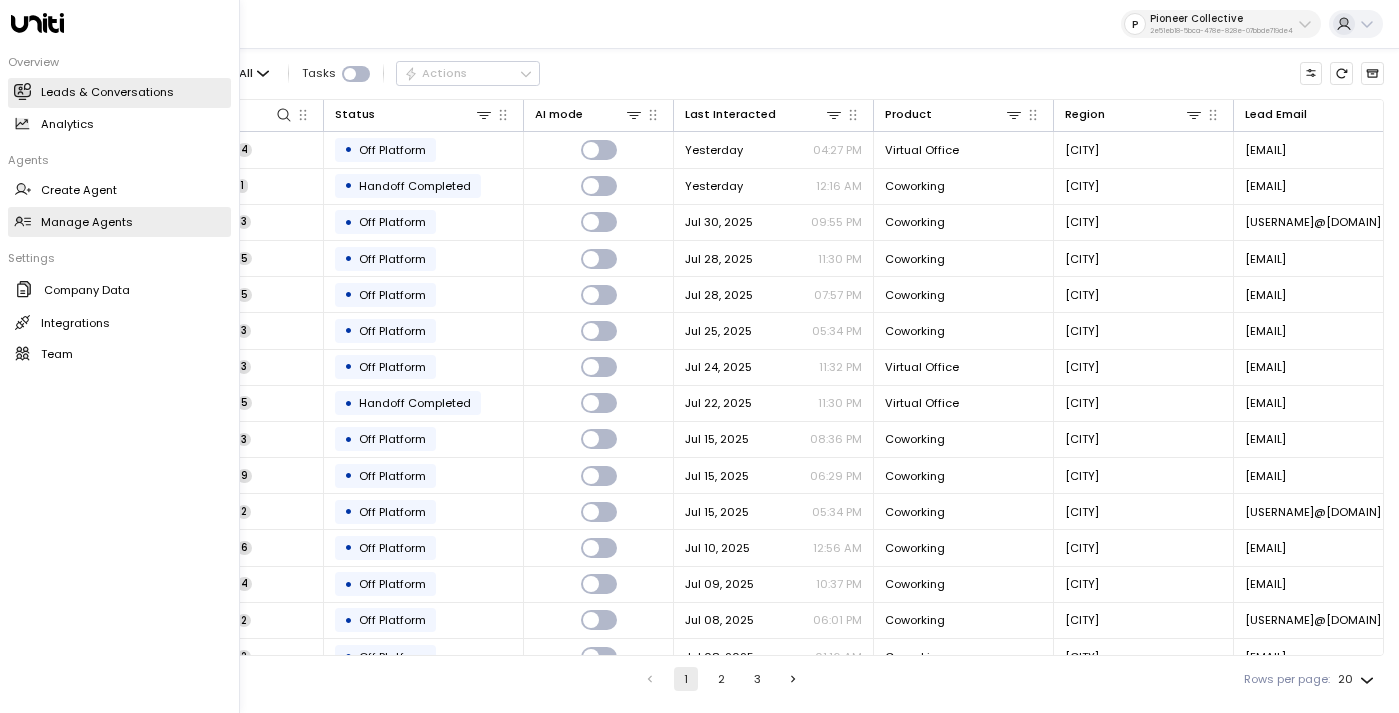 click on "Manage Agents" at bounding box center [87, 222] 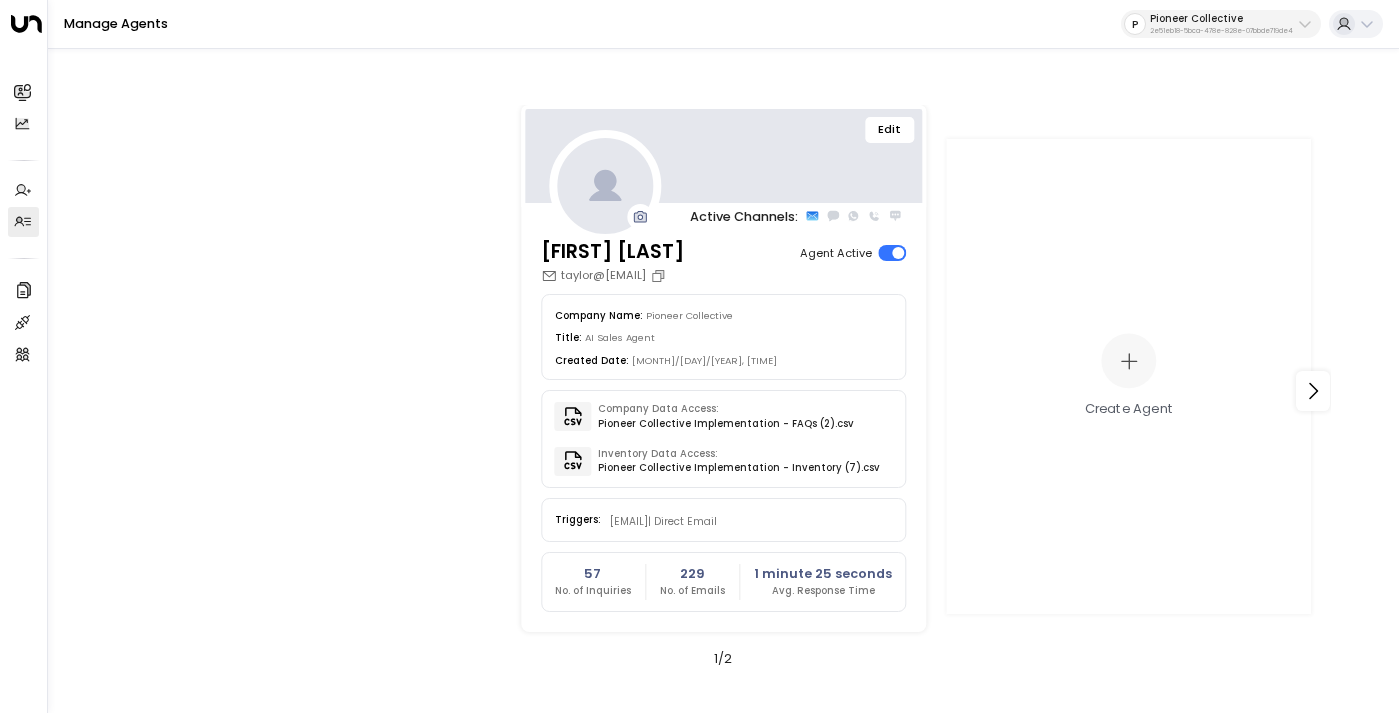 click on "Edit" at bounding box center (890, 130) 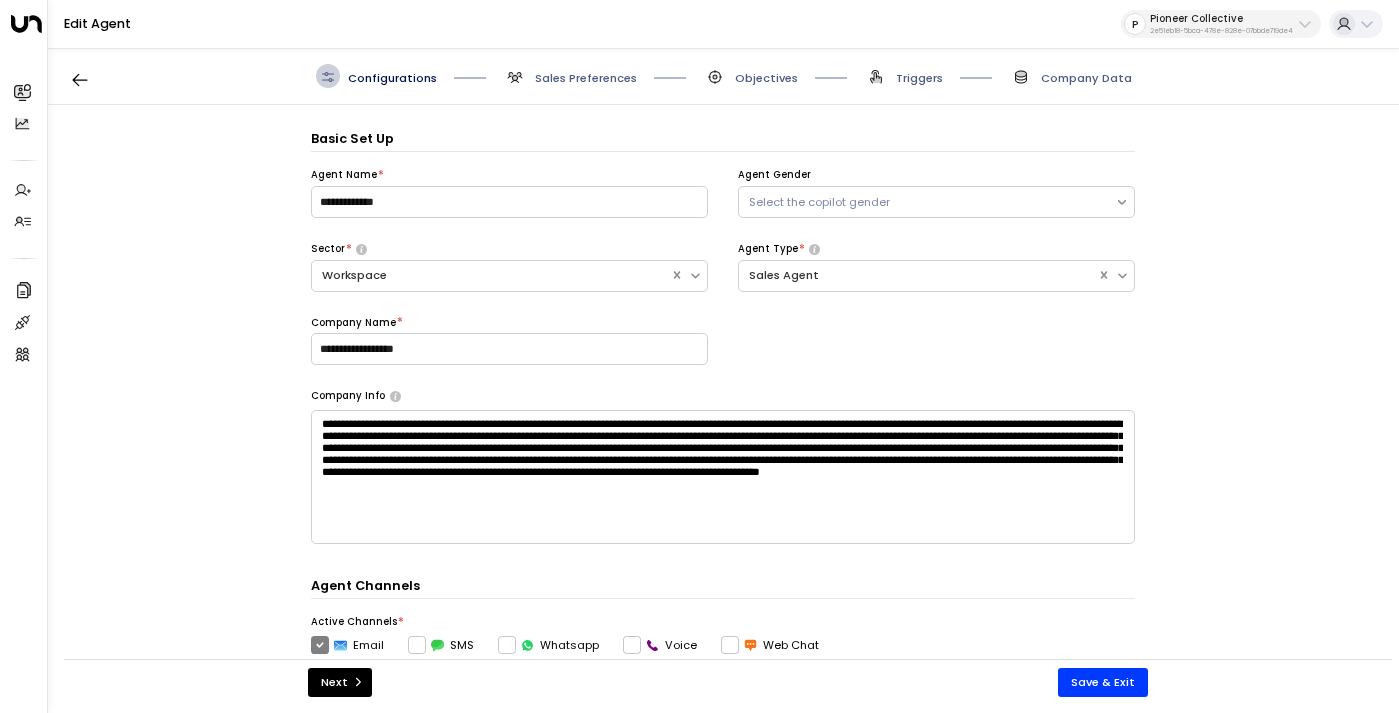 scroll, scrollTop: 24, scrollLeft: 0, axis: vertical 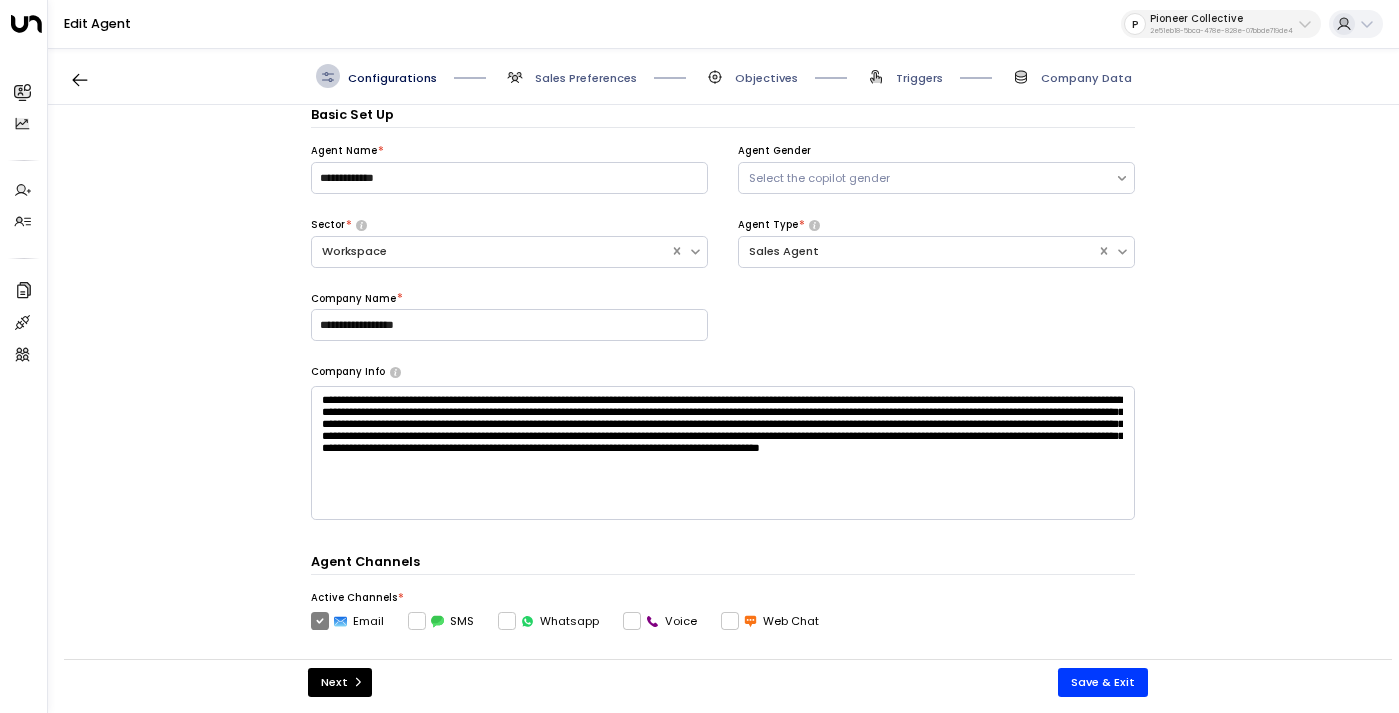click on "Sales Preferences" at bounding box center [586, 78] 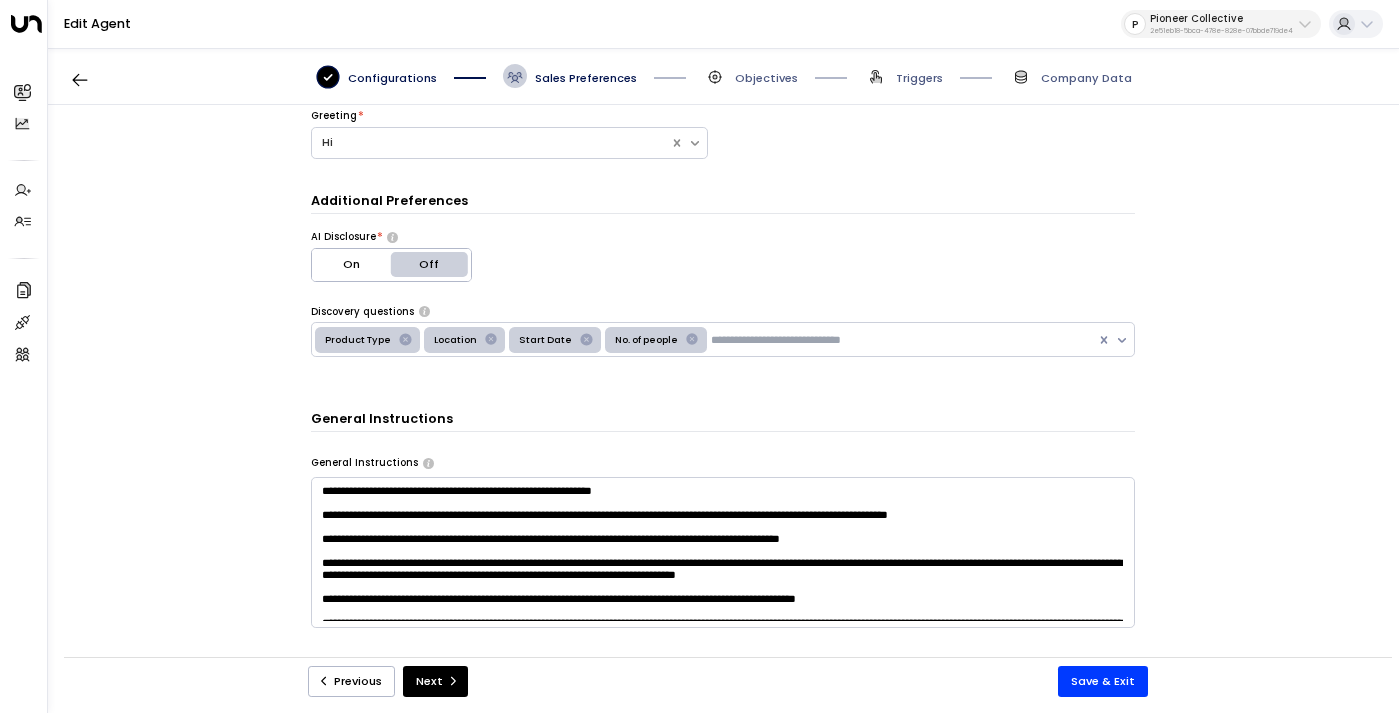 scroll, scrollTop: 415, scrollLeft: 0, axis: vertical 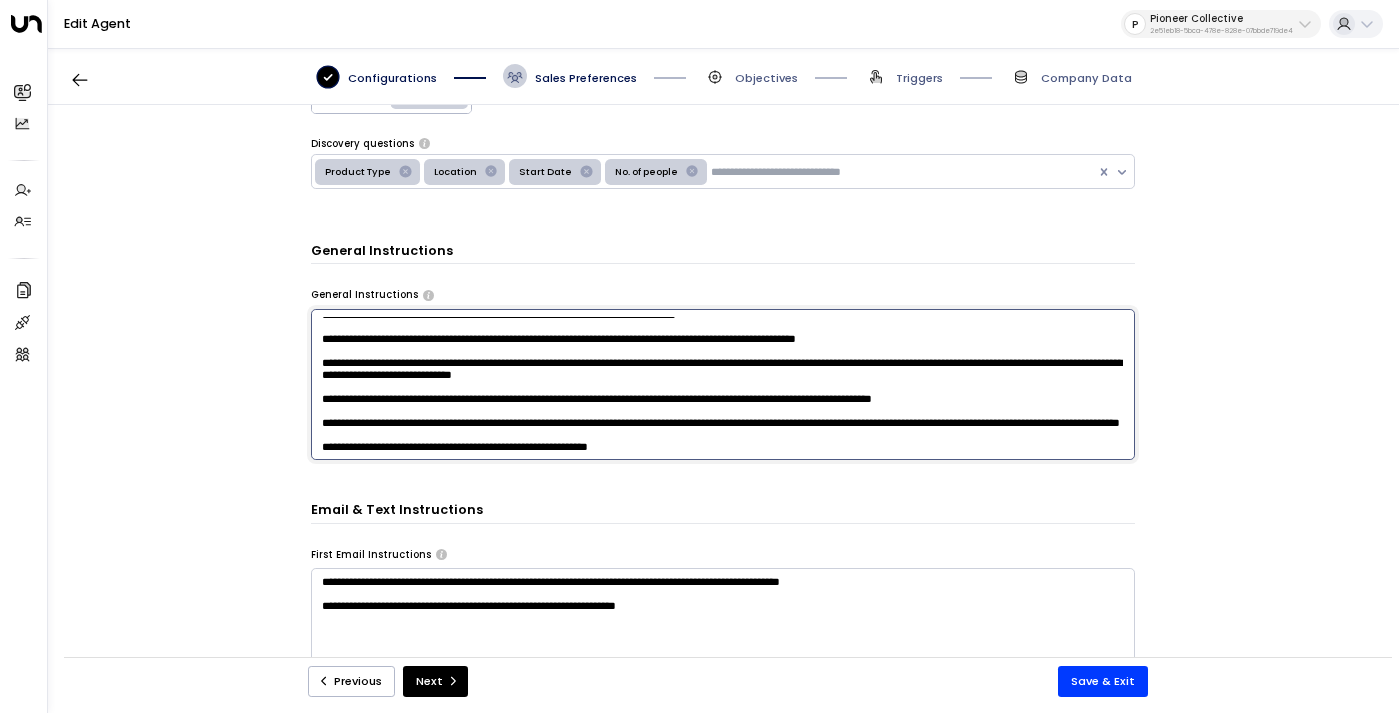 click at bounding box center [723, 385] 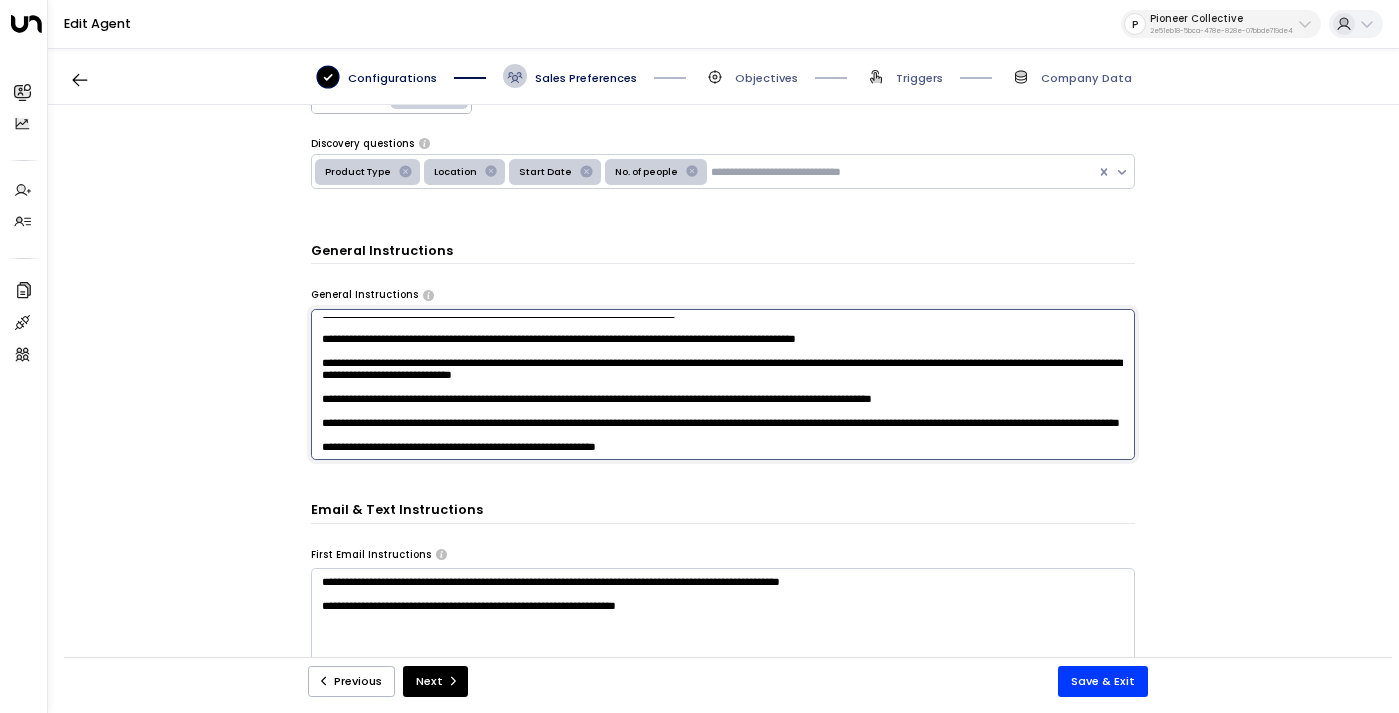 scroll, scrollTop: 255, scrollLeft: 0, axis: vertical 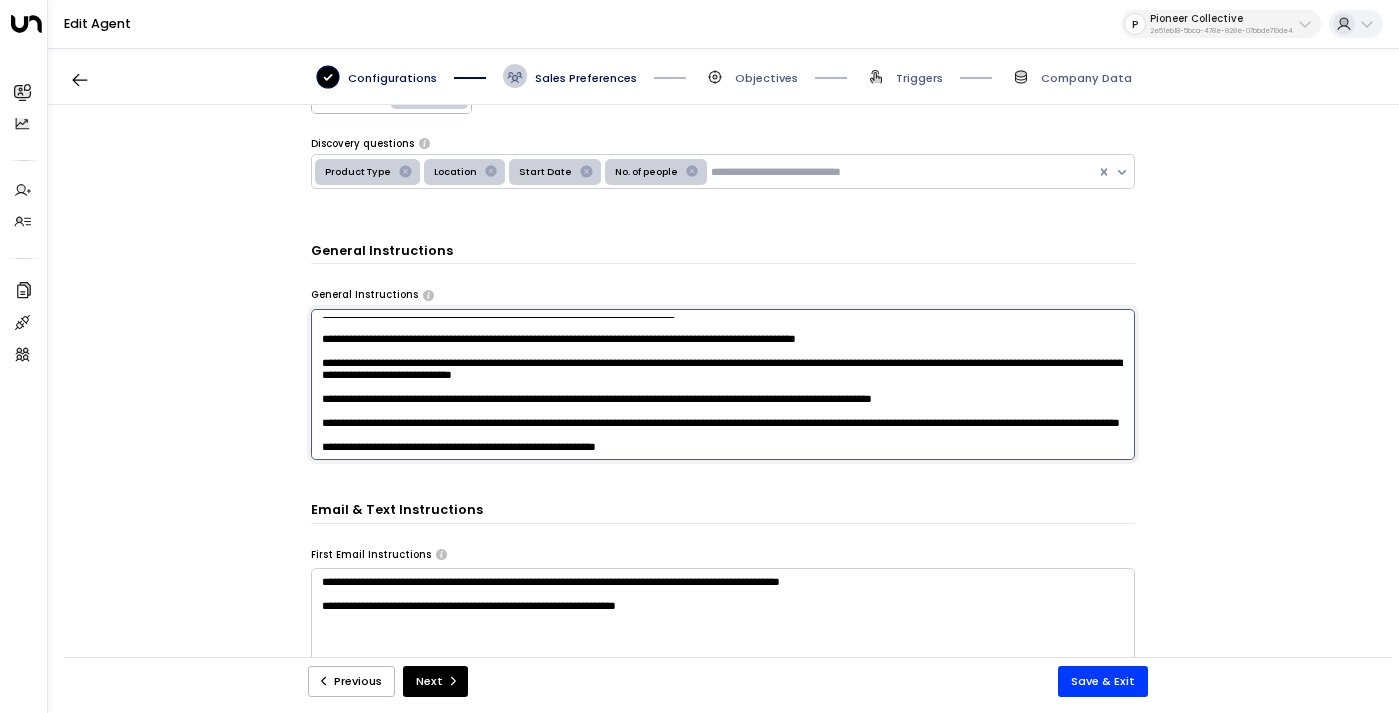 paste on "**********" 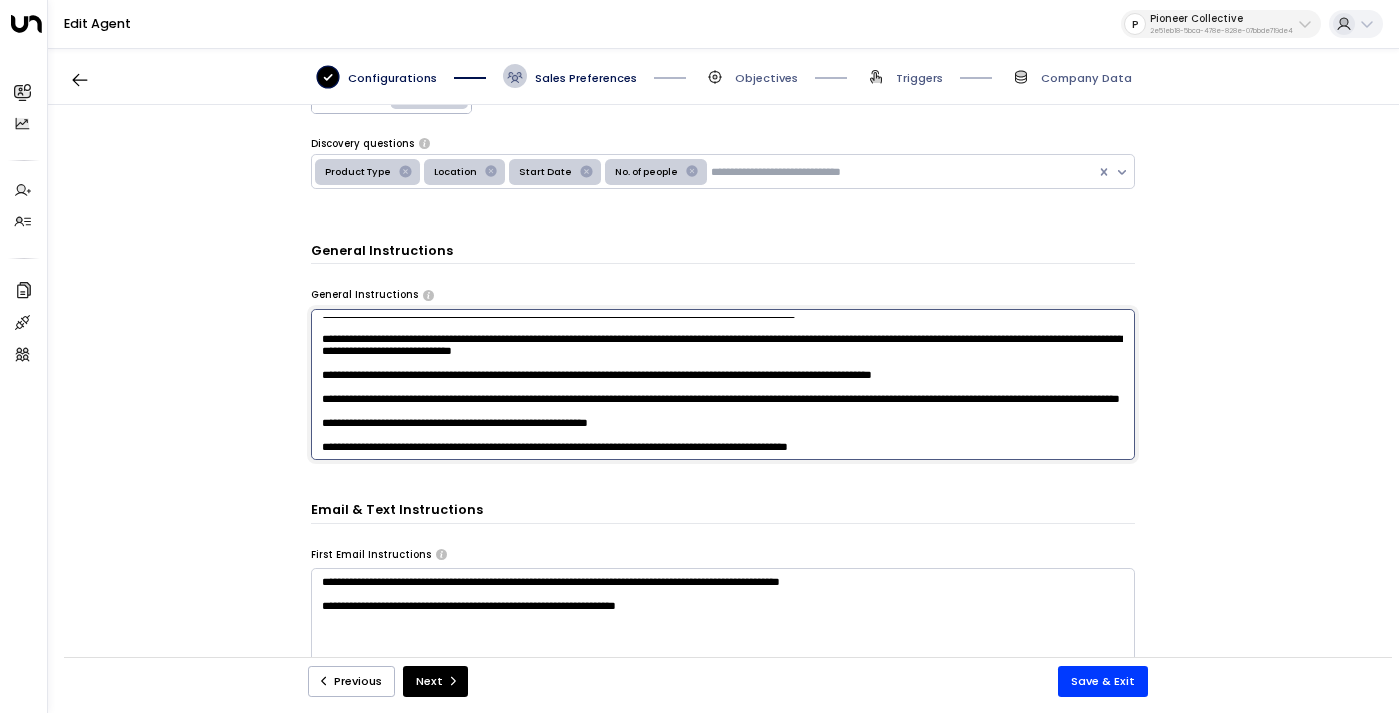 type on "**********" 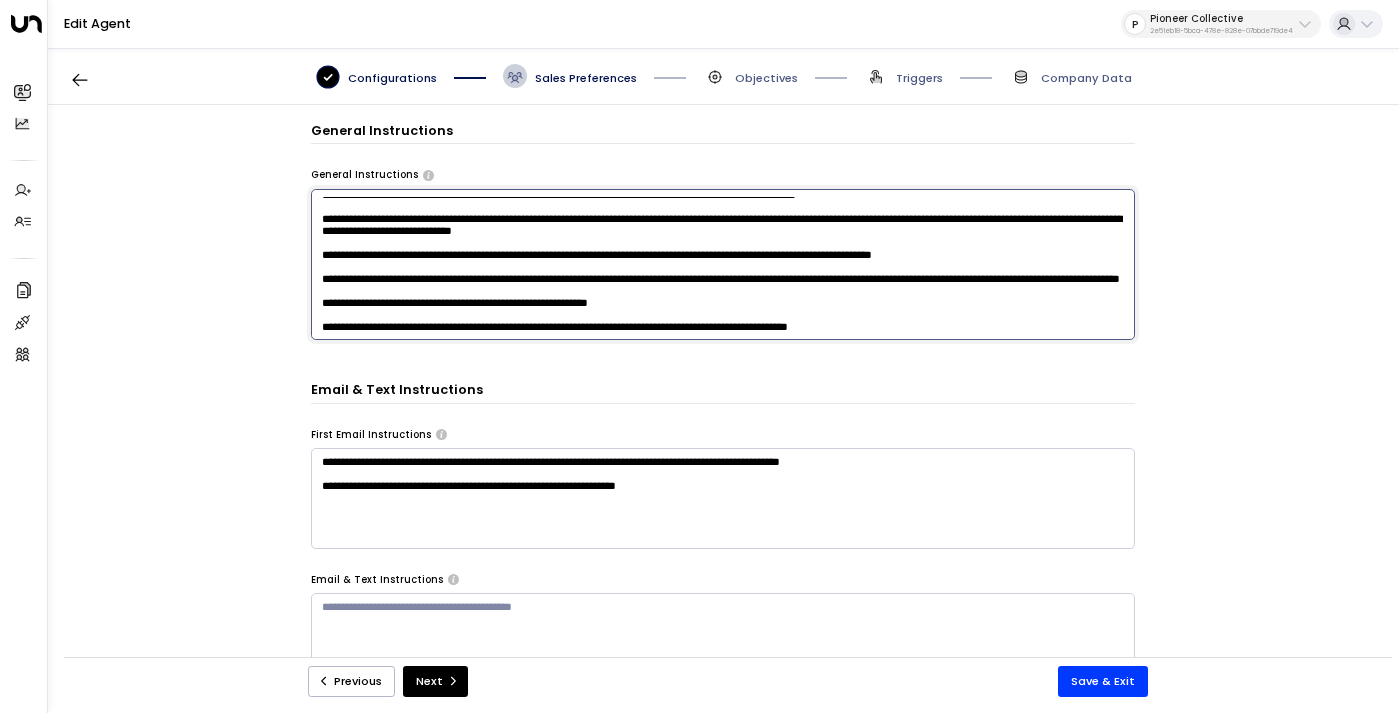scroll, scrollTop: 585, scrollLeft: 0, axis: vertical 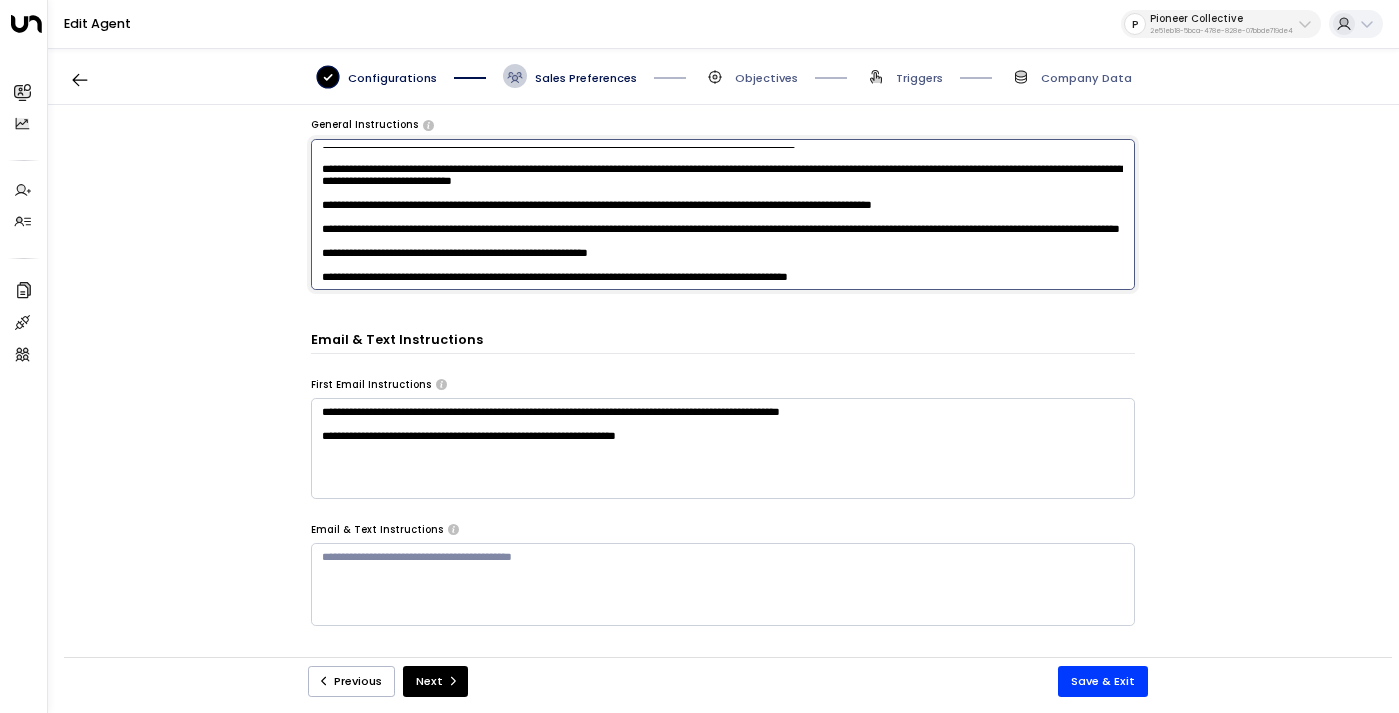 click on "**********" at bounding box center [723, 448] 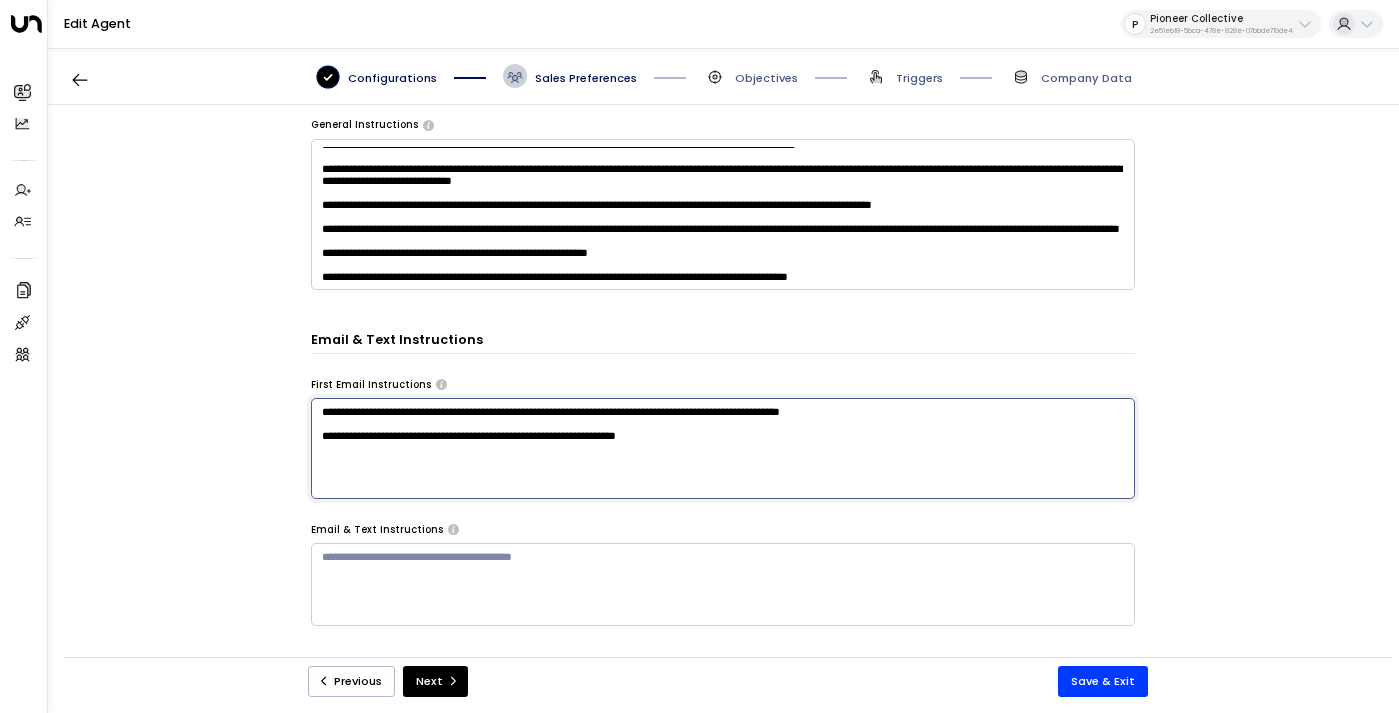 paste on "**********" 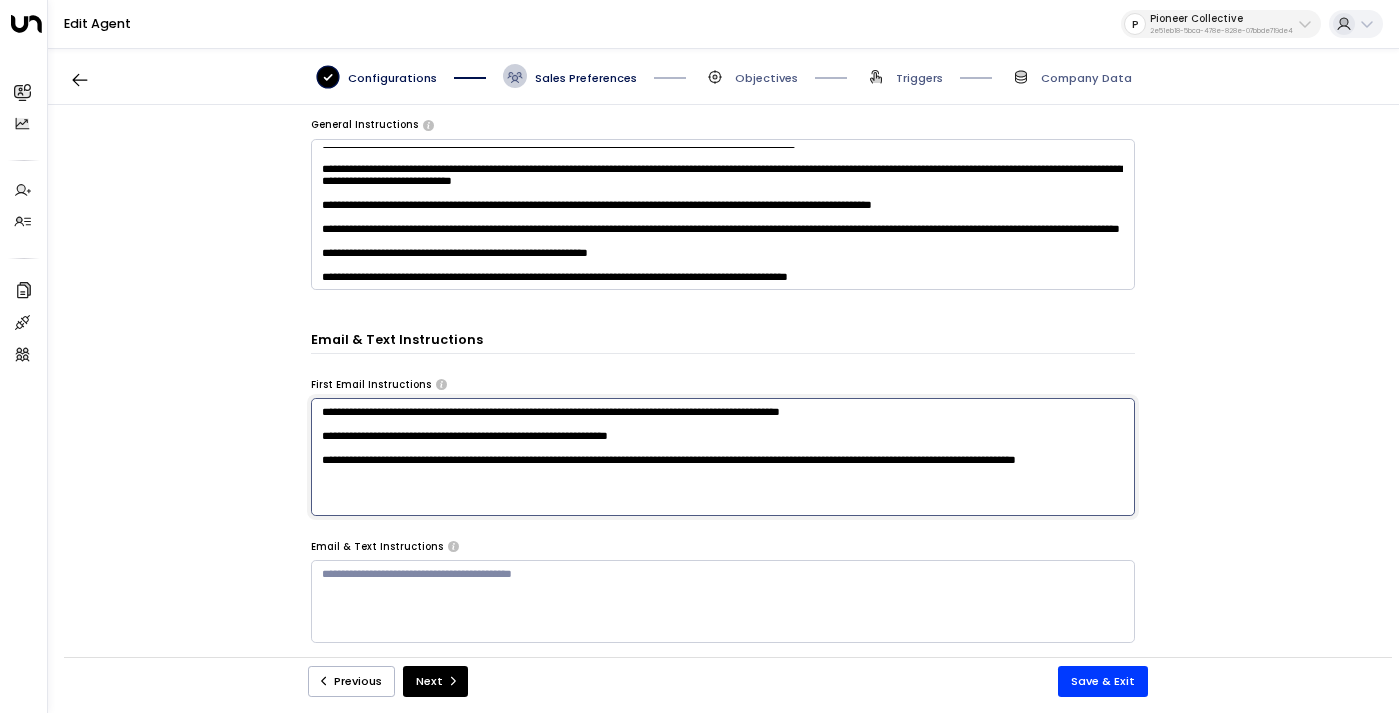 scroll, scrollTop: 821, scrollLeft: 0, axis: vertical 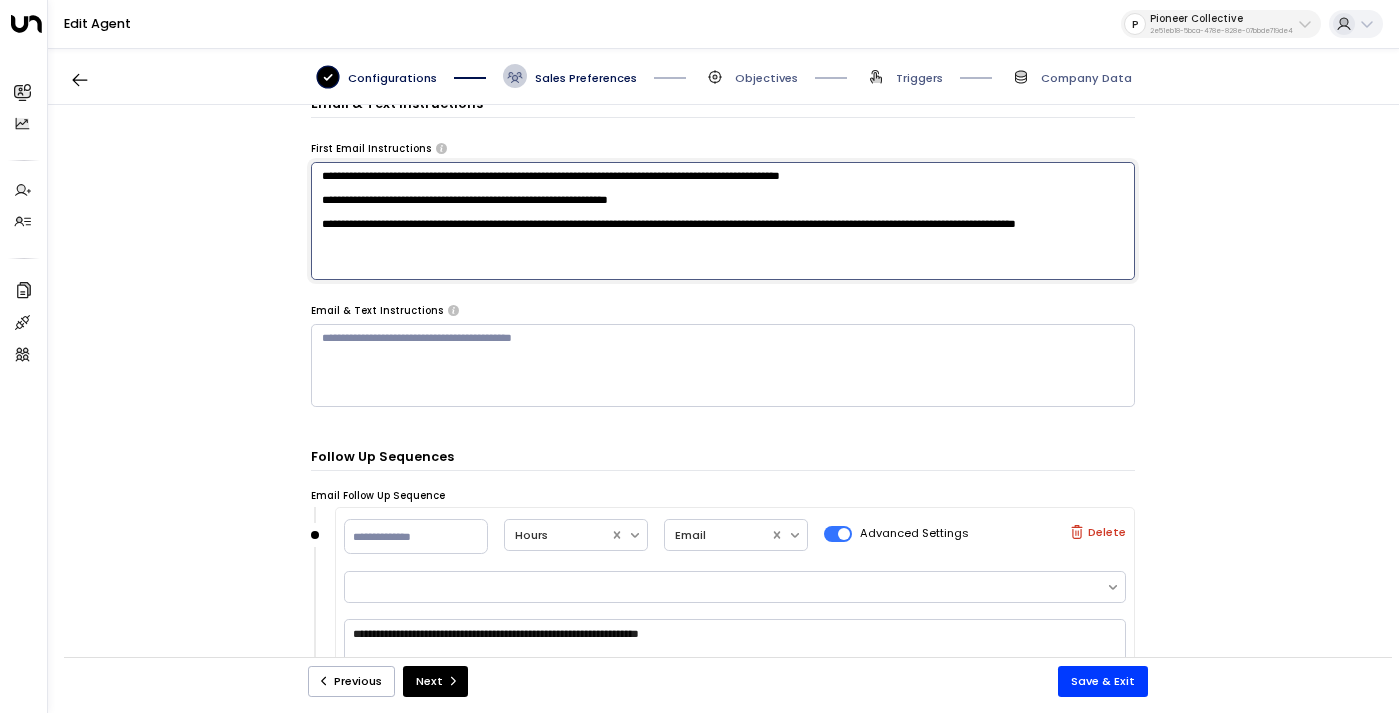 drag, startPoint x: 517, startPoint y: 256, endPoint x: 297, endPoint y: 244, distance: 220.32703 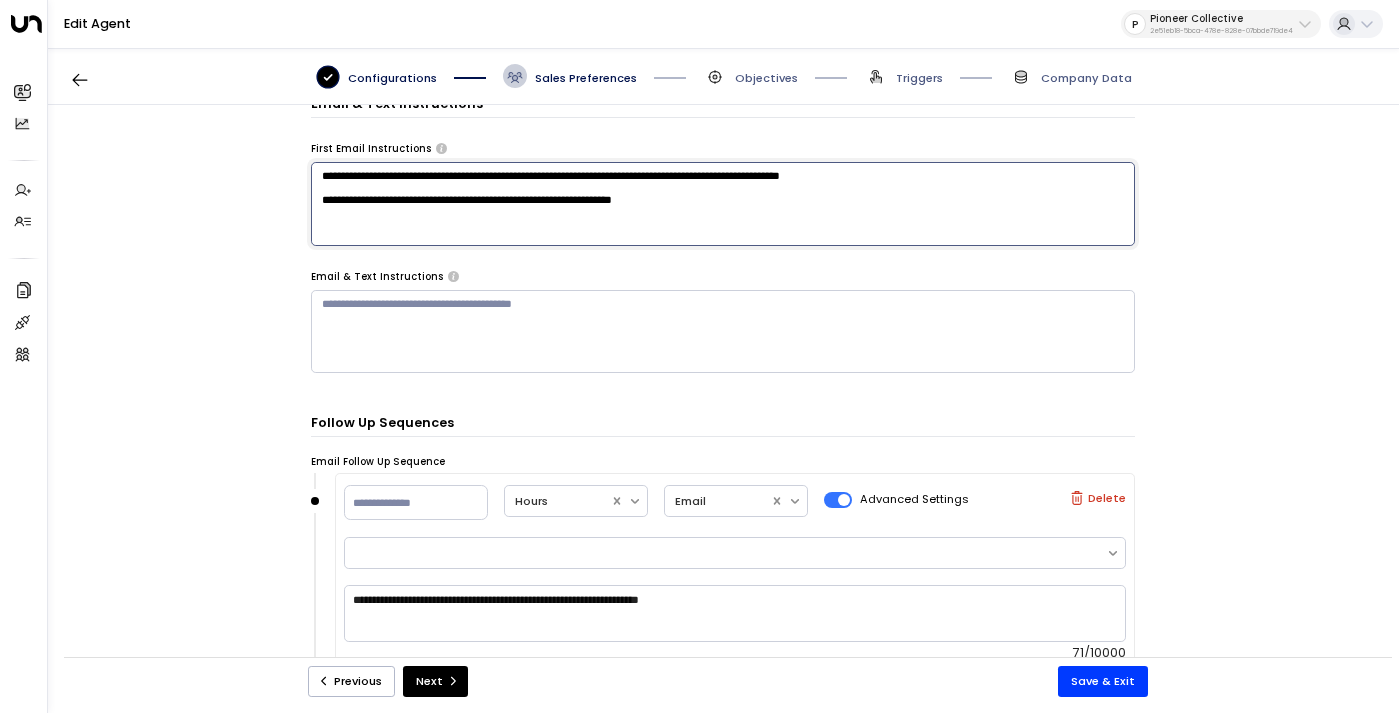 scroll, scrollTop: 660, scrollLeft: 0, axis: vertical 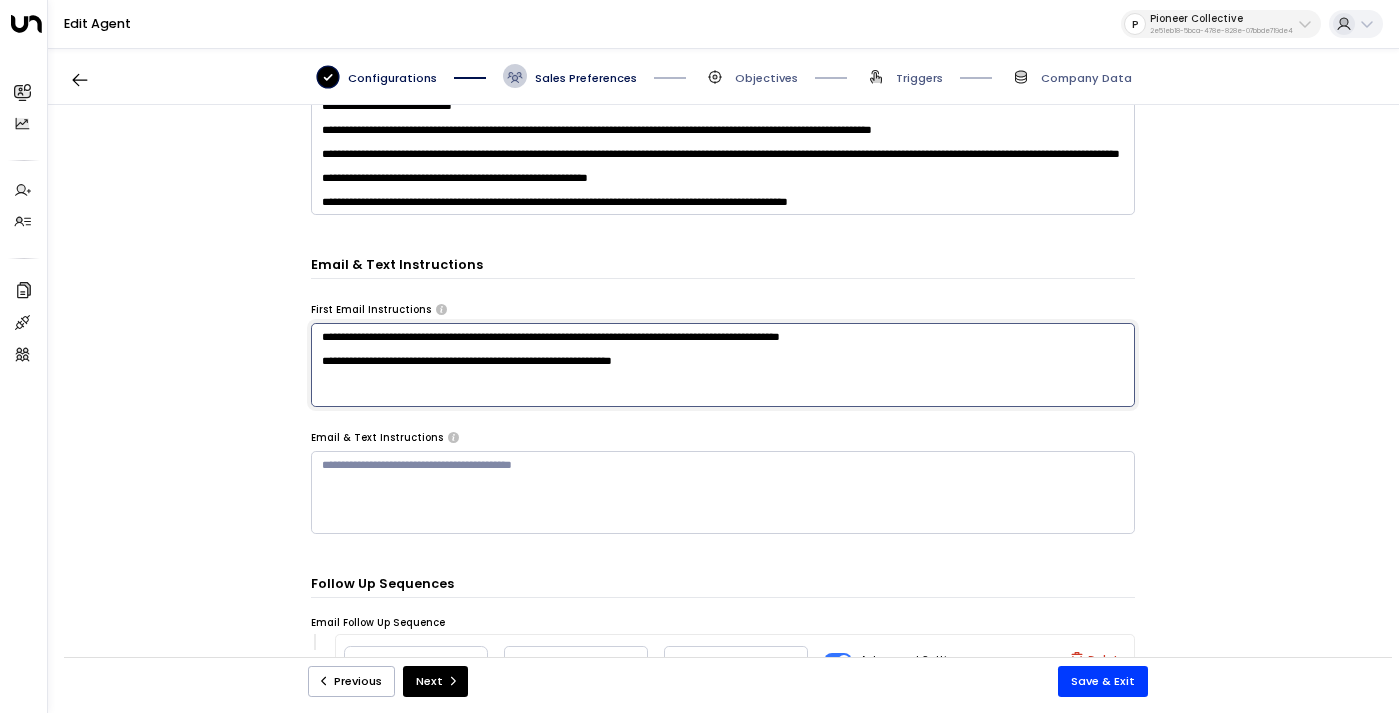 type on "**********" 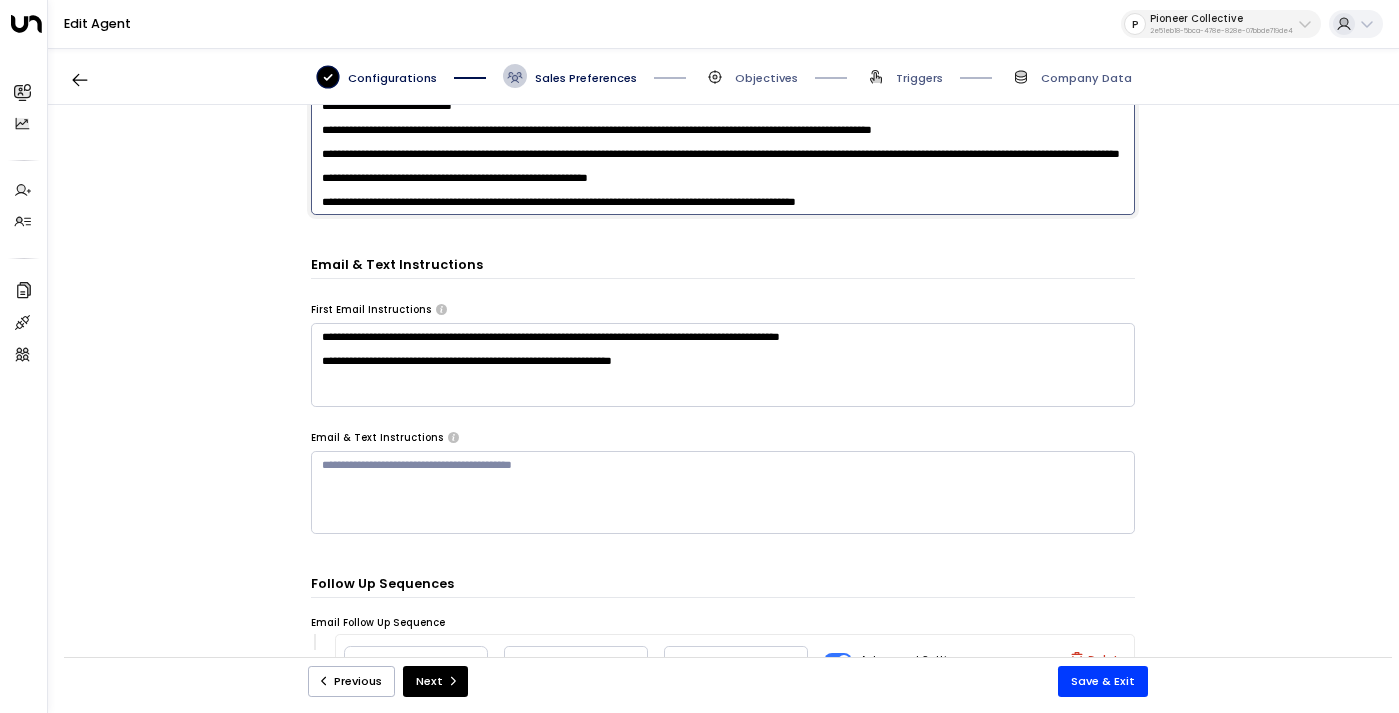 paste on "**********" 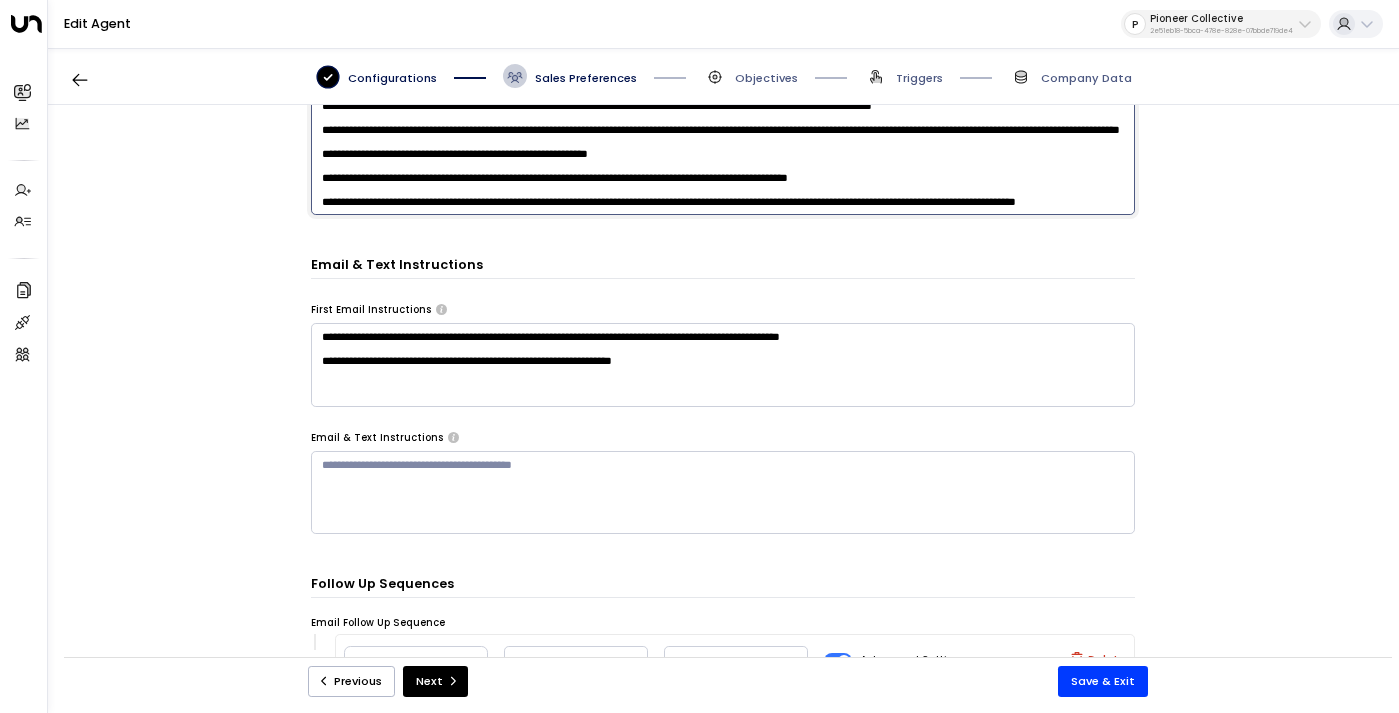 scroll, scrollTop: 306, scrollLeft: 0, axis: vertical 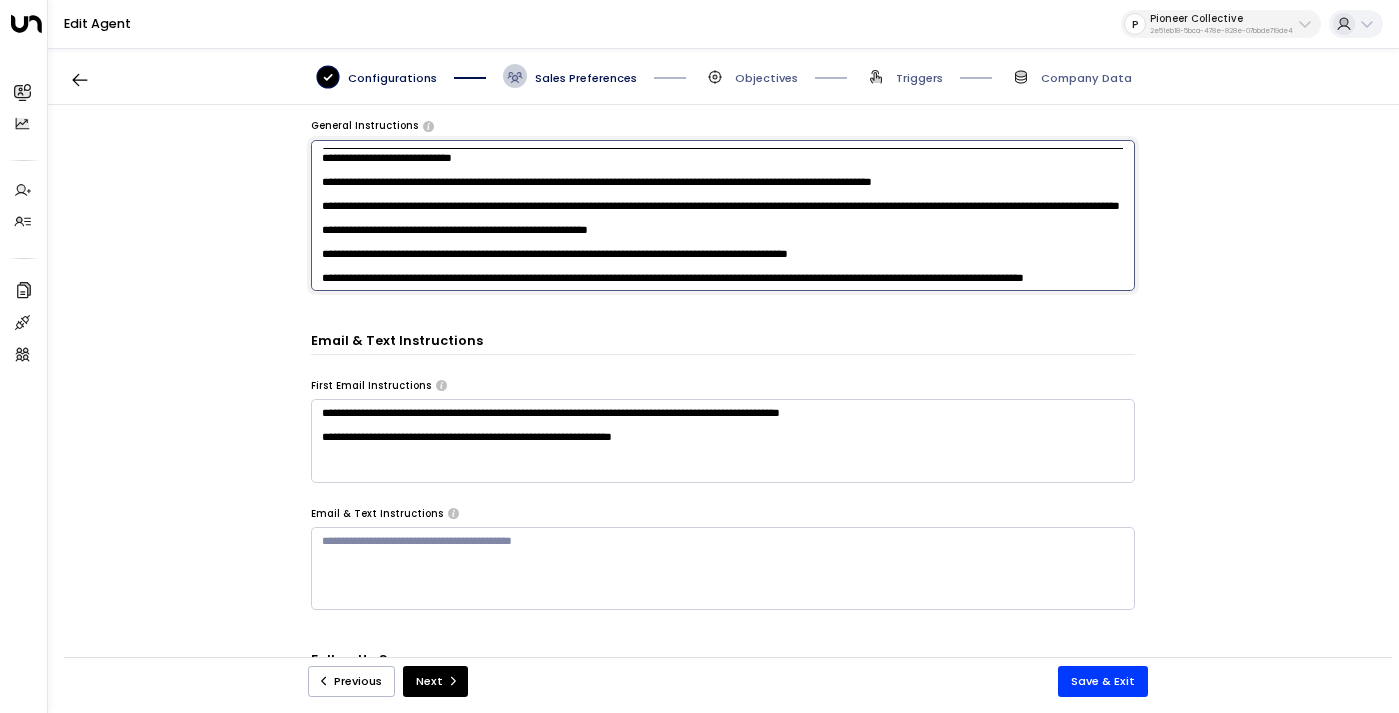 paste on "**********" 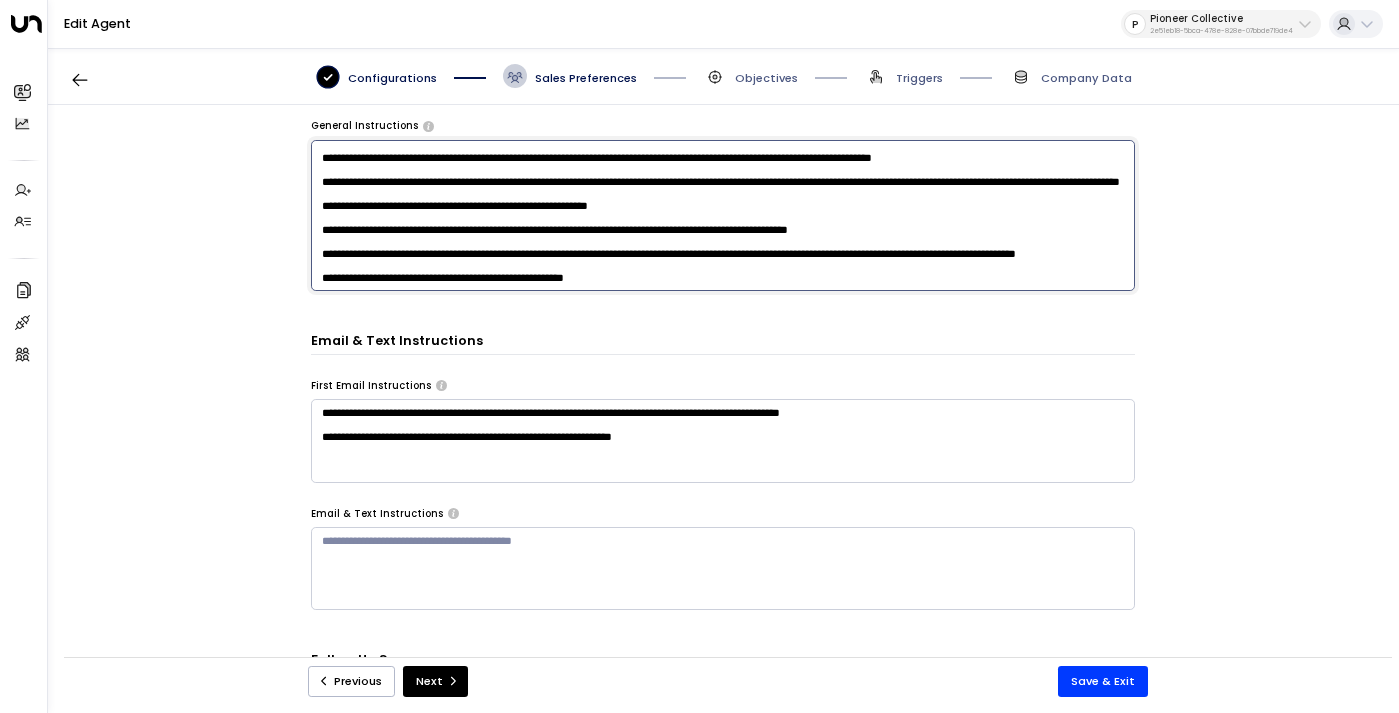 click at bounding box center [723, 216] 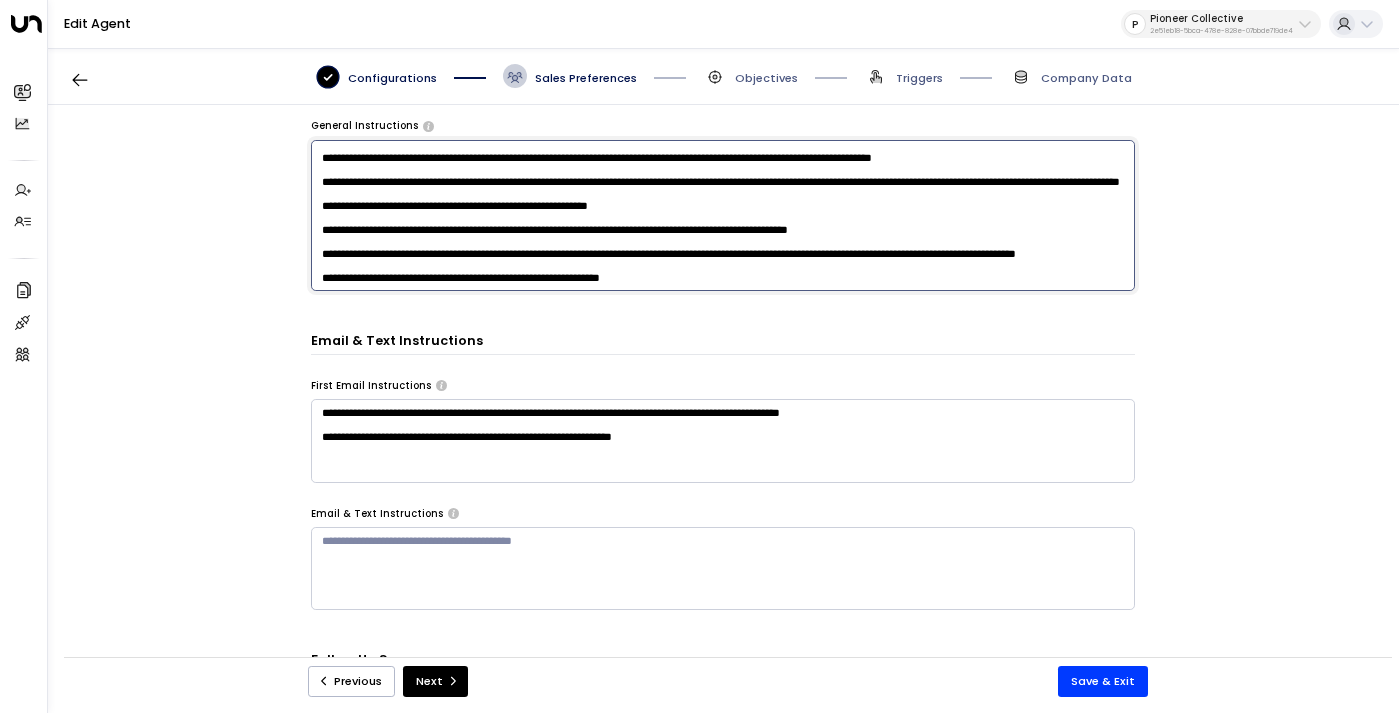 click at bounding box center [723, 216] 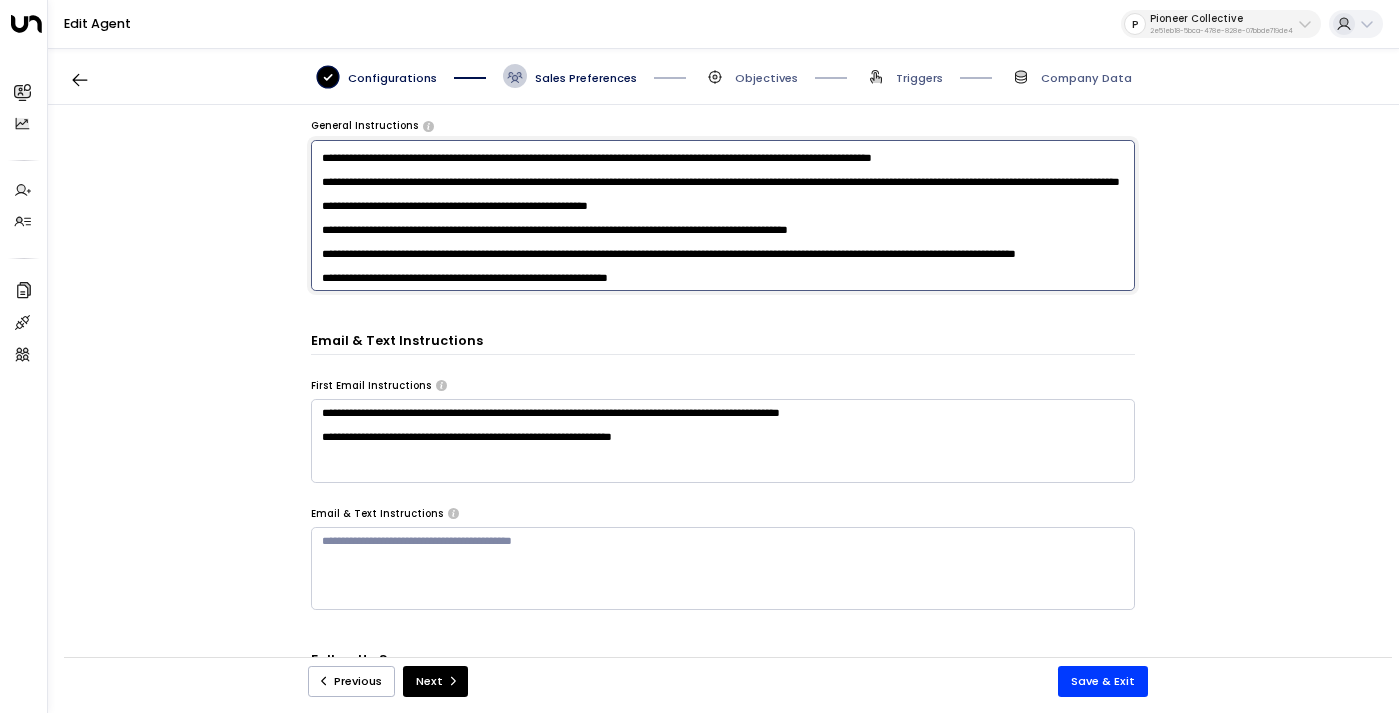 click at bounding box center [723, 216] 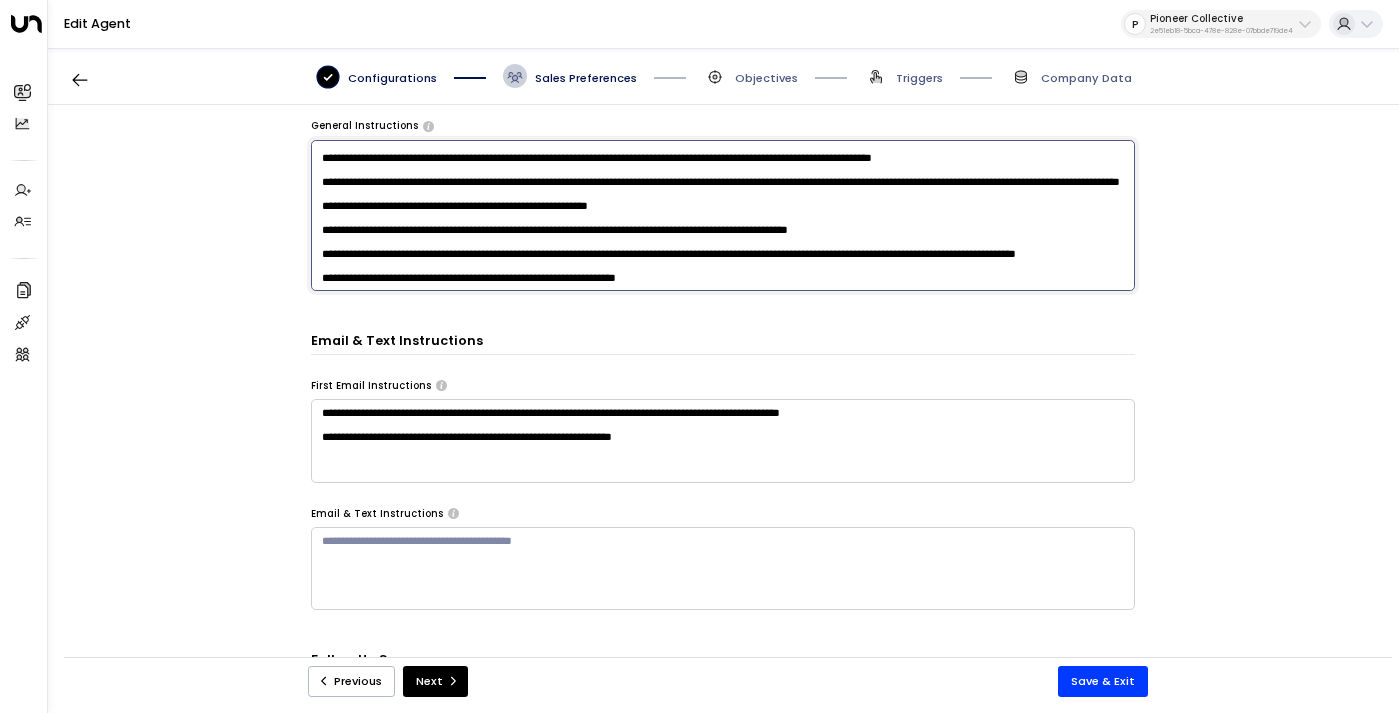 click at bounding box center [723, 216] 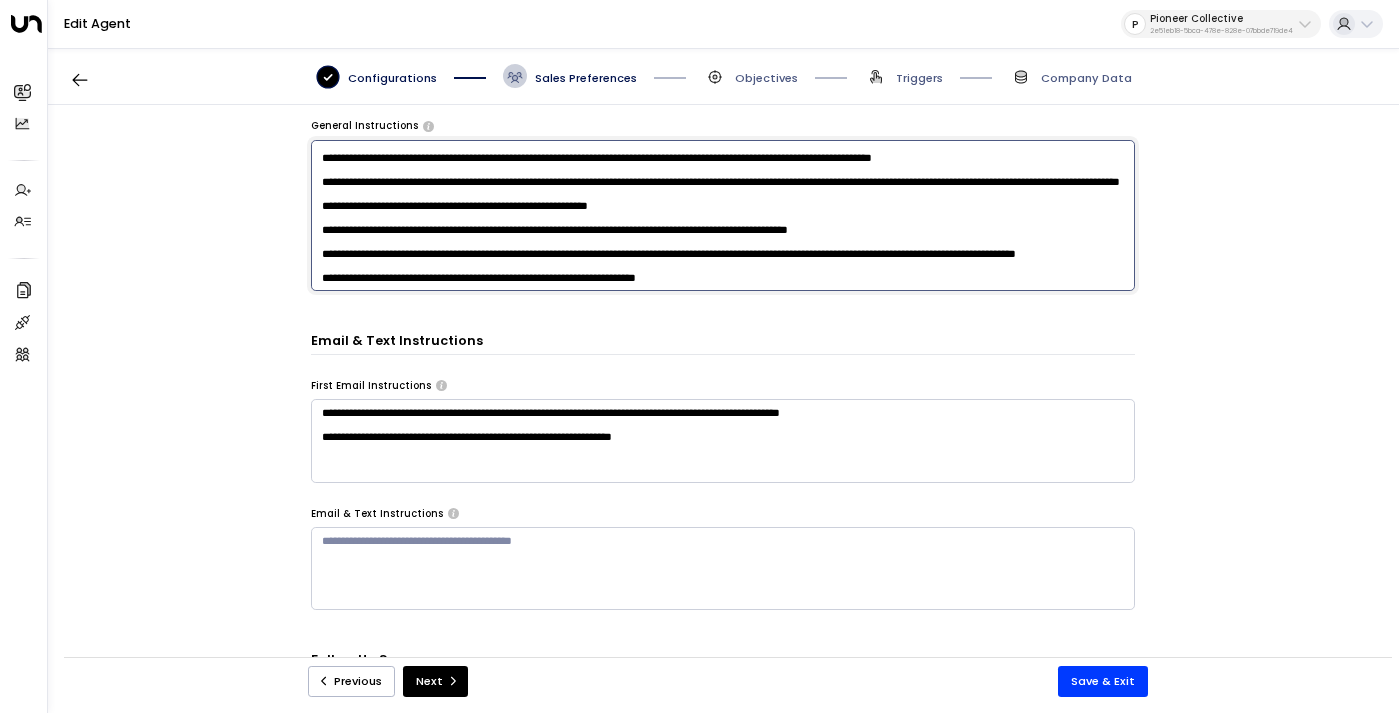 drag, startPoint x: 538, startPoint y: 269, endPoint x: 519, endPoint y: 271, distance: 19.104973 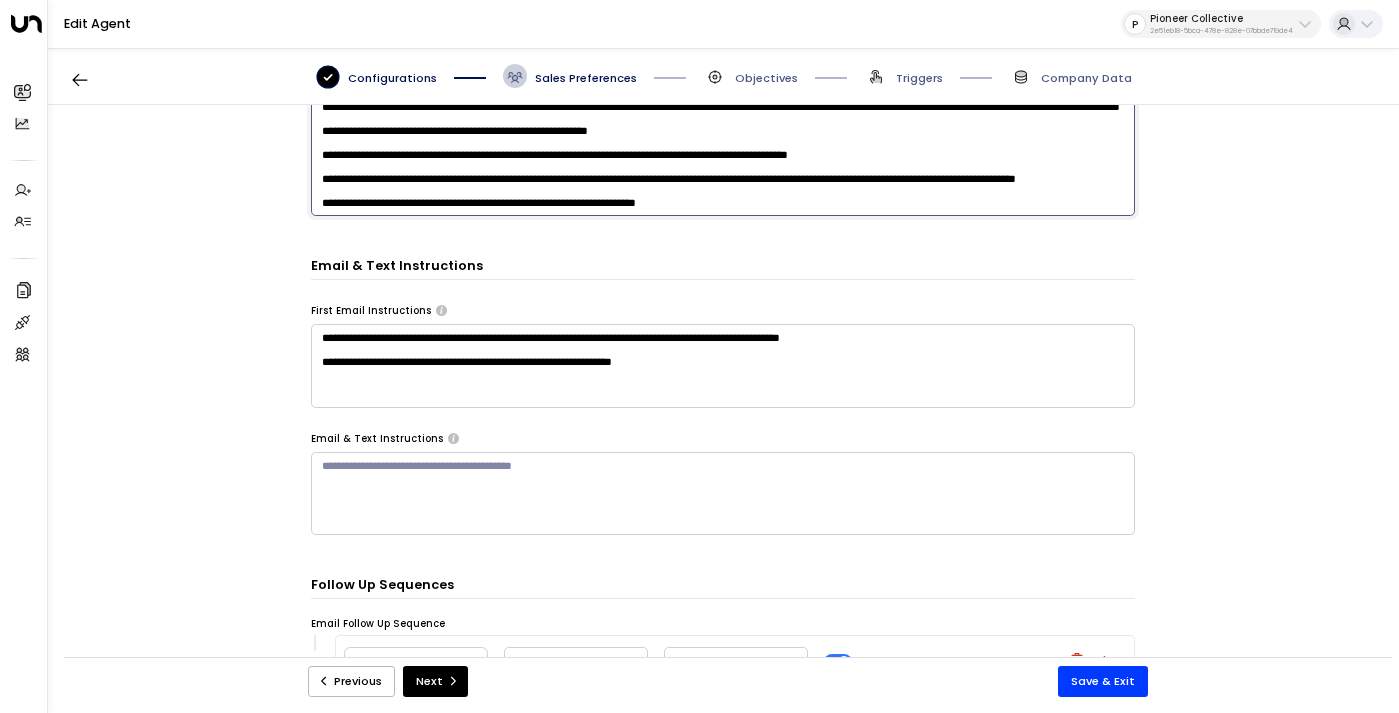 scroll, scrollTop: 497, scrollLeft: 0, axis: vertical 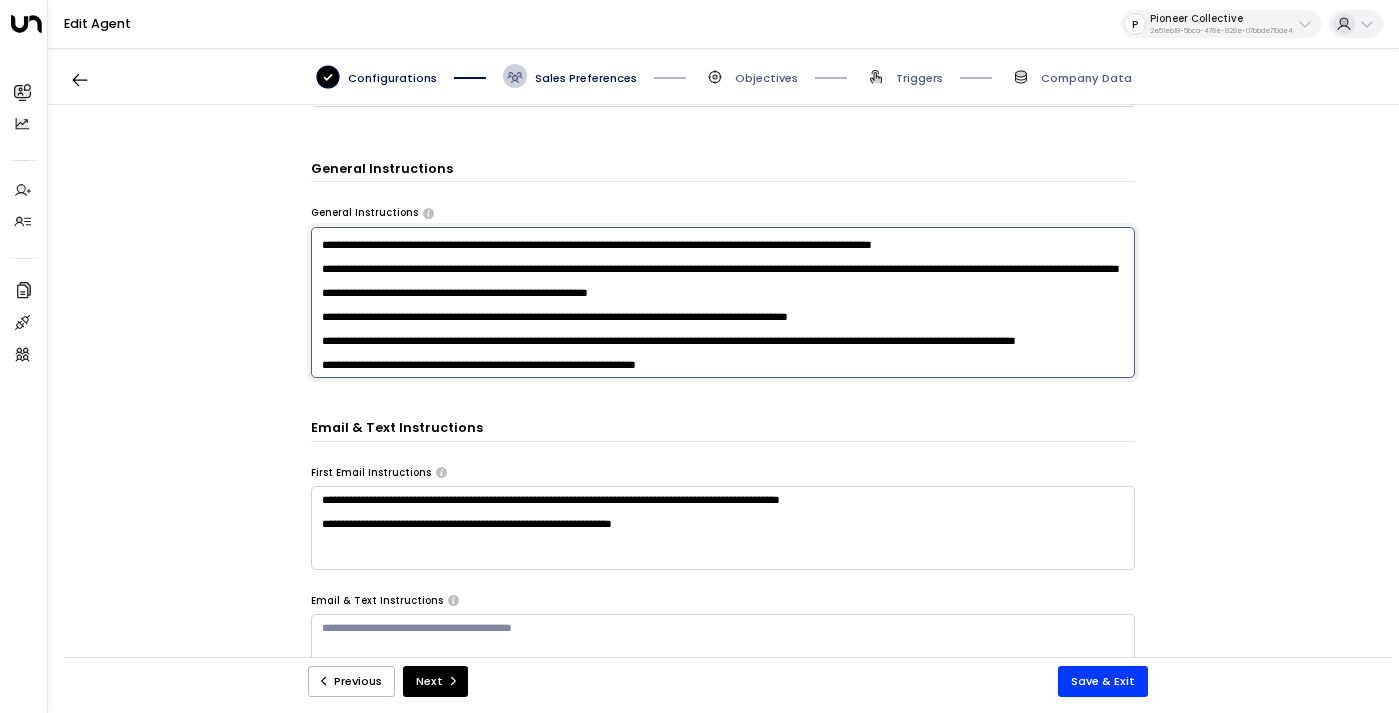 click at bounding box center [723, 303] 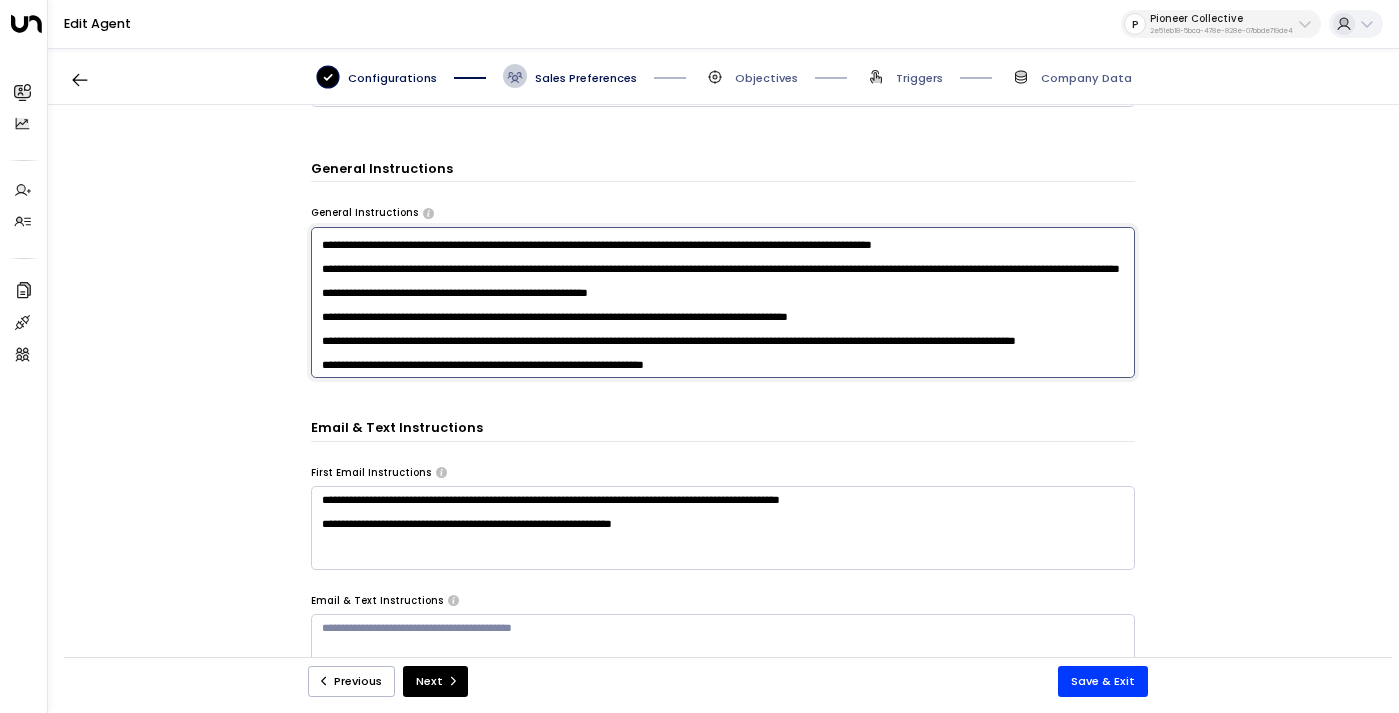 scroll, scrollTop: 374, scrollLeft: 0, axis: vertical 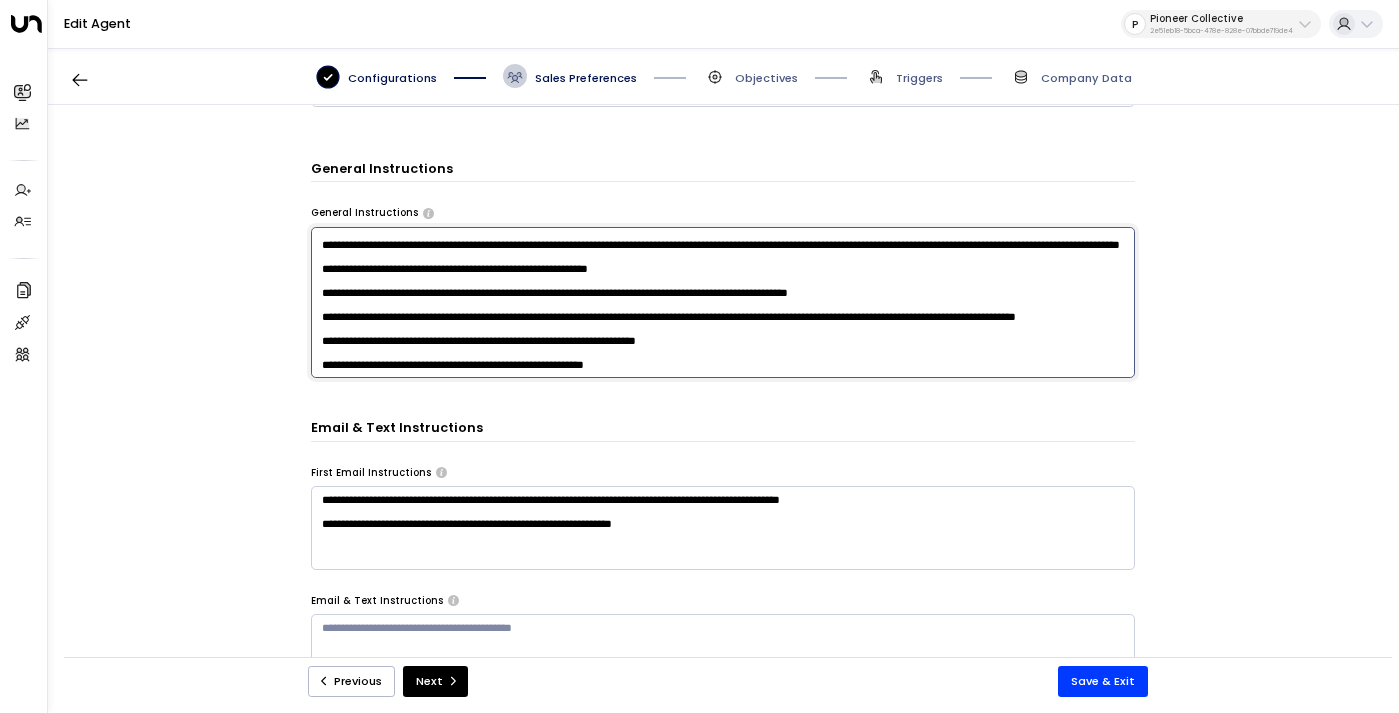 click at bounding box center (723, 303) 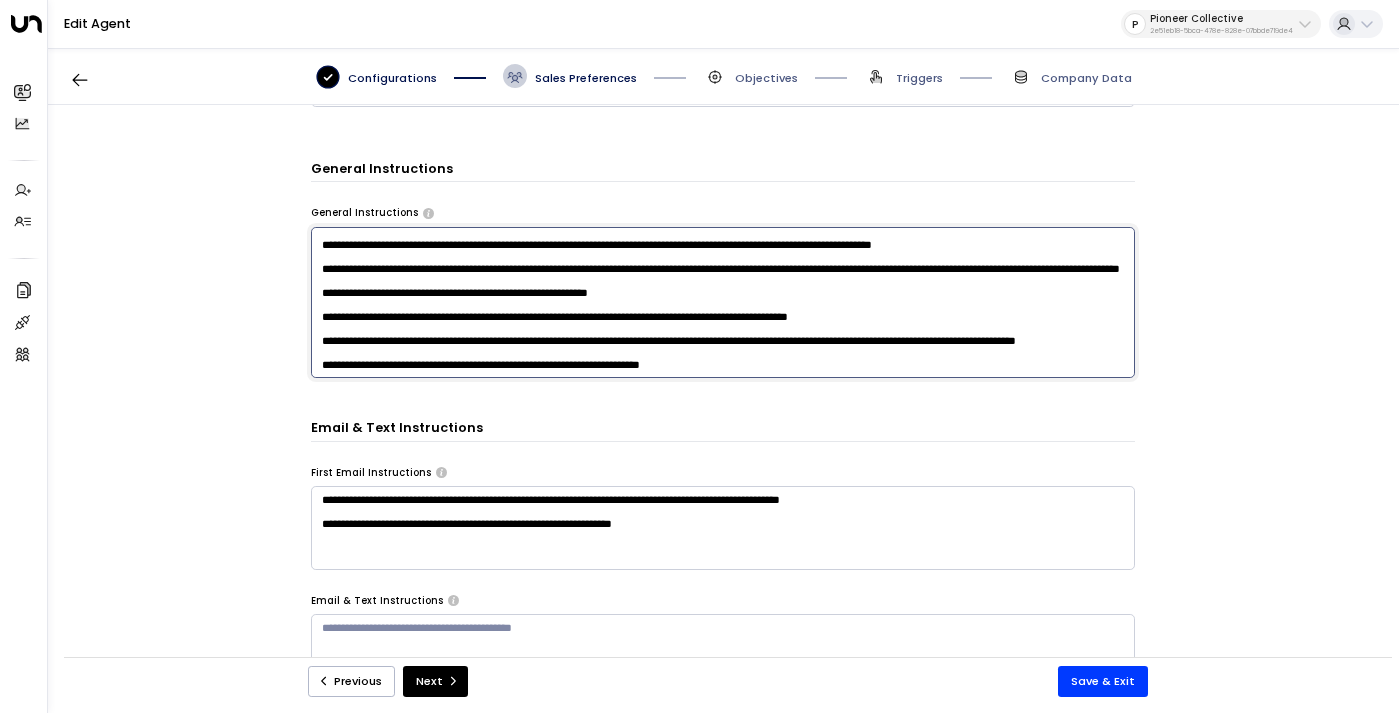 type on "**********" 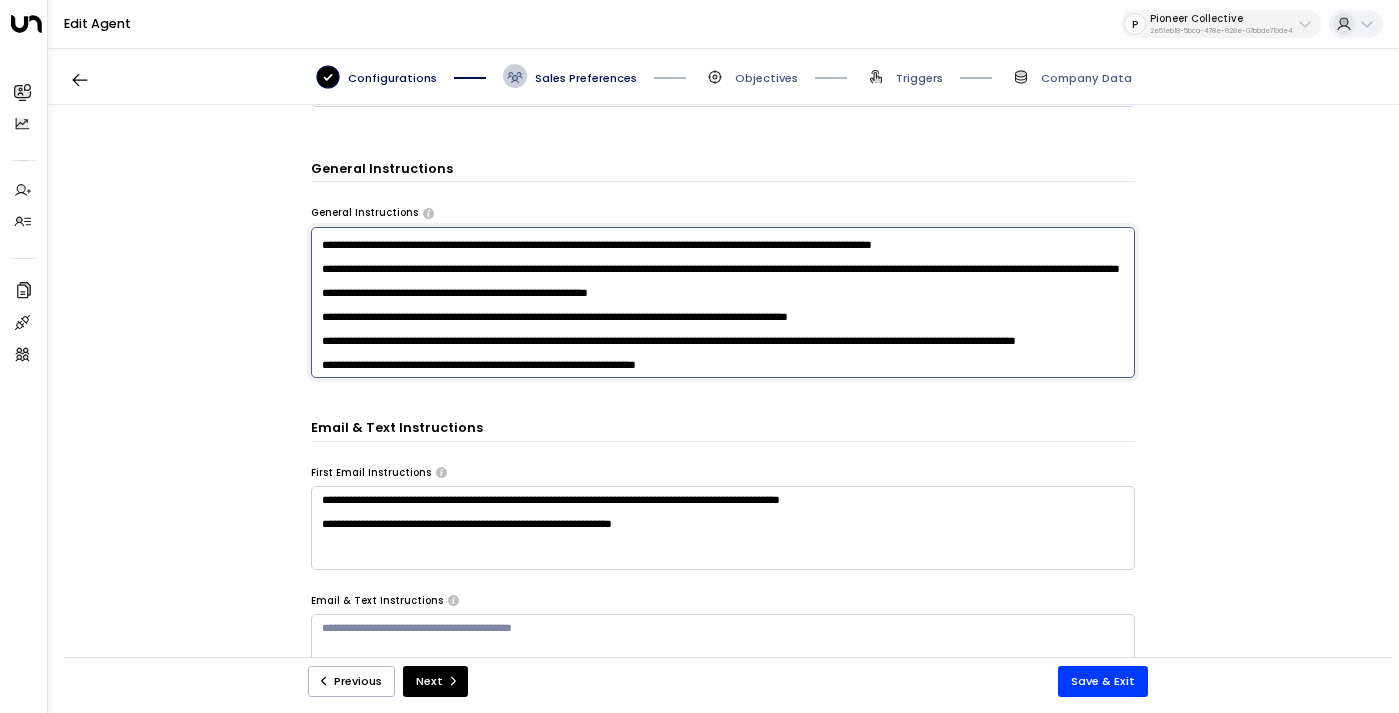 scroll, scrollTop: 340, scrollLeft: 0, axis: vertical 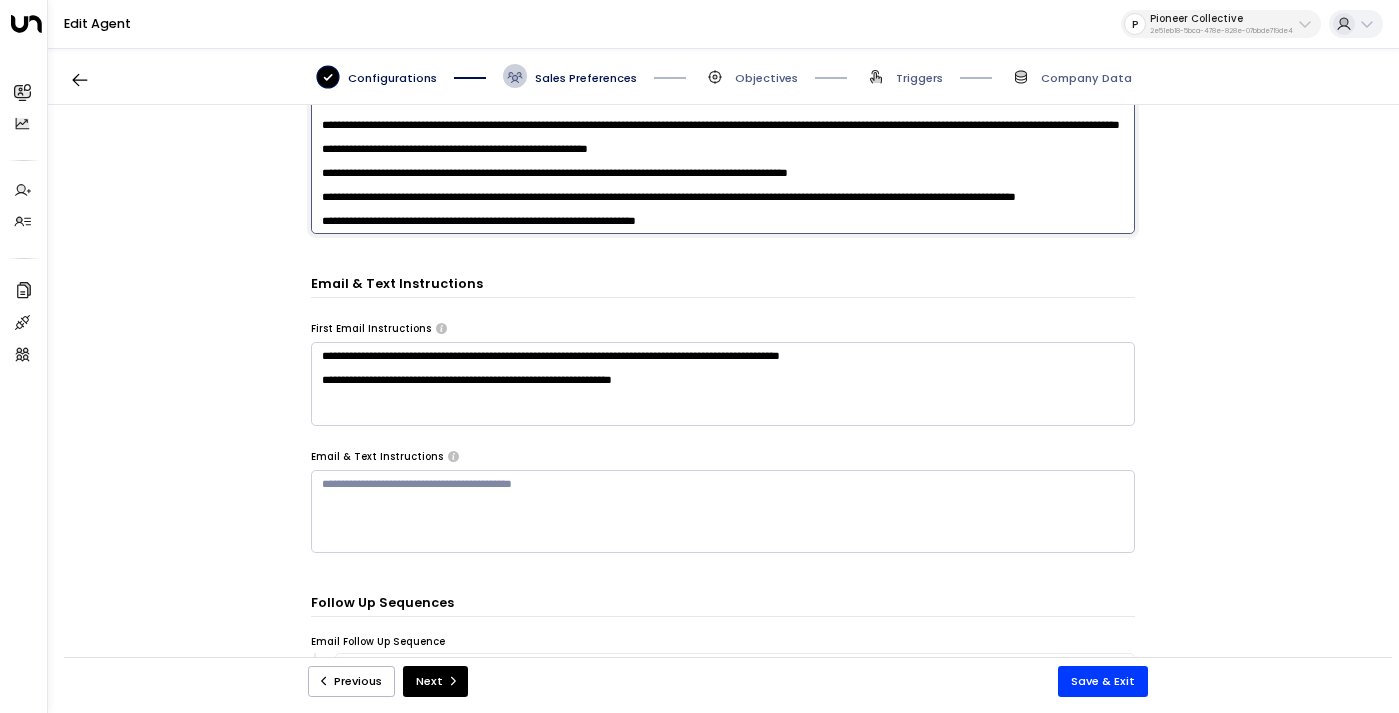 click at bounding box center [723, 512] 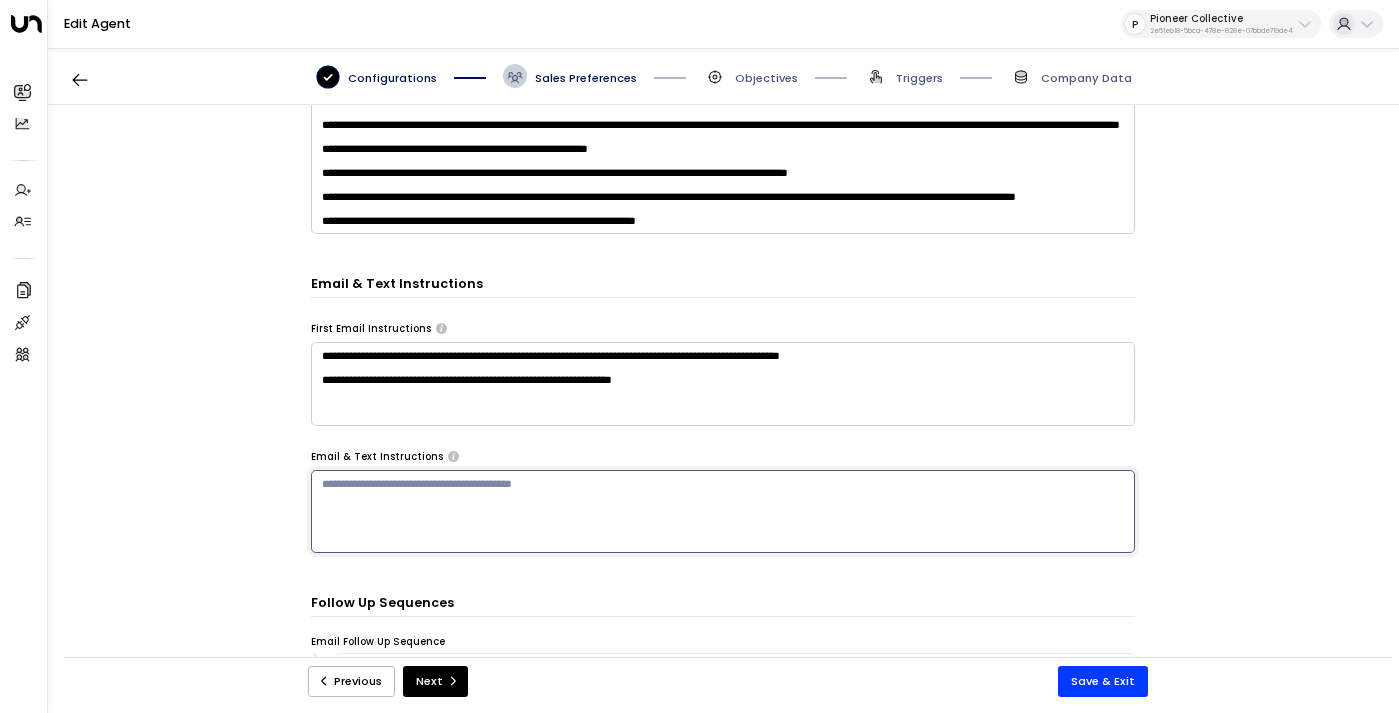 paste on "**********" 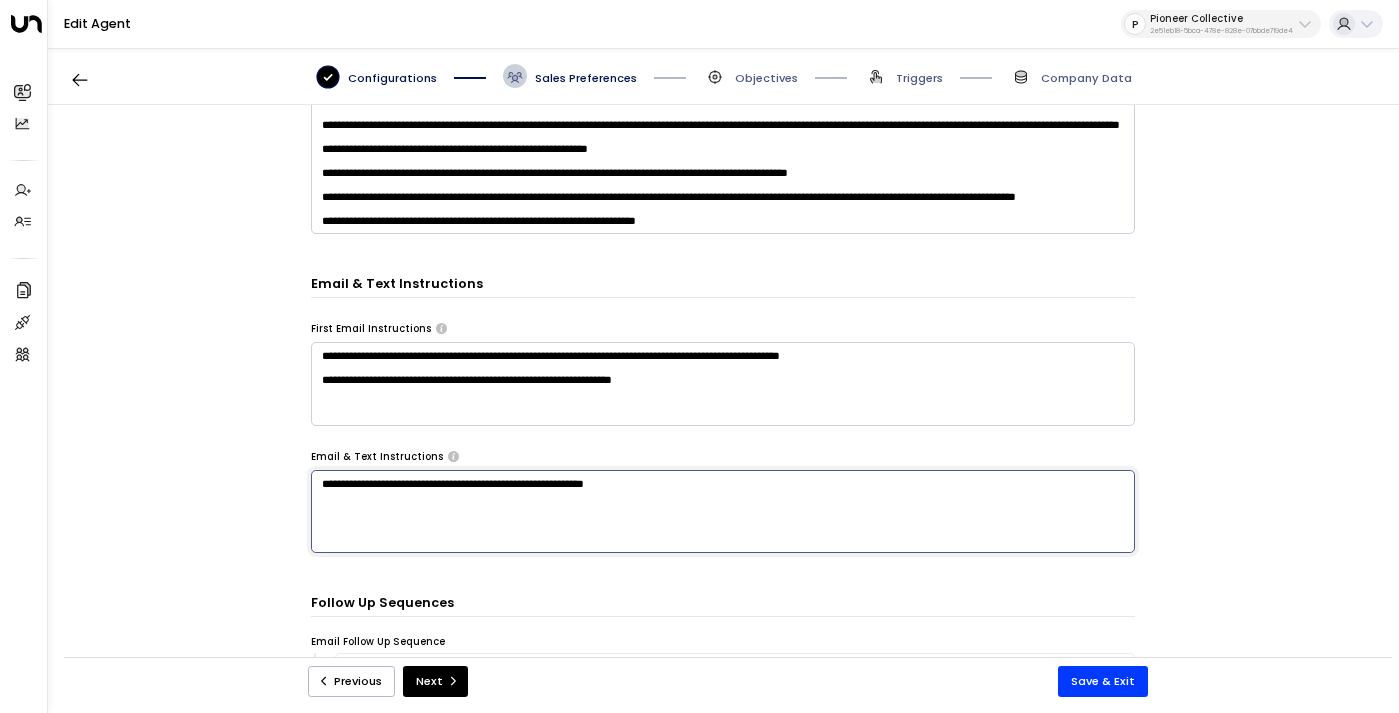 type on "**********" 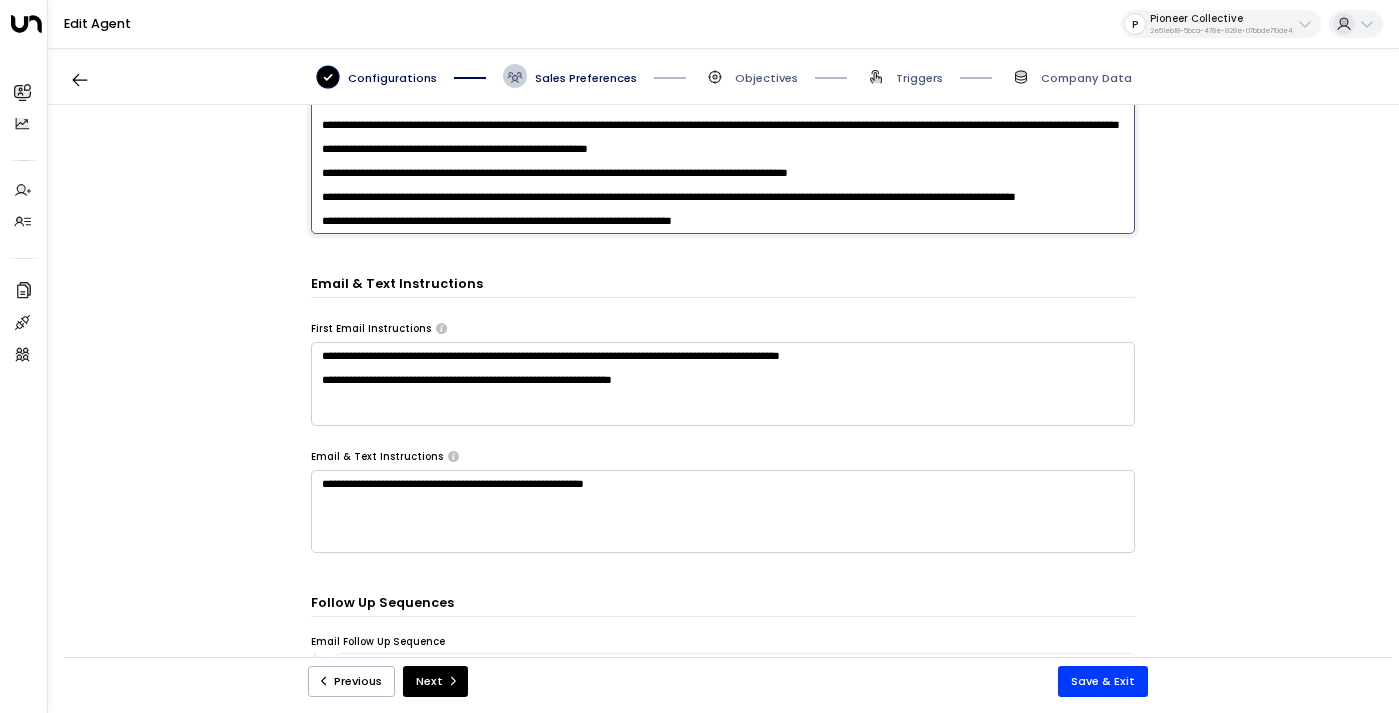 click at bounding box center [723, 159] 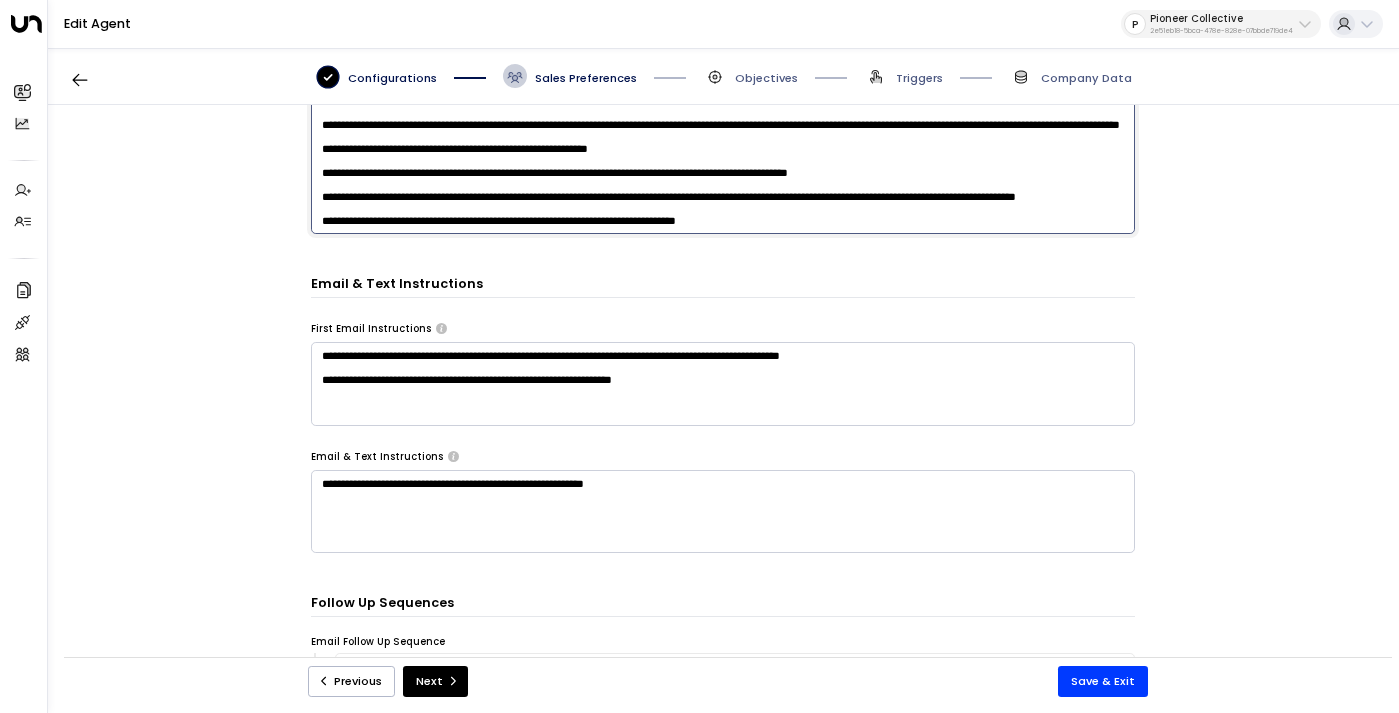 scroll, scrollTop: 357, scrollLeft: 0, axis: vertical 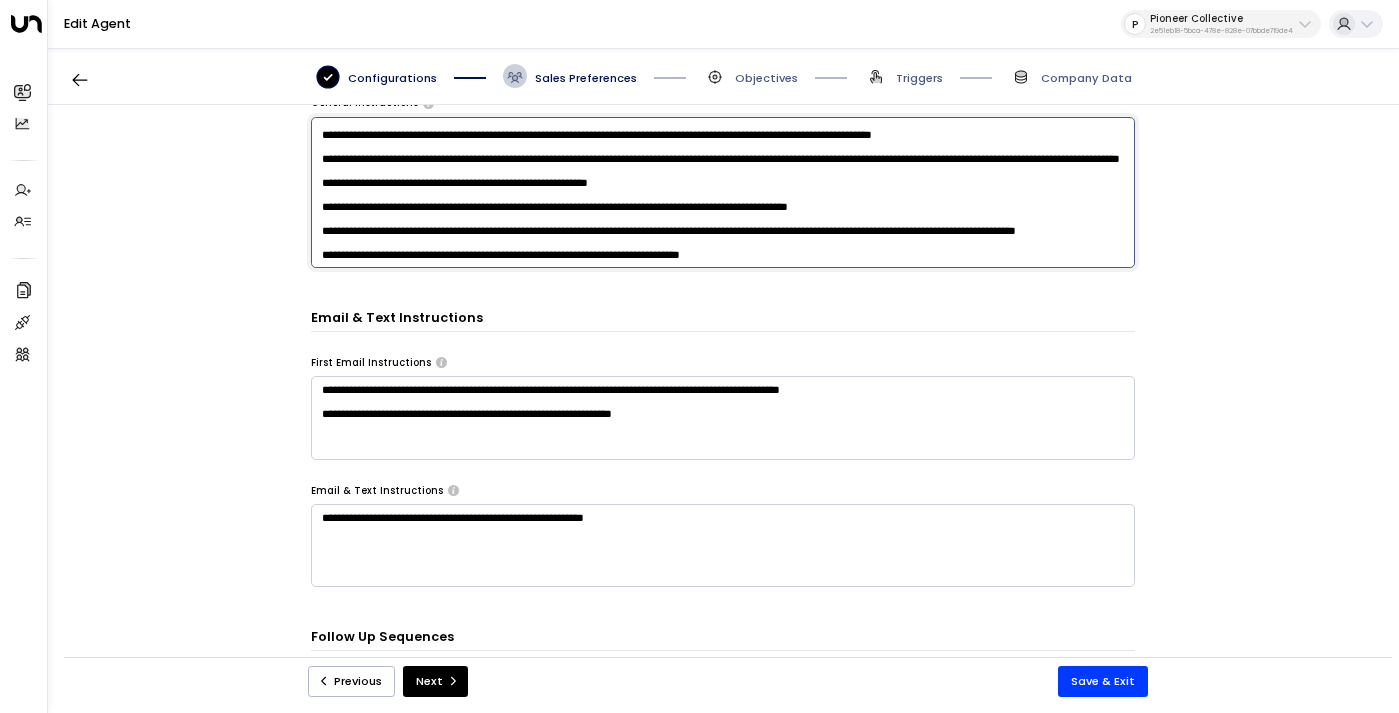 paste on "**********" 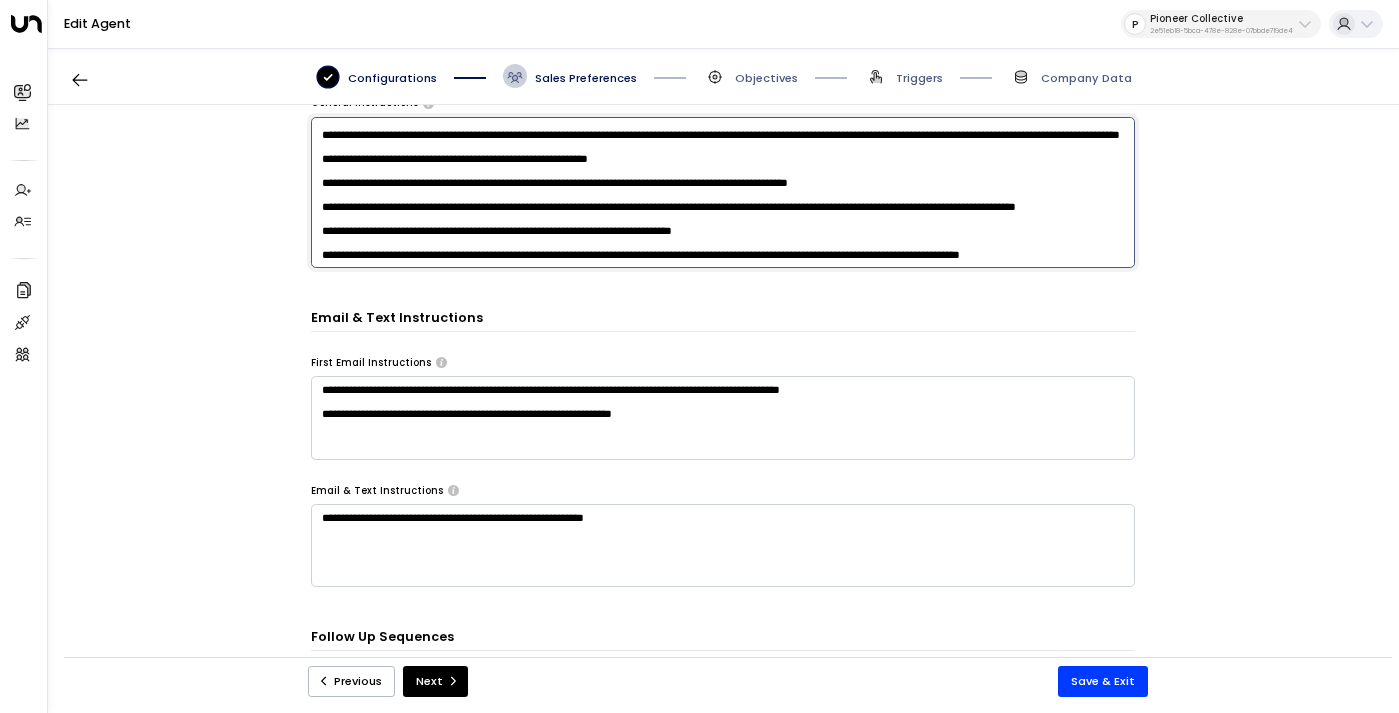 scroll, scrollTop: 391, scrollLeft: 0, axis: vertical 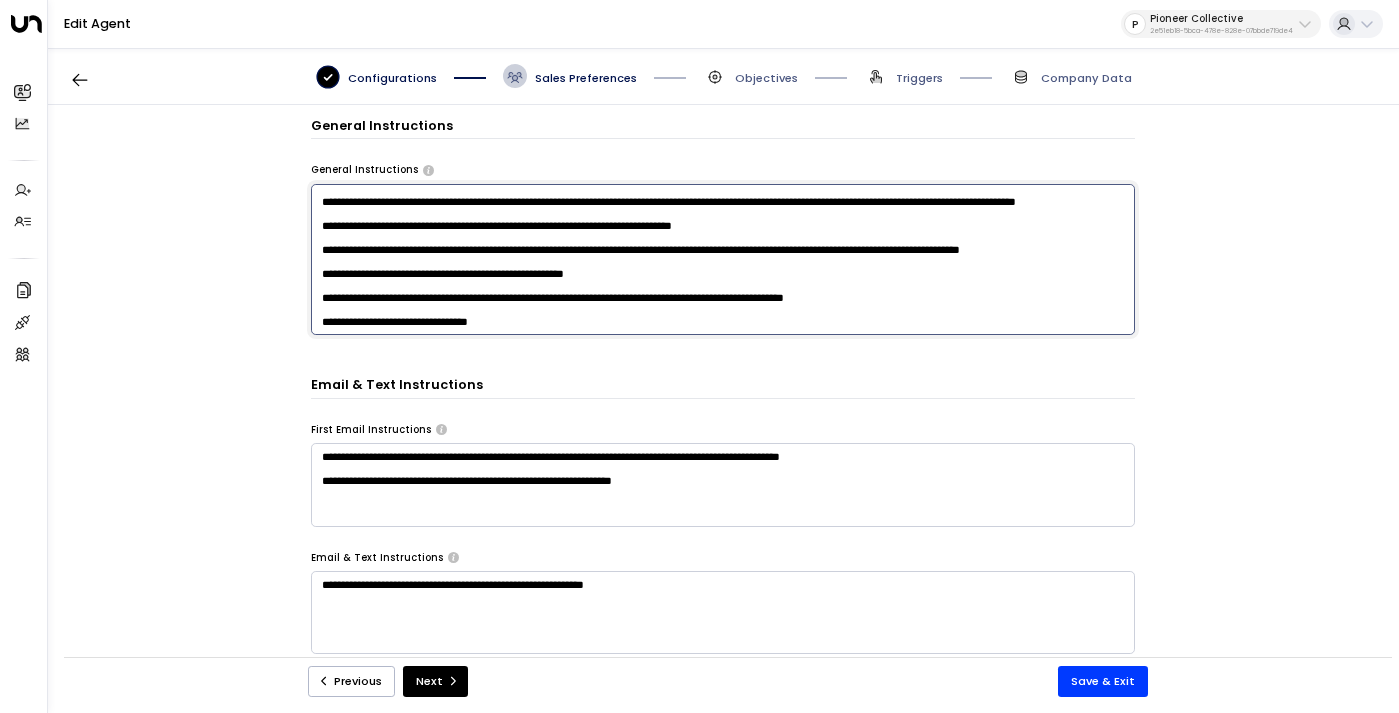 paste on "**********" 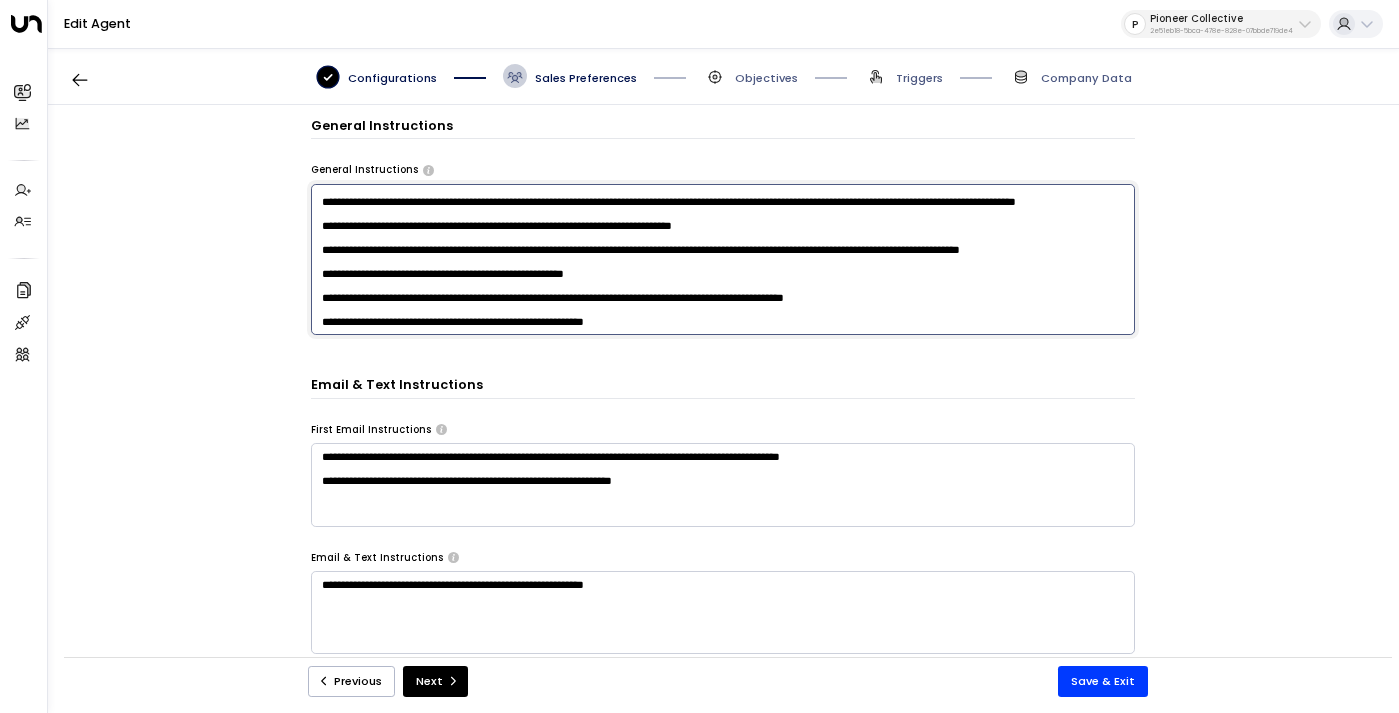 click at bounding box center [723, 260] 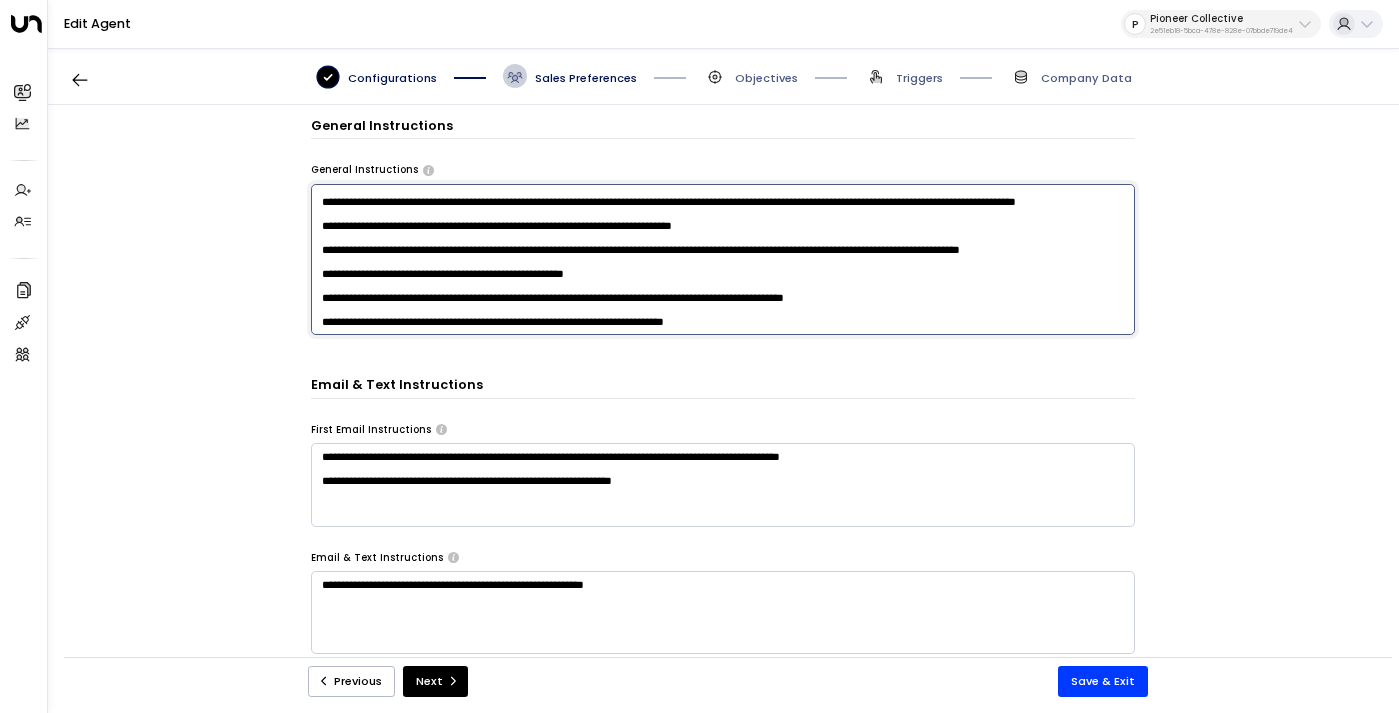 drag, startPoint x: 824, startPoint y: 321, endPoint x: 728, endPoint y: 310, distance: 96.62815 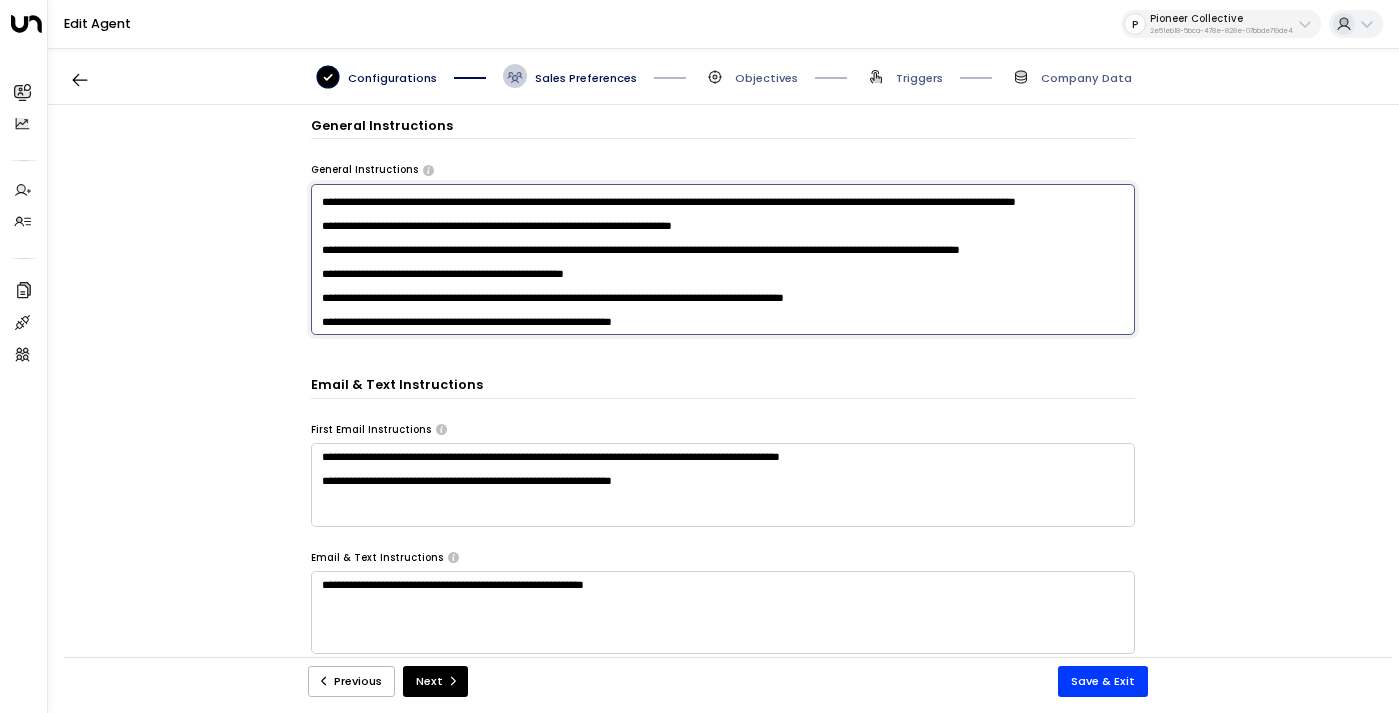 scroll, scrollTop: 527, scrollLeft: 0, axis: vertical 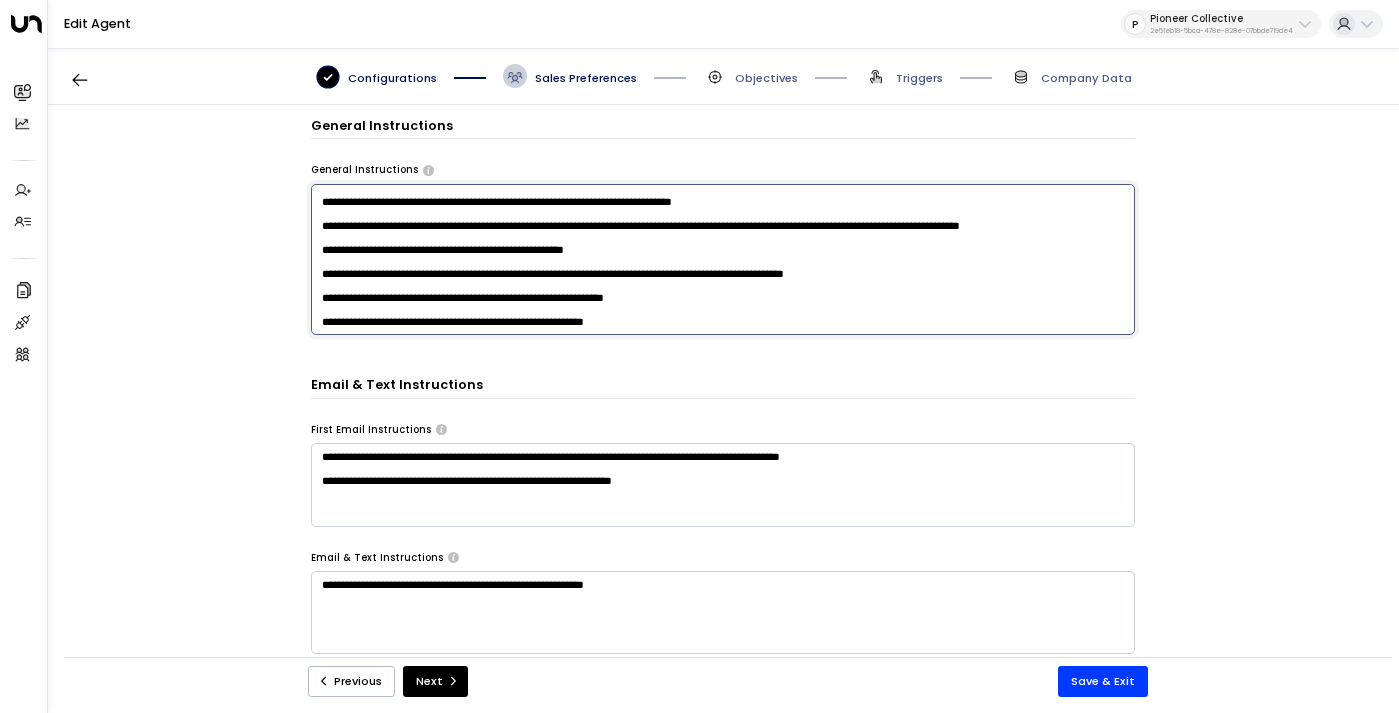 drag, startPoint x: 615, startPoint y: 311, endPoint x: 583, endPoint y: 312, distance: 32.01562 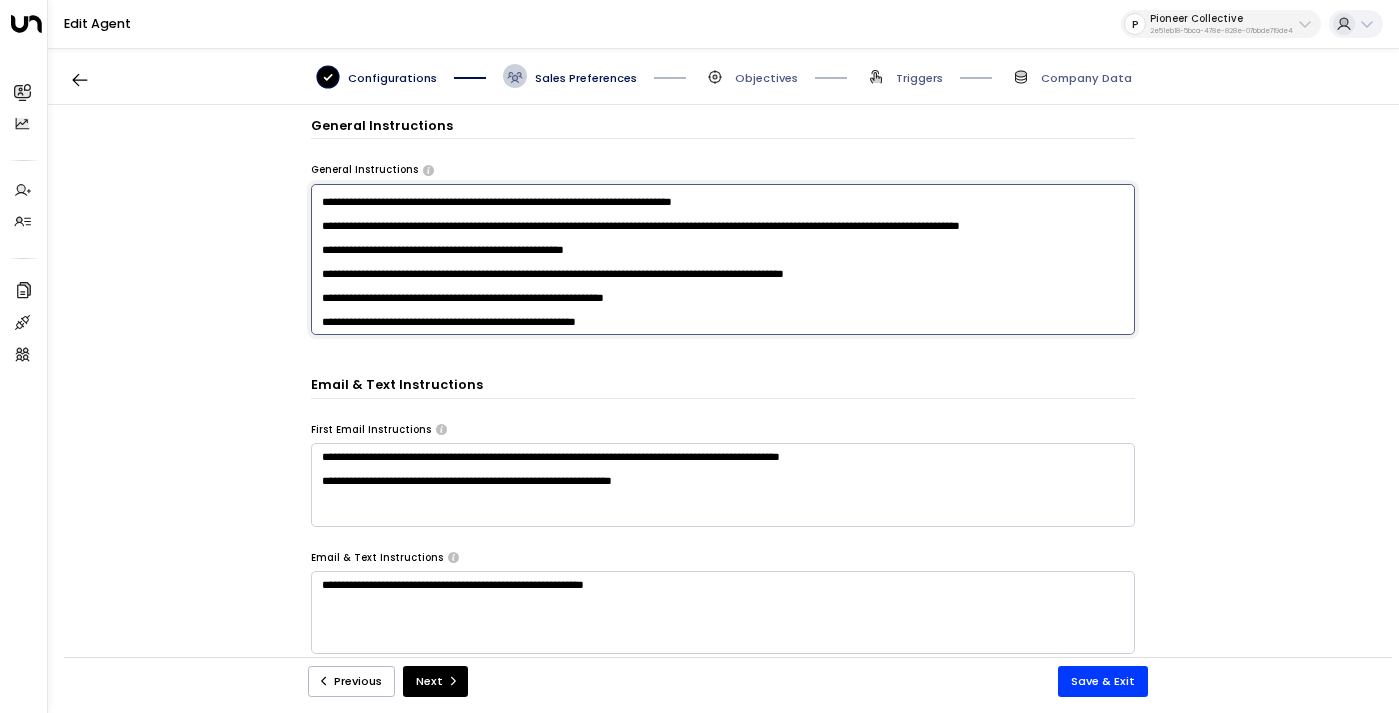 click at bounding box center (723, 260) 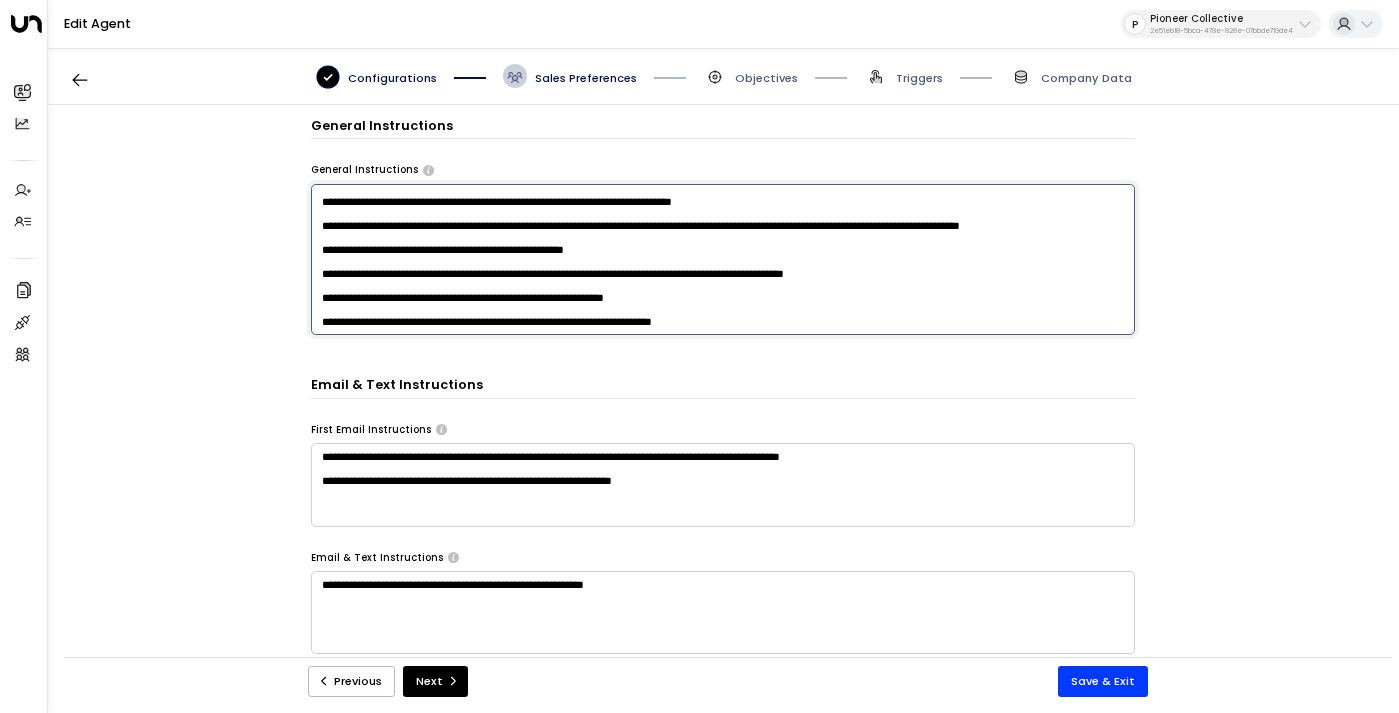paste on "**********" 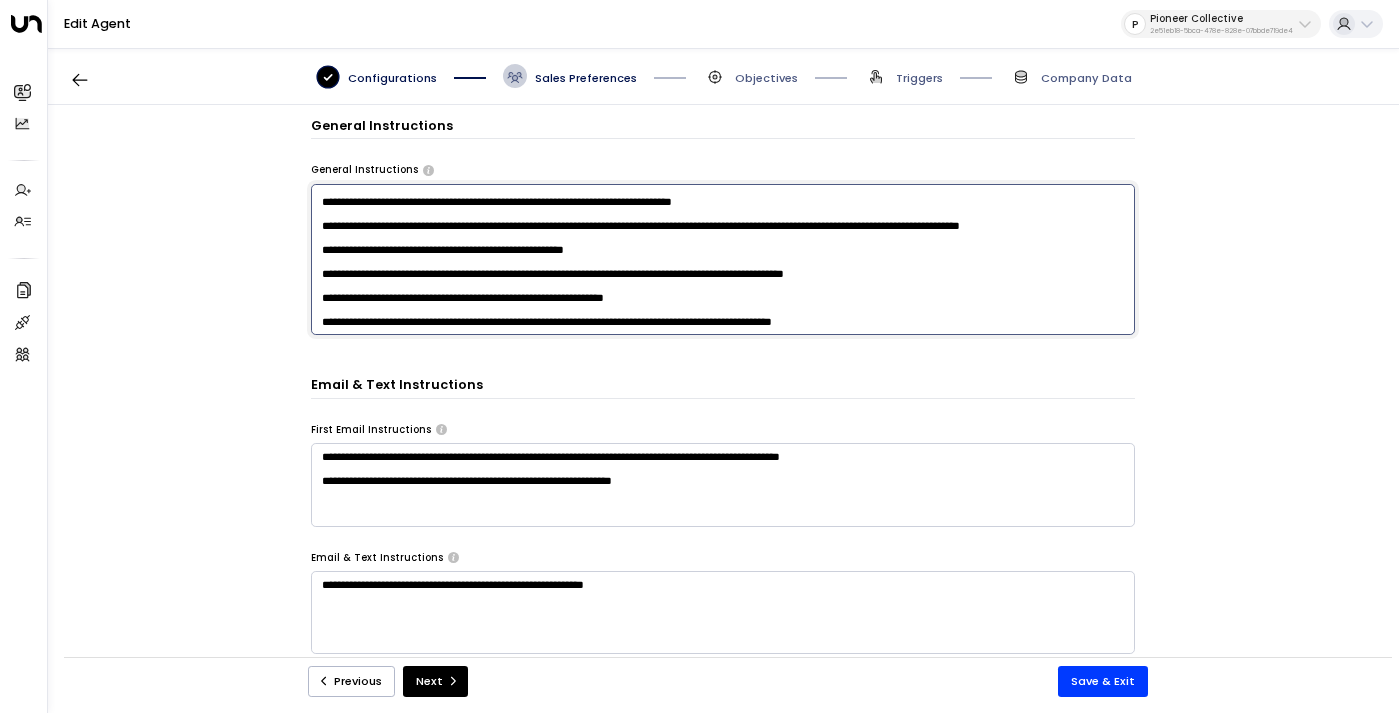 click at bounding box center (723, 260) 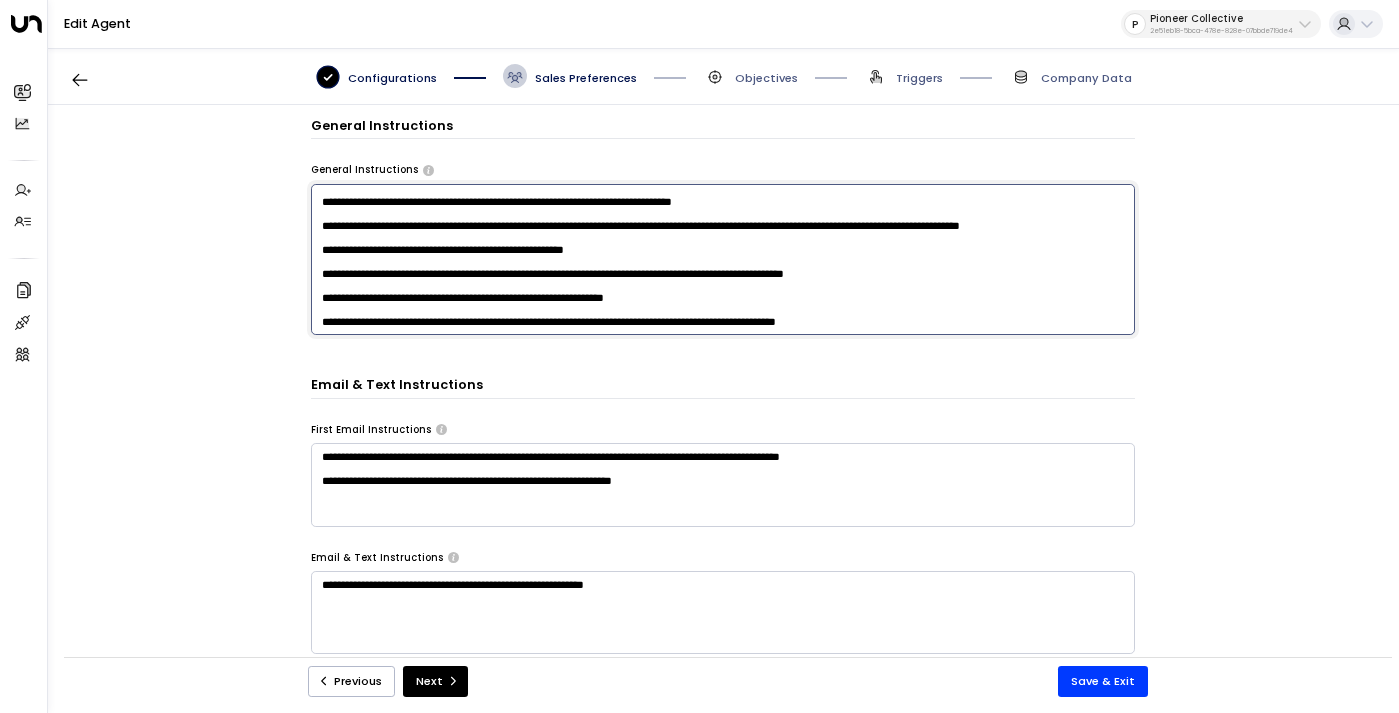 click at bounding box center (723, 260) 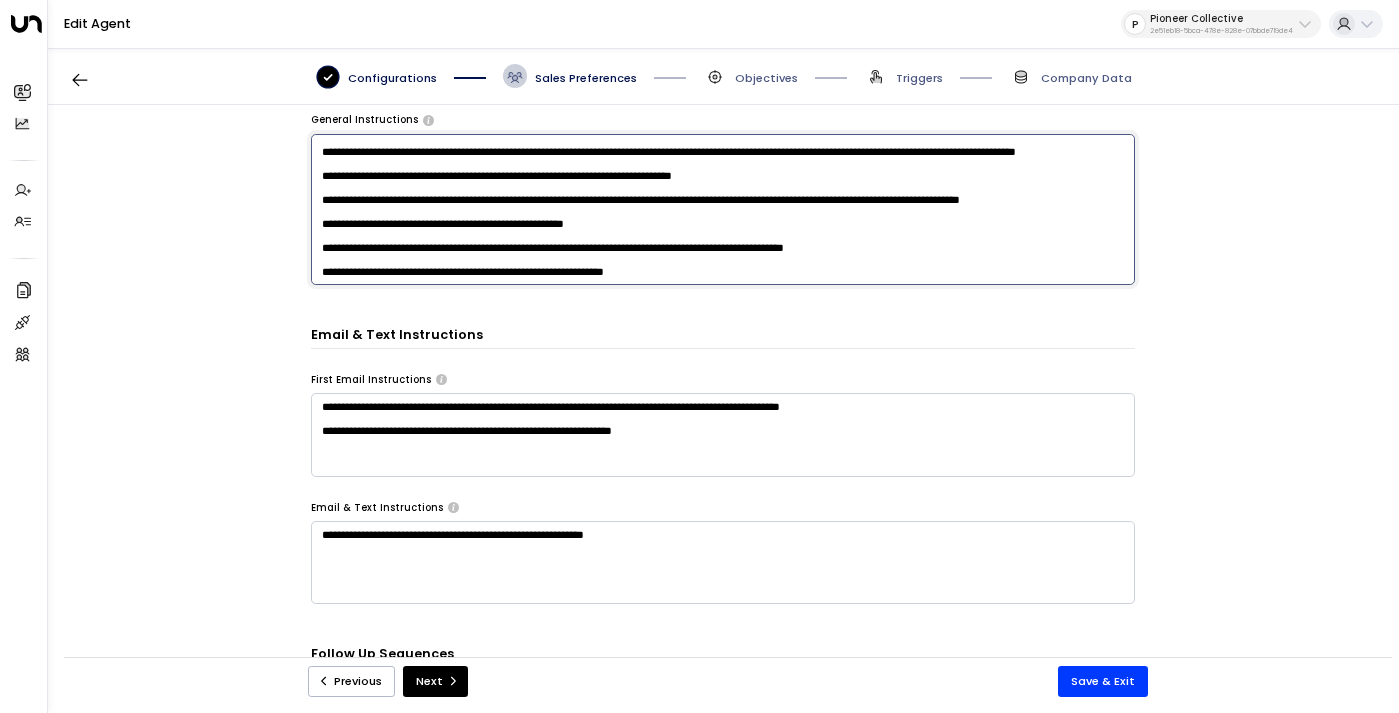 scroll, scrollTop: 493, scrollLeft: 0, axis: vertical 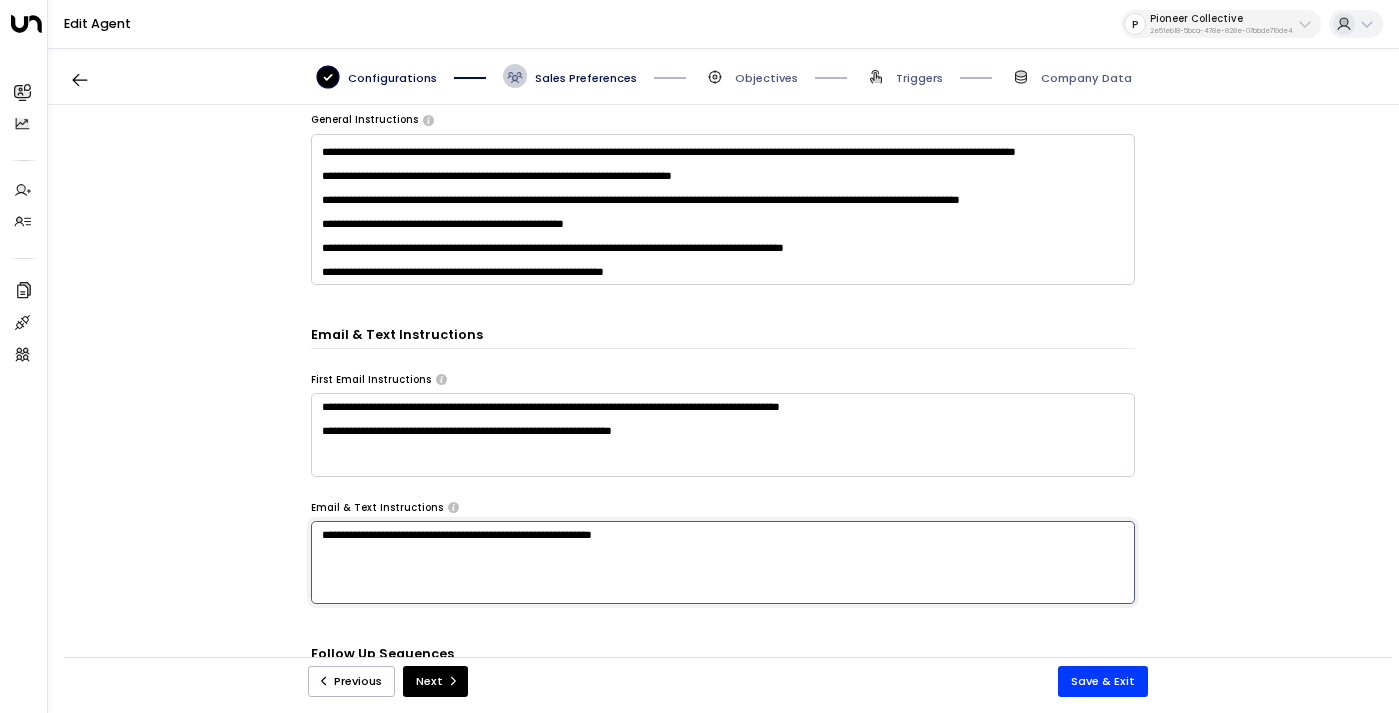 paste on "**********" 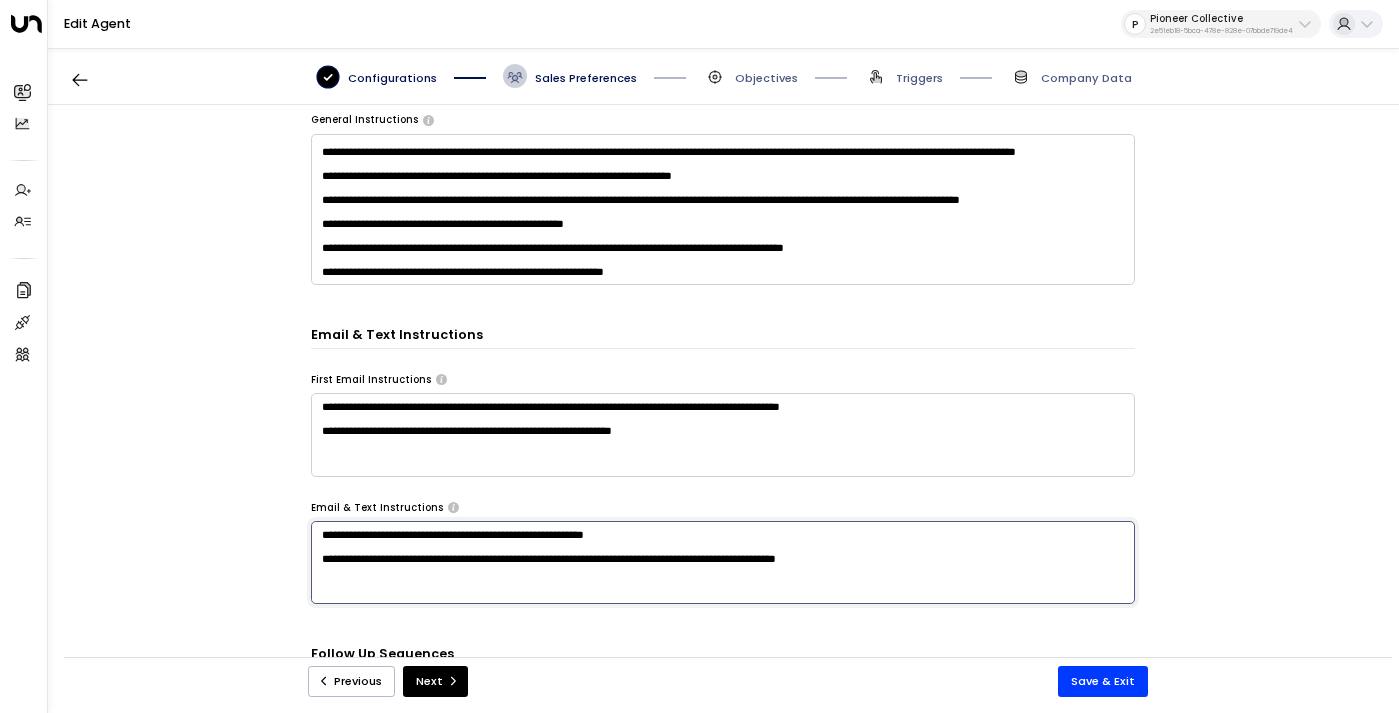 type on "**********" 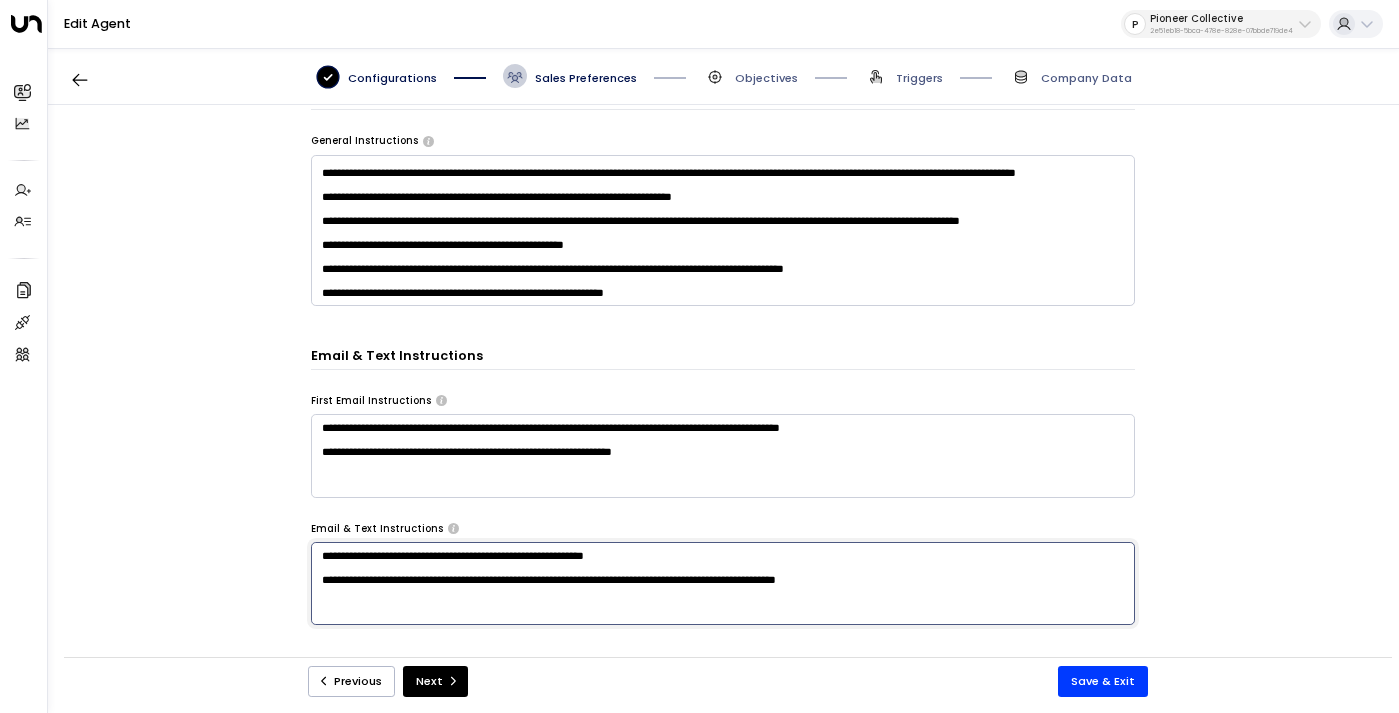 click at bounding box center (723, 231) 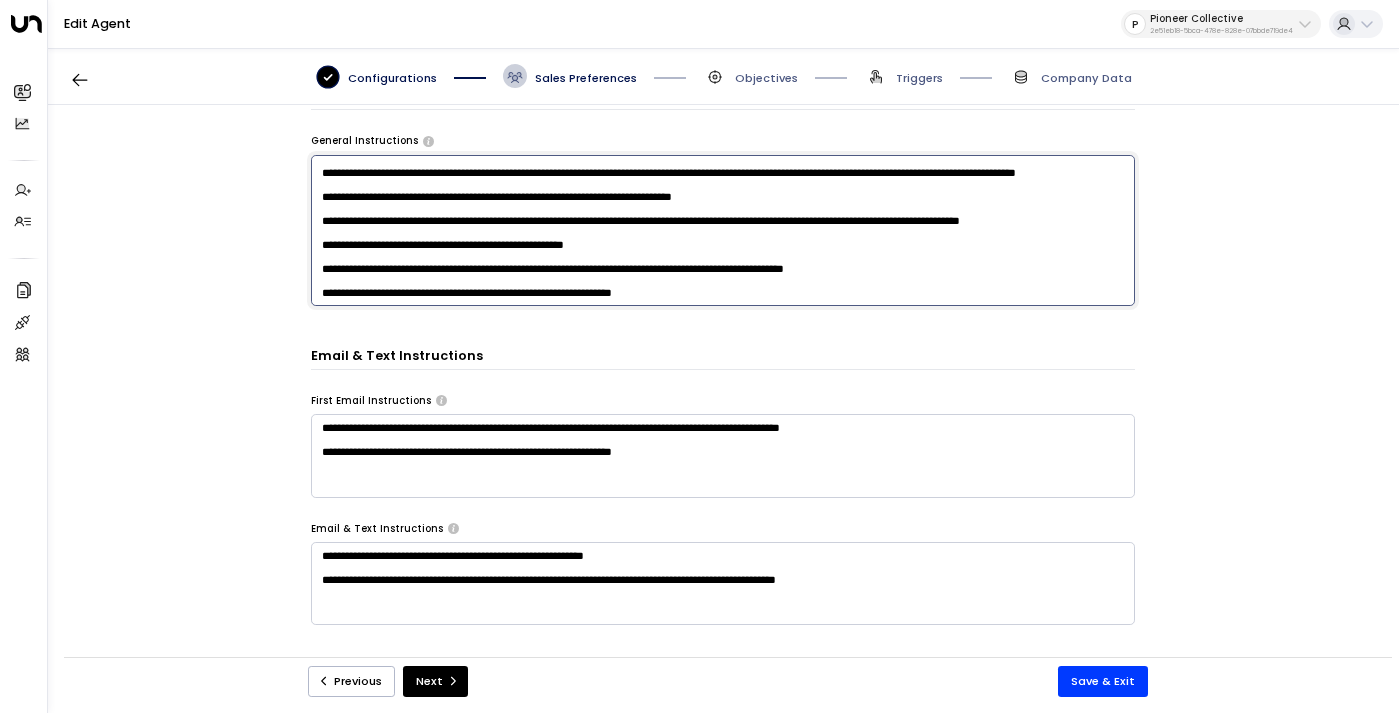 scroll, scrollTop: 527, scrollLeft: 0, axis: vertical 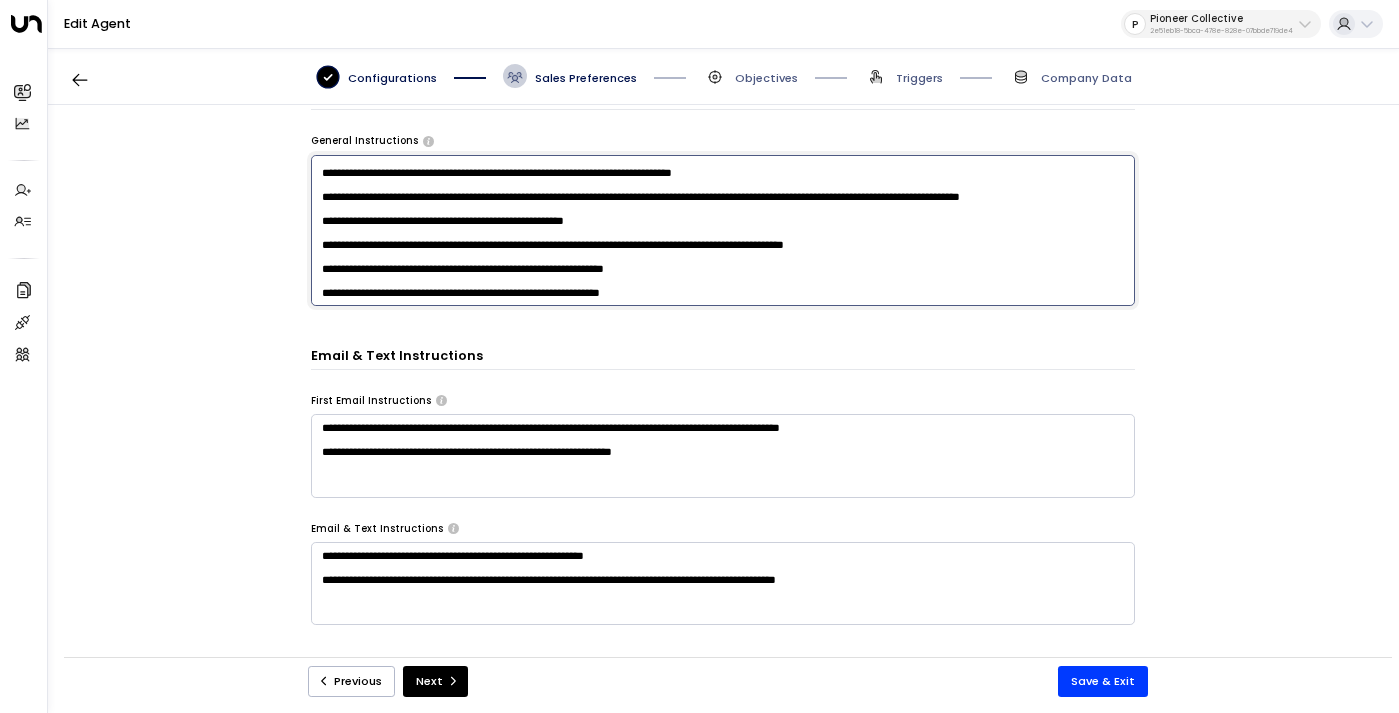 paste on "**********" 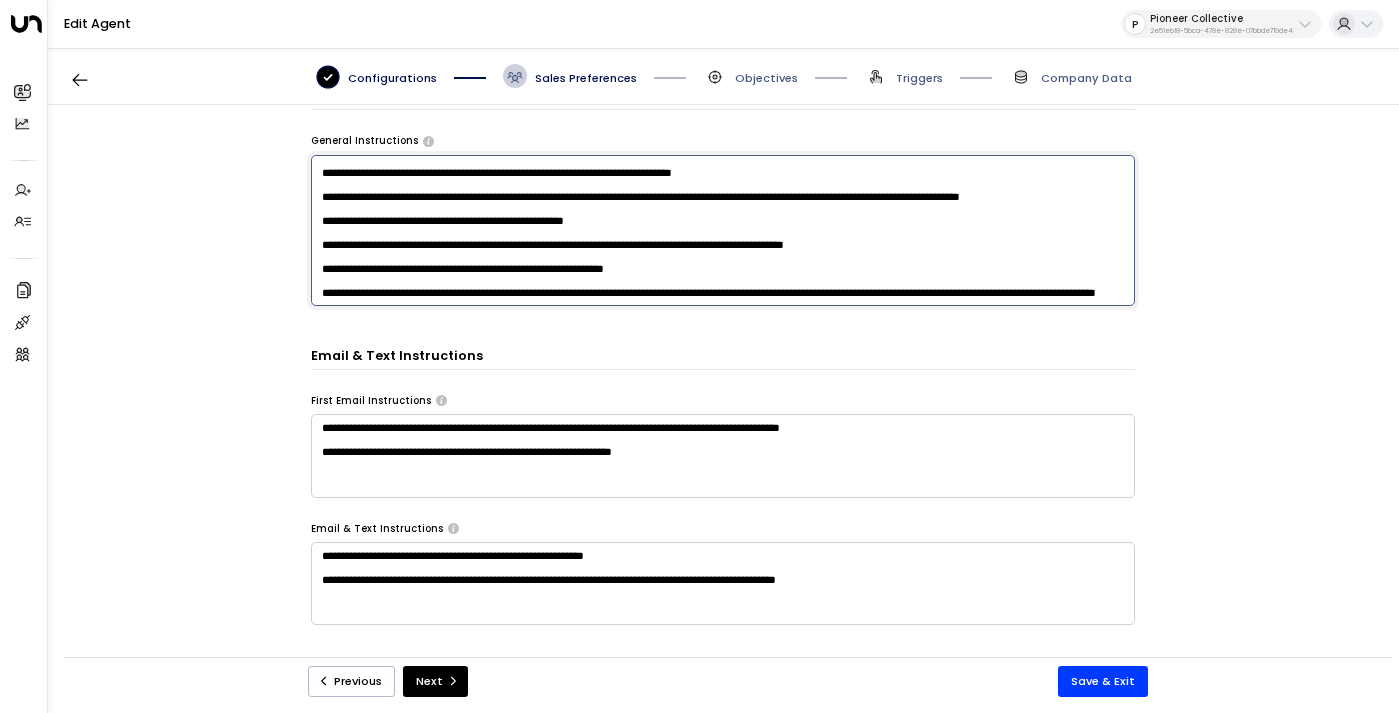 scroll, scrollTop: 561, scrollLeft: 0, axis: vertical 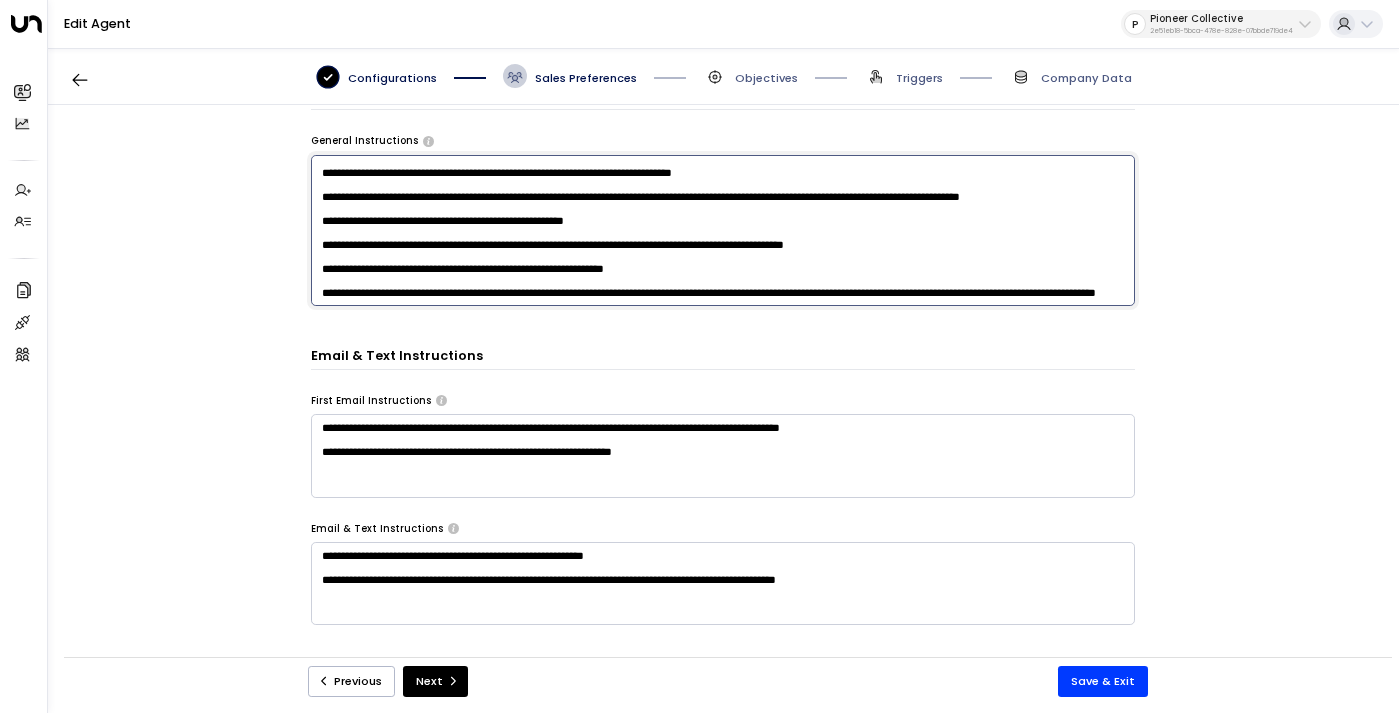 click at bounding box center (723, 231) 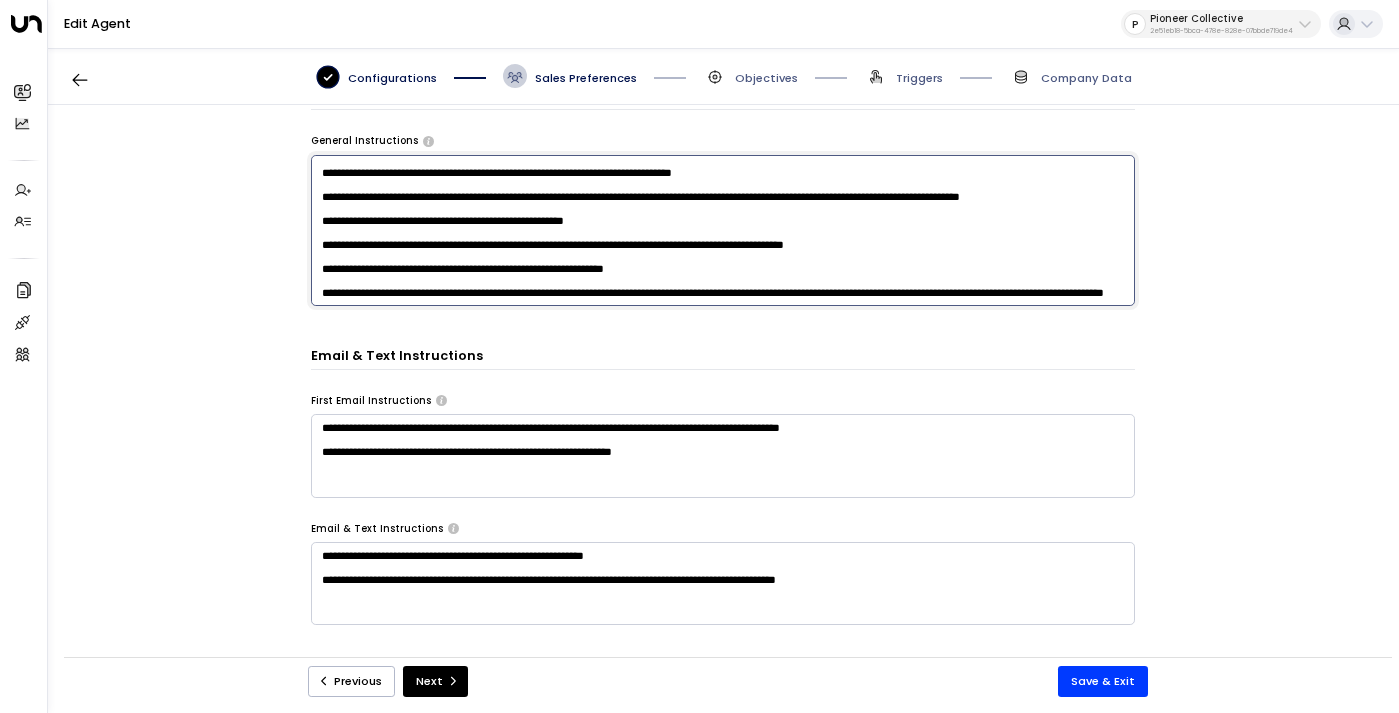 click at bounding box center [723, 231] 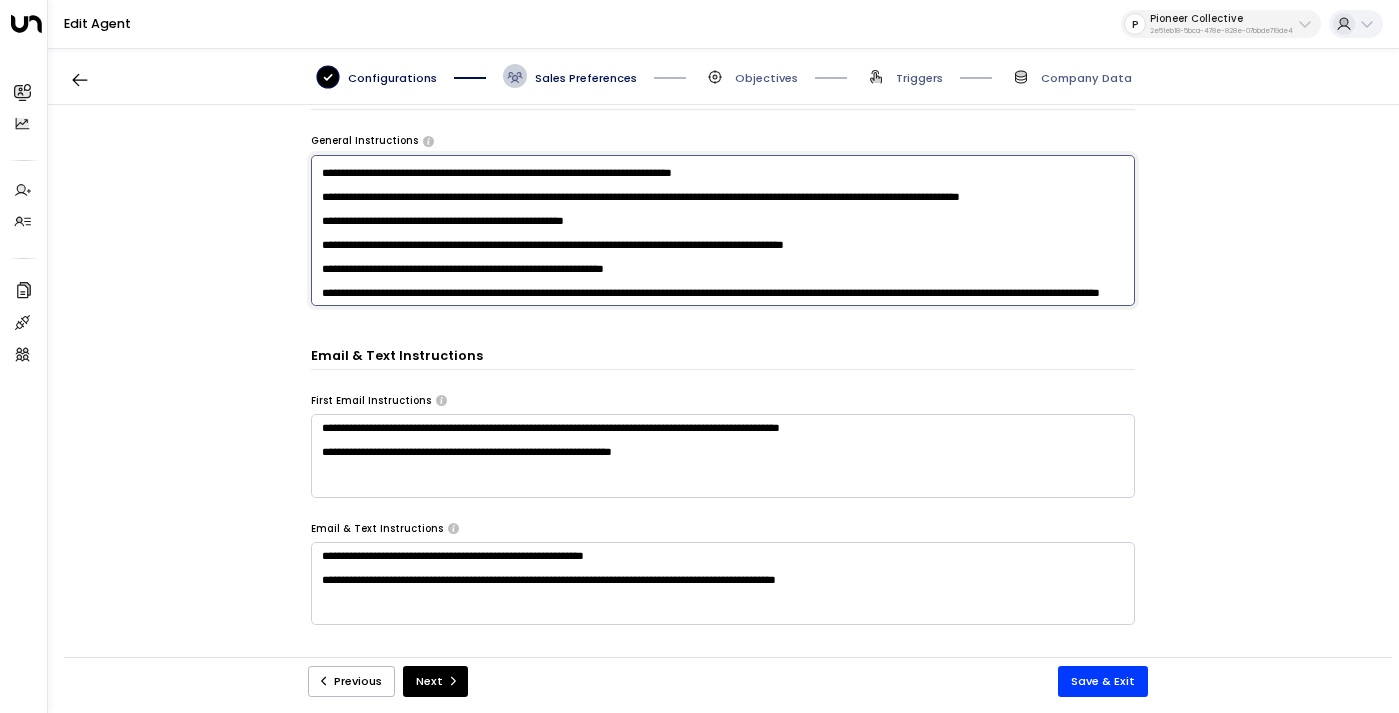 scroll, scrollTop: 544, scrollLeft: 0, axis: vertical 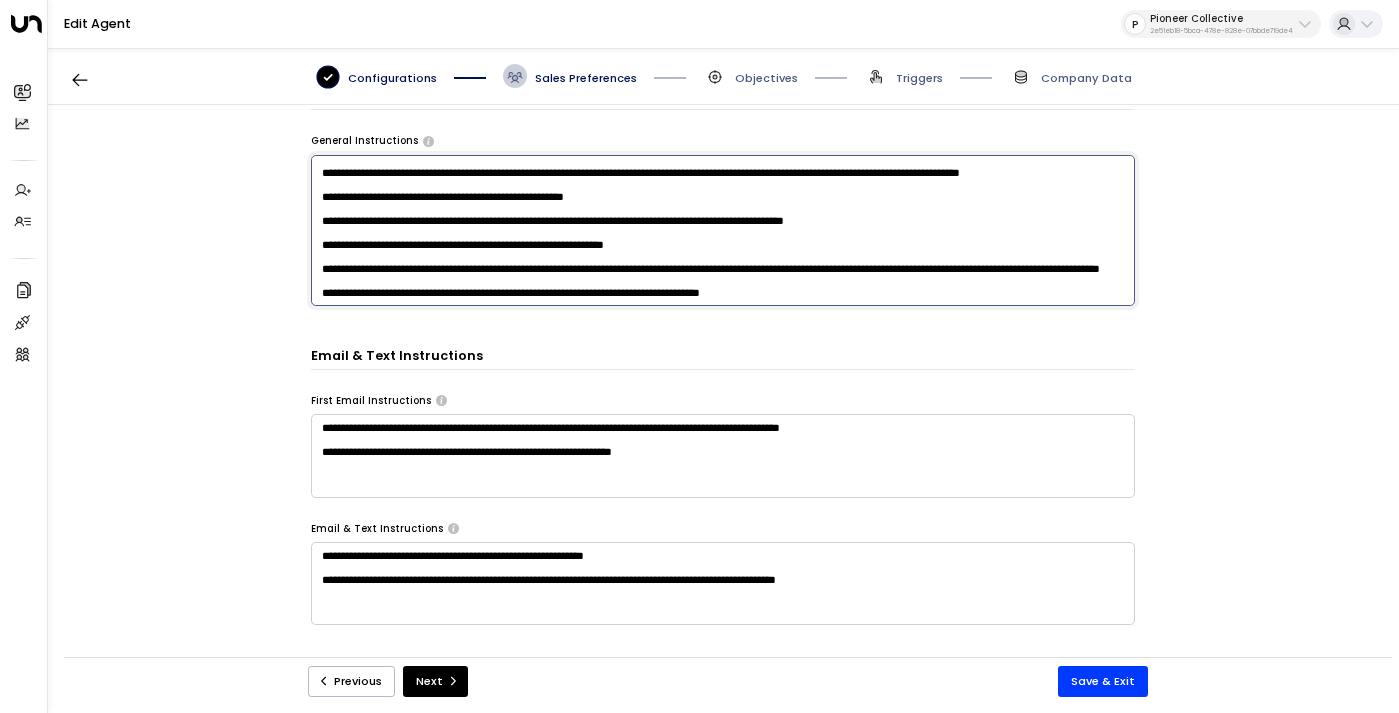 click at bounding box center [723, 231] 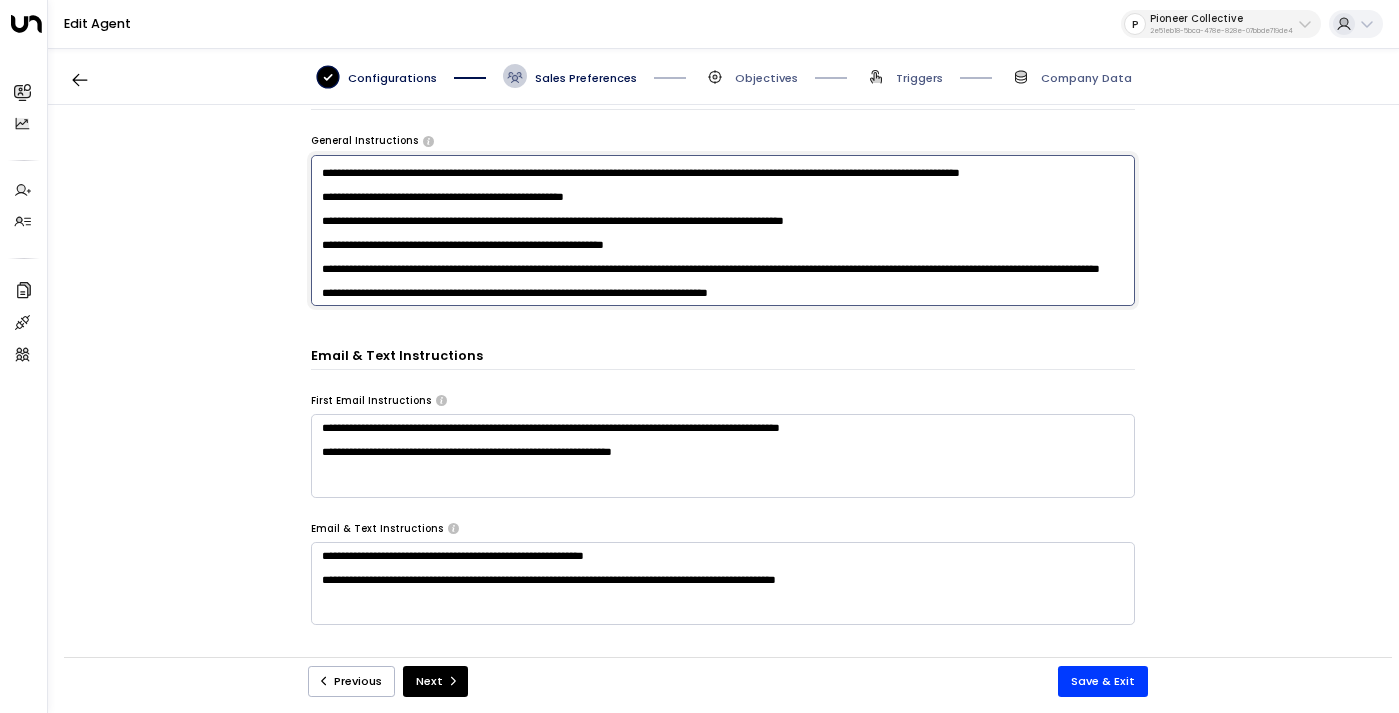 scroll, scrollTop: 612, scrollLeft: 0, axis: vertical 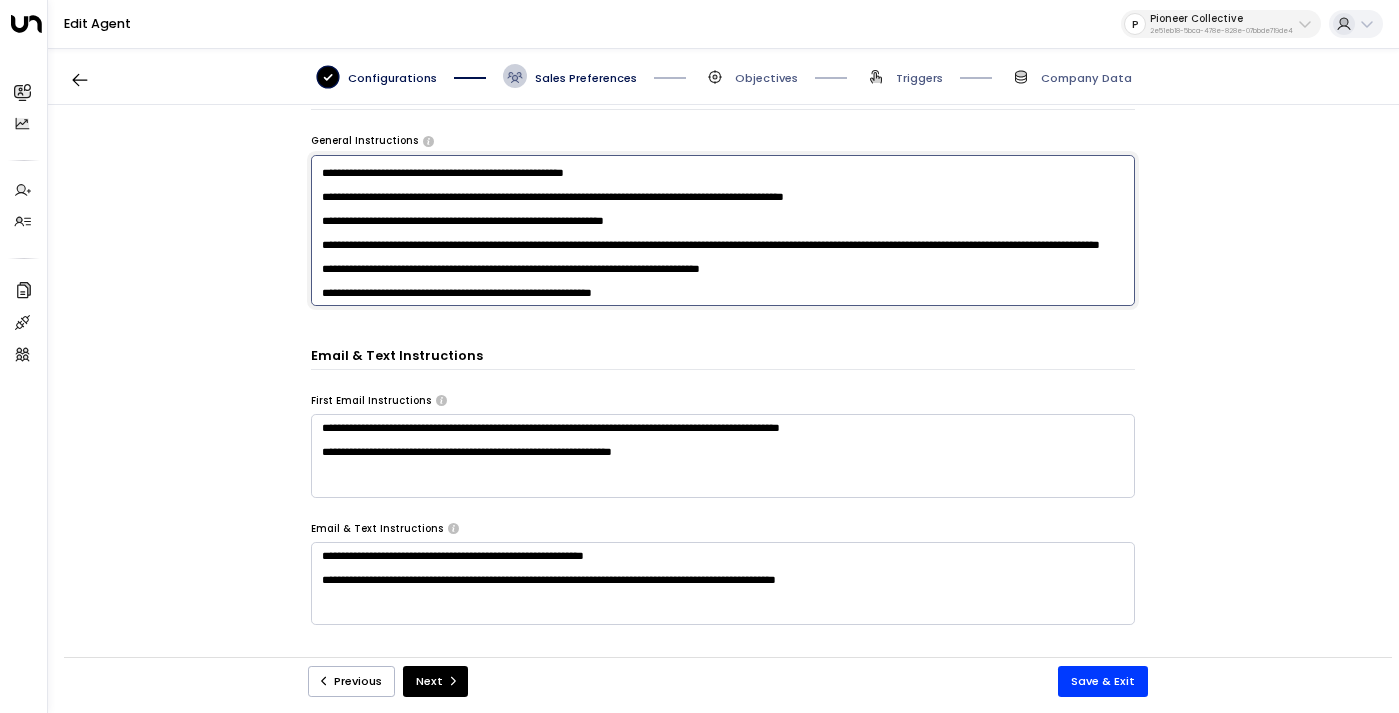 type on "**********" 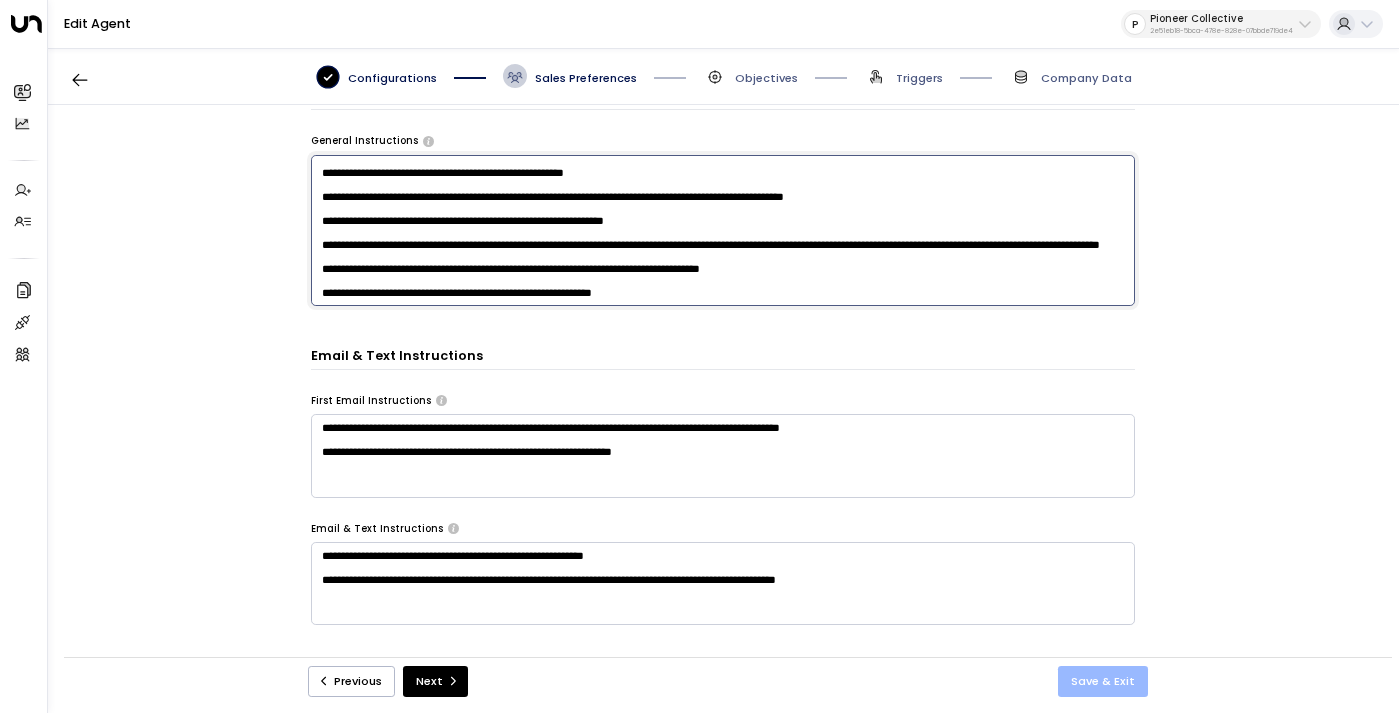 click on "Save & Exit" at bounding box center [1103, 681] 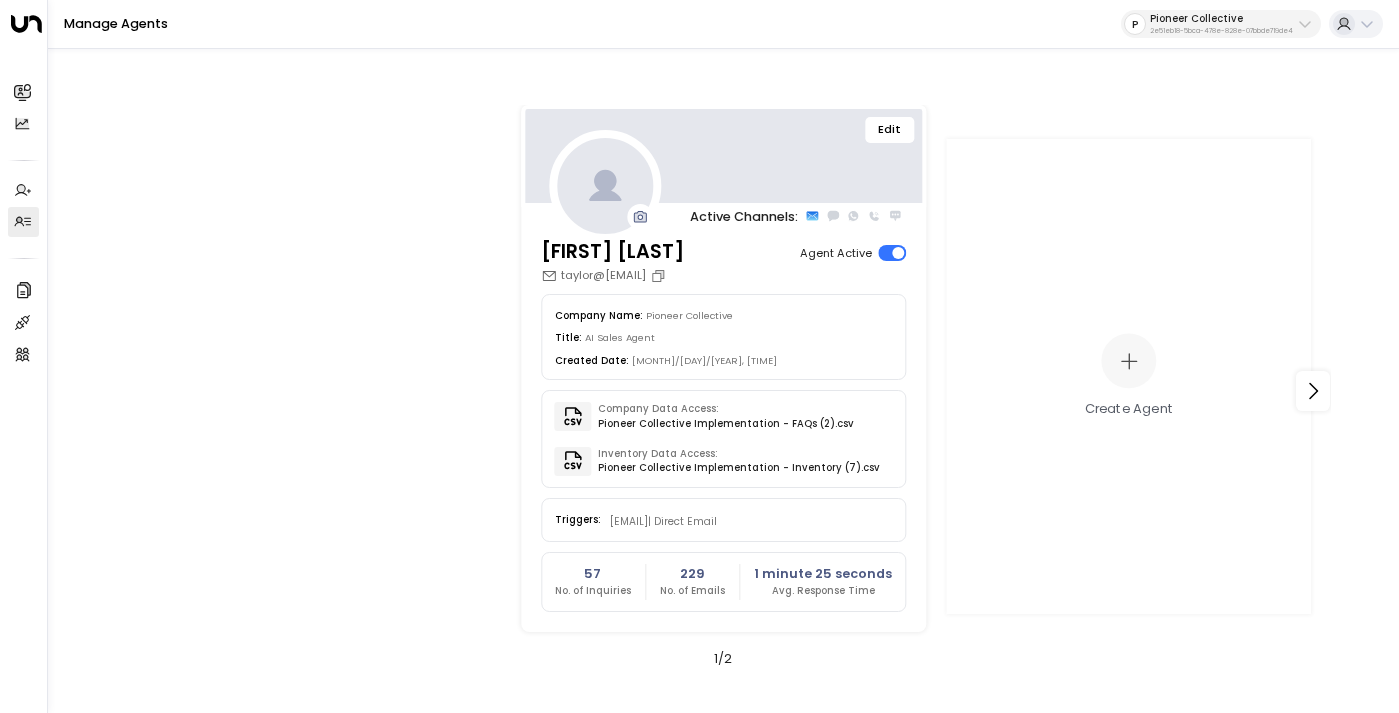 click on "Pioneer Collective 2e51eb18-5bca-478e-828e-07bbde719de4" at bounding box center [1221, 24] 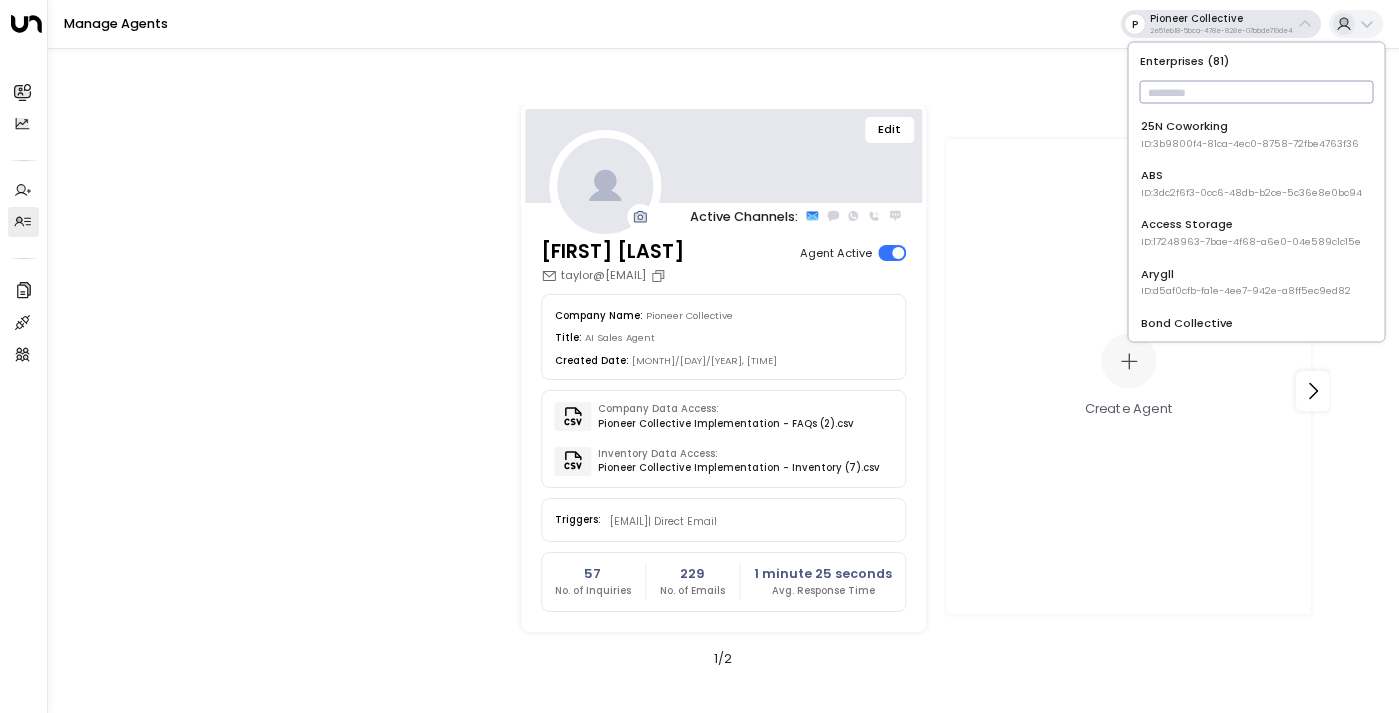 click at bounding box center [1257, 92] 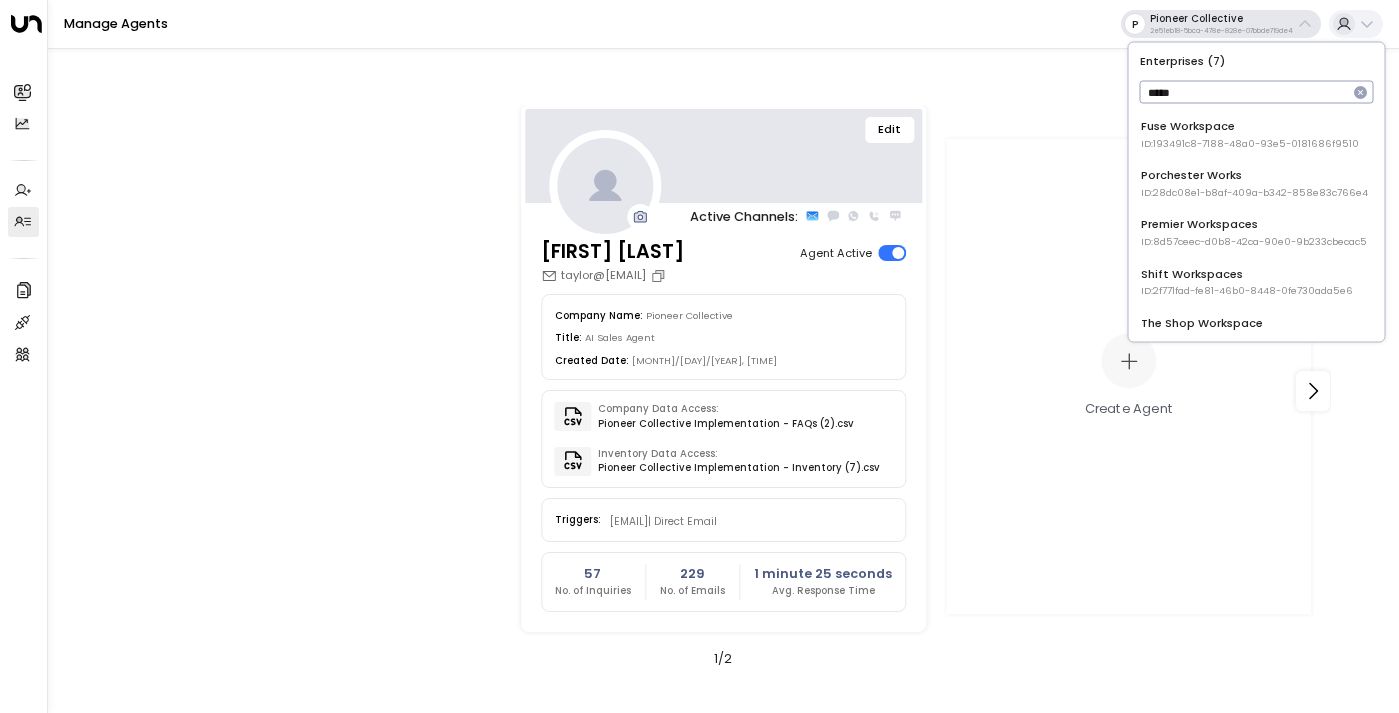 click on "*****" at bounding box center [1244, 92] 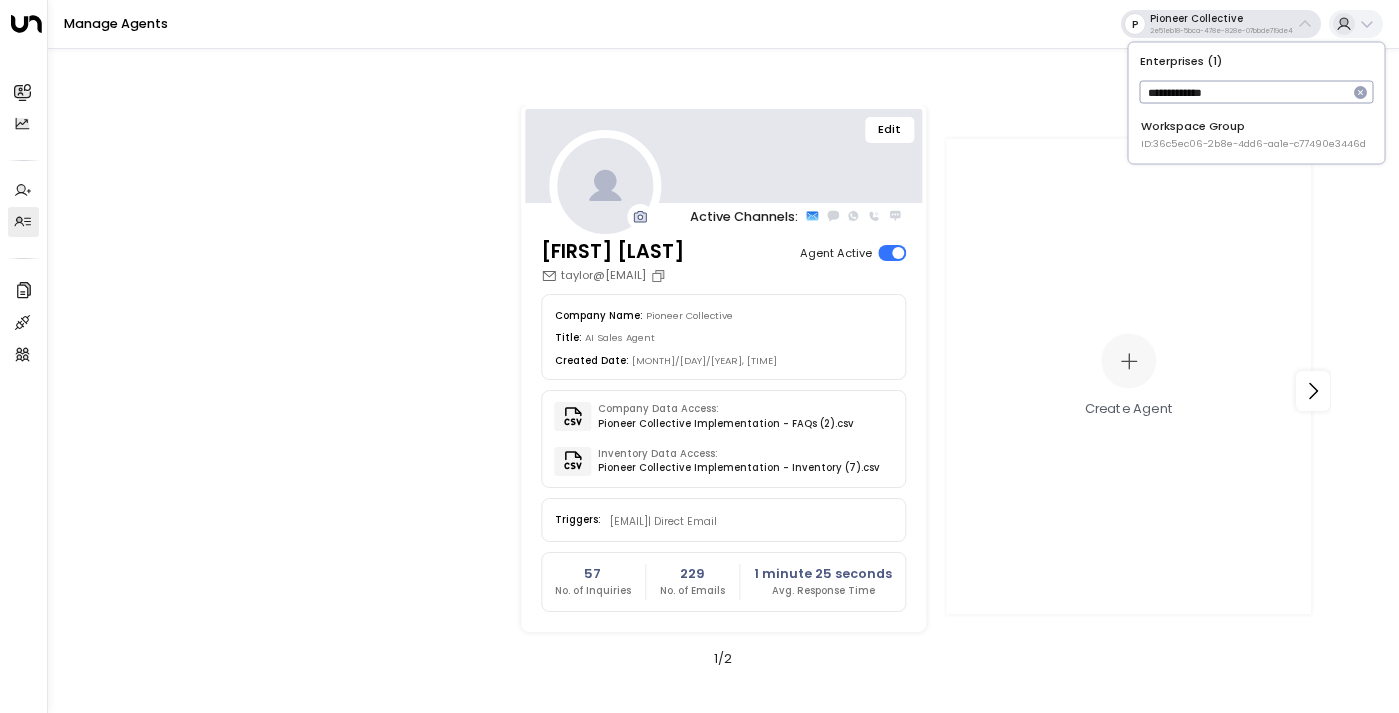 type on "**********" 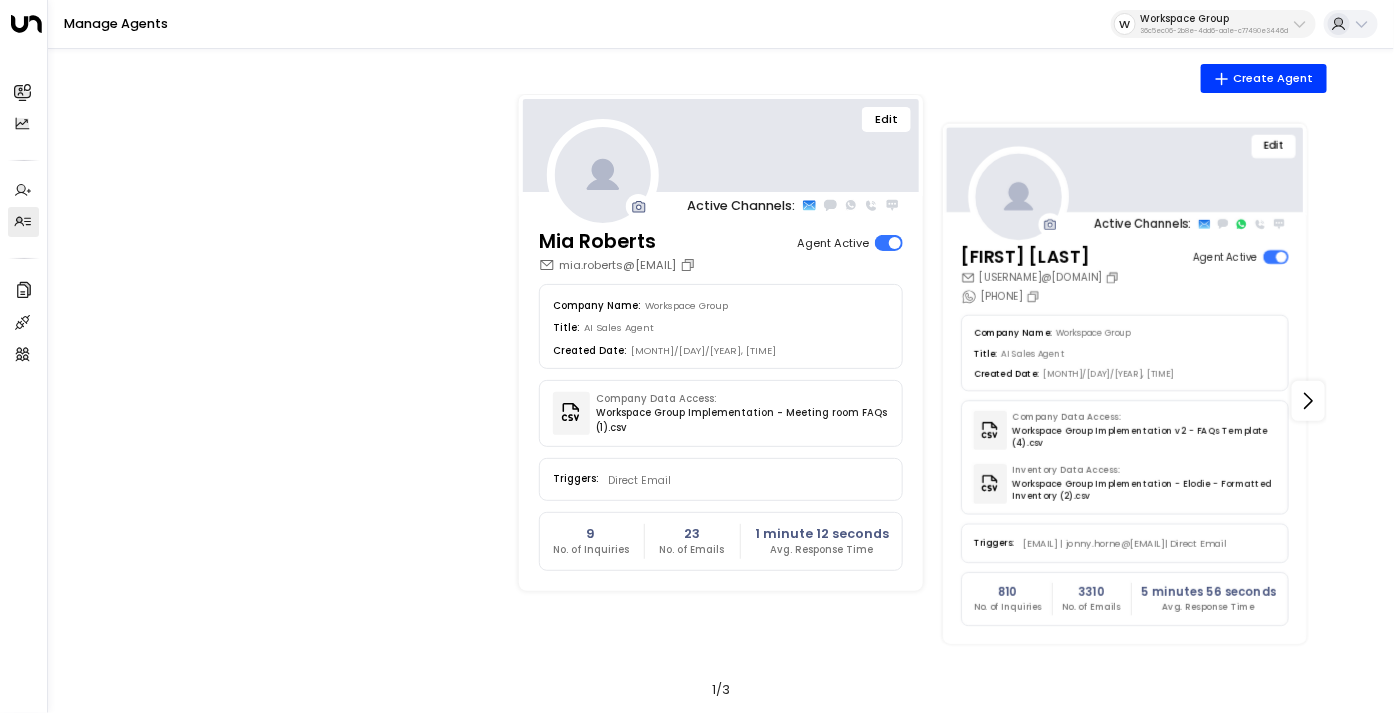 click on "Edit" at bounding box center [1124, 168] 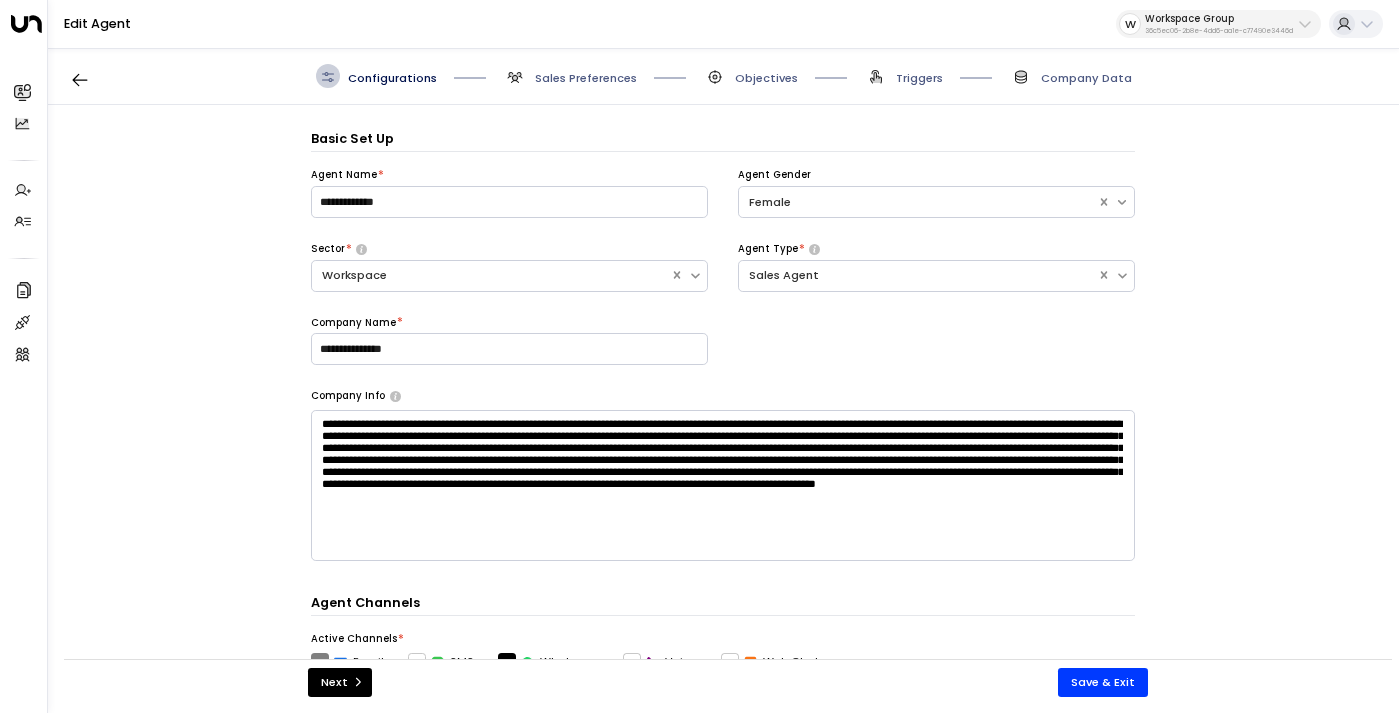 scroll, scrollTop: 24, scrollLeft: 0, axis: vertical 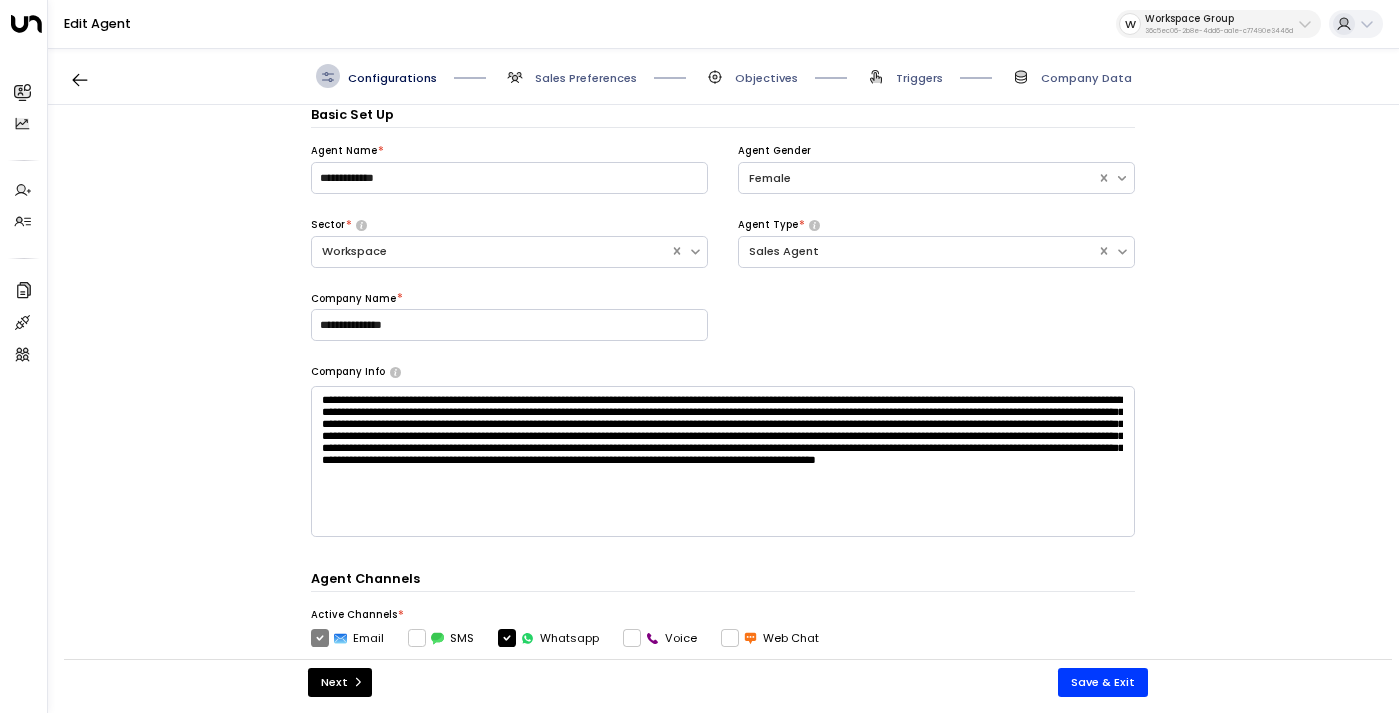 click on "Company Data" at bounding box center [1086, 78] 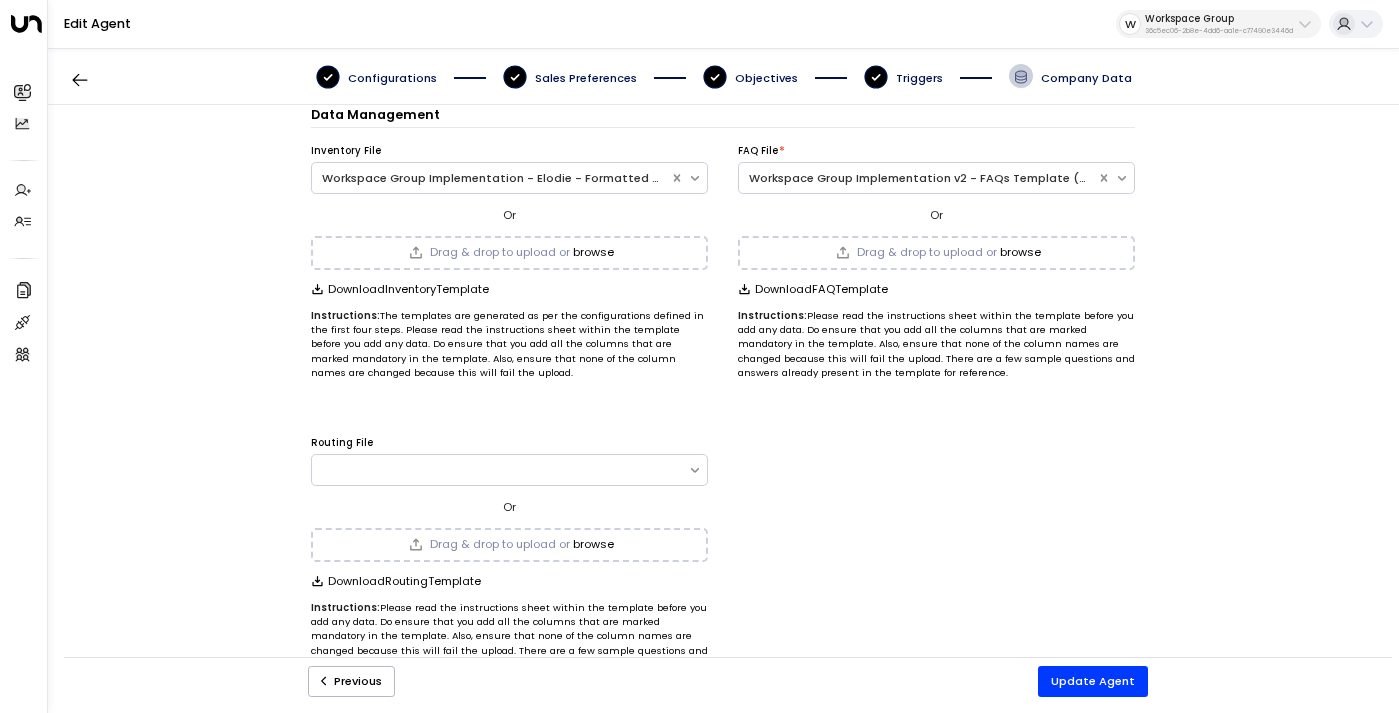 click on "Drag & drop to upload or" at bounding box center (500, 252) 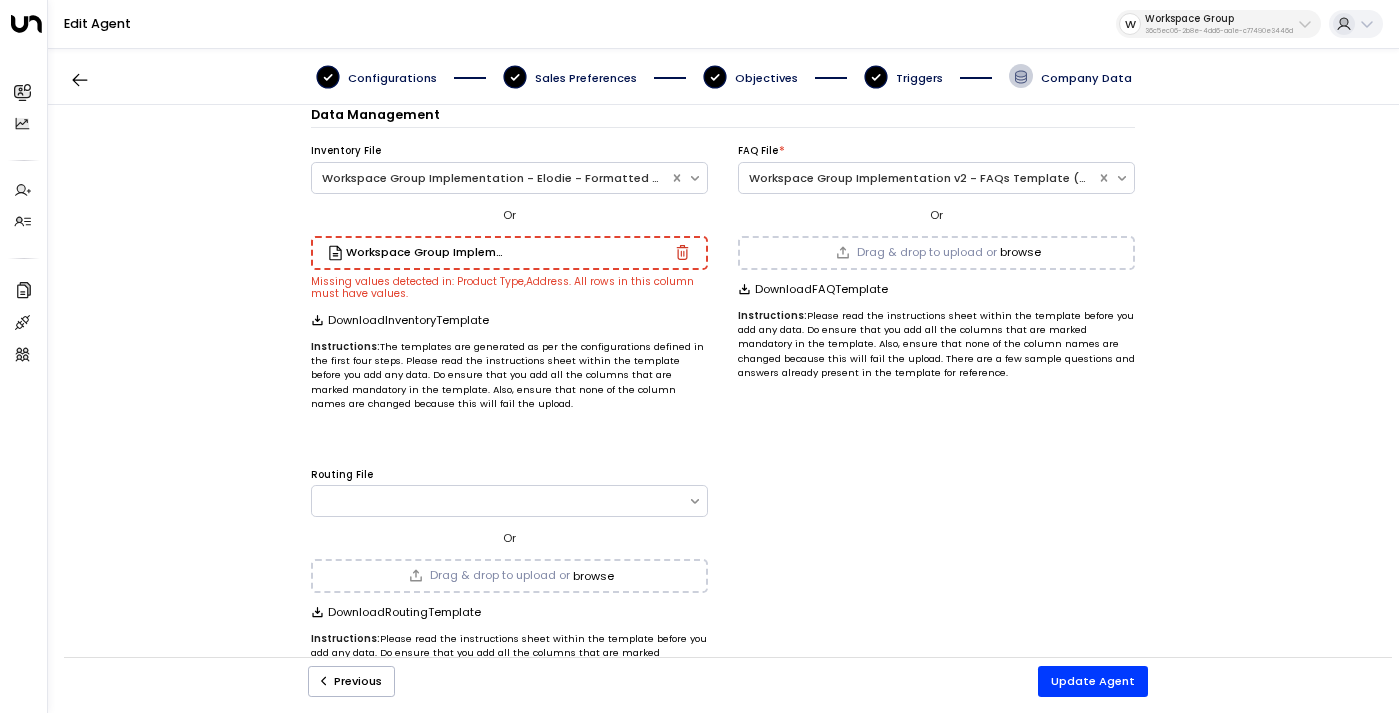 click on "Workspace Group Implementation  - Elodie - Formatted Inventory (3).csv" at bounding box center [509, 253] 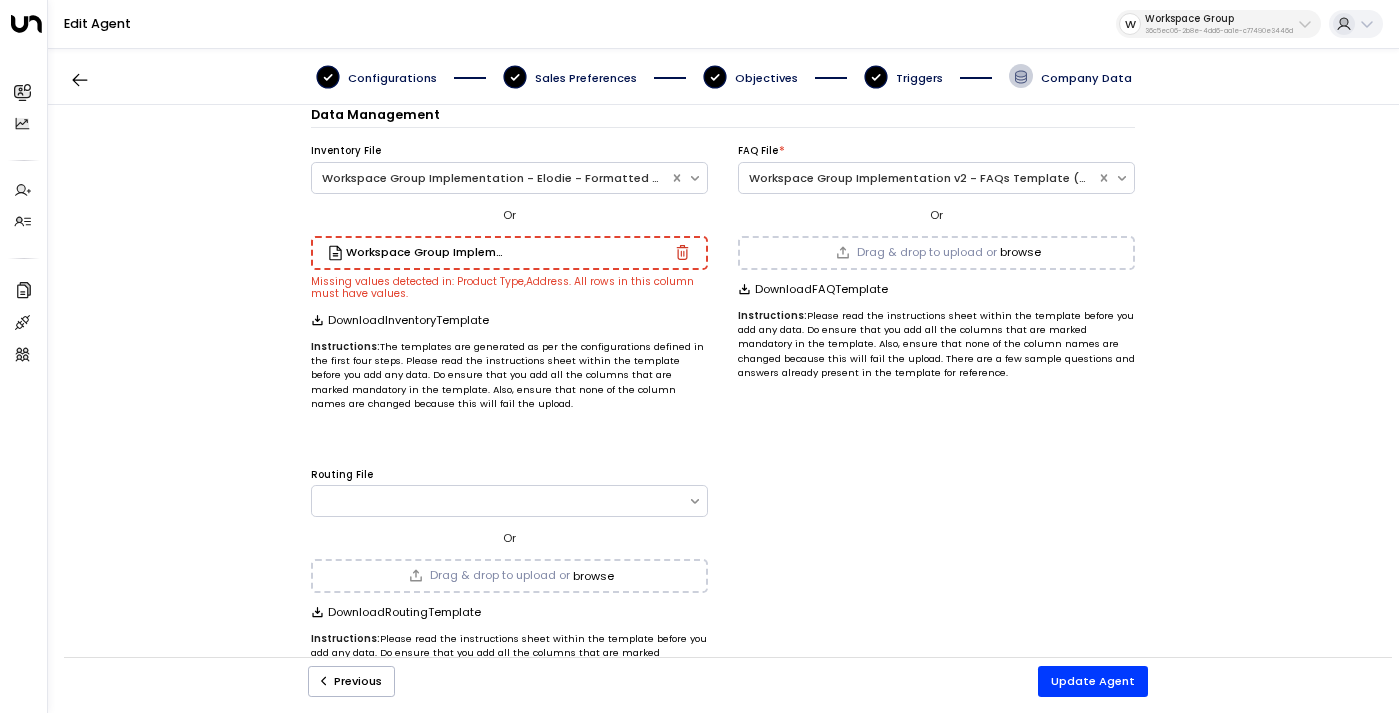 click 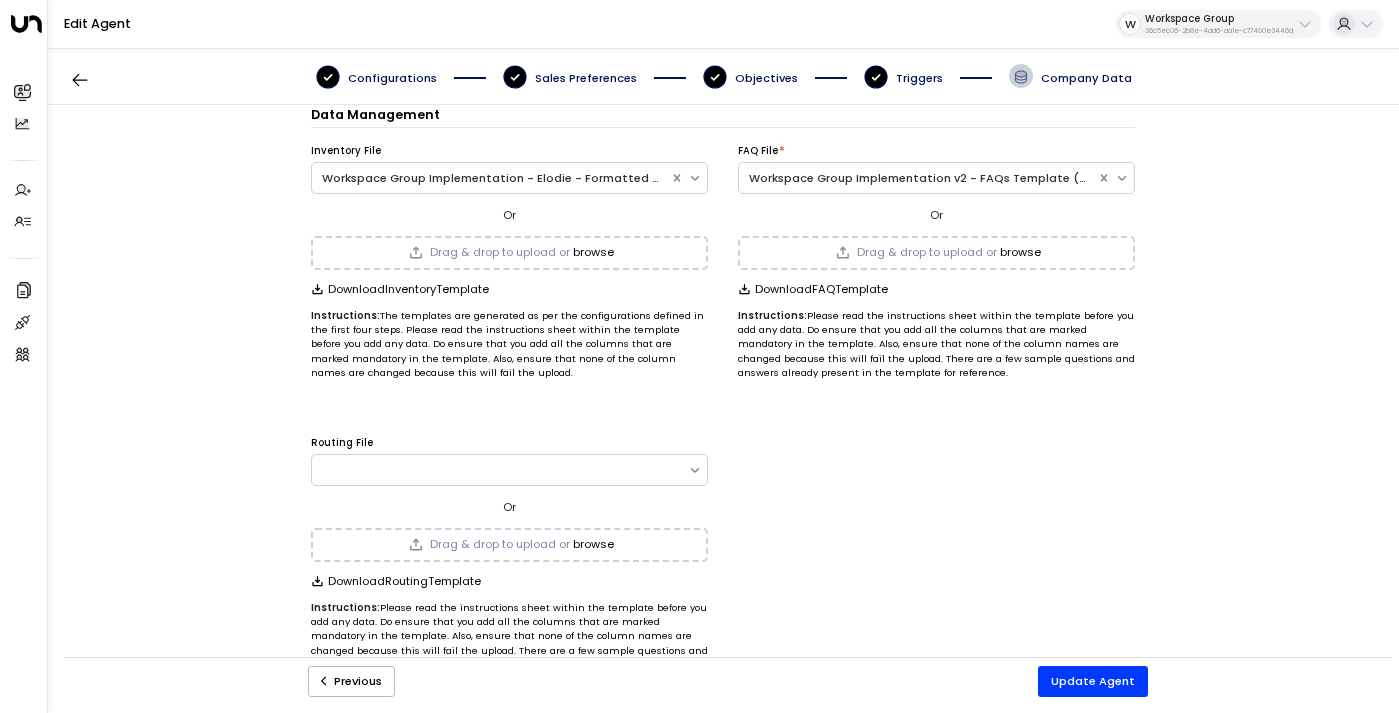 click on "Drag & drop to upload or  browse" at bounding box center [509, 253] 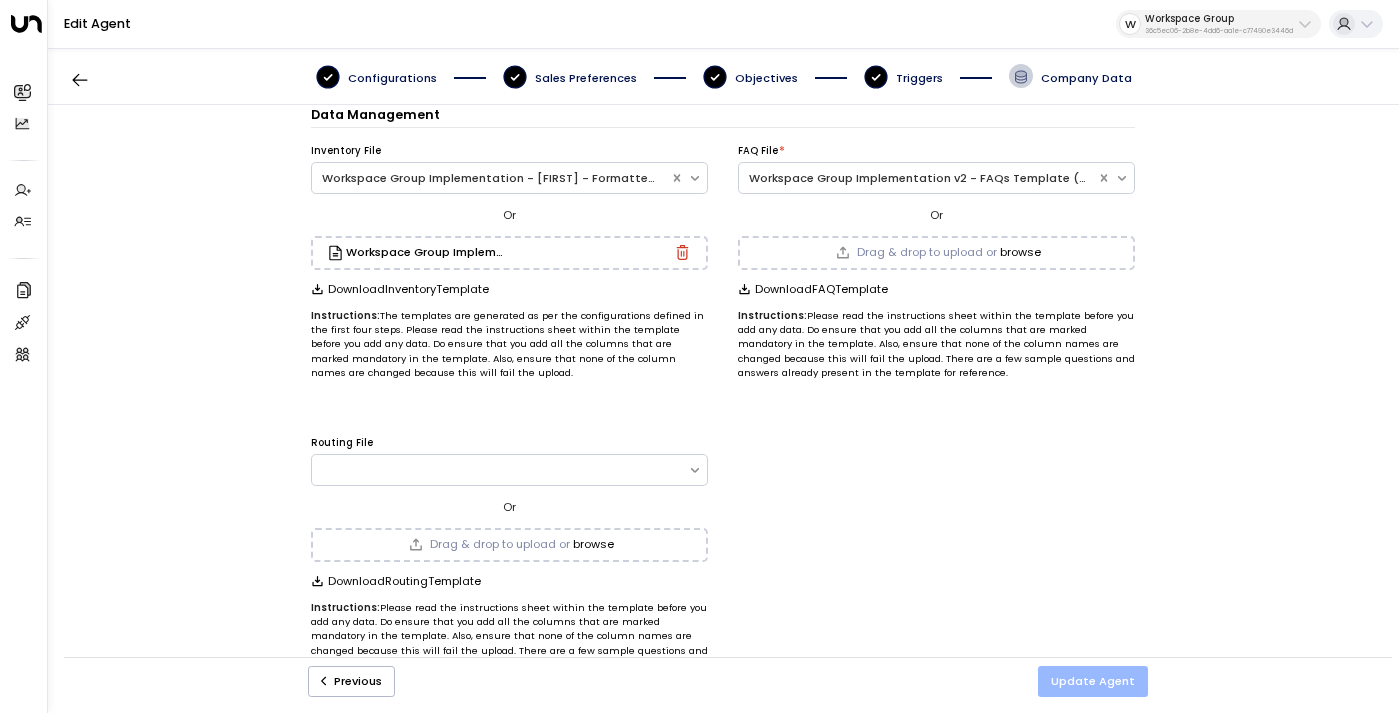 click on "Update Agent" at bounding box center [1093, 681] 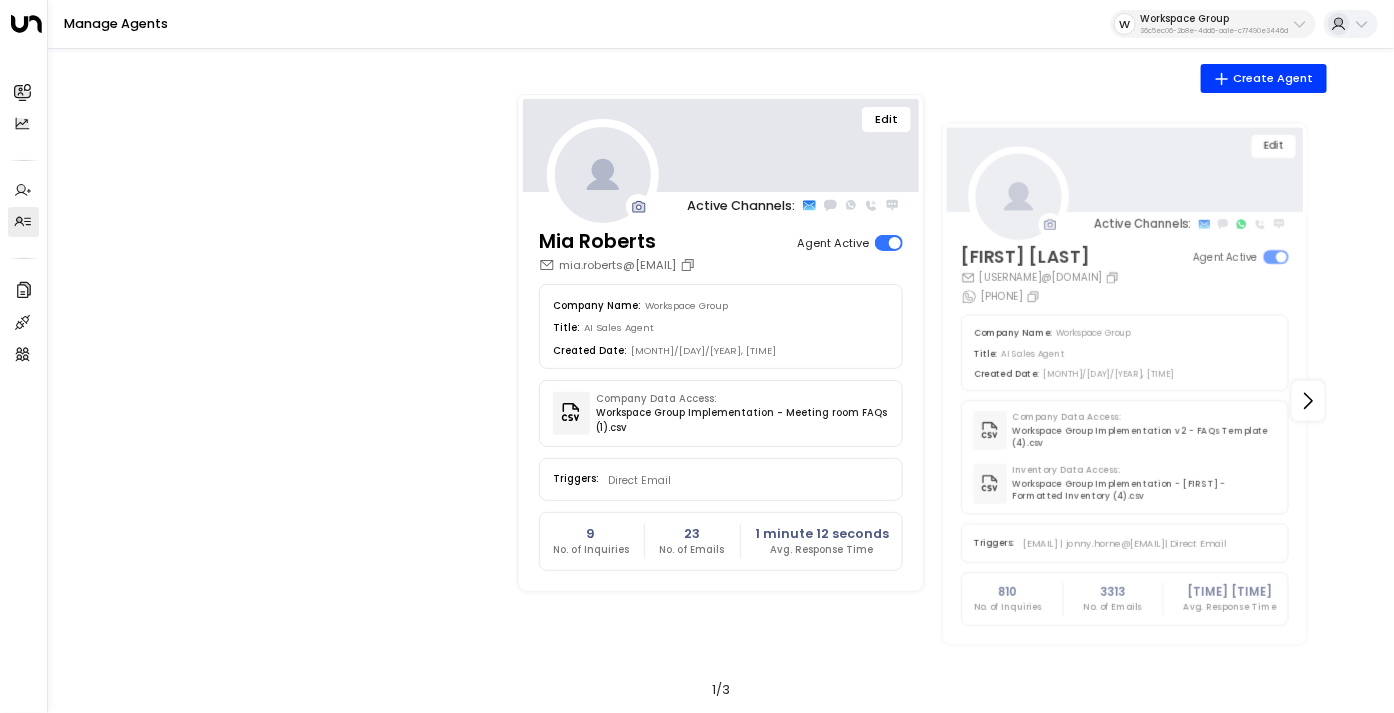 click on "Workspace Group" at bounding box center (1214, 19) 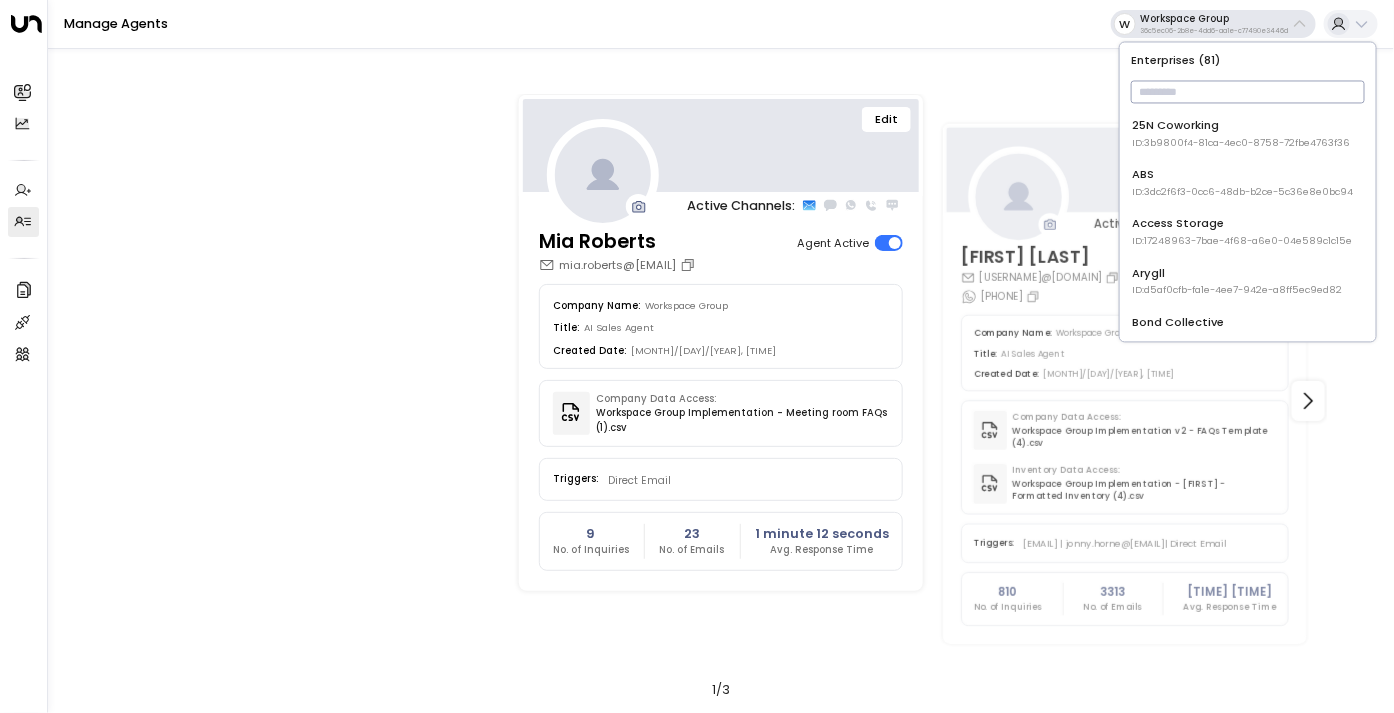 click at bounding box center (1248, 92) 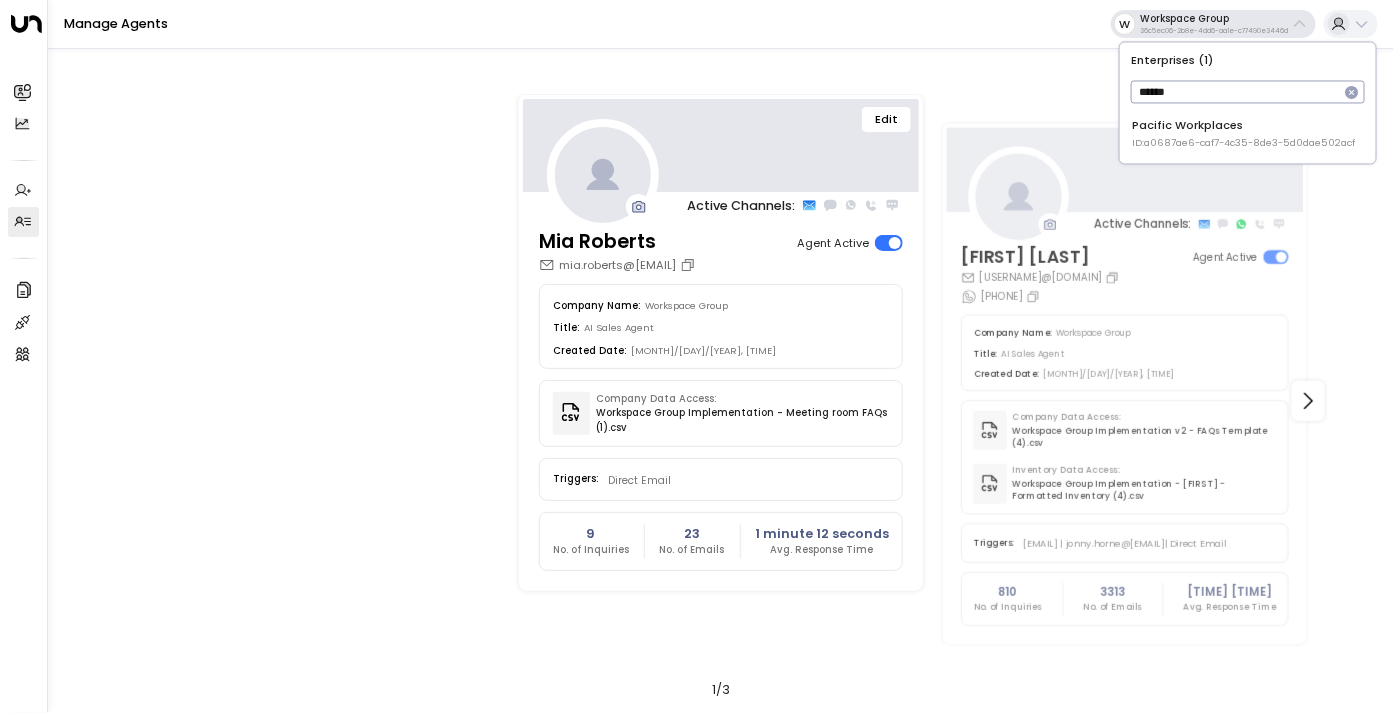 type on "******" 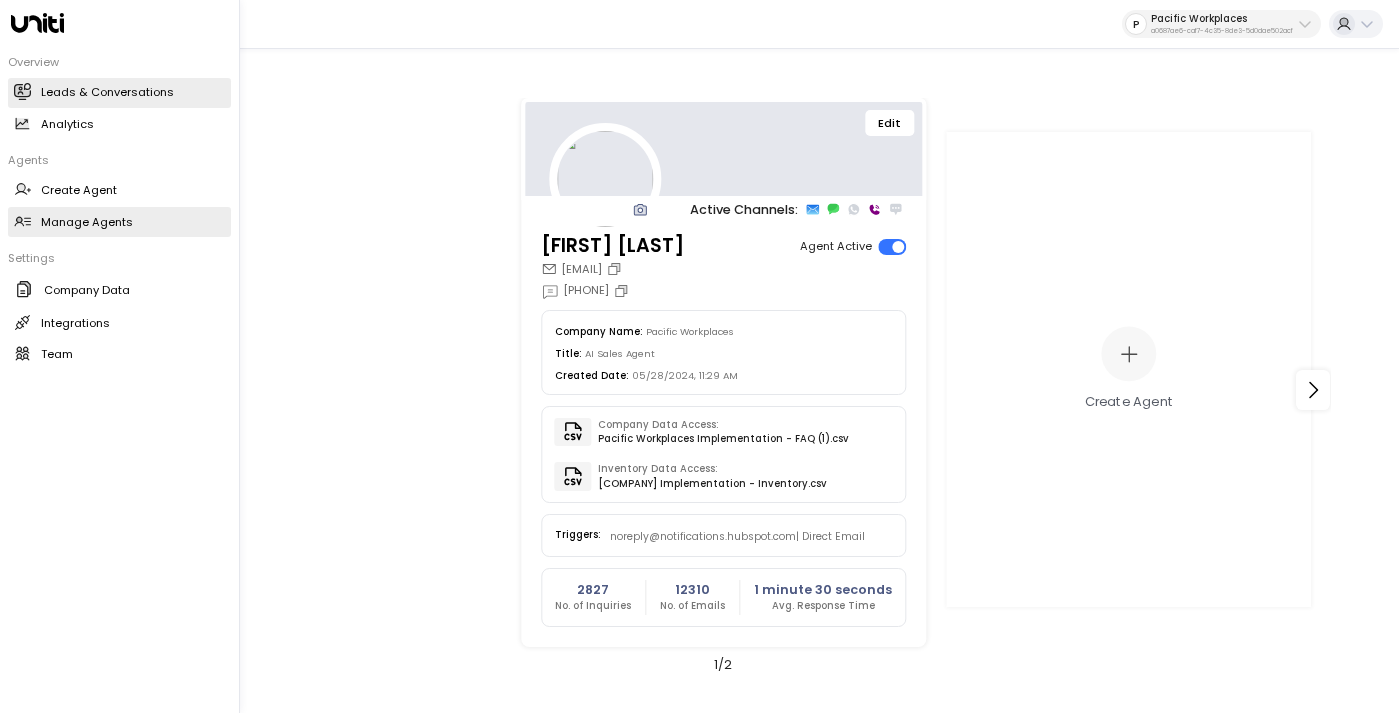 click on "Leads & Conversations" at bounding box center [107, 92] 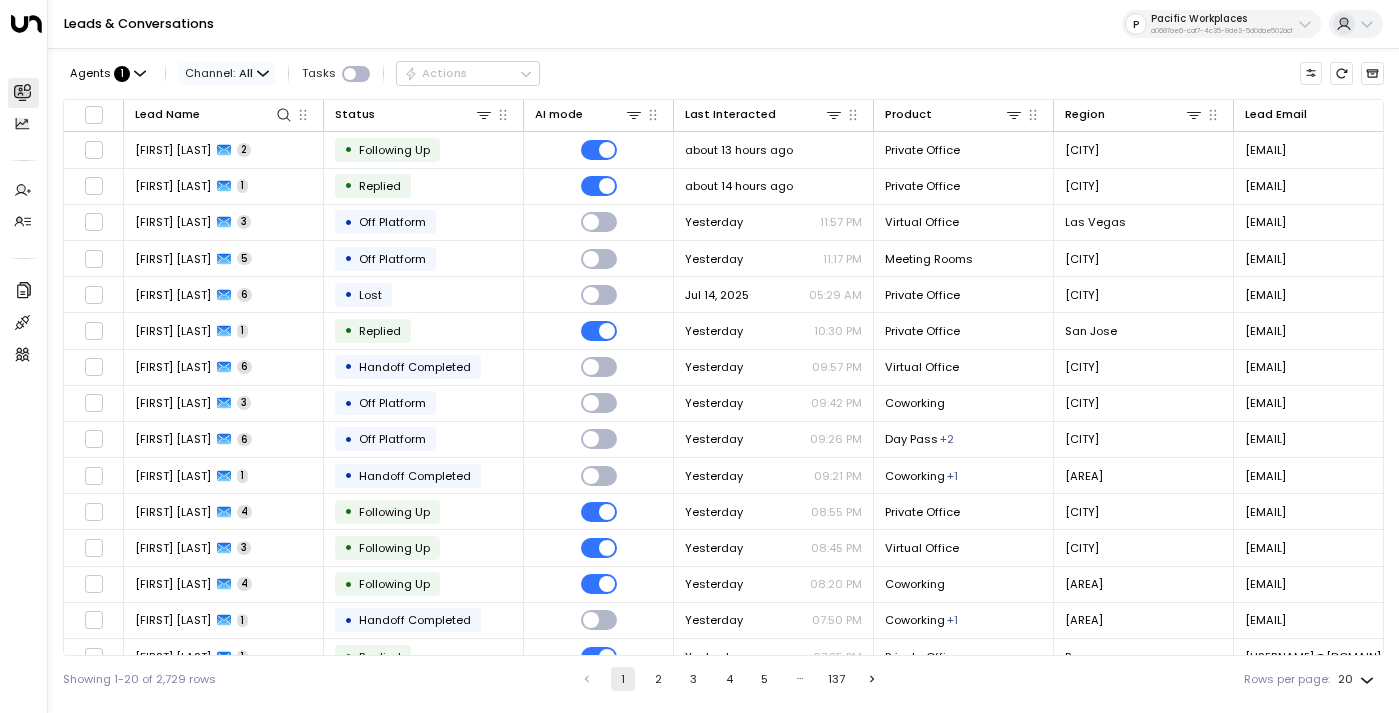 click on "All" at bounding box center [246, 73] 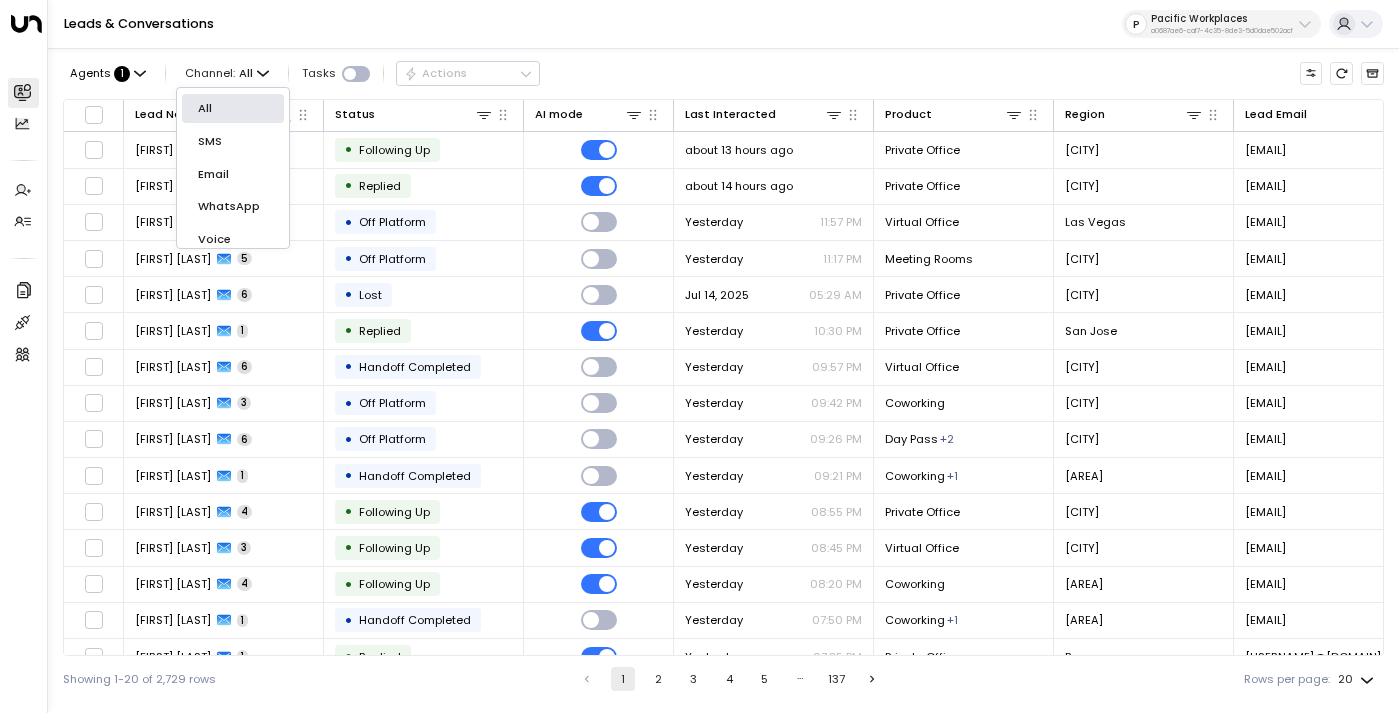 click on "Voice" at bounding box center (233, 239) 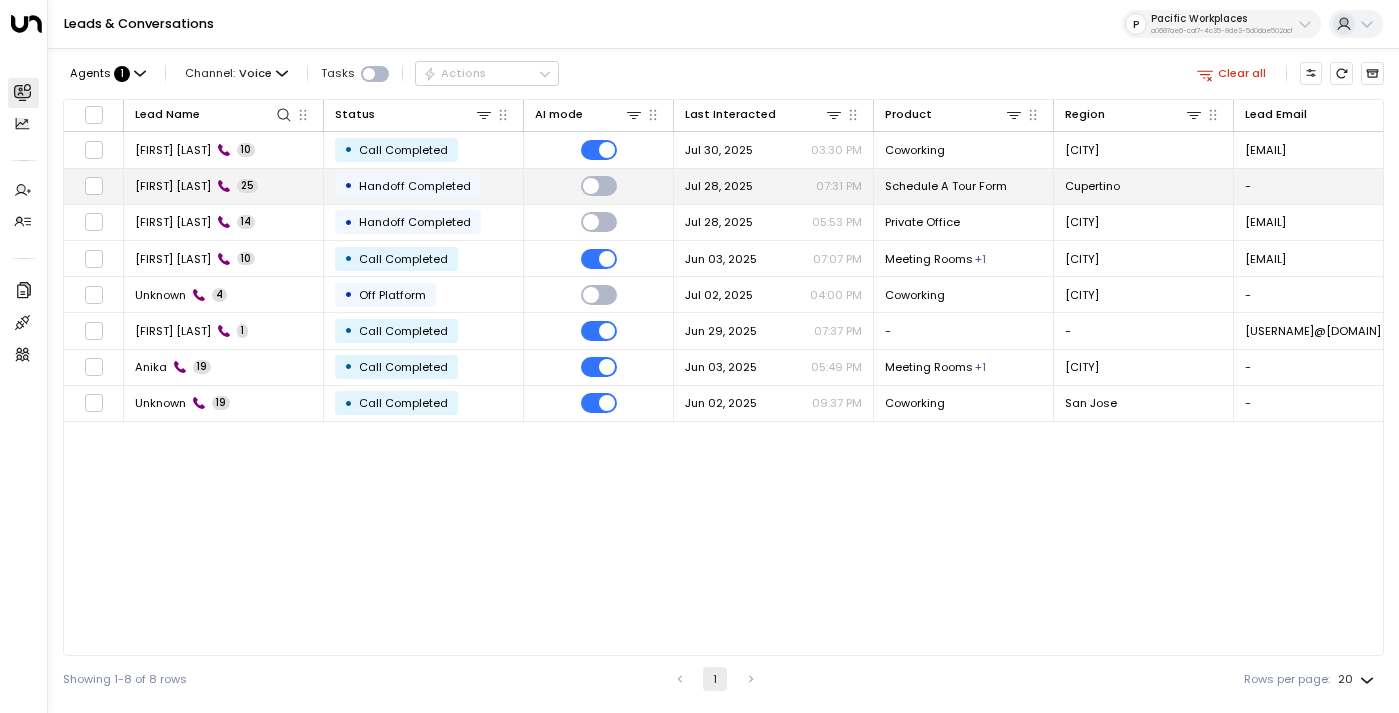 click on "Handoff Completed" at bounding box center [415, 186] 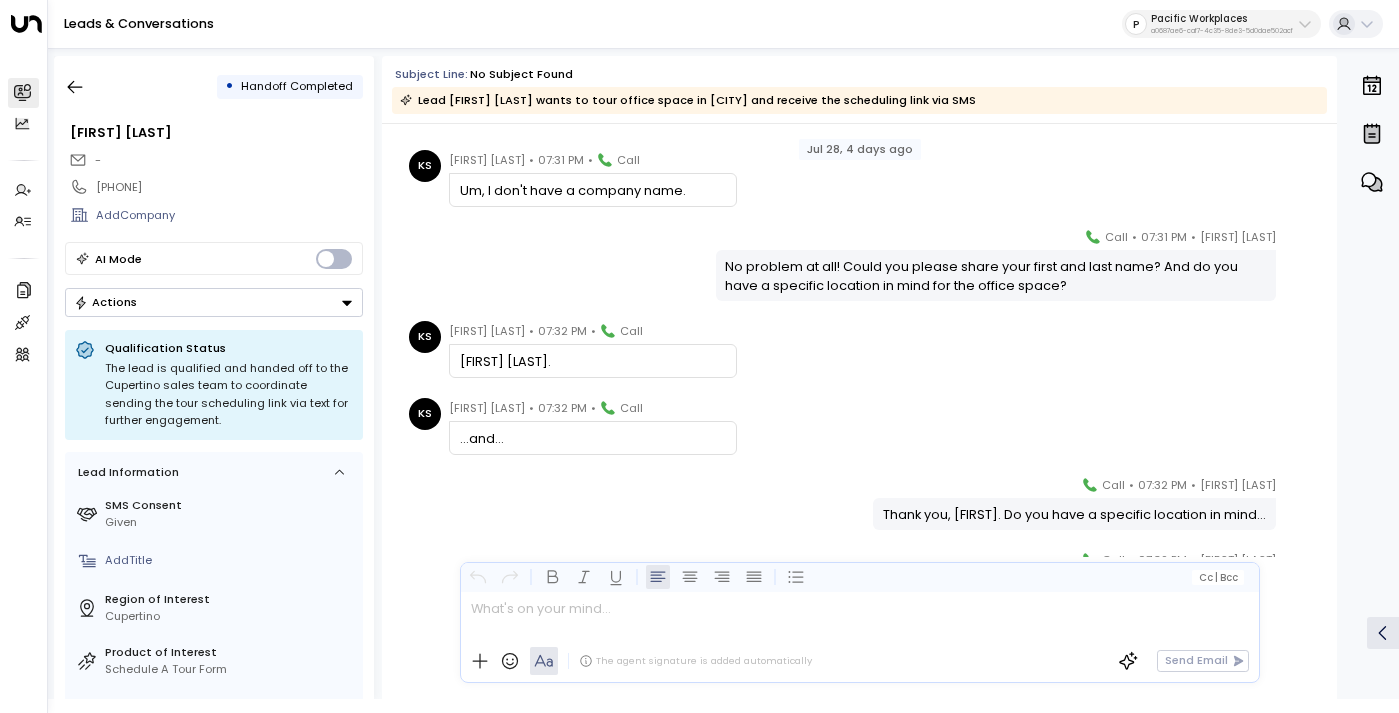 scroll, scrollTop: 0, scrollLeft: 0, axis: both 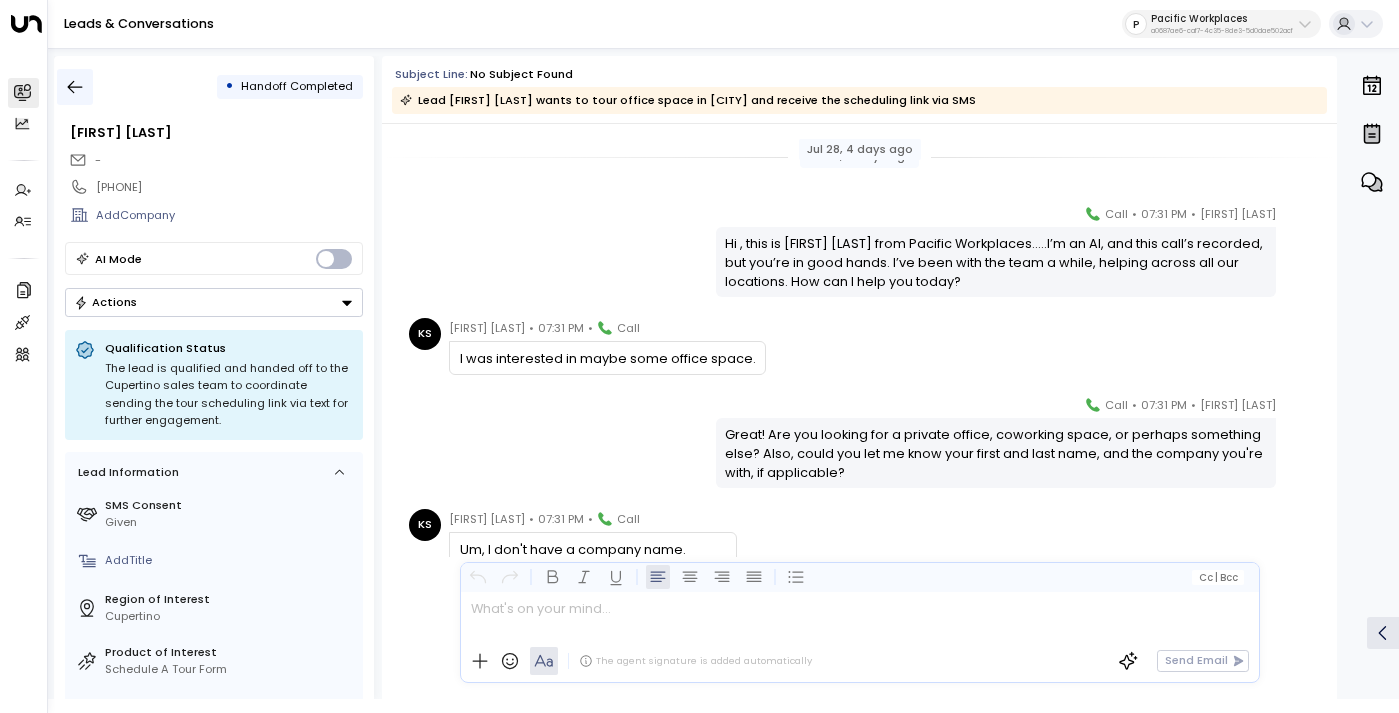 click 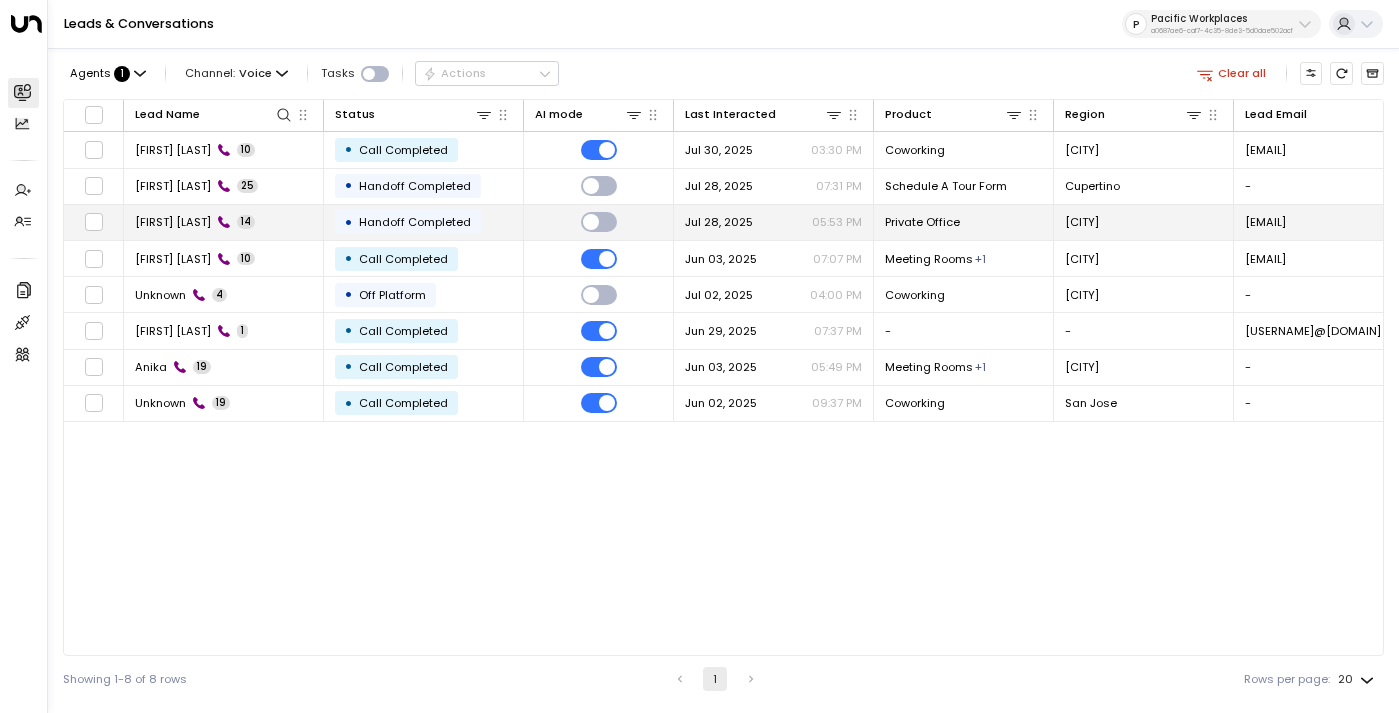 click on "Jul 28, 2025 05:53 PM" at bounding box center (773, 222) 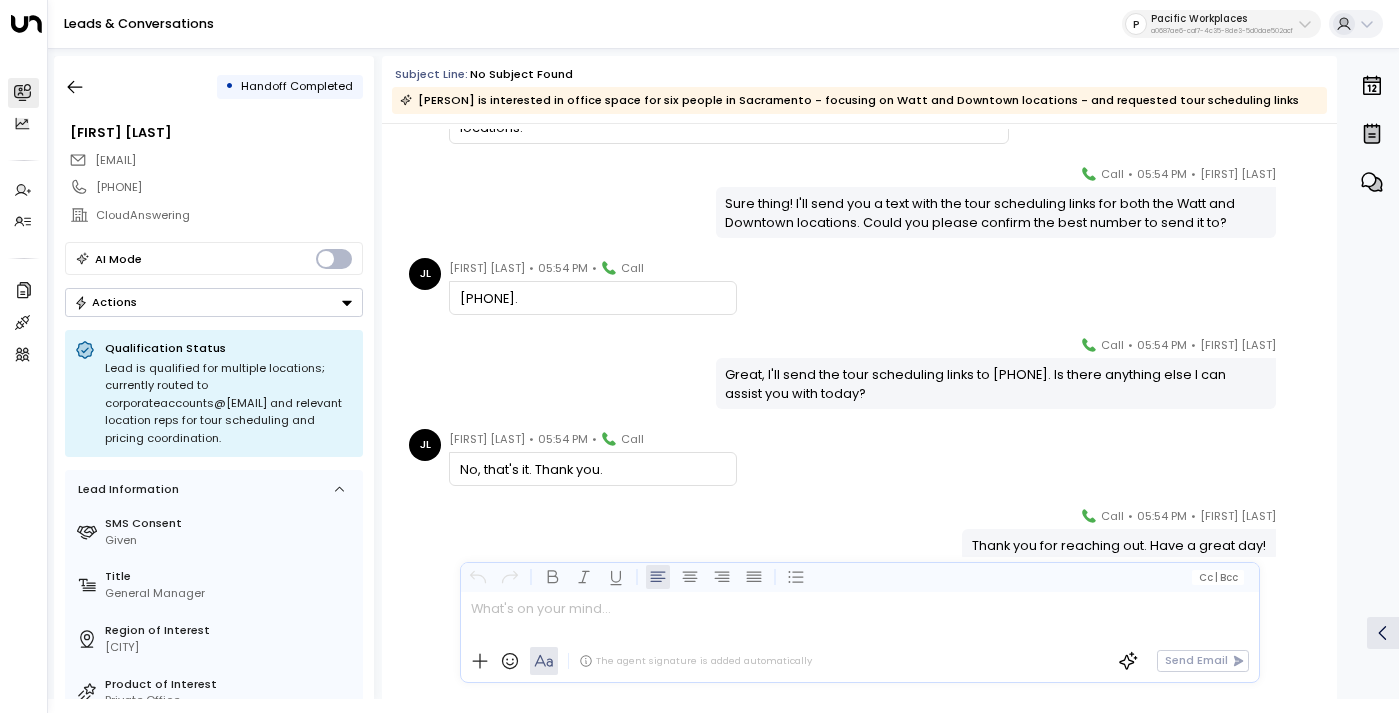 scroll, scrollTop: 1345, scrollLeft: 0, axis: vertical 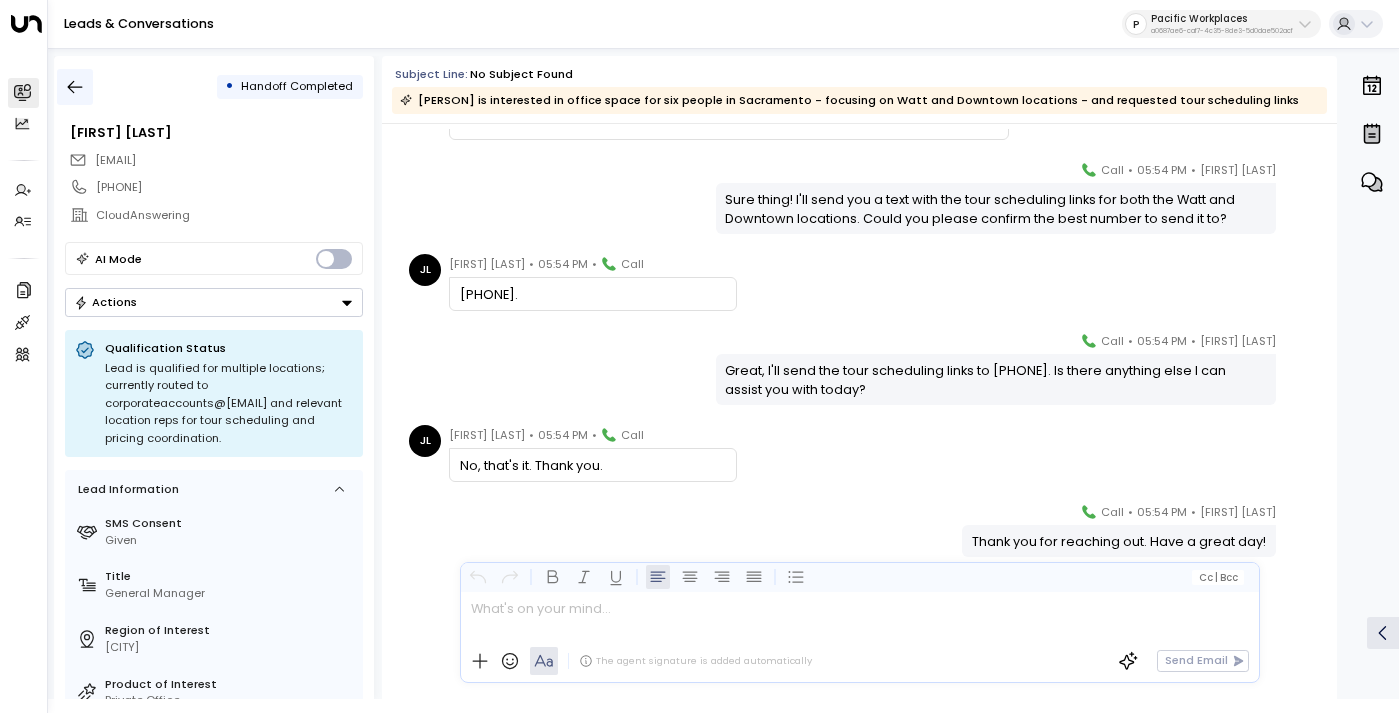 click 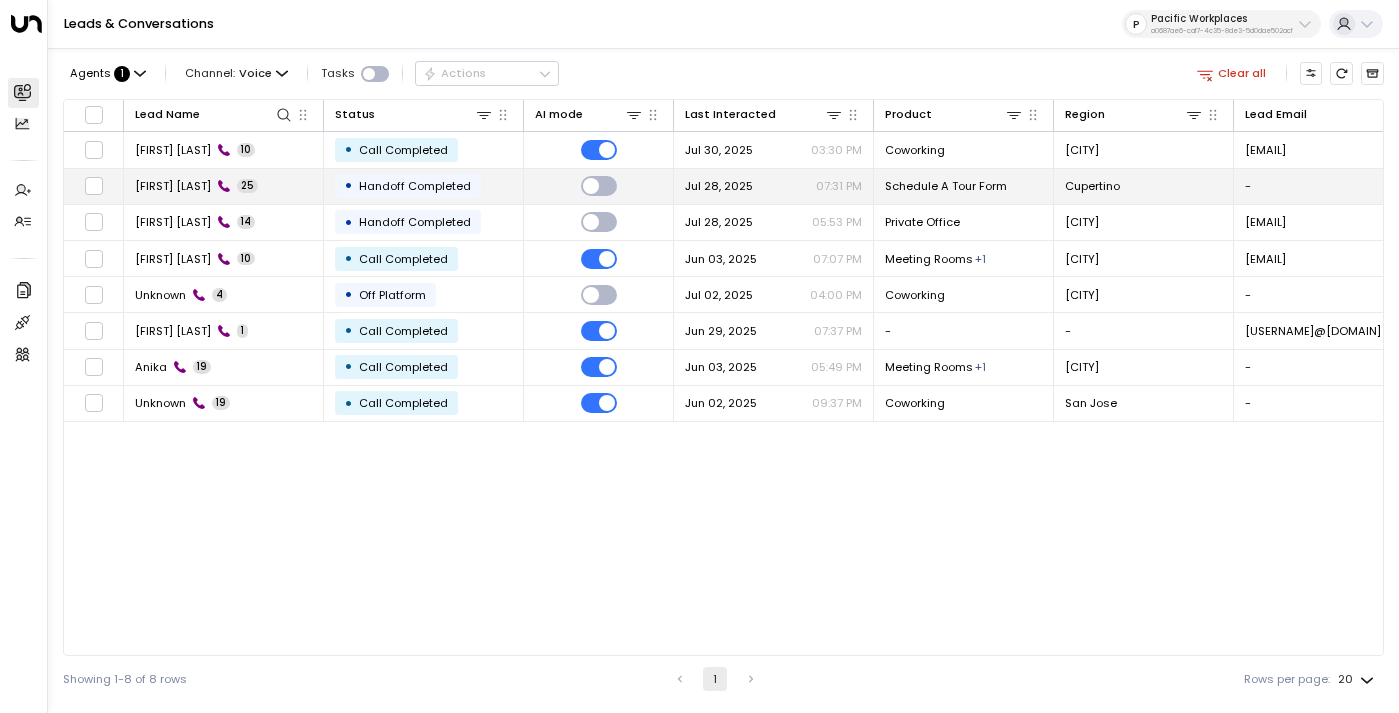click on "Jul 28, 2025 07:31 PM" at bounding box center [773, 186] 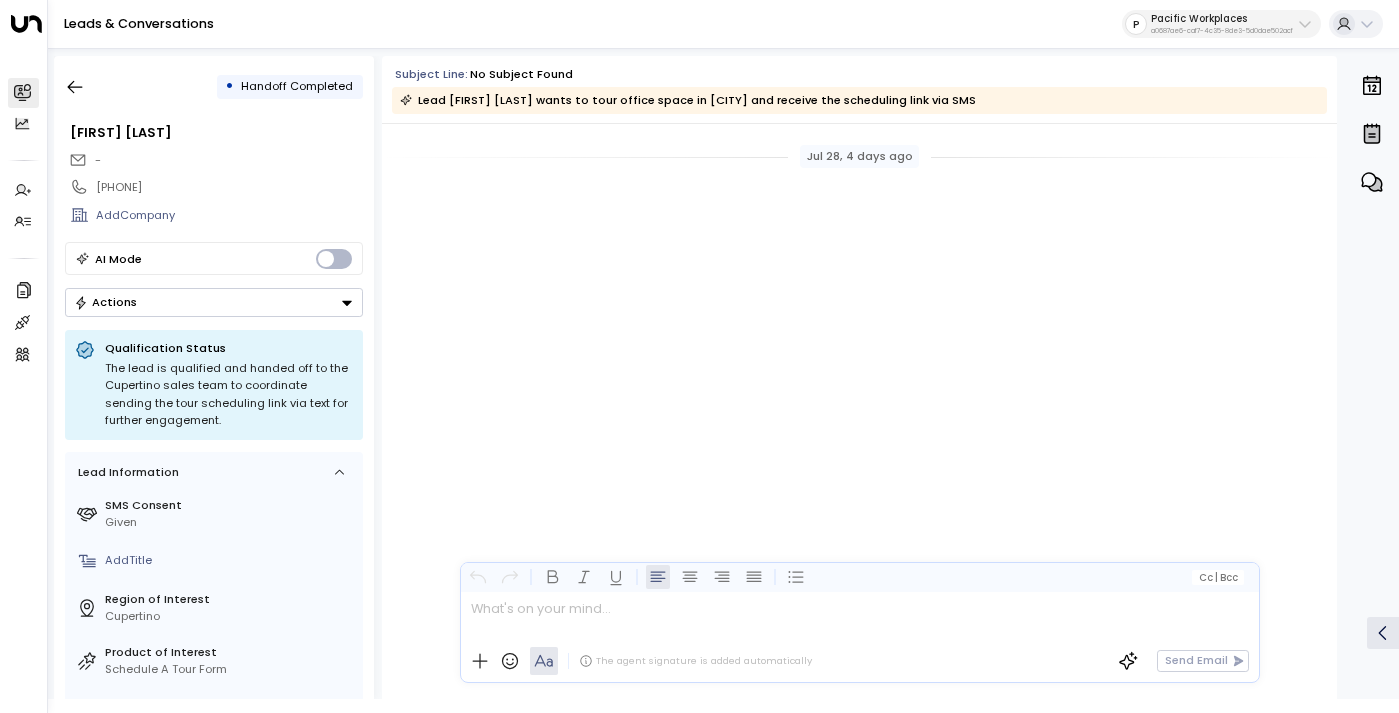 scroll, scrollTop: 7432, scrollLeft: 0, axis: vertical 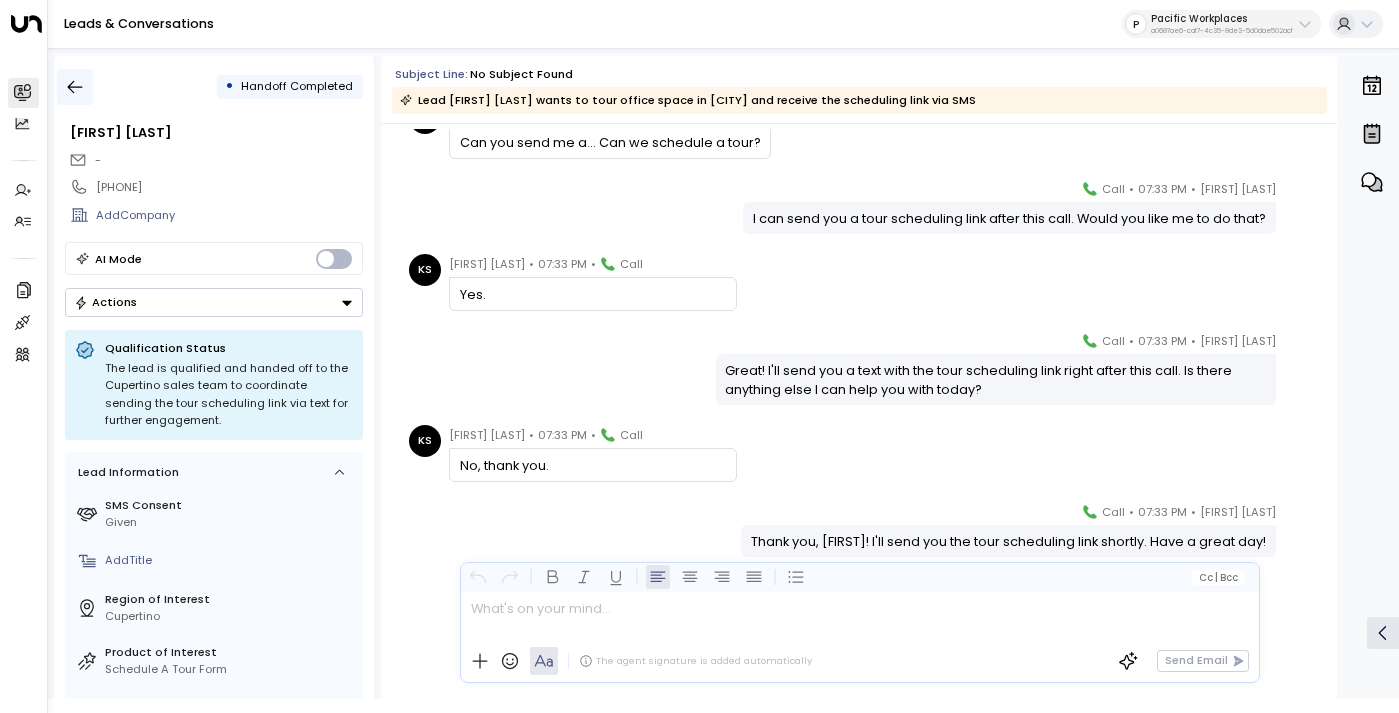click at bounding box center (75, 87) 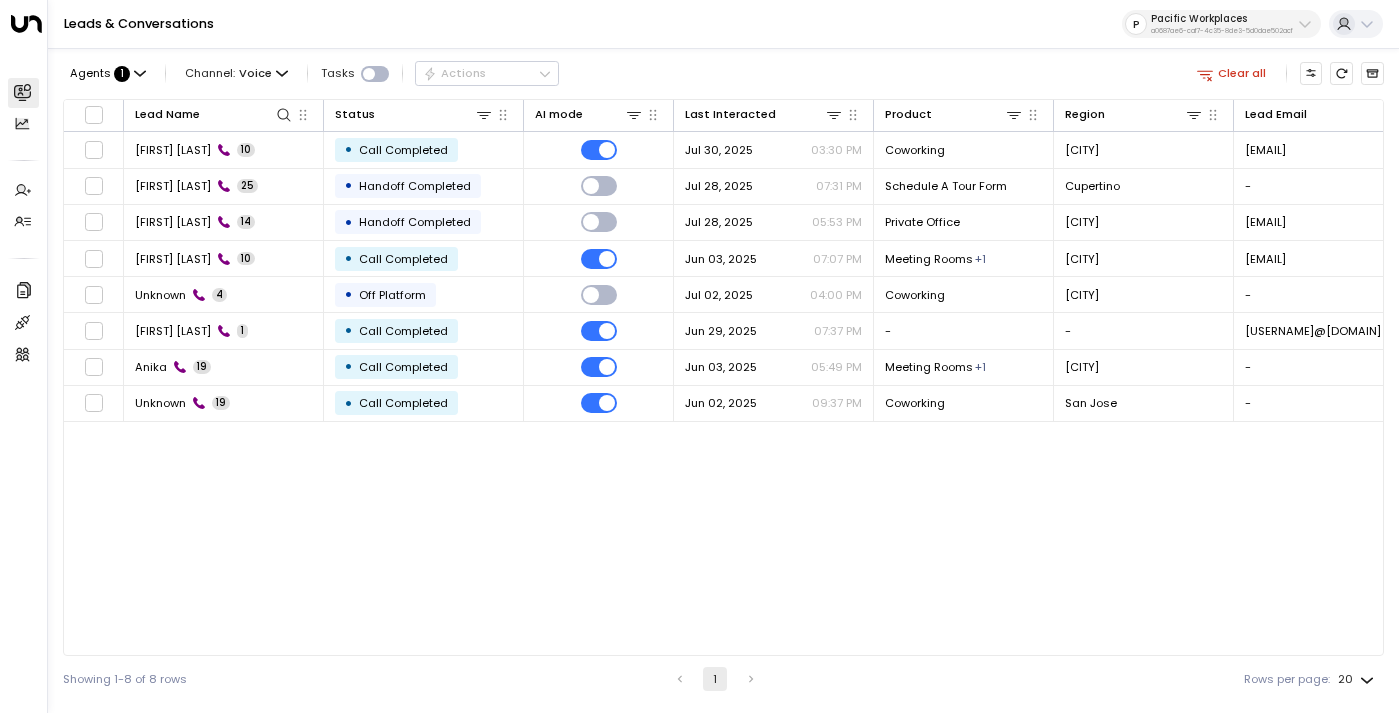 click on "Pacific Workplaces" at bounding box center [1222, 19] 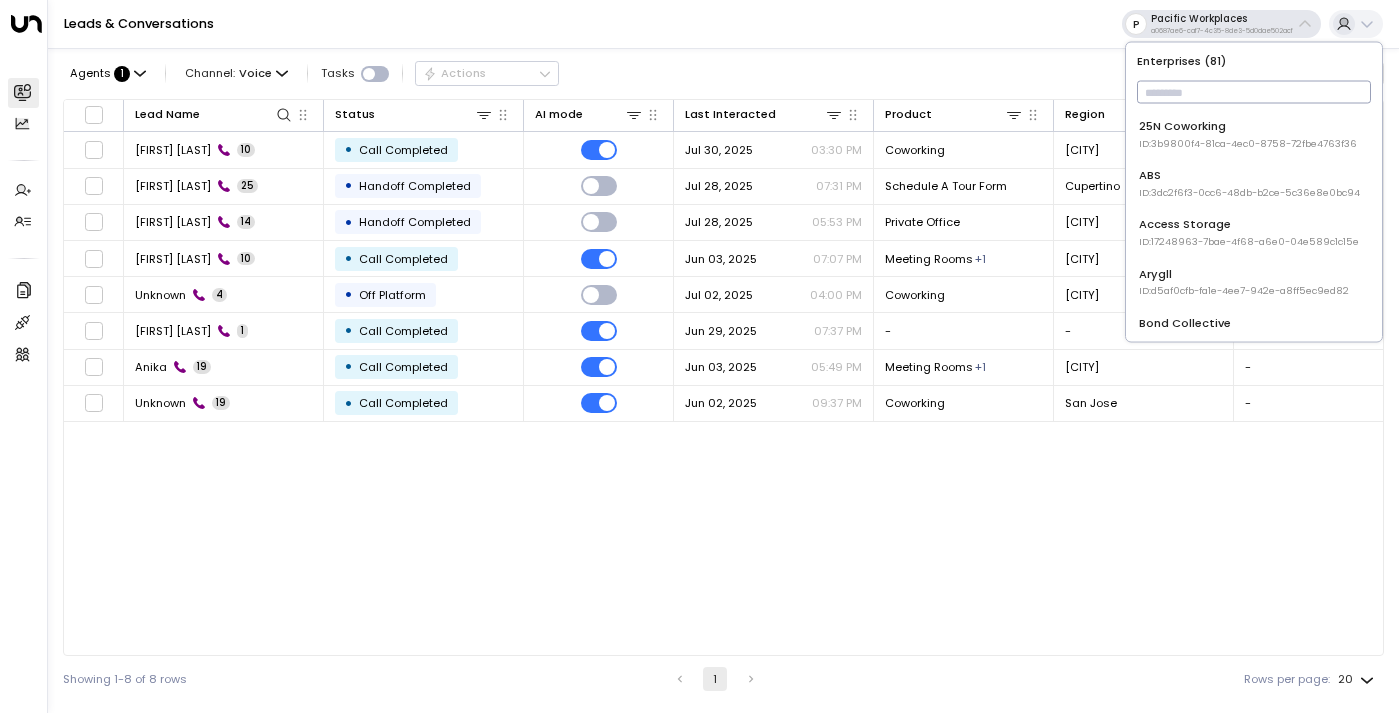 click at bounding box center (1254, 92) 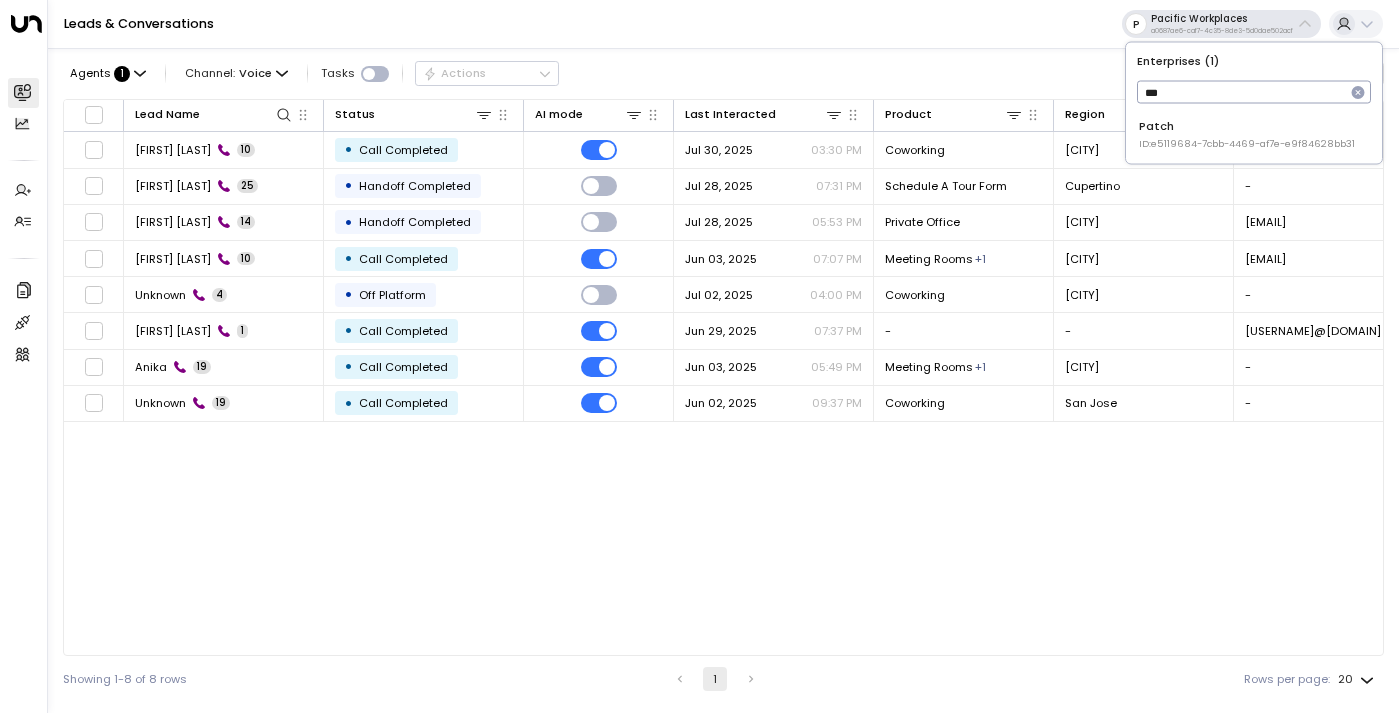 type on "***" 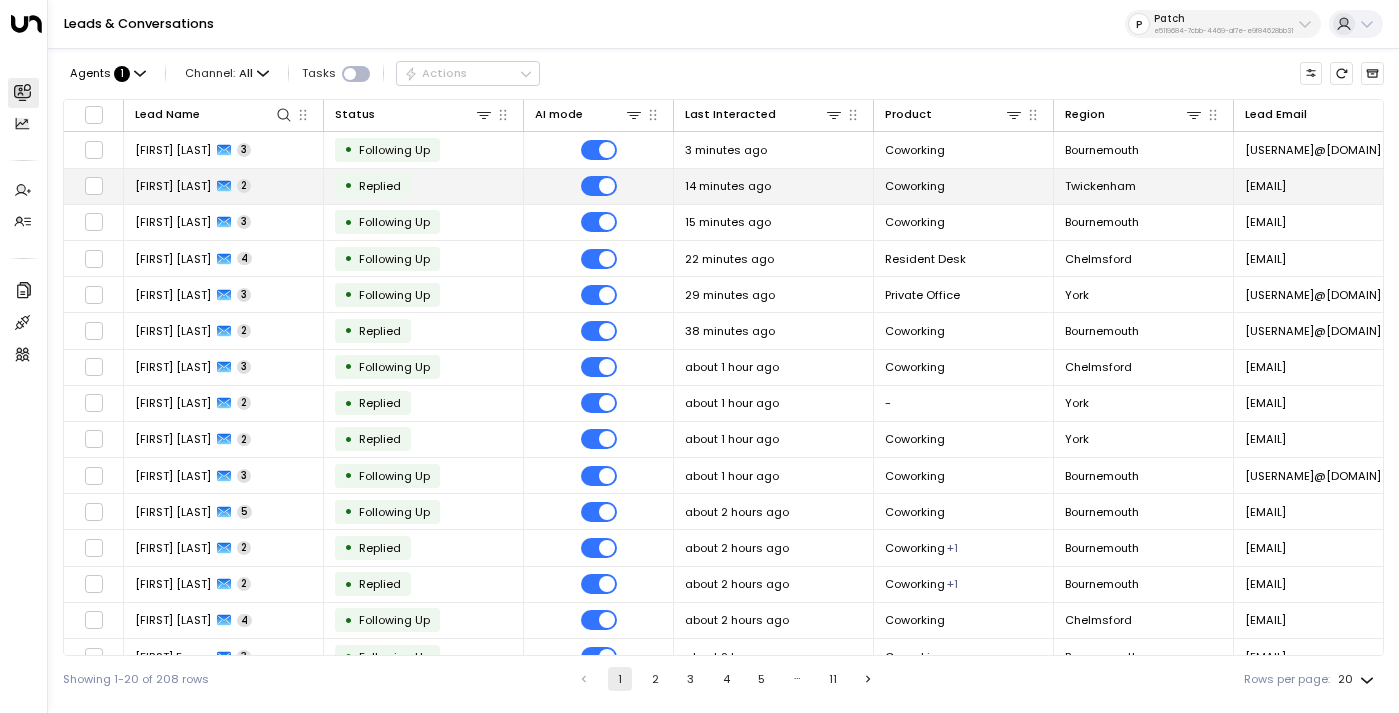 click on "• Replied" at bounding box center [424, 186] 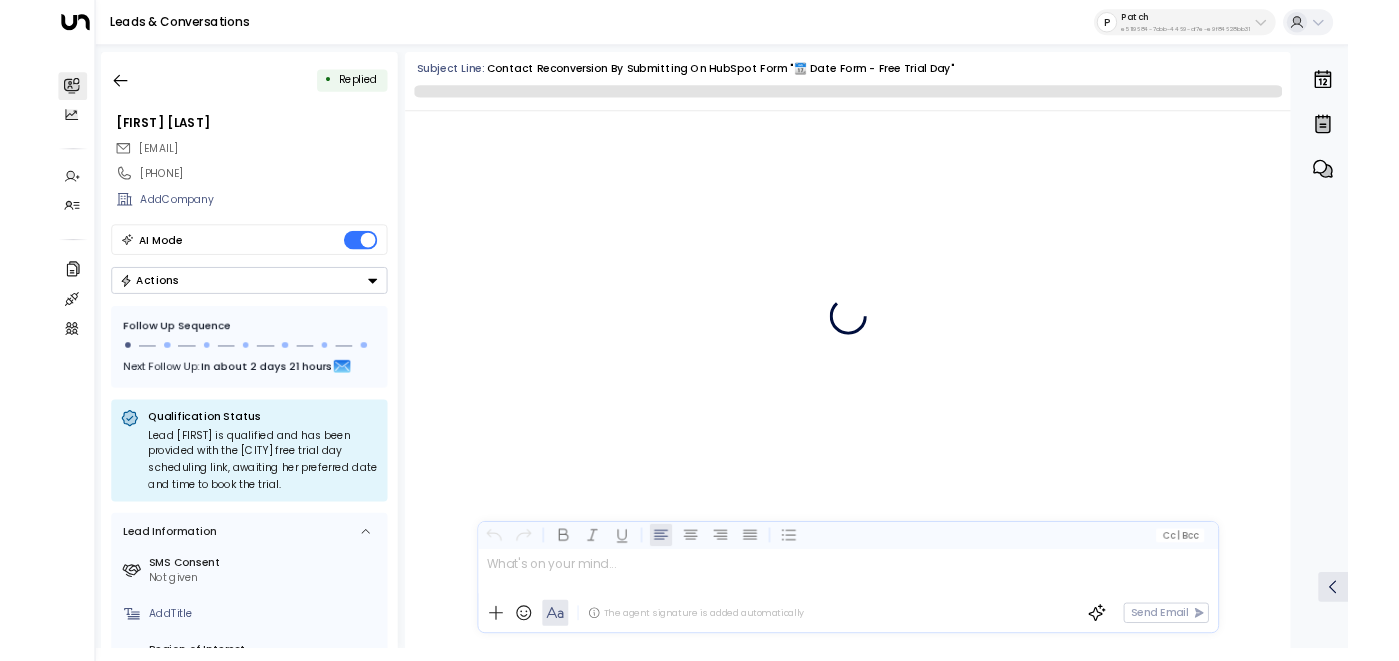 scroll, scrollTop: 1669, scrollLeft: 0, axis: vertical 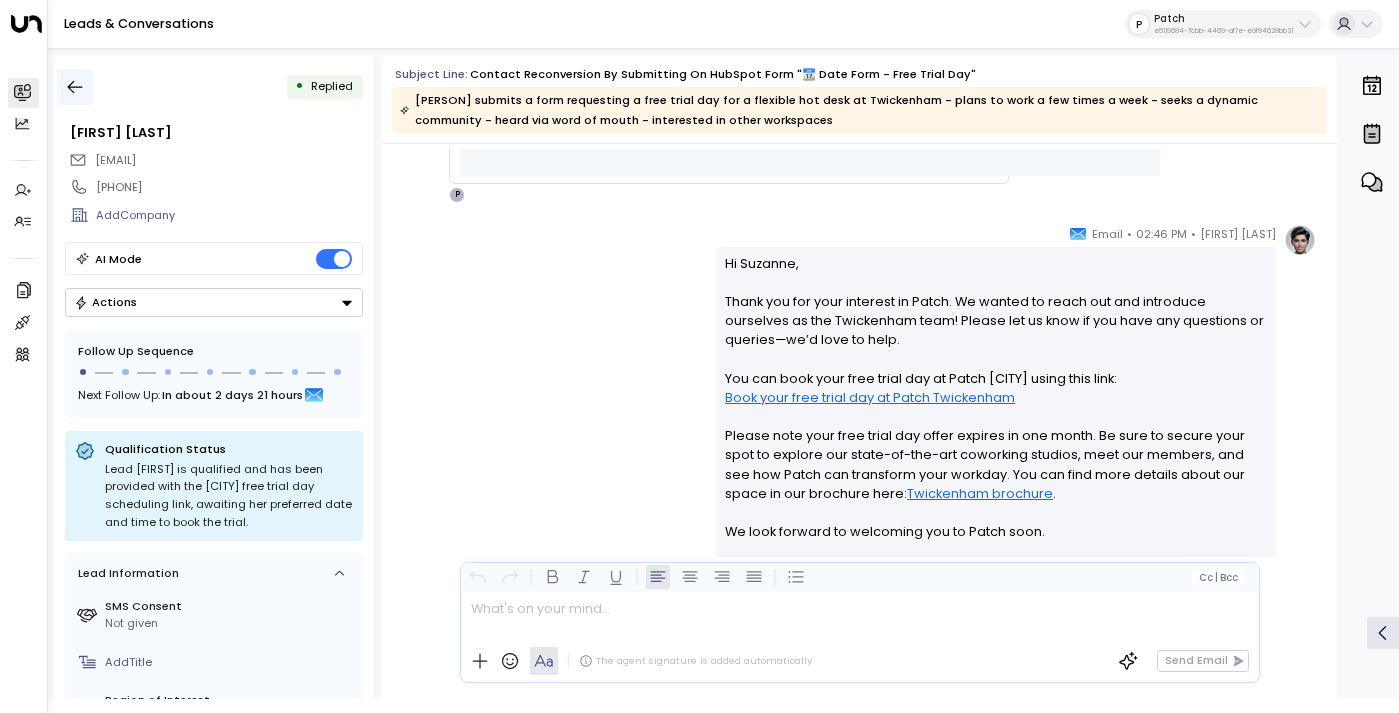 click 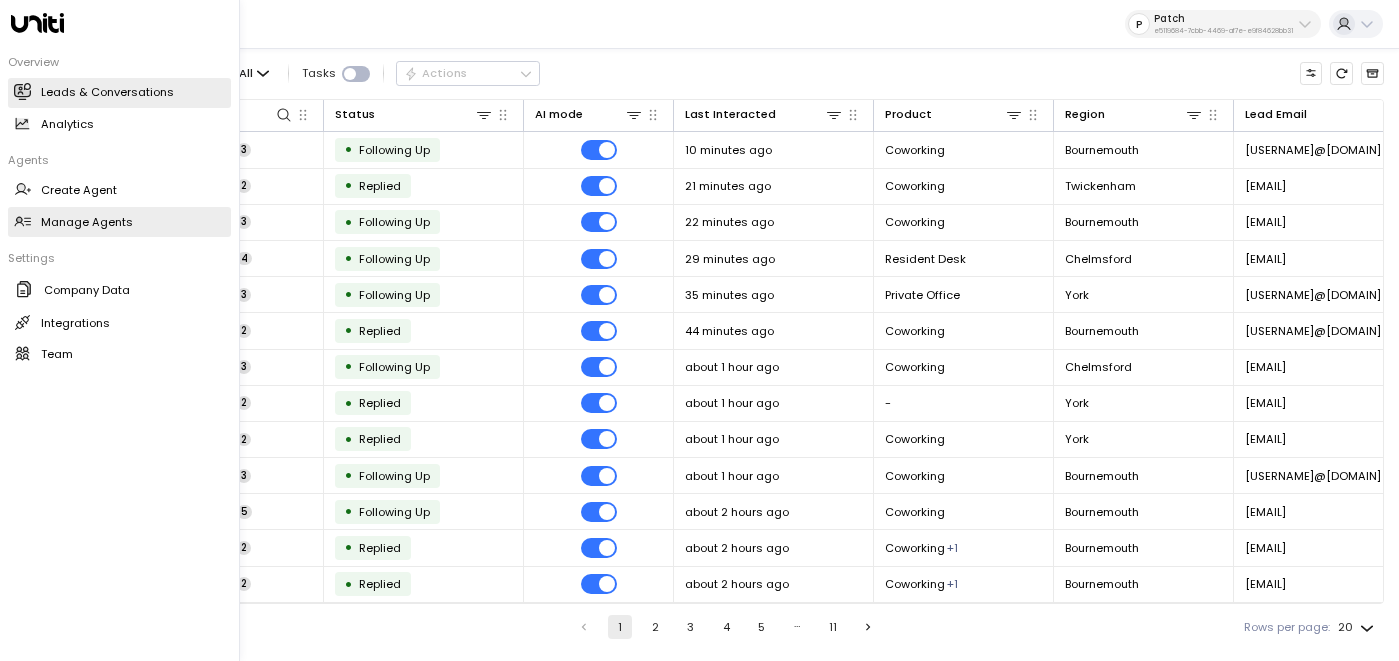 click on "Manage Agents" at bounding box center (87, 222) 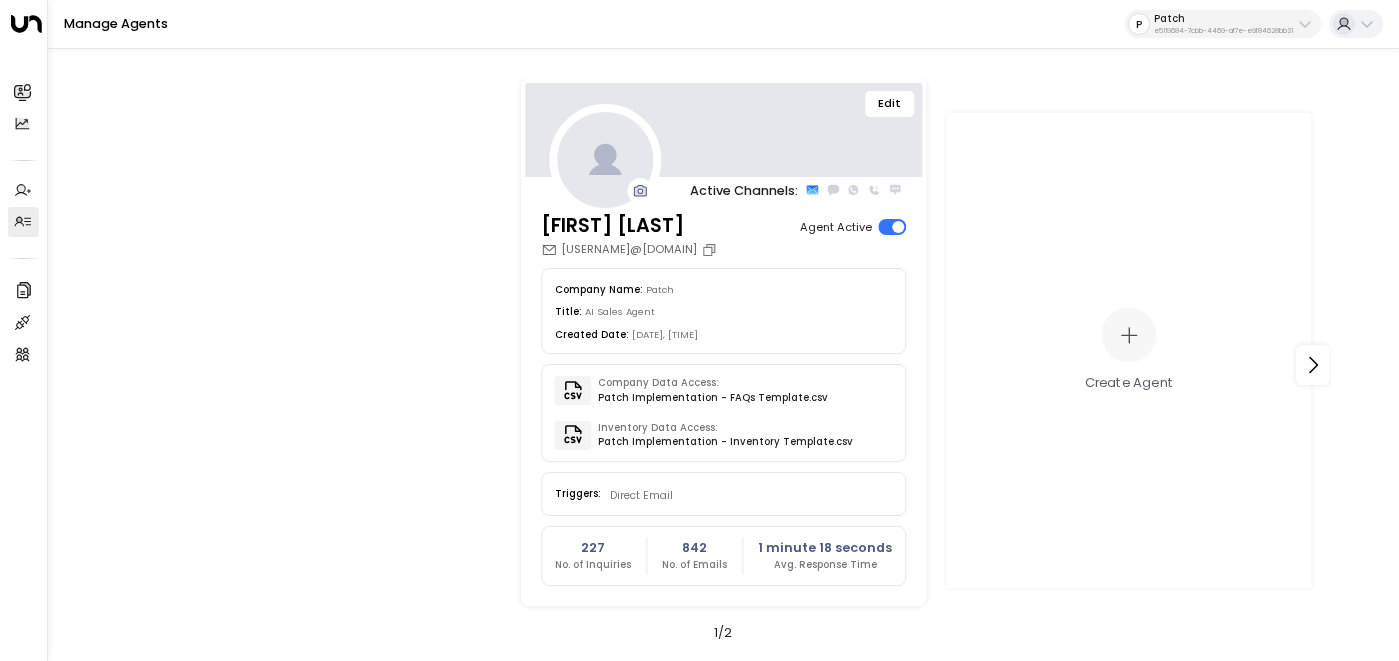 click on "Edit" at bounding box center [890, 104] 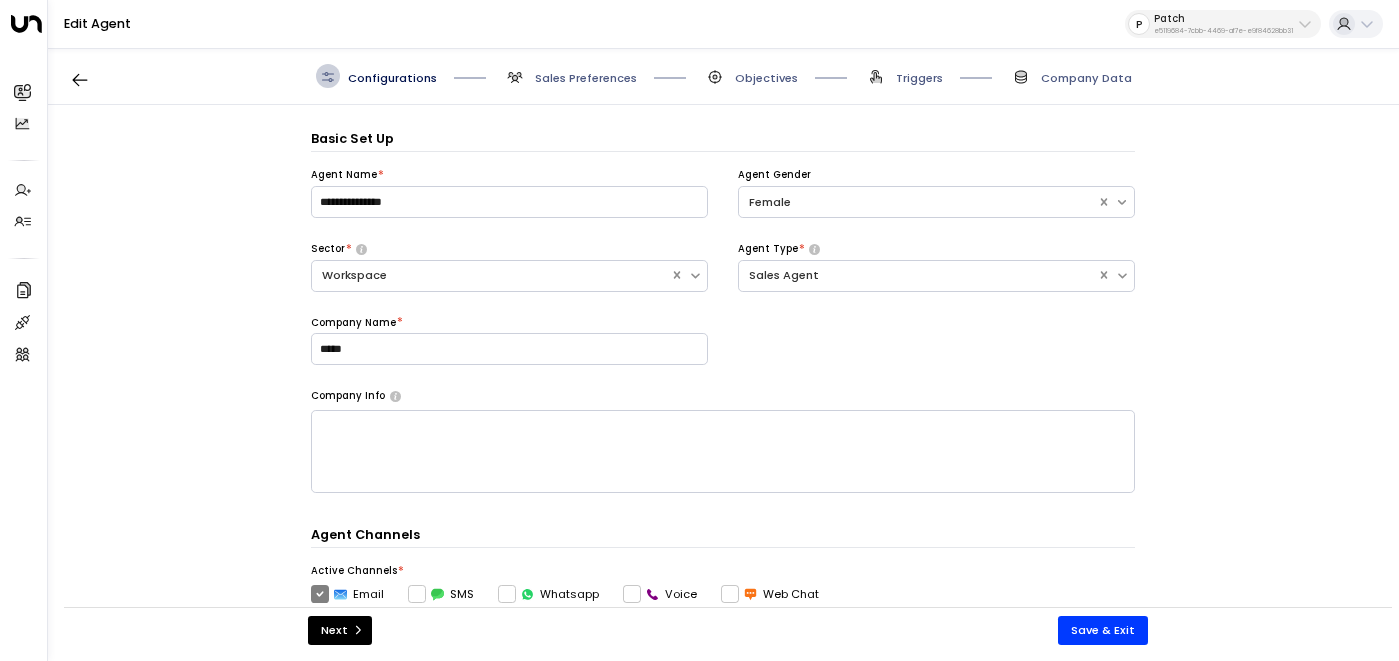 scroll, scrollTop: 24, scrollLeft: 0, axis: vertical 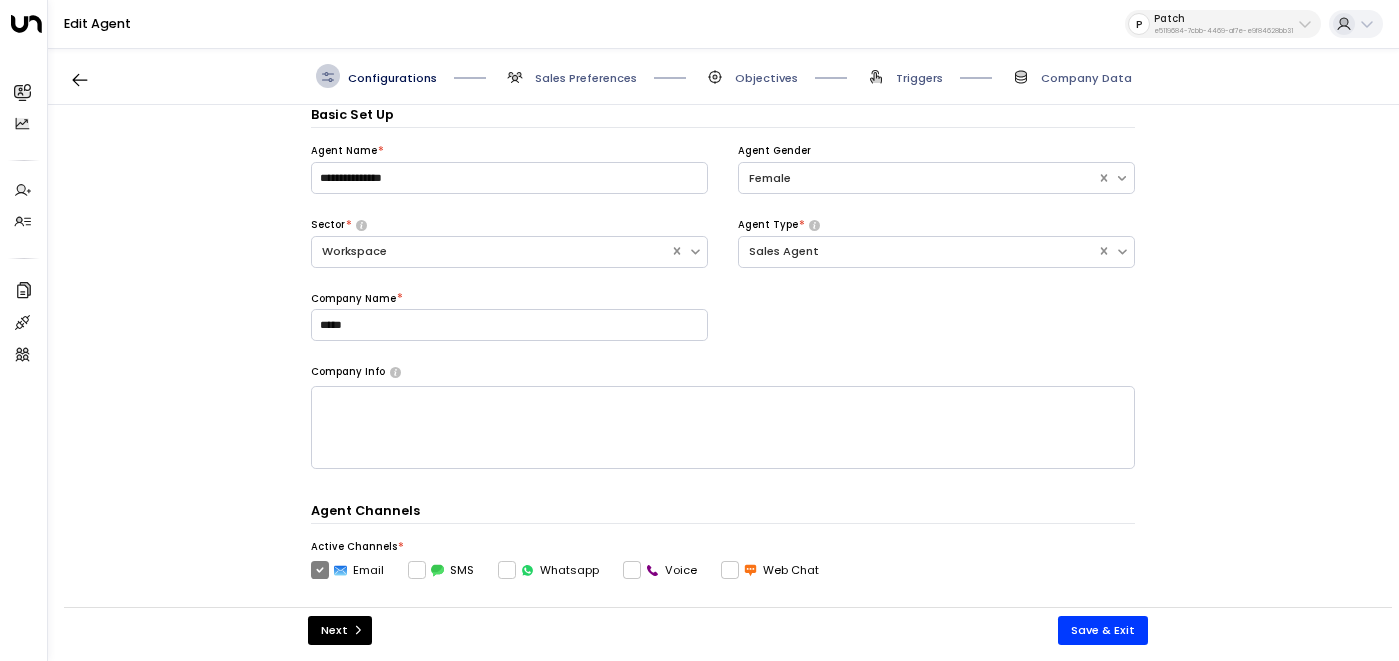 click on "Sales Preferences" at bounding box center (586, 78) 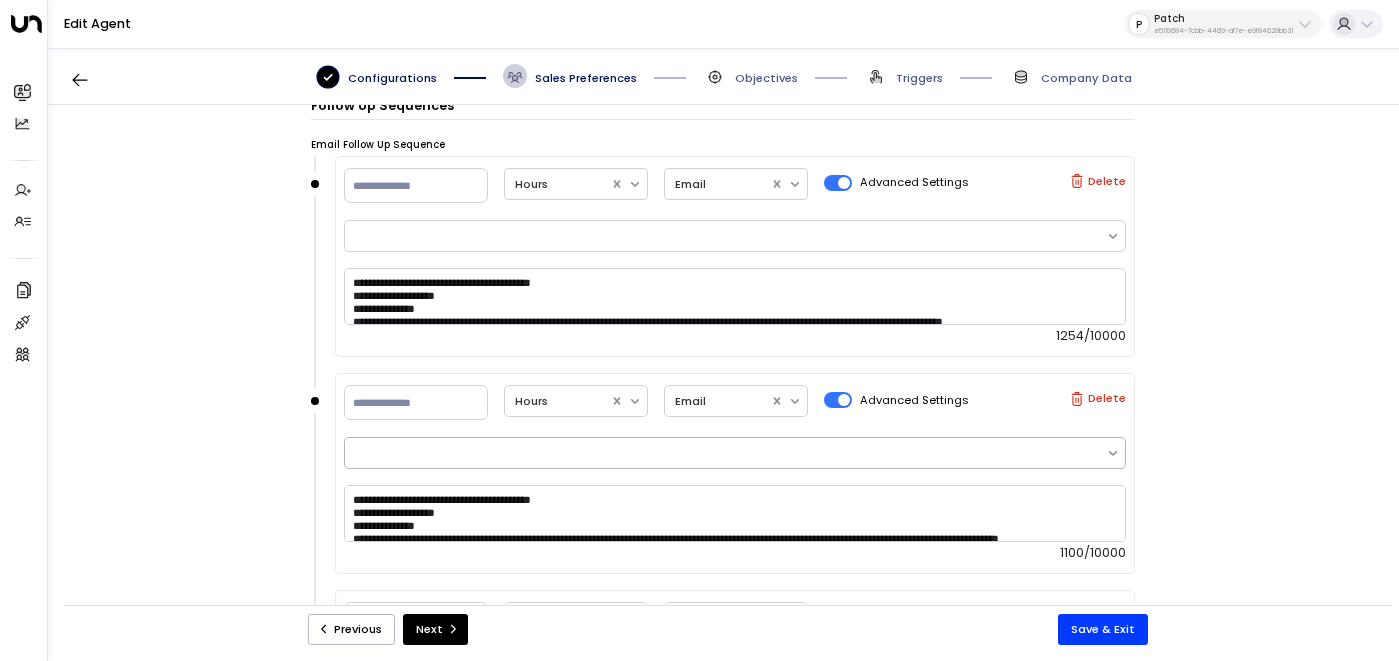 scroll, scrollTop: 1277, scrollLeft: 0, axis: vertical 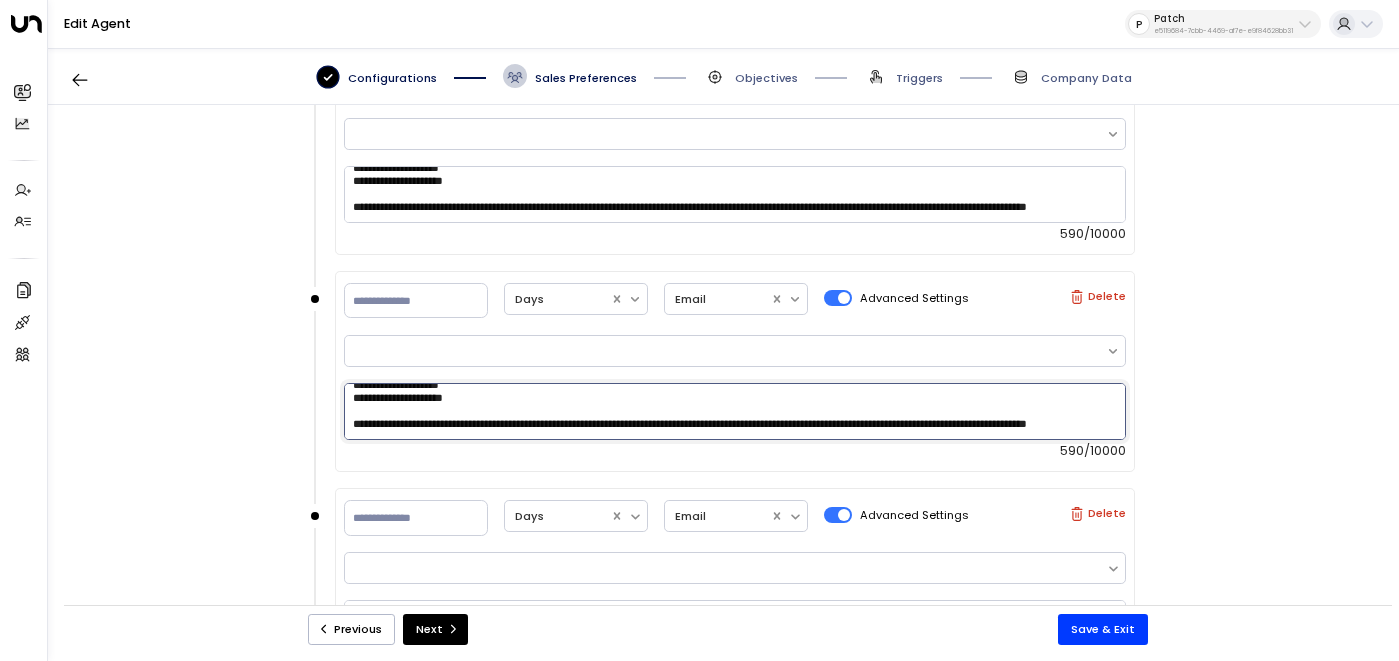 click on "**********" at bounding box center [735, 411] 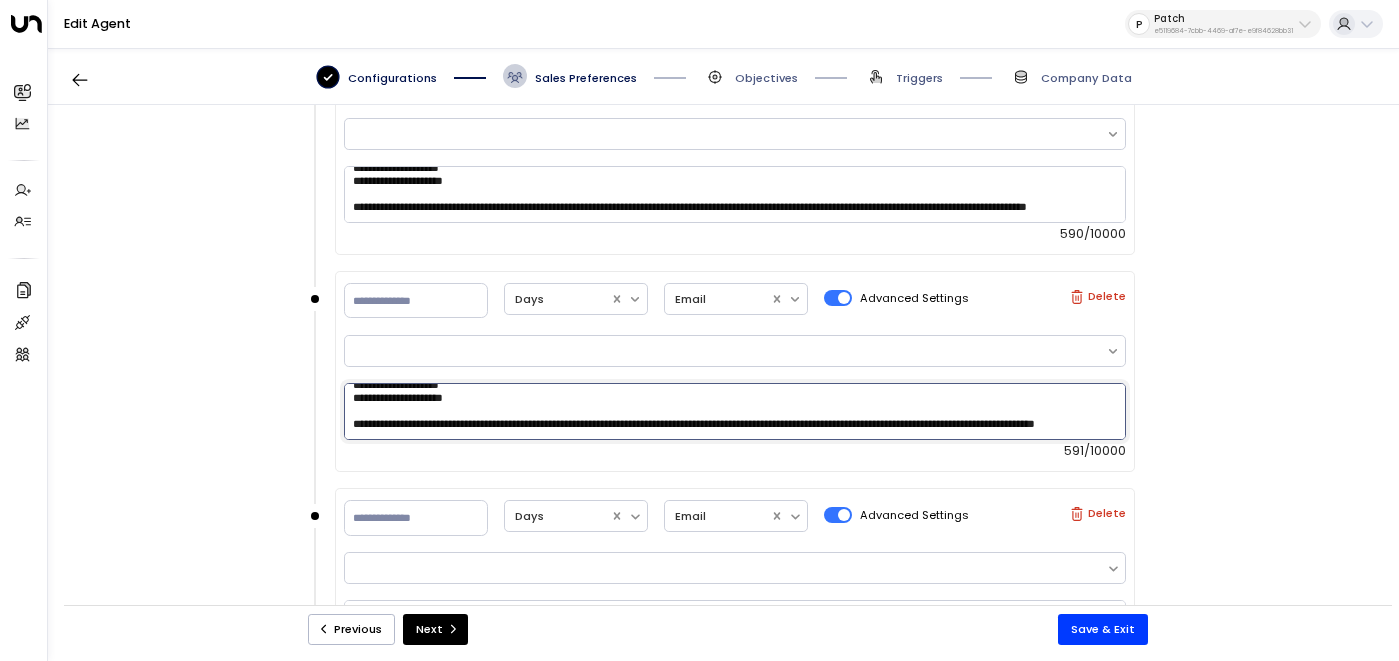 scroll, scrollTop: 135, scrollLeft: 0, axis: vertical 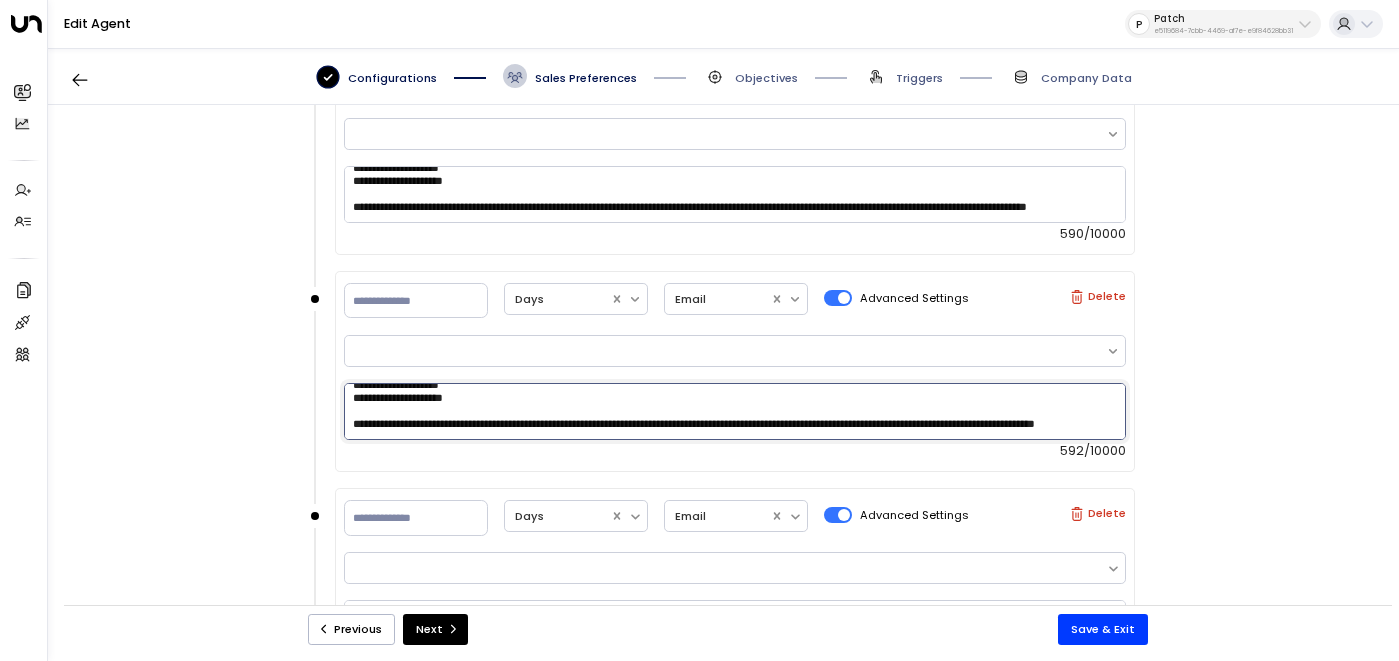 type on "**********" 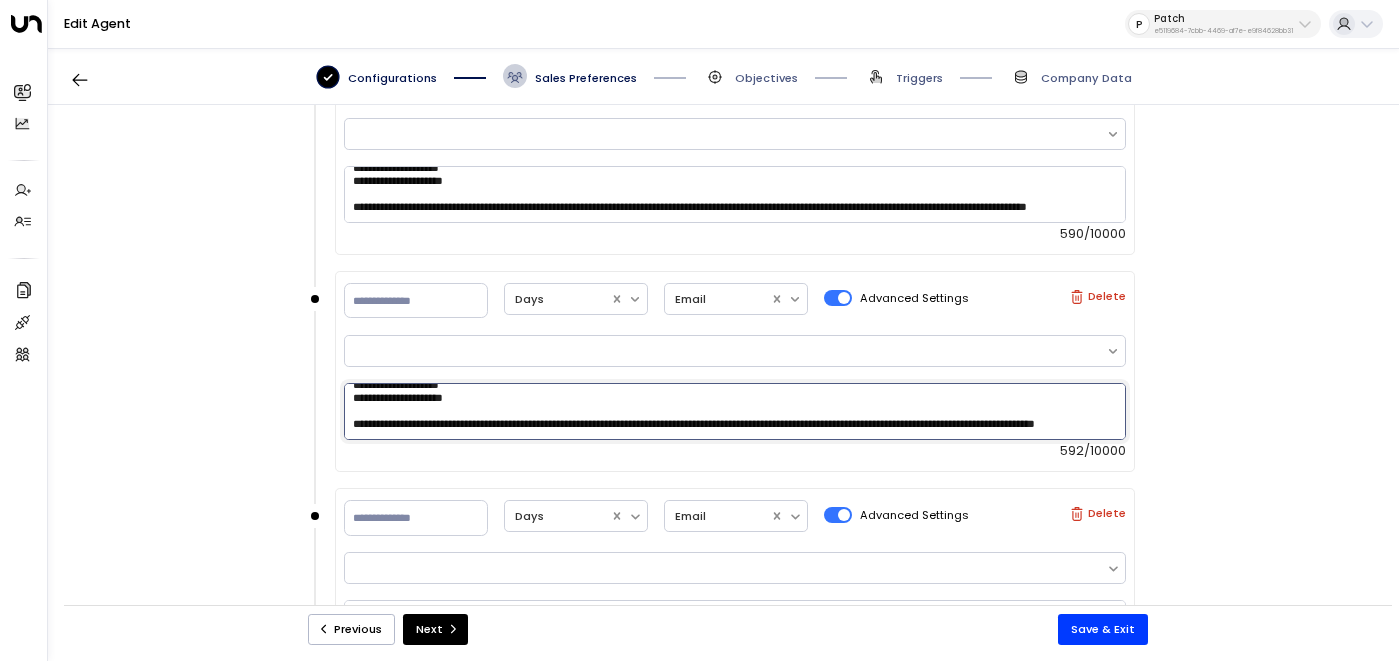 scroll, scrollTop: 1428, scrollLeft: 0, axis: vertical 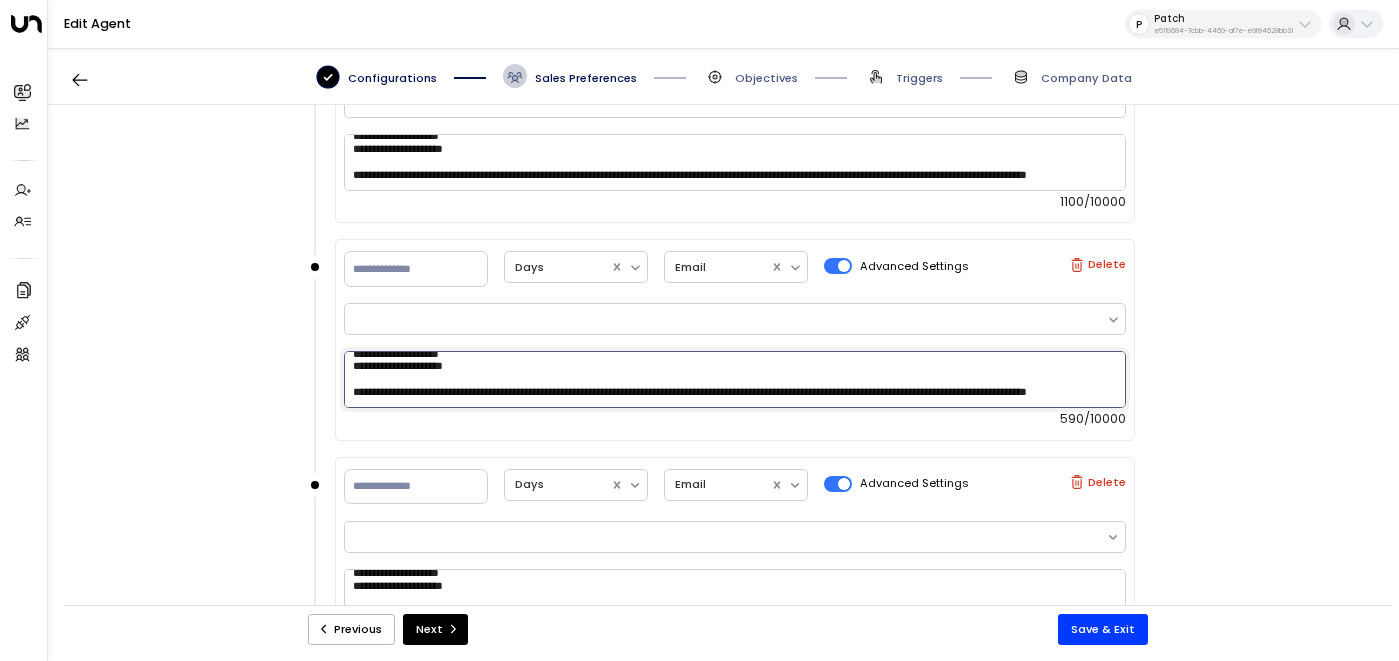 click on "**********" at bounding box center (735, 379) 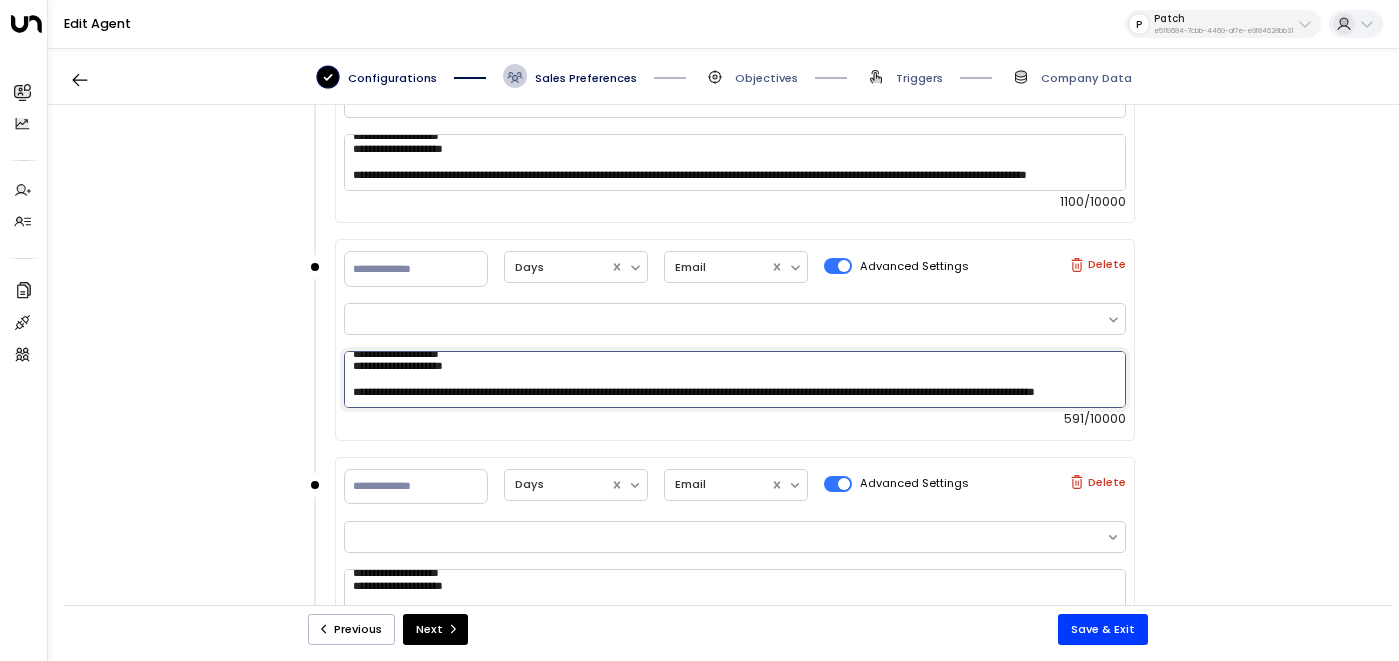 scroll, scrollTop: 135, scrollLeft: 0, axis: vertical 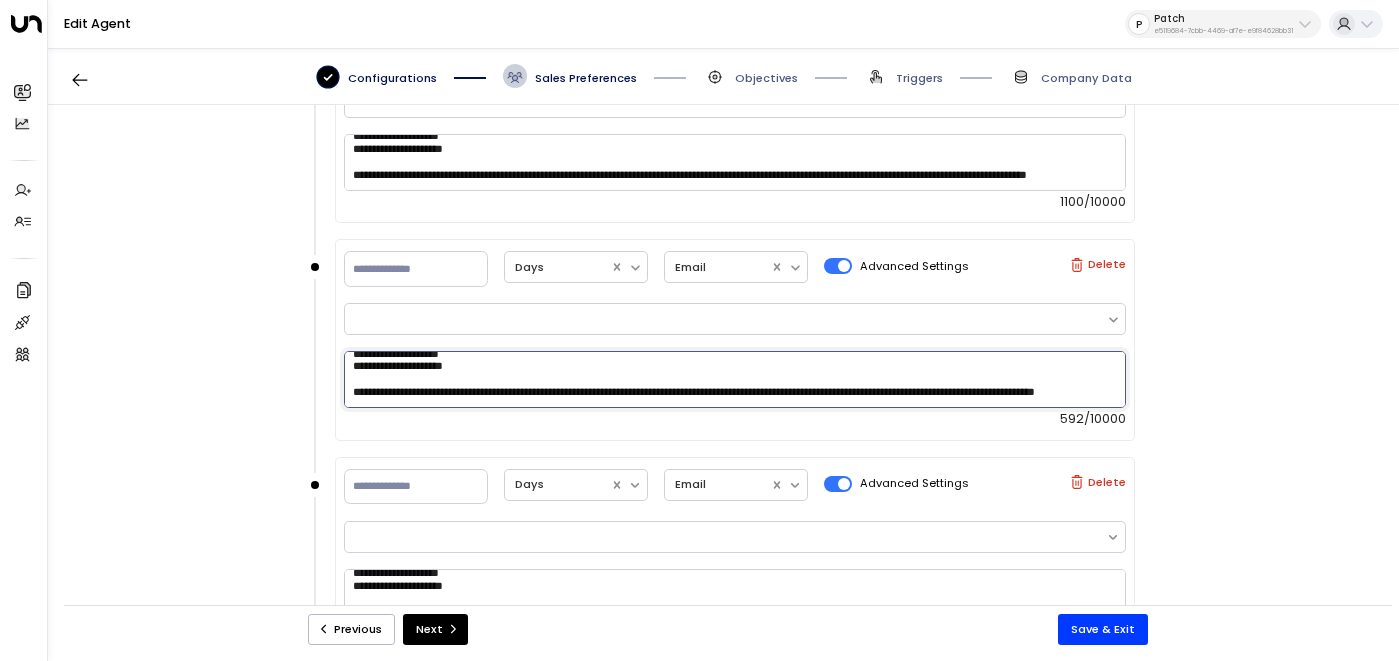 type on "**********" 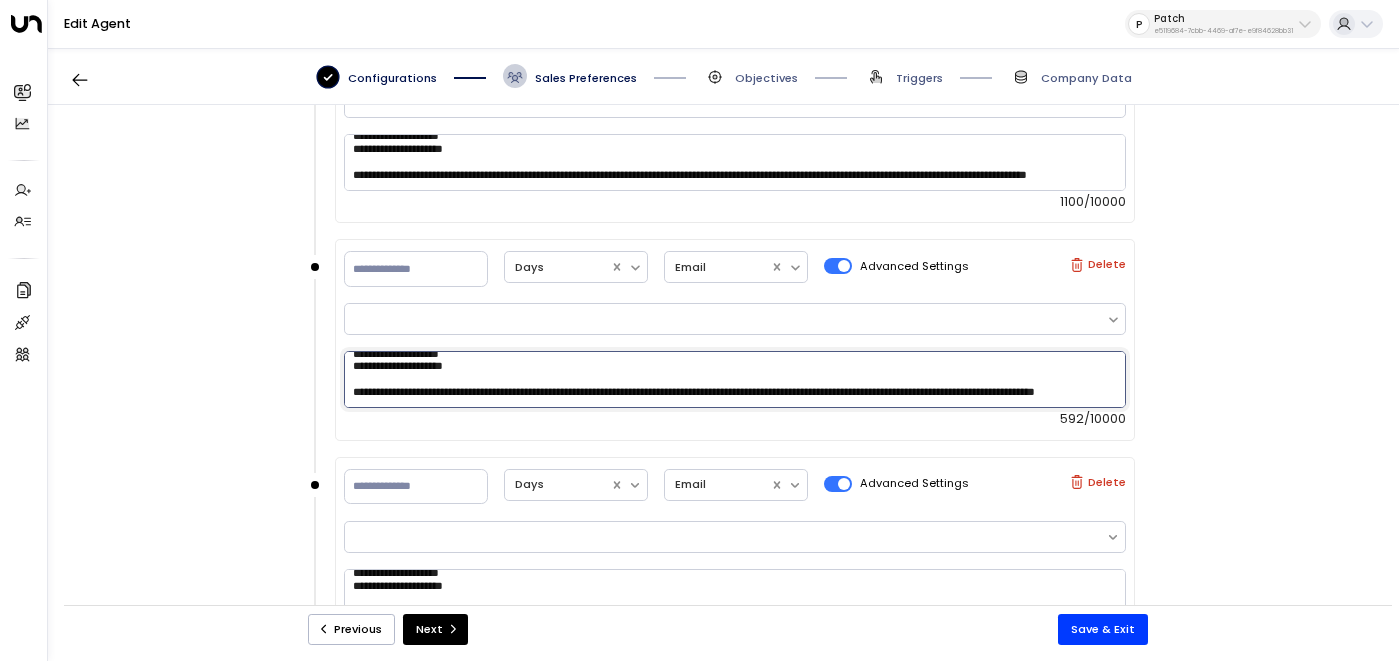 scroll, scrollTop: 0, scrollLeft: 0, axis: both 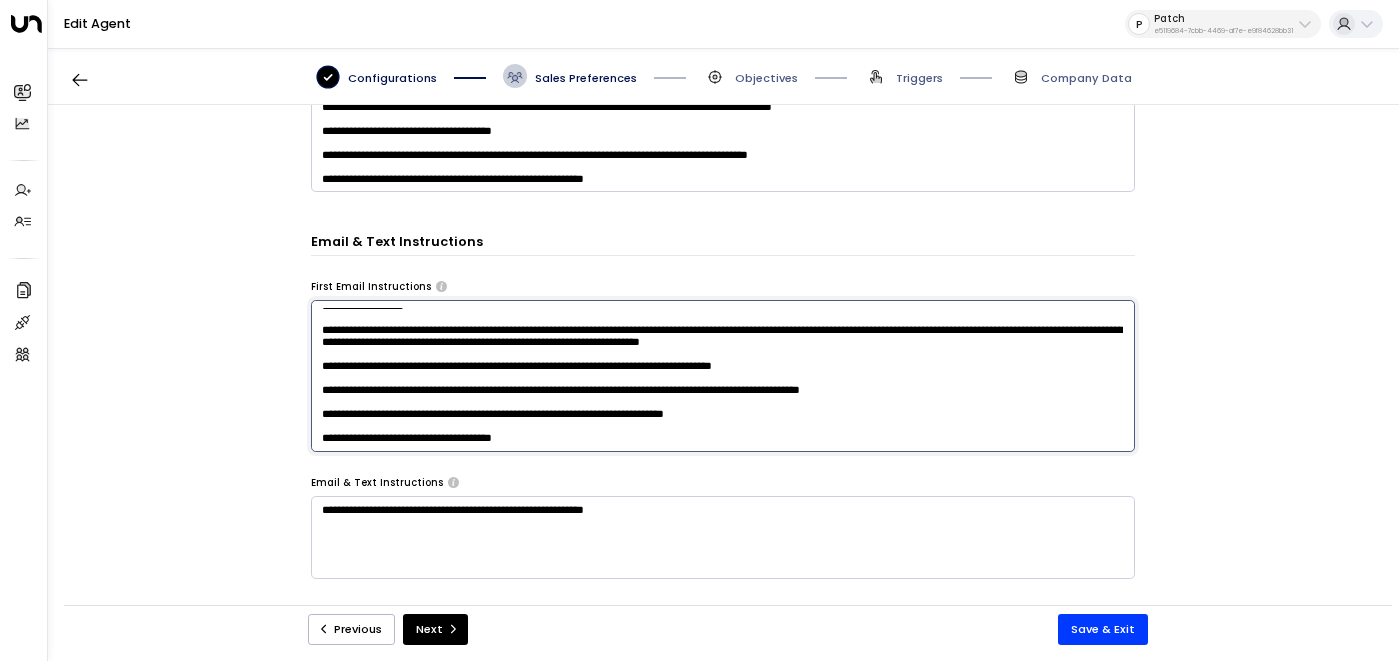 drag, startPoint x: 319, startPoint y: 365, endPoint x: 960, endPoint y: 373, distance: 641.0499 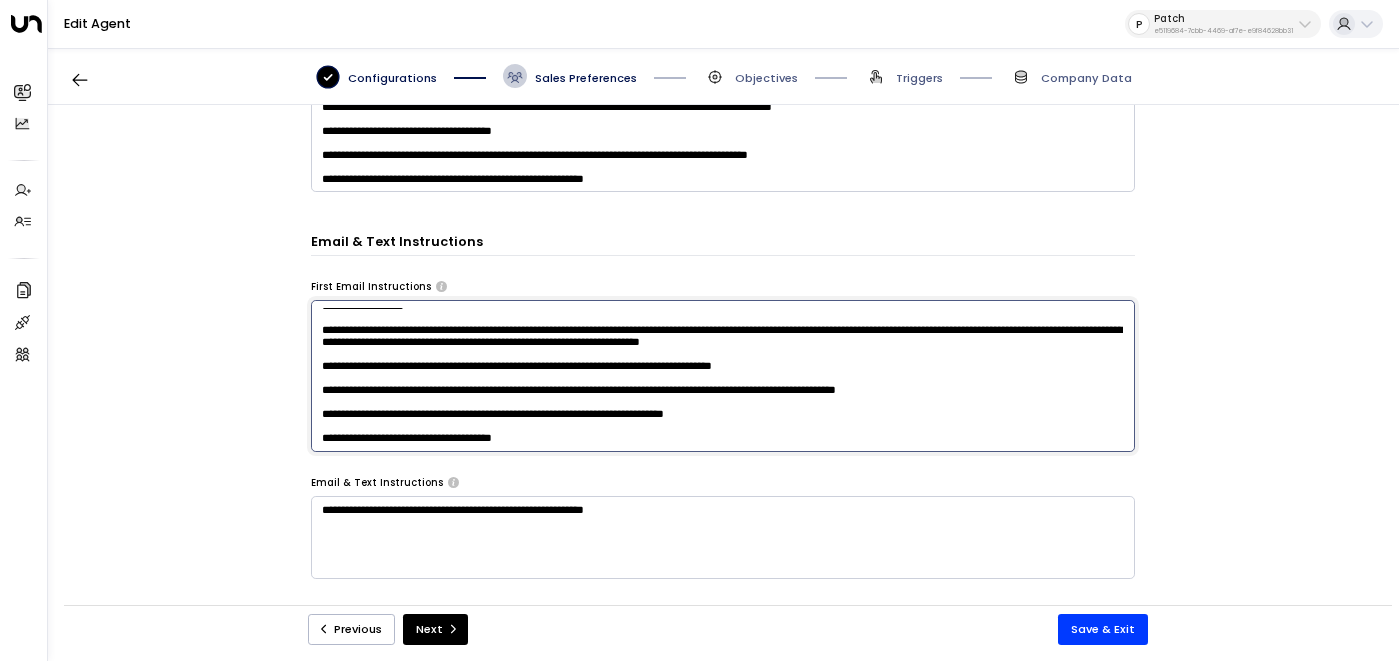 click at bounding box center [723, 376] 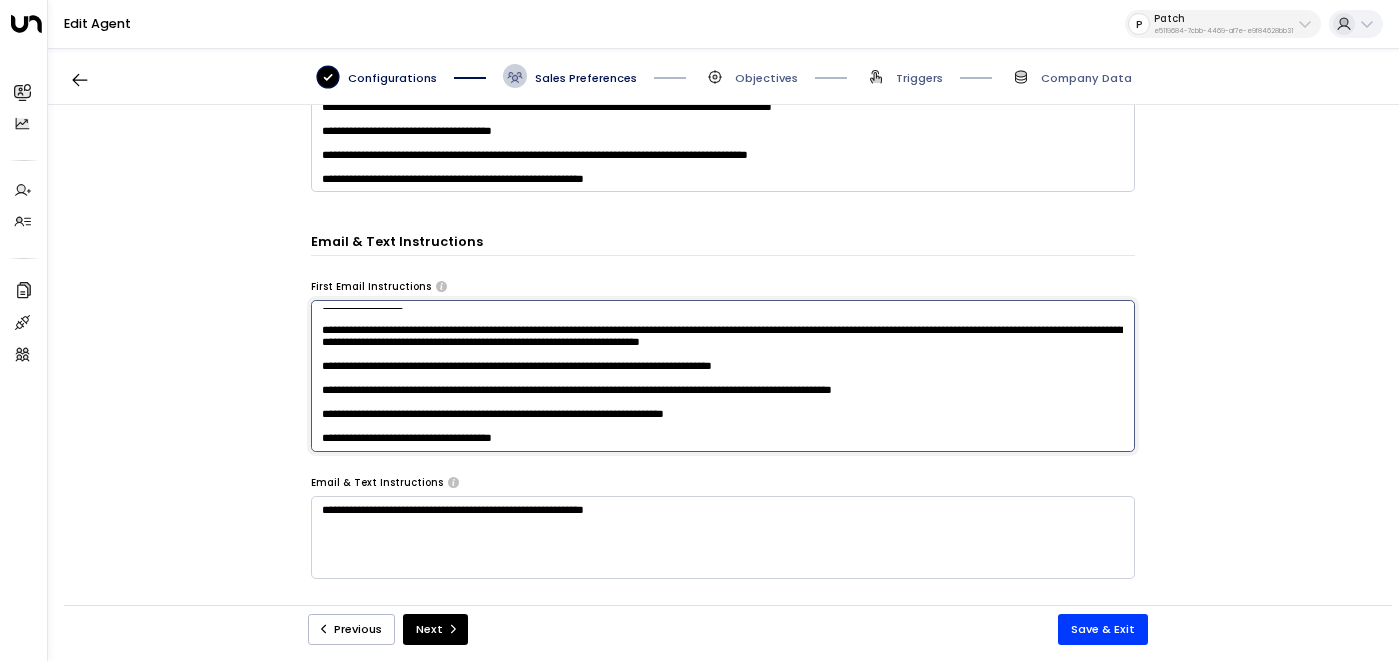 click at bounding box center [723, 376] 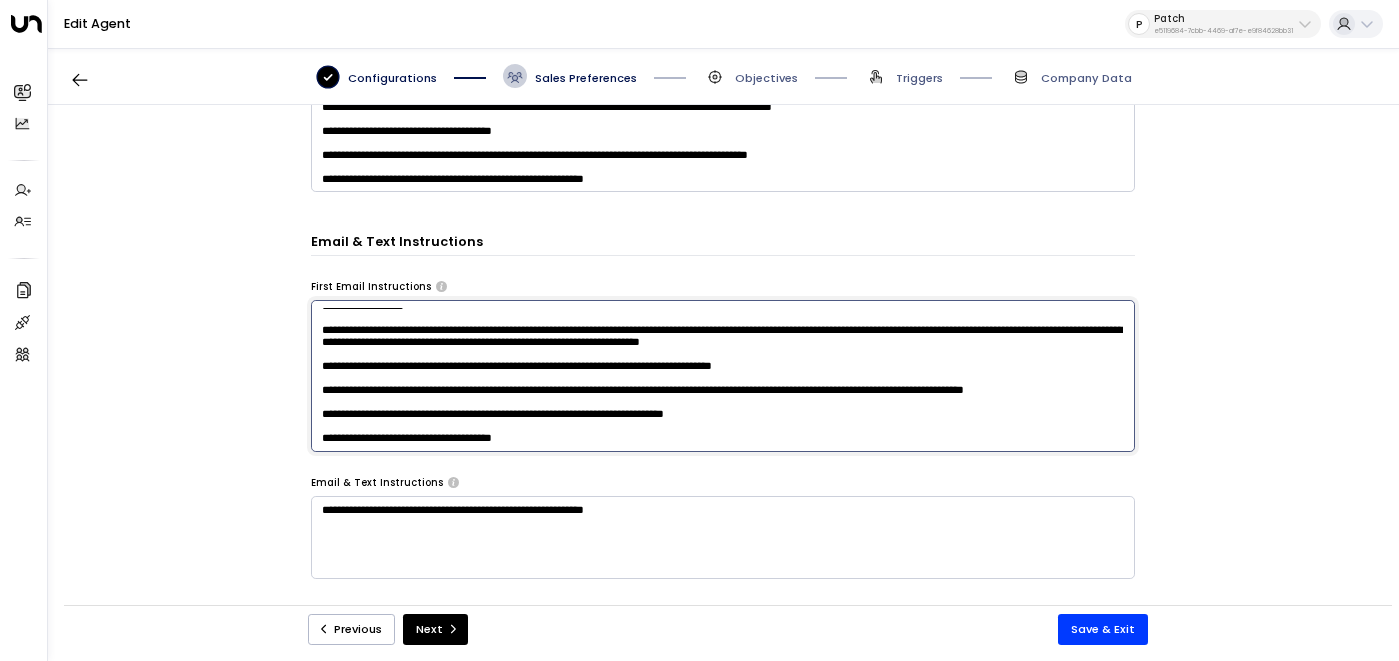 drag, startPoint x: 1059, startPoint y: 362, endPoint x: 957, endPoint y: 362, distance: 102 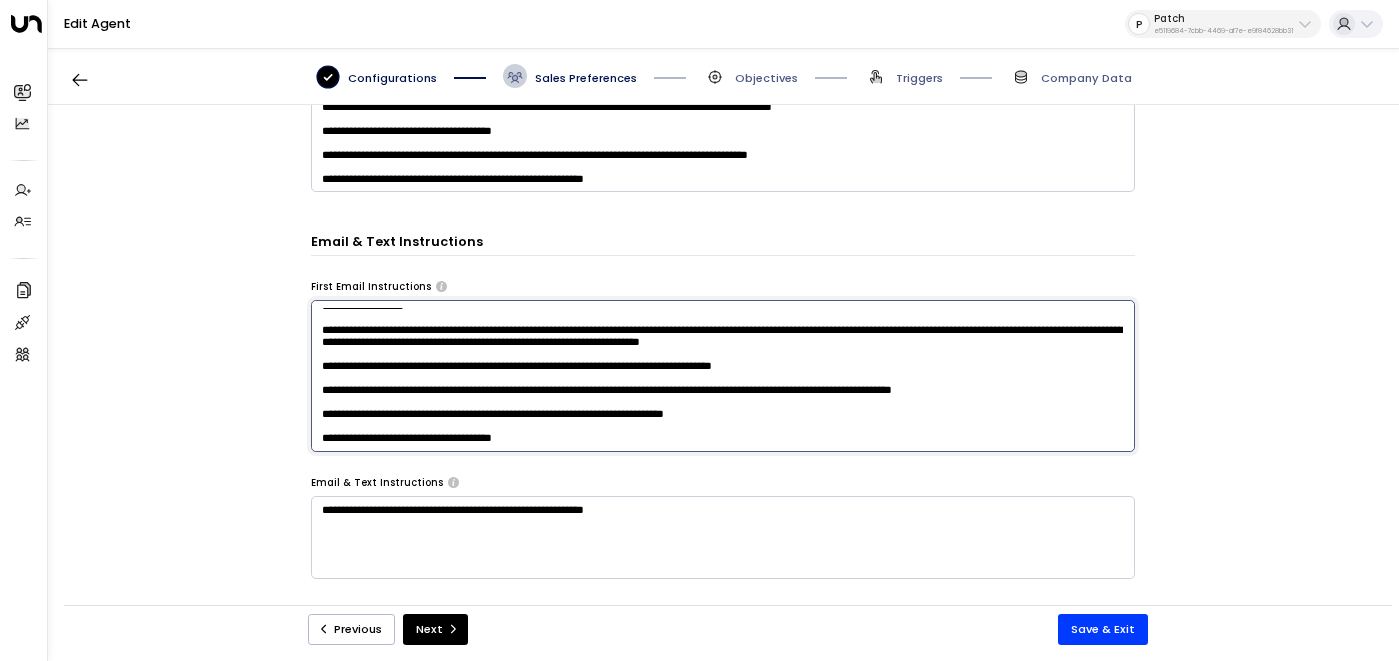 click at bounding box center (723, 376) 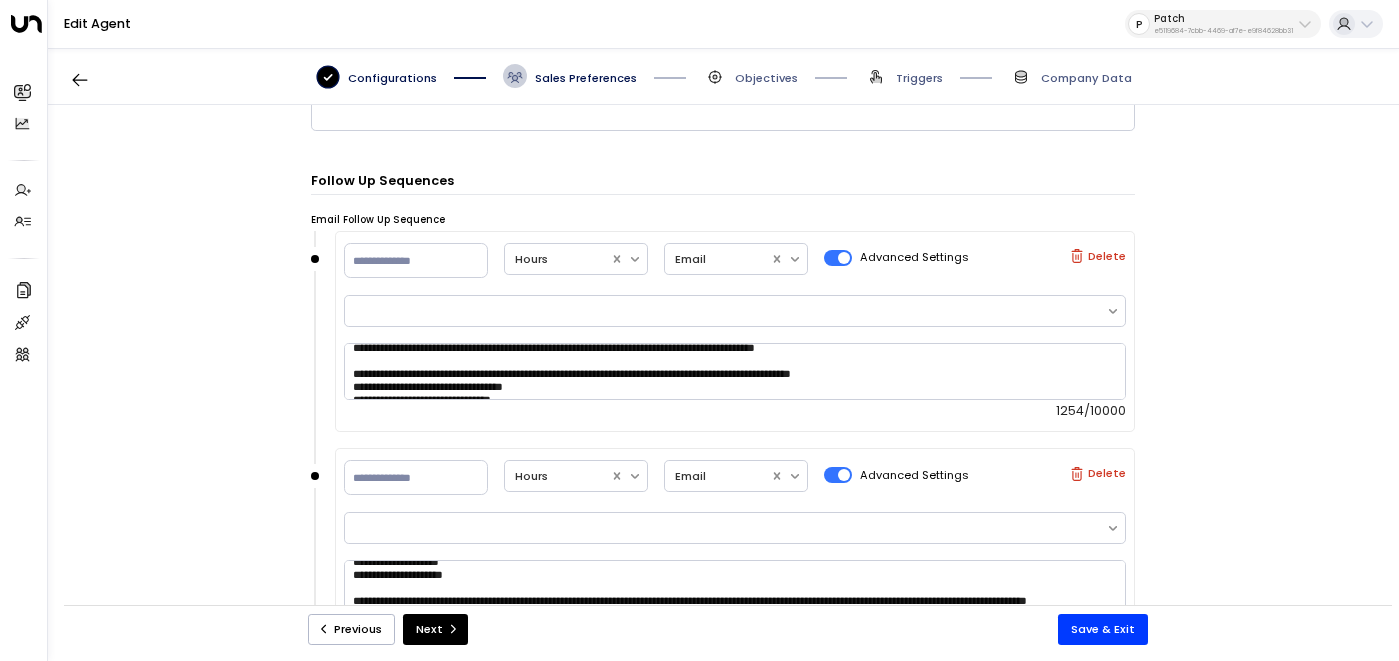 scroll, scrollTop: 1132, scrollLeft: 0, axis: vertical 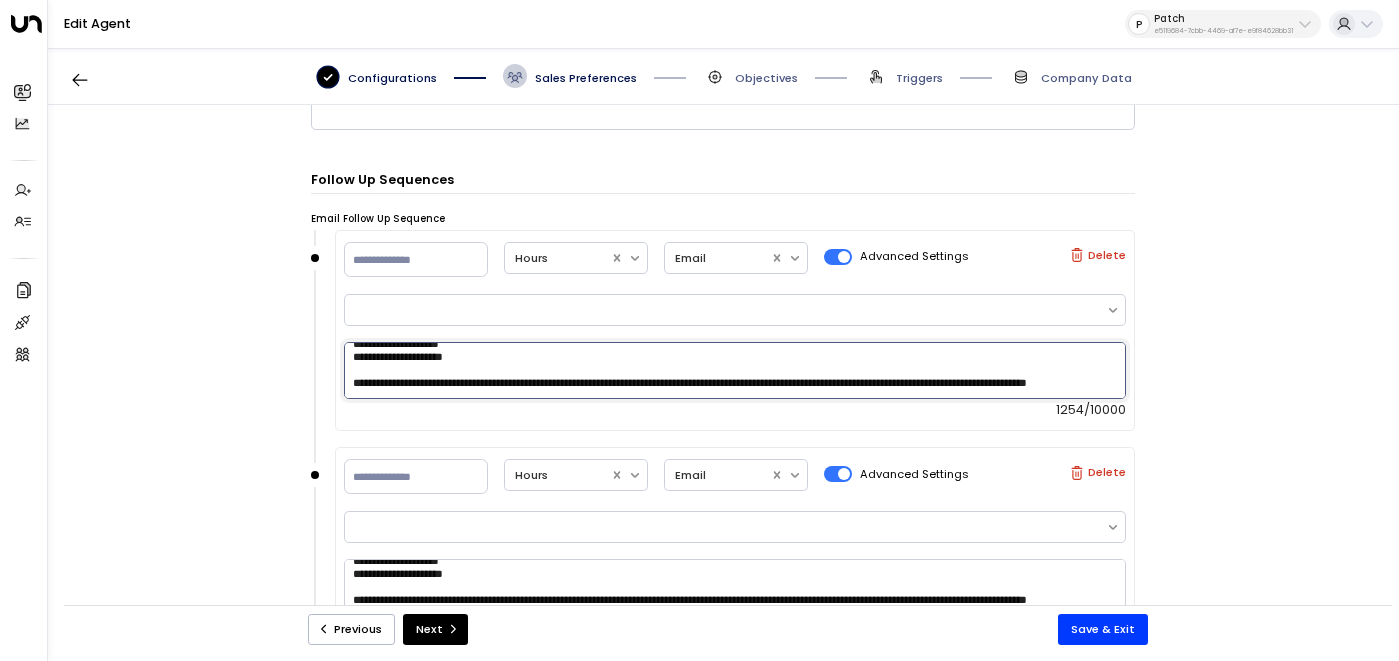 drag, startPoint x: 490, startPoint y: 386, endPoint x: 407, endPoint y: 384, distance: 83.02409 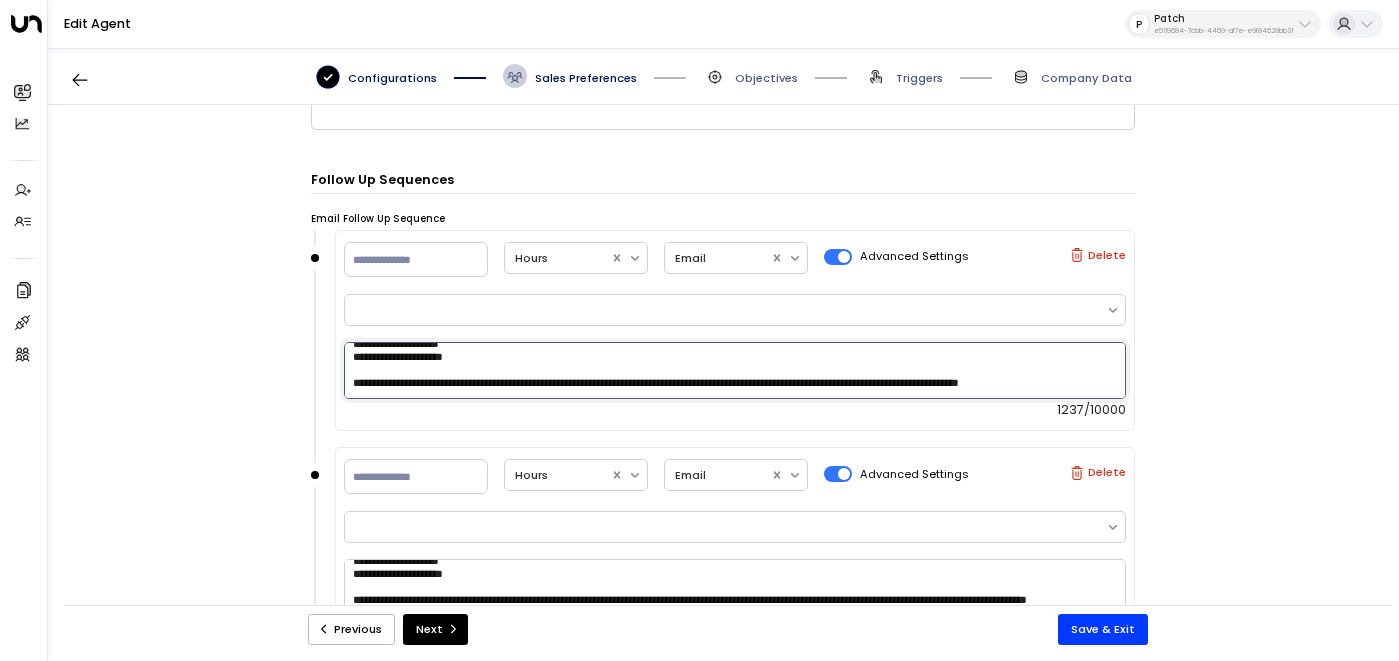 click at bounding box center (735, 370) 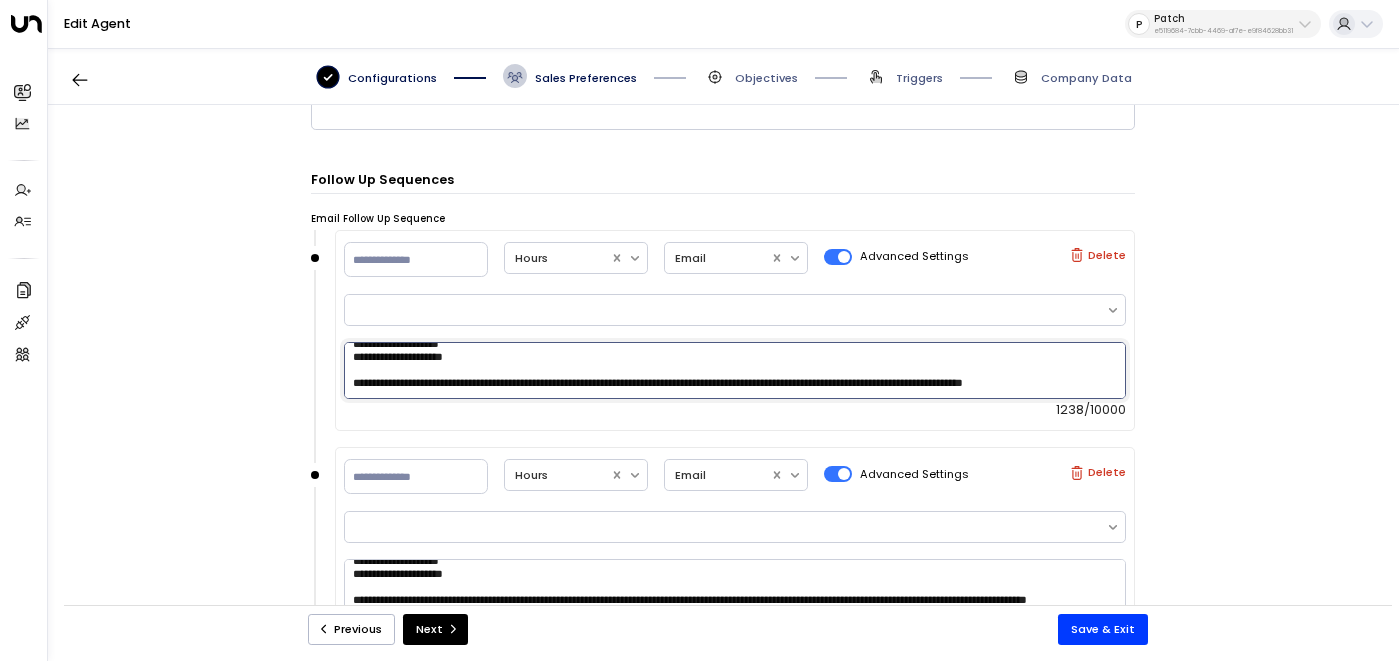paste on "**********" 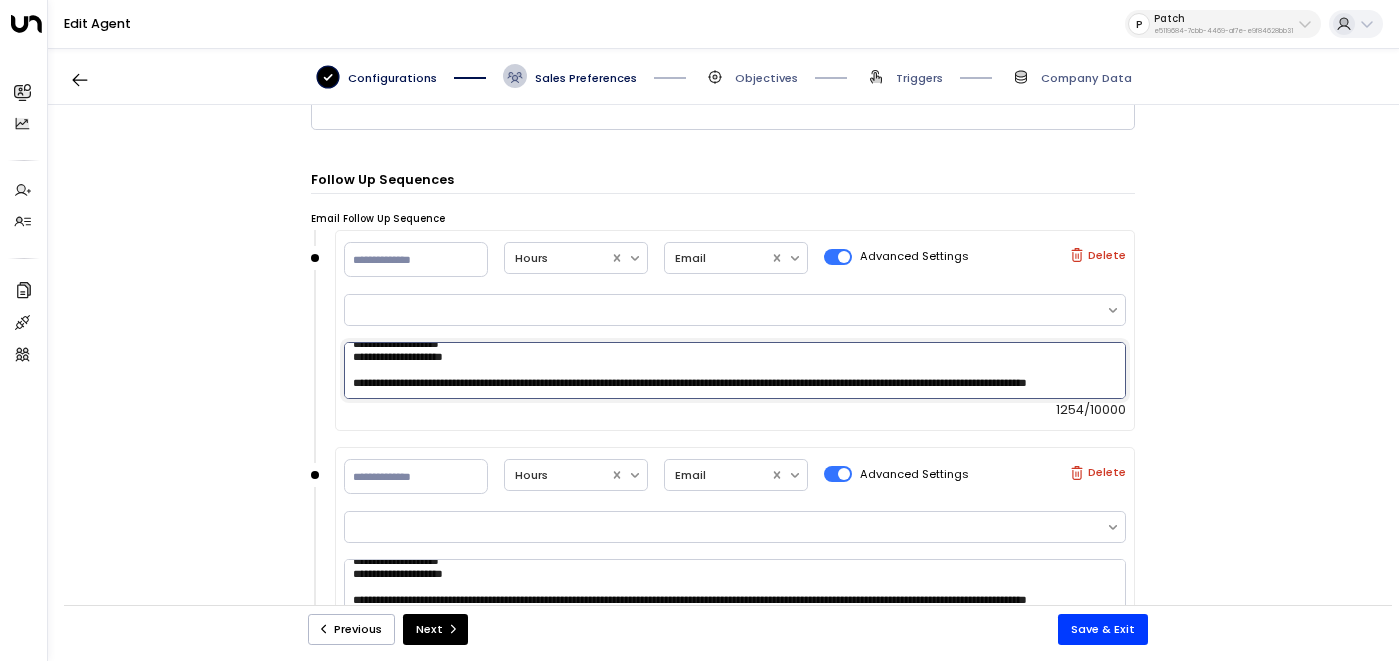 scroll, scrollTop: 1239, scrollLeft: 0, axis: vertical 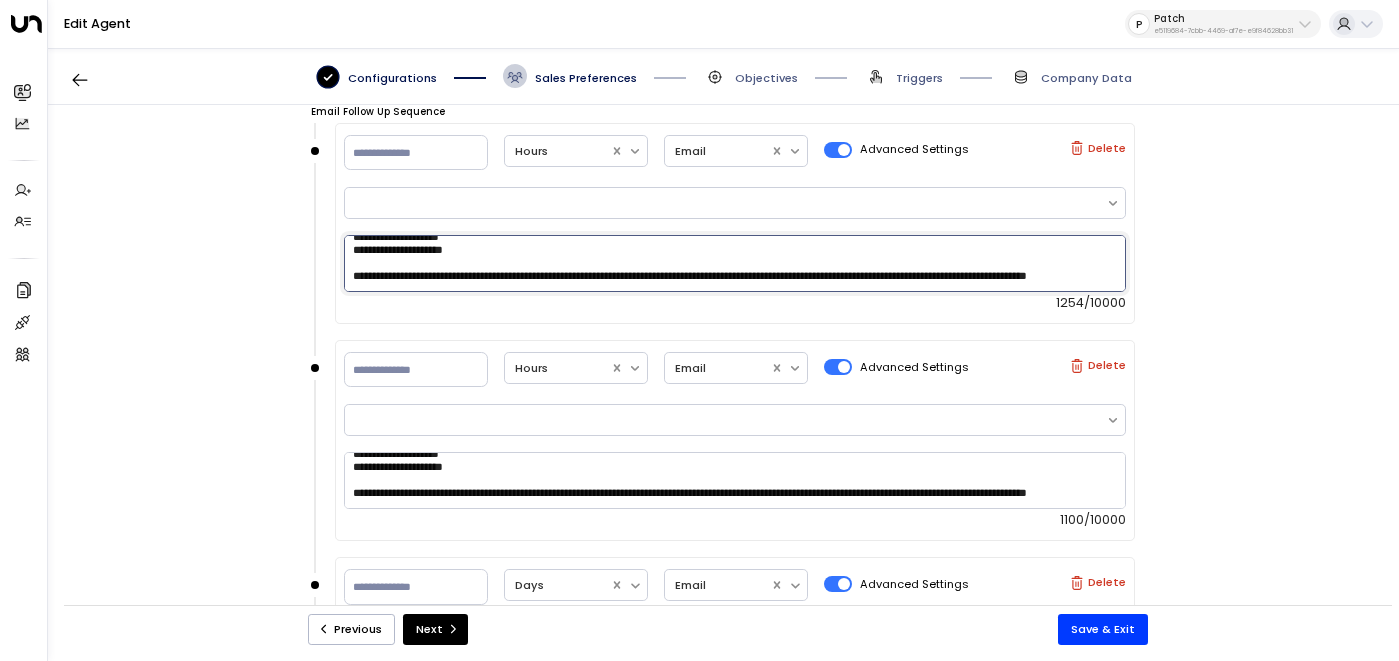 type on "**********" 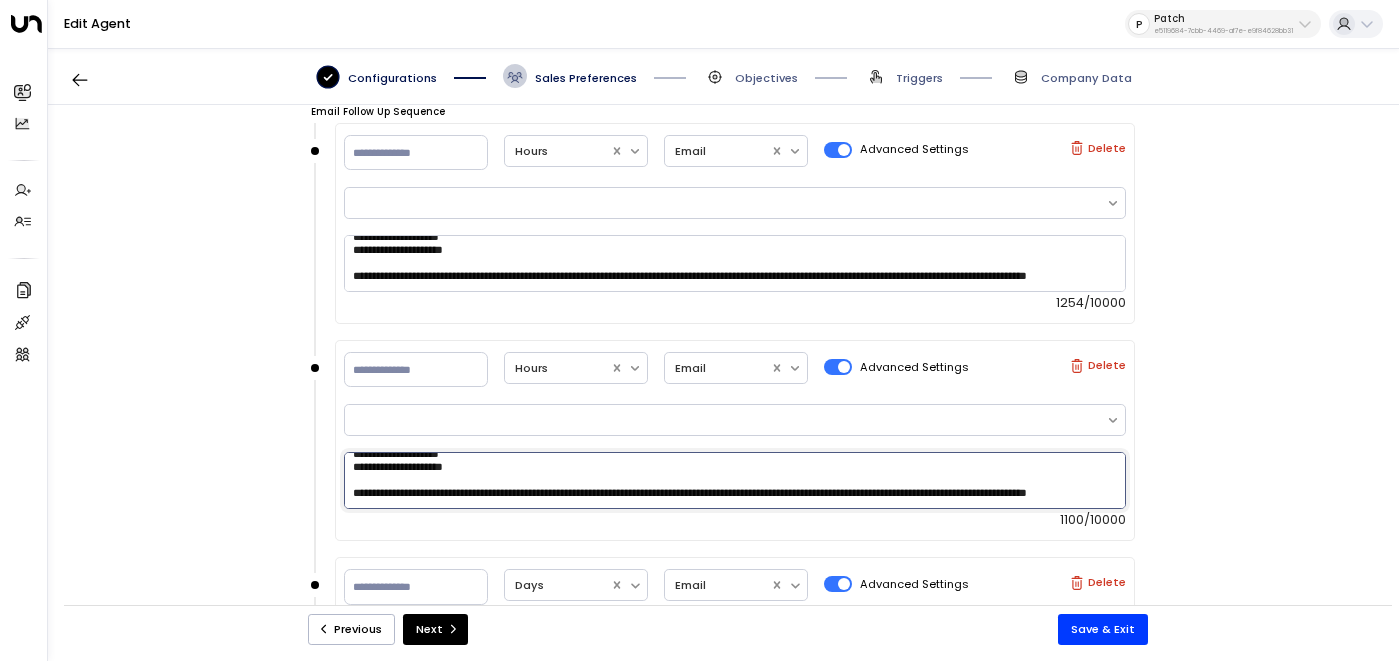 drag, startPoint x: 487, startPoint y: 488, endPoint x: 390, endPoint y: 495, distance: 97.25225 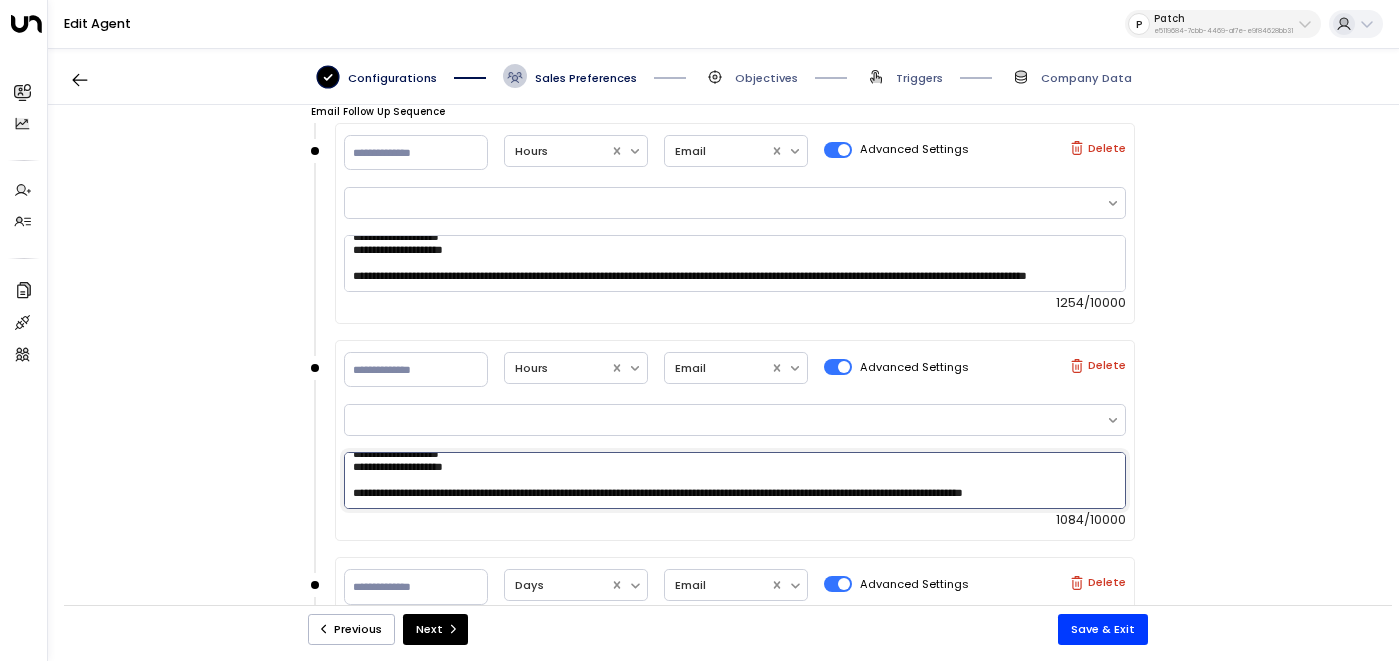 click at bounding box center (735, 480) 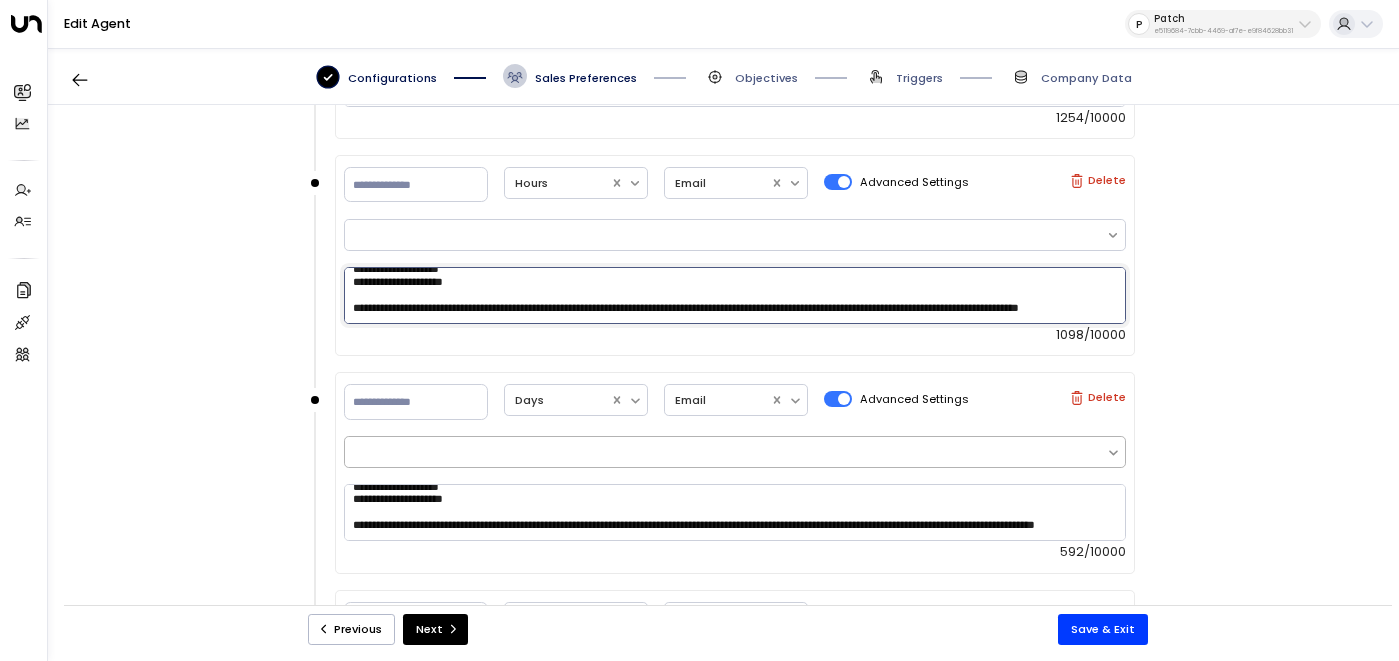 scroll, scrollTop: 1428, scrollLeft: 0, axis: vertical 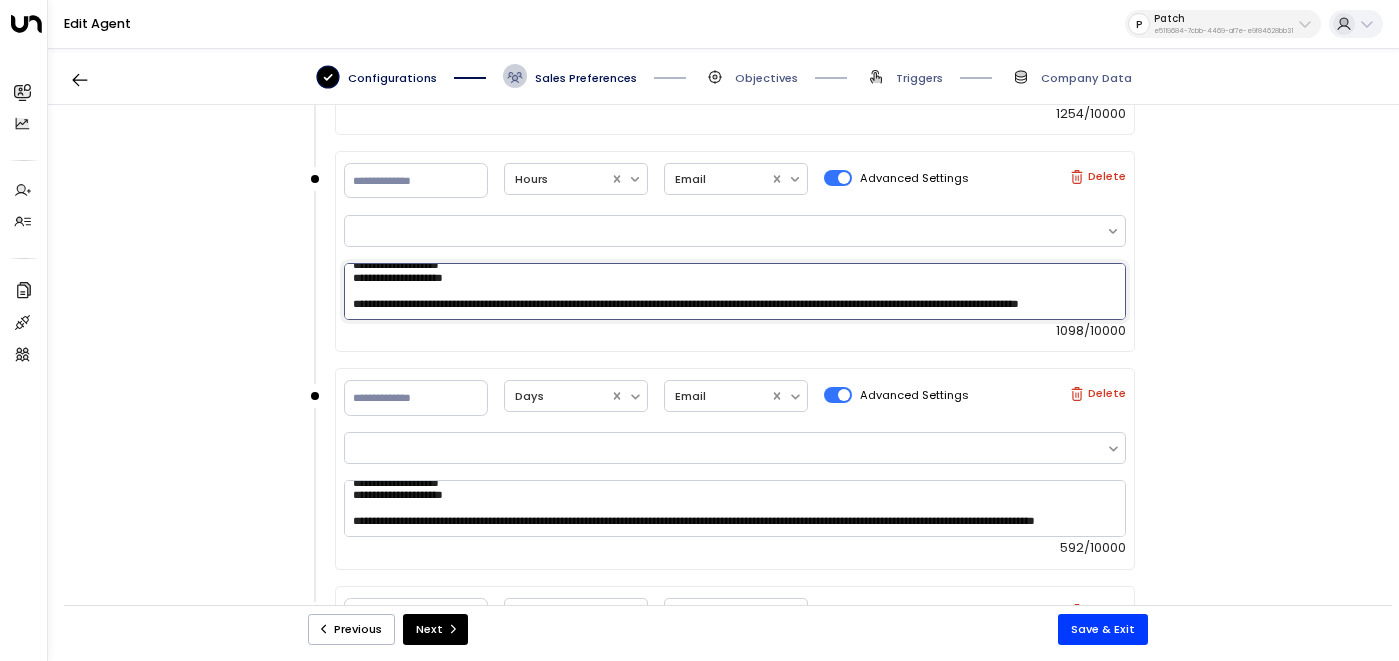 type on "**********" 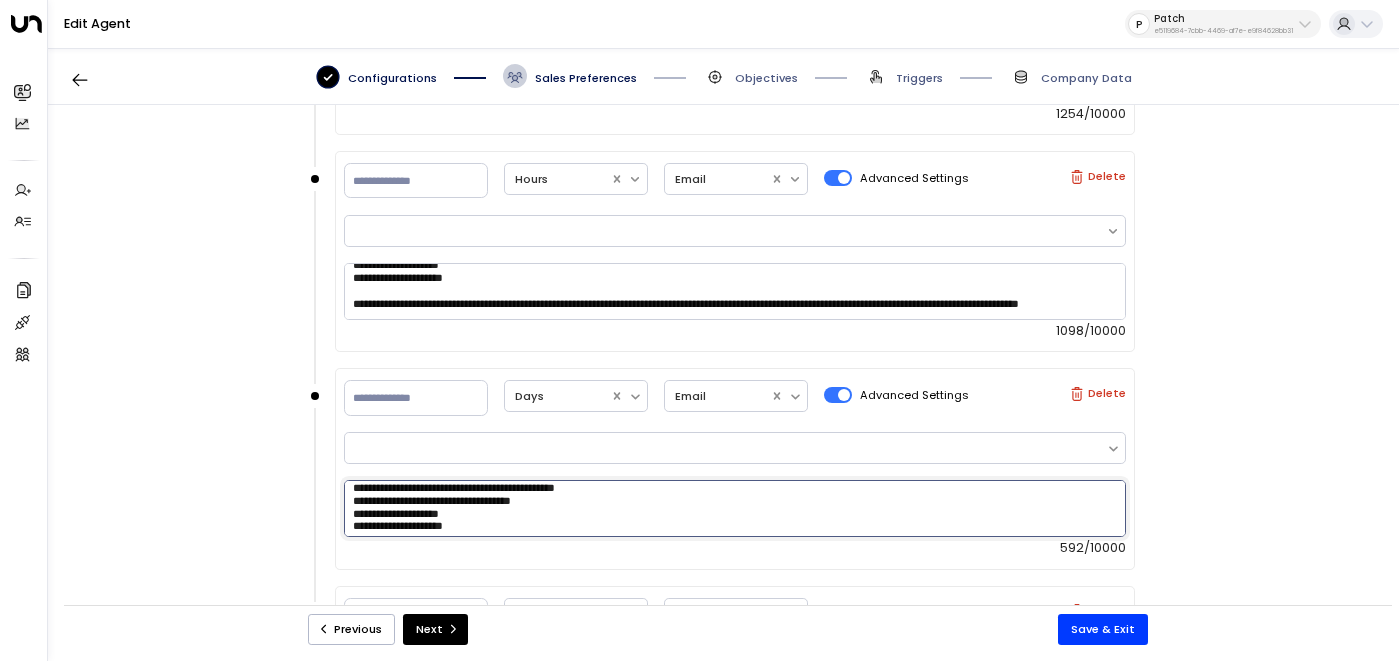 scroll, scrollTop: 57, scrollLeft: 0, axis: vertical 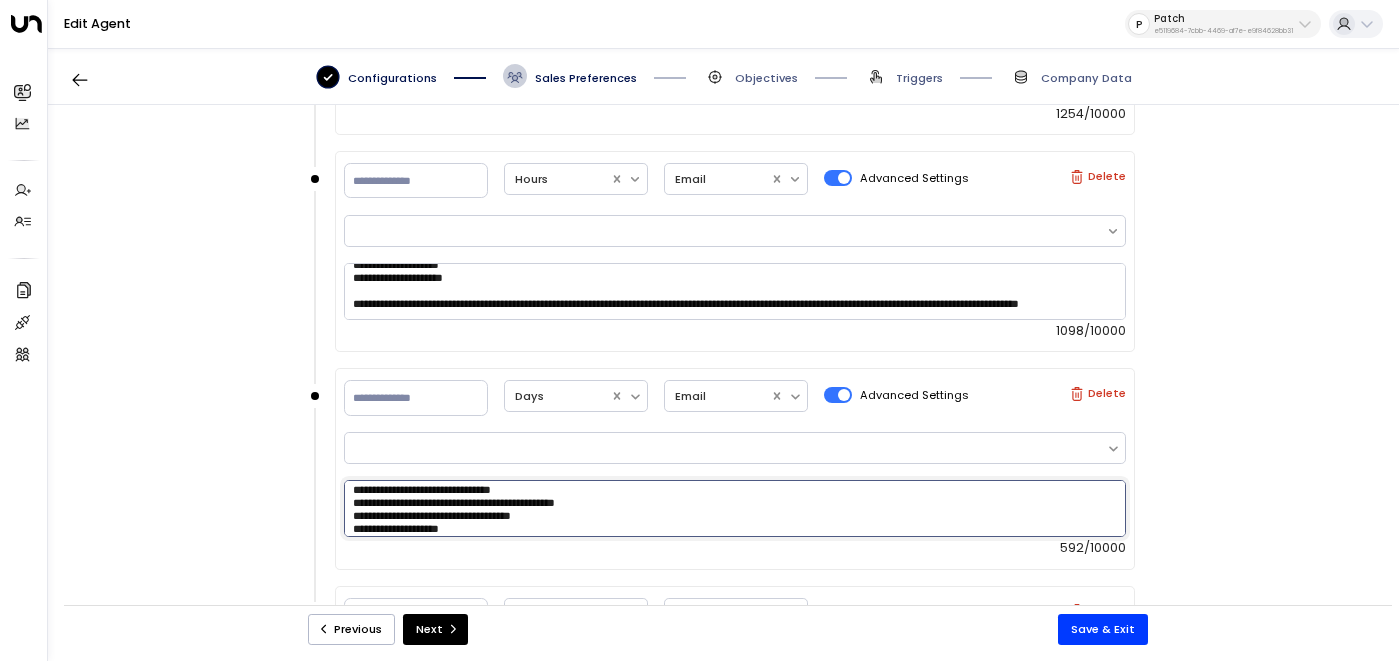 drag, startPoint x: 581, startPoint y: 523, endPoint x: 851, endPoint y: 504, distance: 270.6677 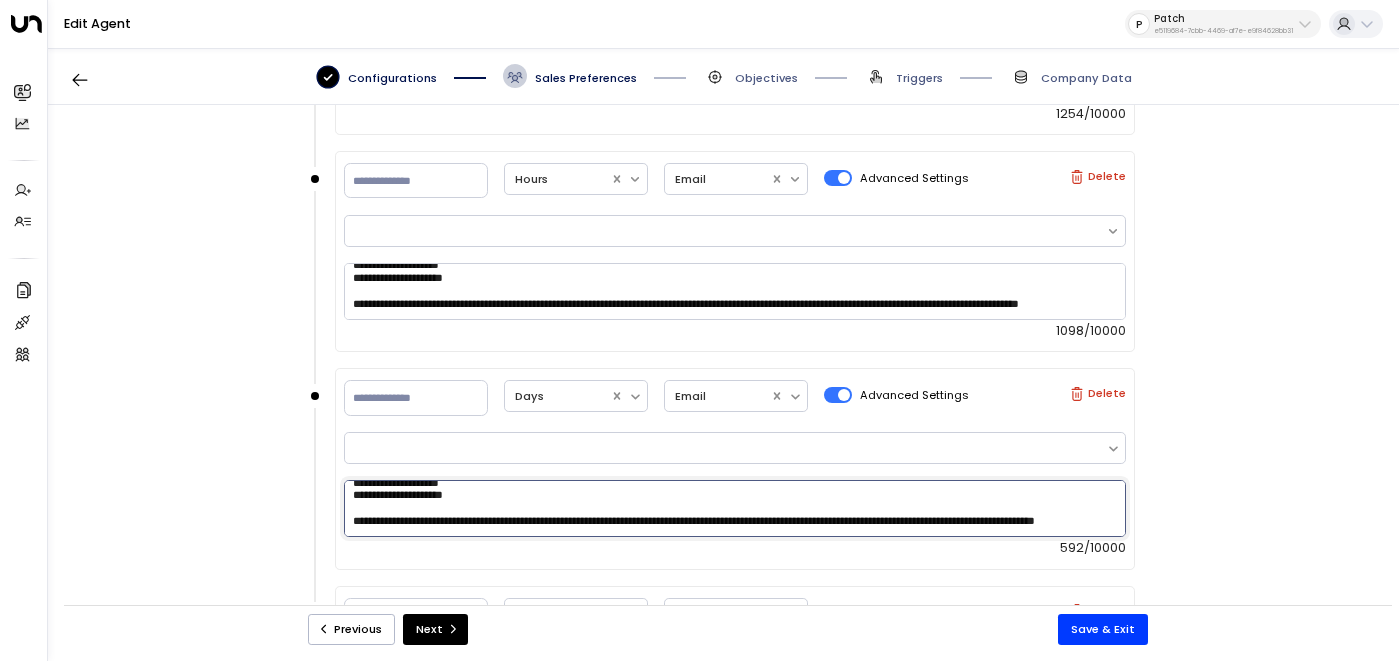 drag, startPoint x: 485, startPoint y: 493, endPoint x: 390, endPoint y: 495, distance: 95.02105 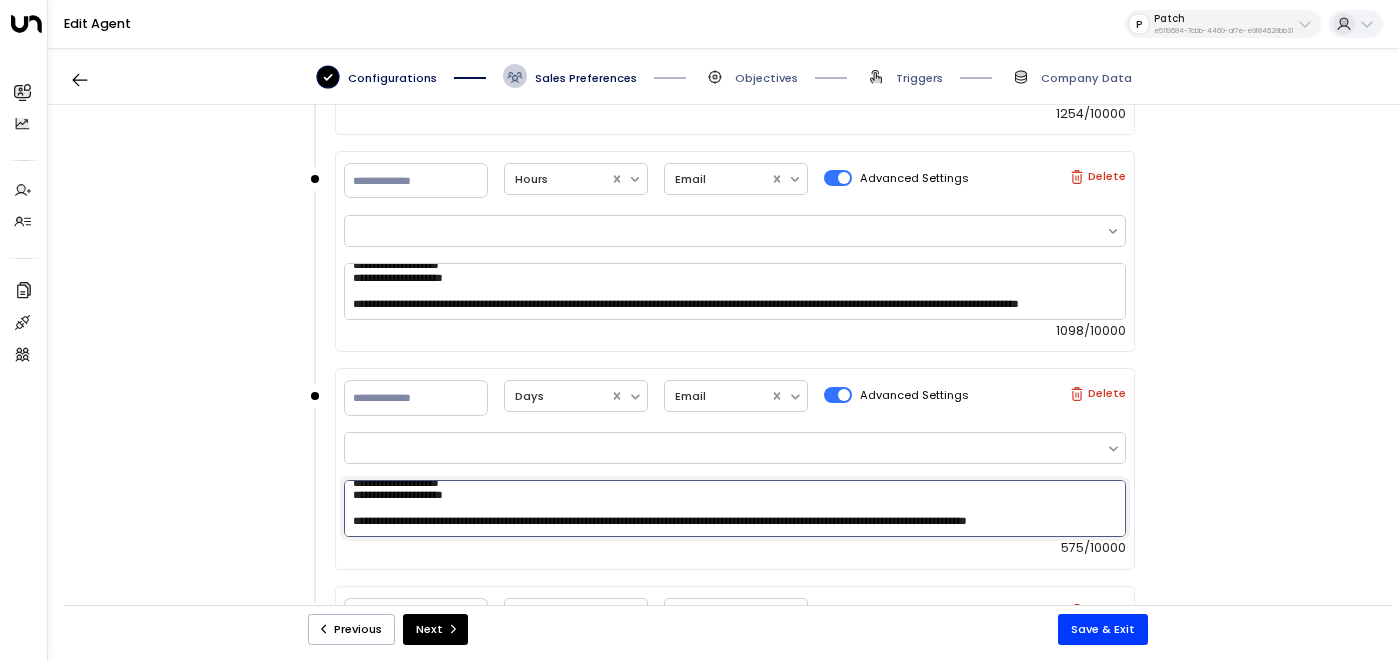 scroll, scrollTop: 107, scrollLeft: 0, axis: vertical 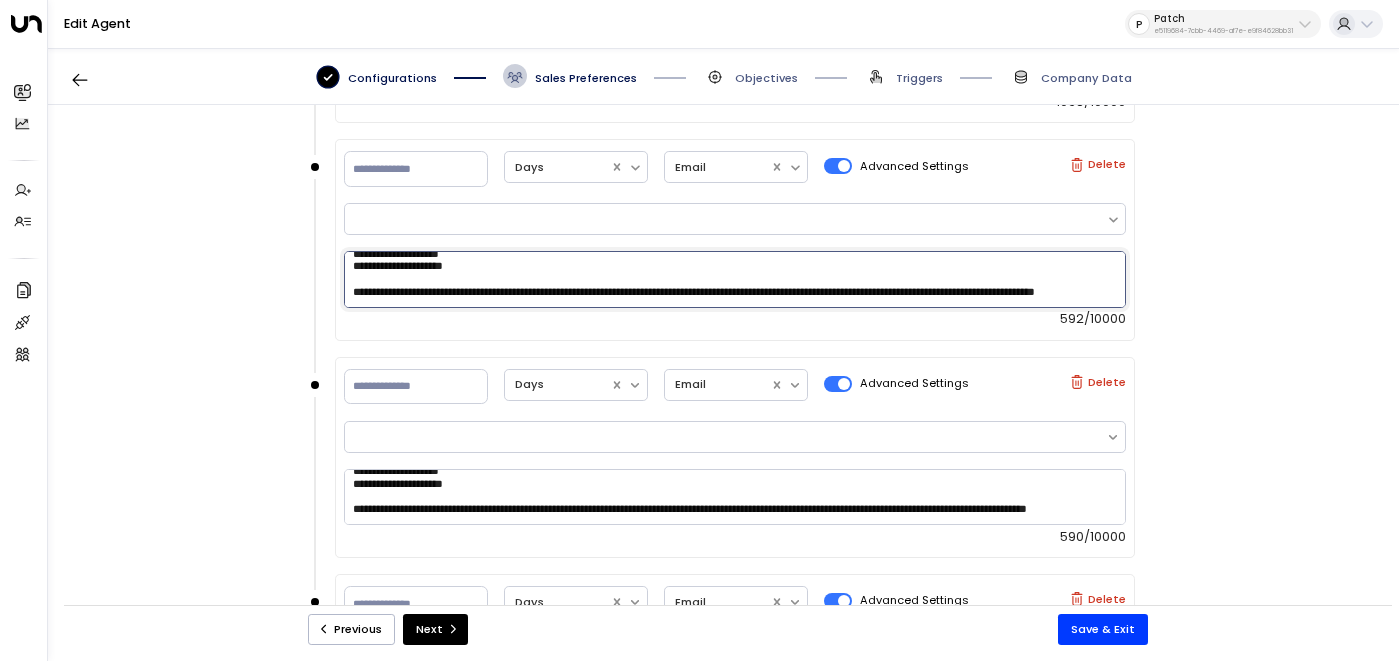 type on "**********" 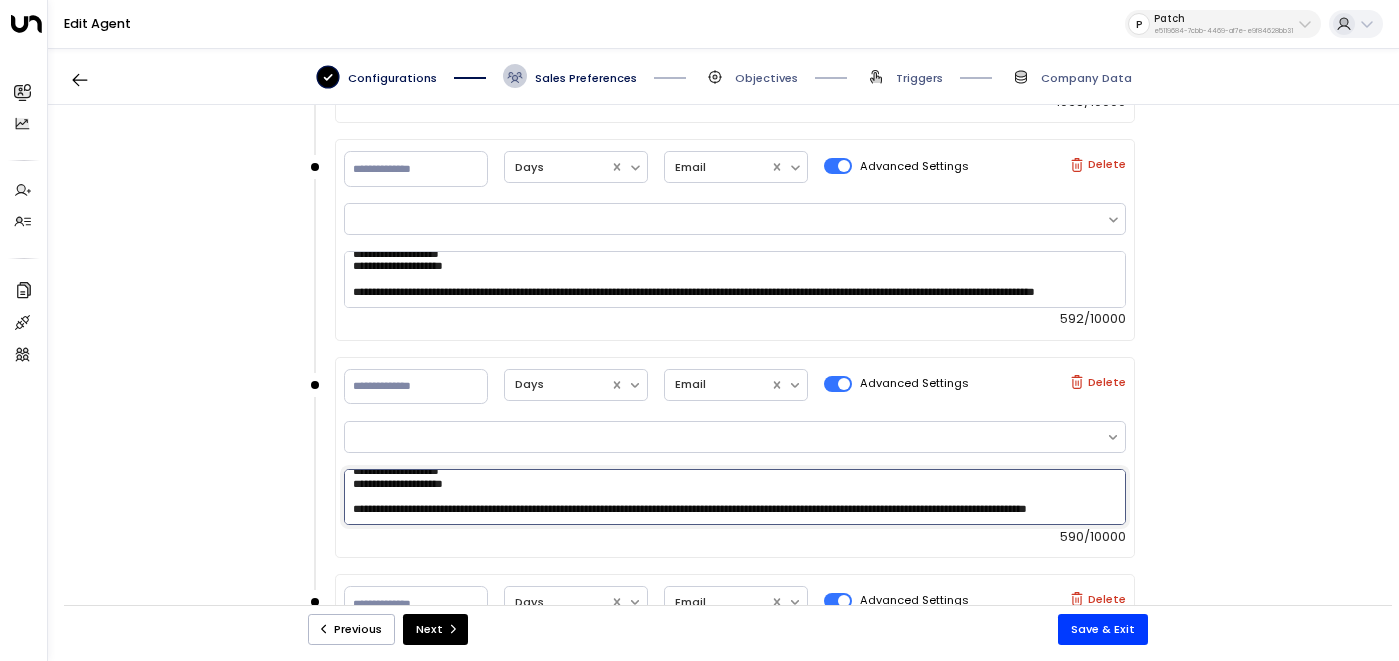 click on "**********" at bounding box center [735, 497] 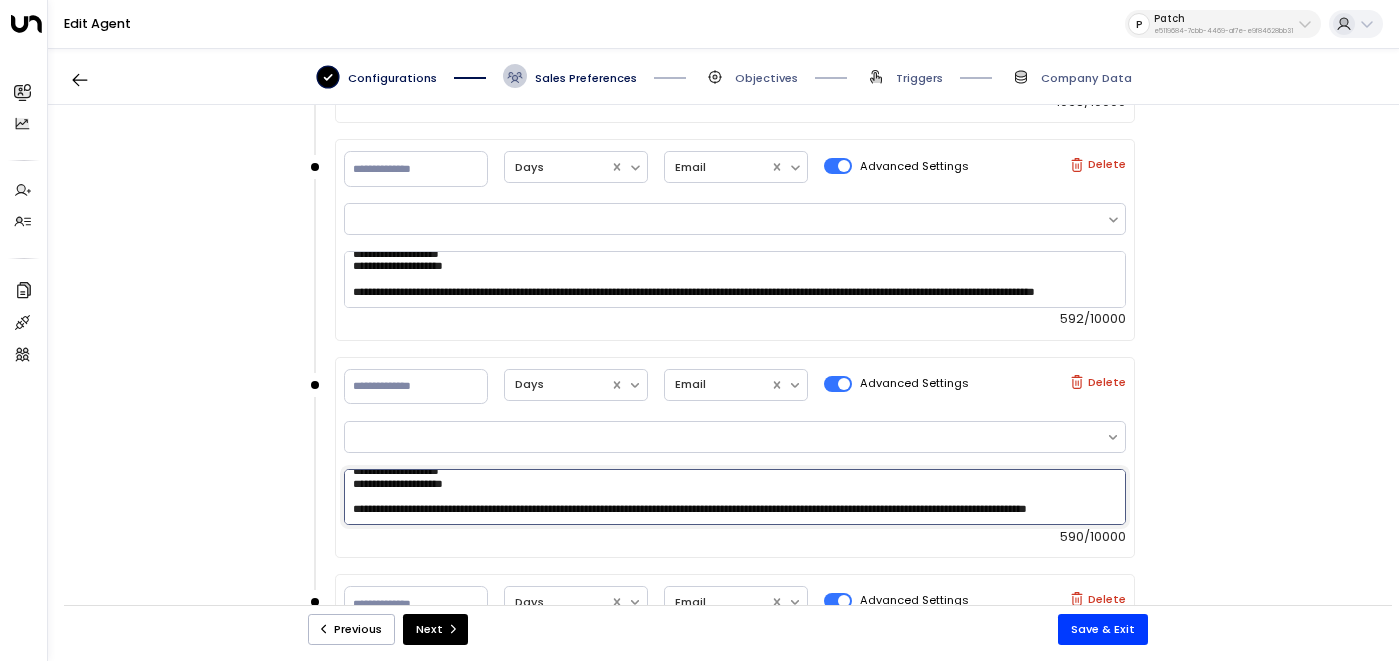 drag, startPoint x: 505, startPoint y: 511, endPoint x: 392, endPoint y: 507, distance: 113.07078 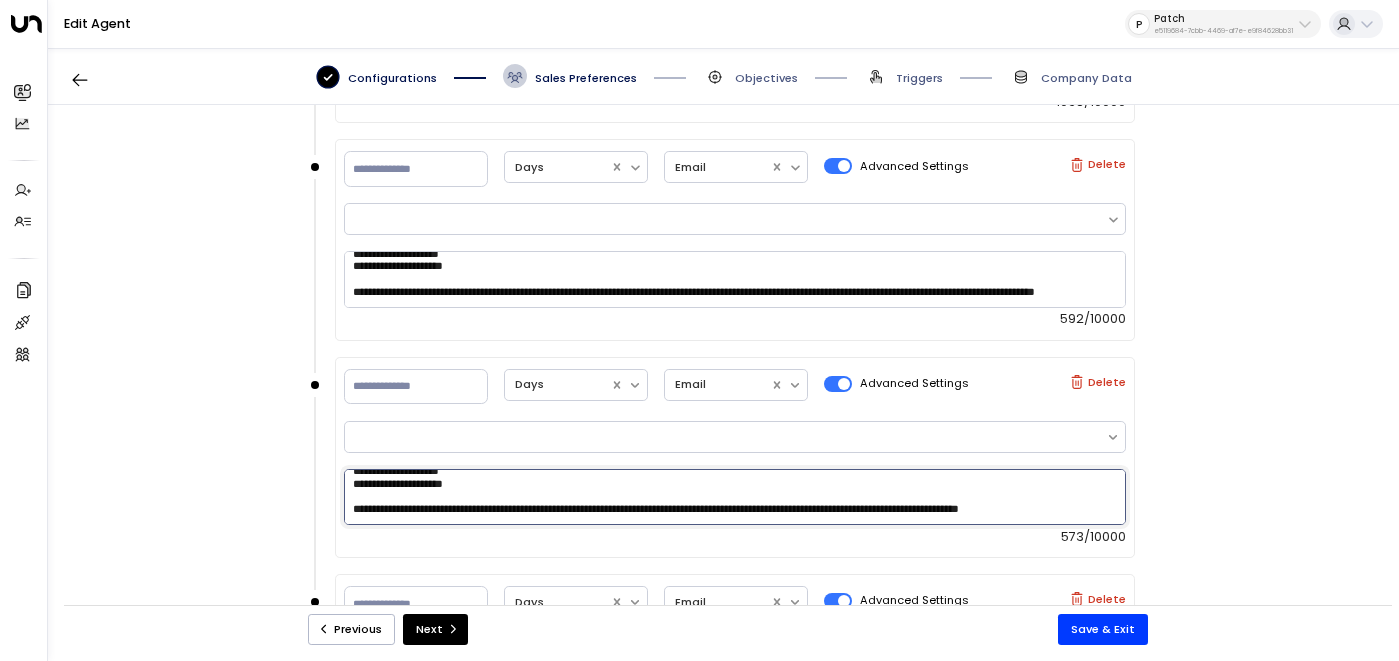 click on "**********" at bounding box center (735, 497) 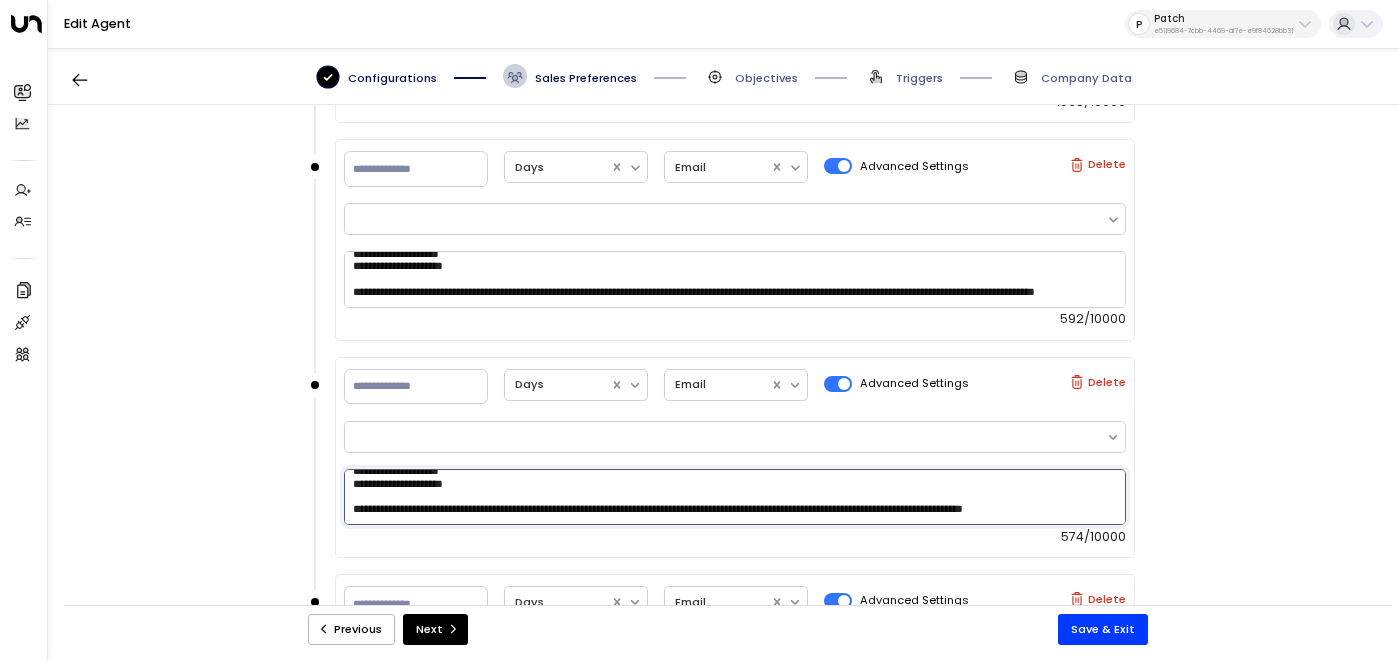 paste on "**********" 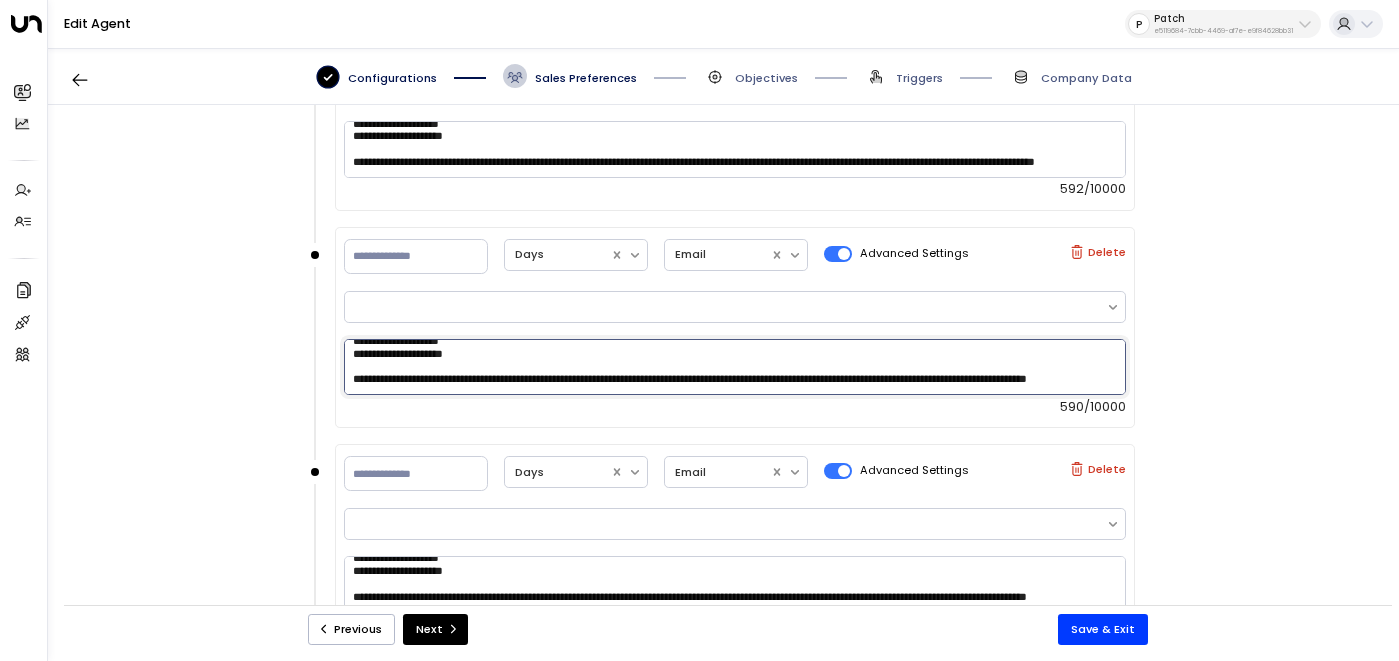 scroll, scrollTop: 1944, scrollLeft: 0, axis: vertical 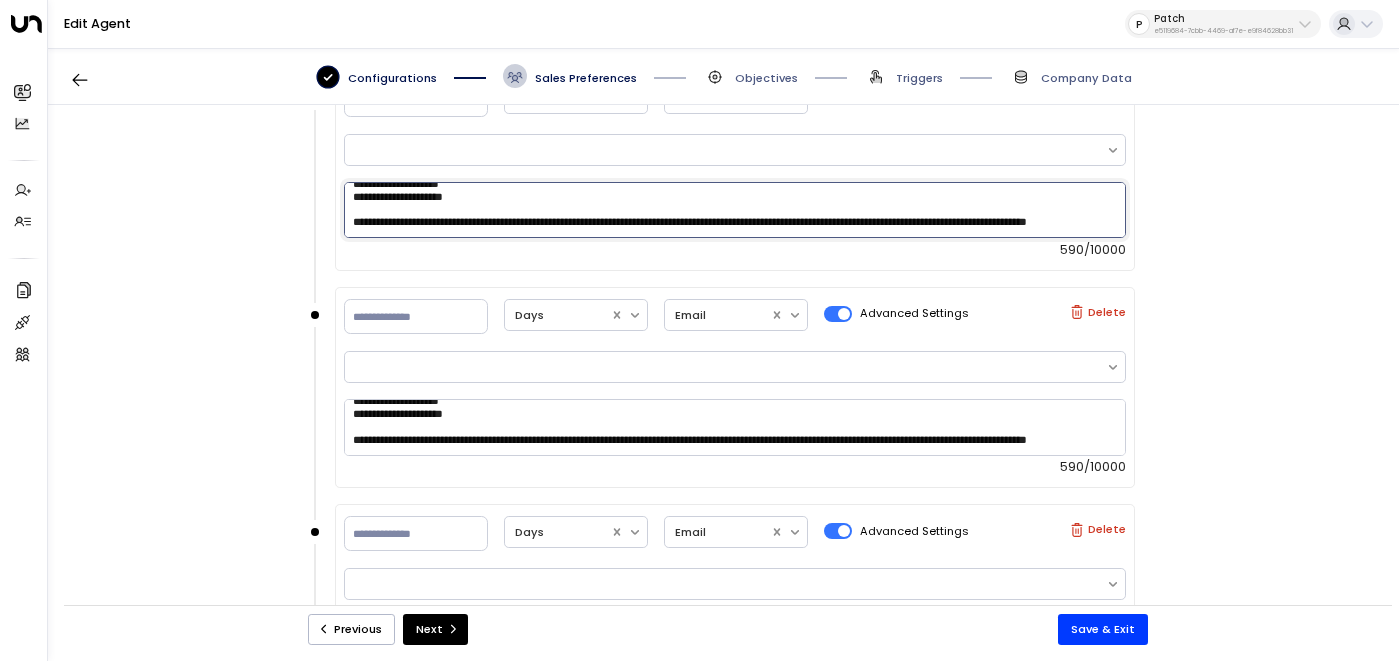 type on "**********" 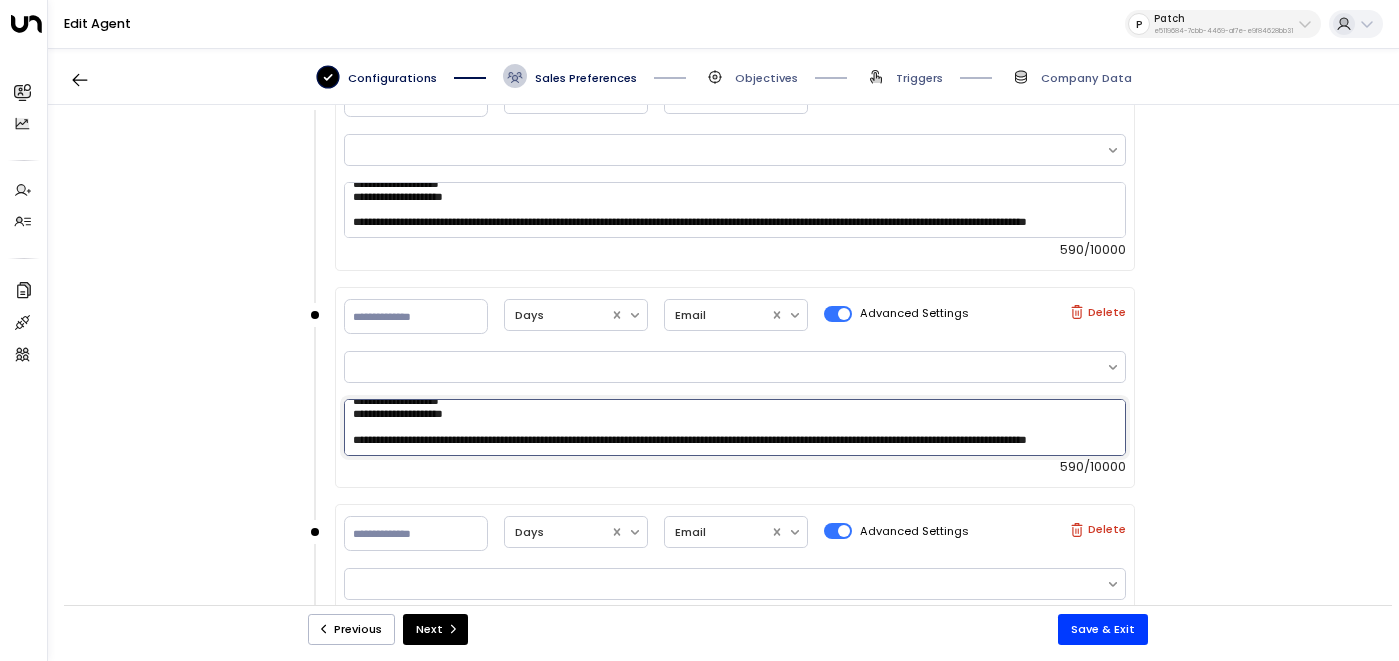 drag, startPoint x: 518, startPoint y: 442, endPoint x: 390, endPoint y: 435, distance: 128.19127 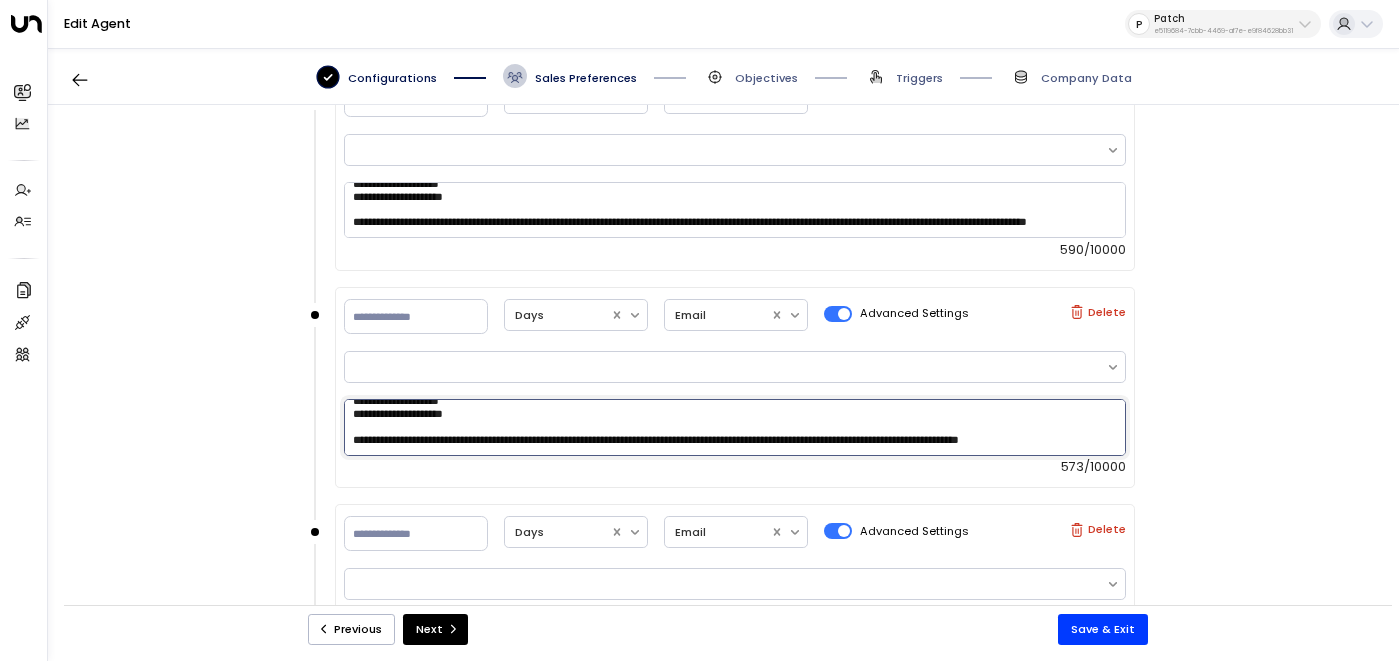 click on "**********" at bounding box center (735, 427) 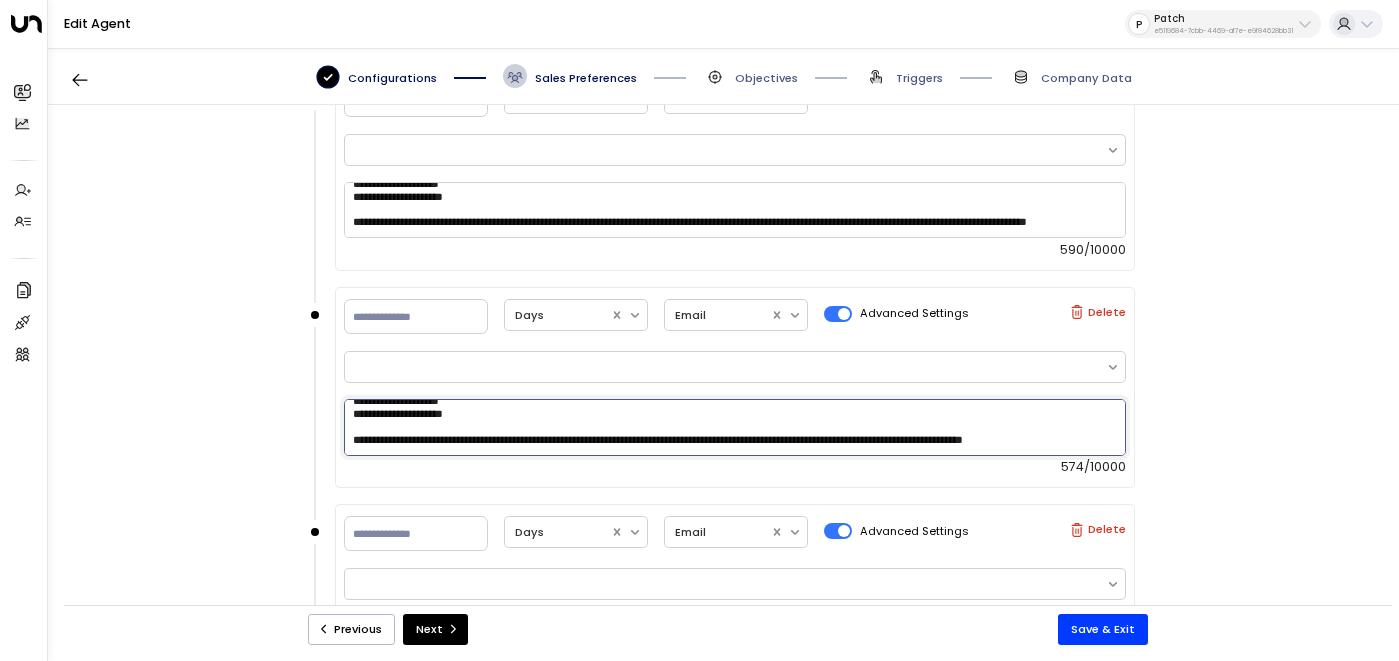 paste on "**********" 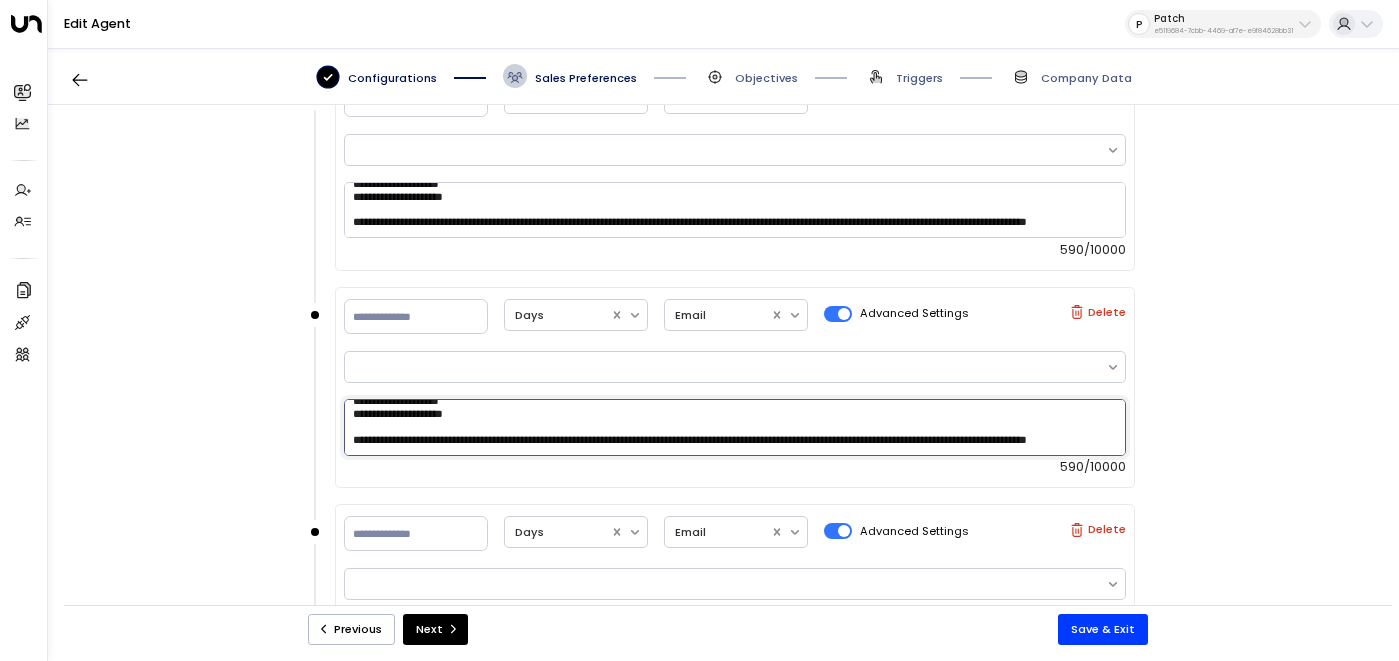 click on "**********" at bounding box center (735, 427) 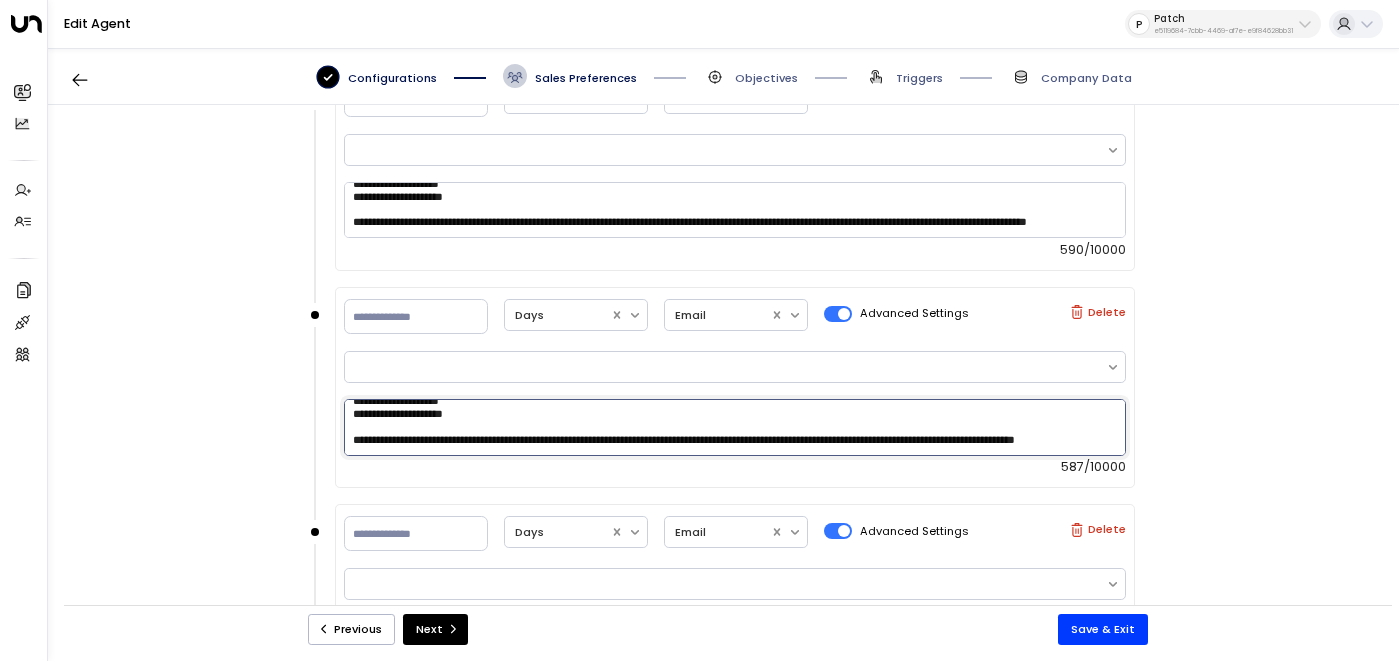 click on "**********" at bounding box center (735, 427) 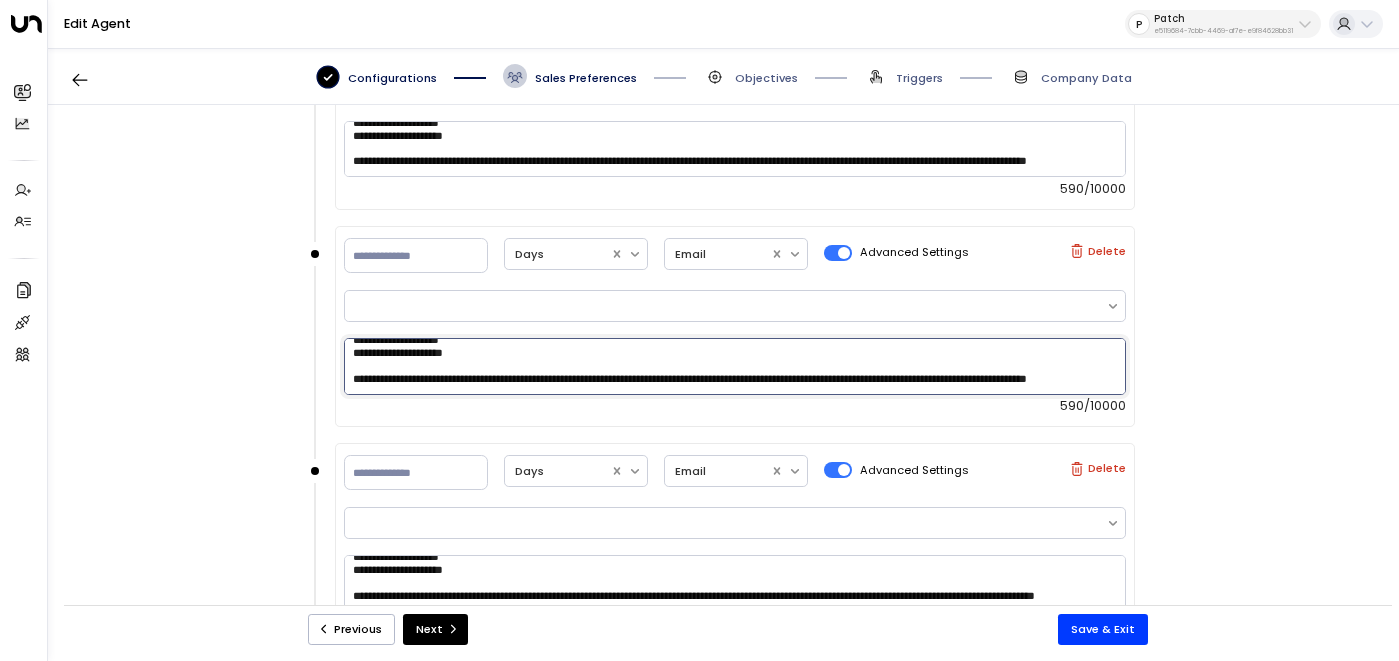 scroll, scrollTop: 2109, scrollLeft: 0, axis: vertical 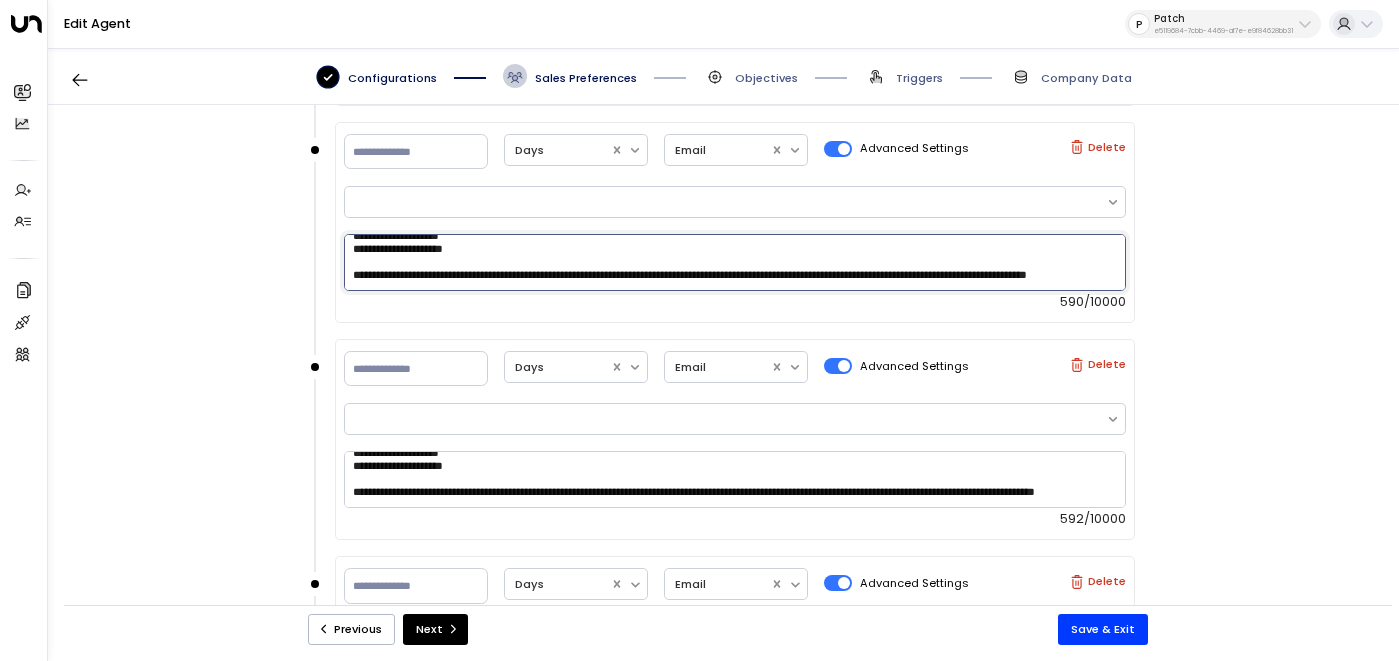 type on "**********" 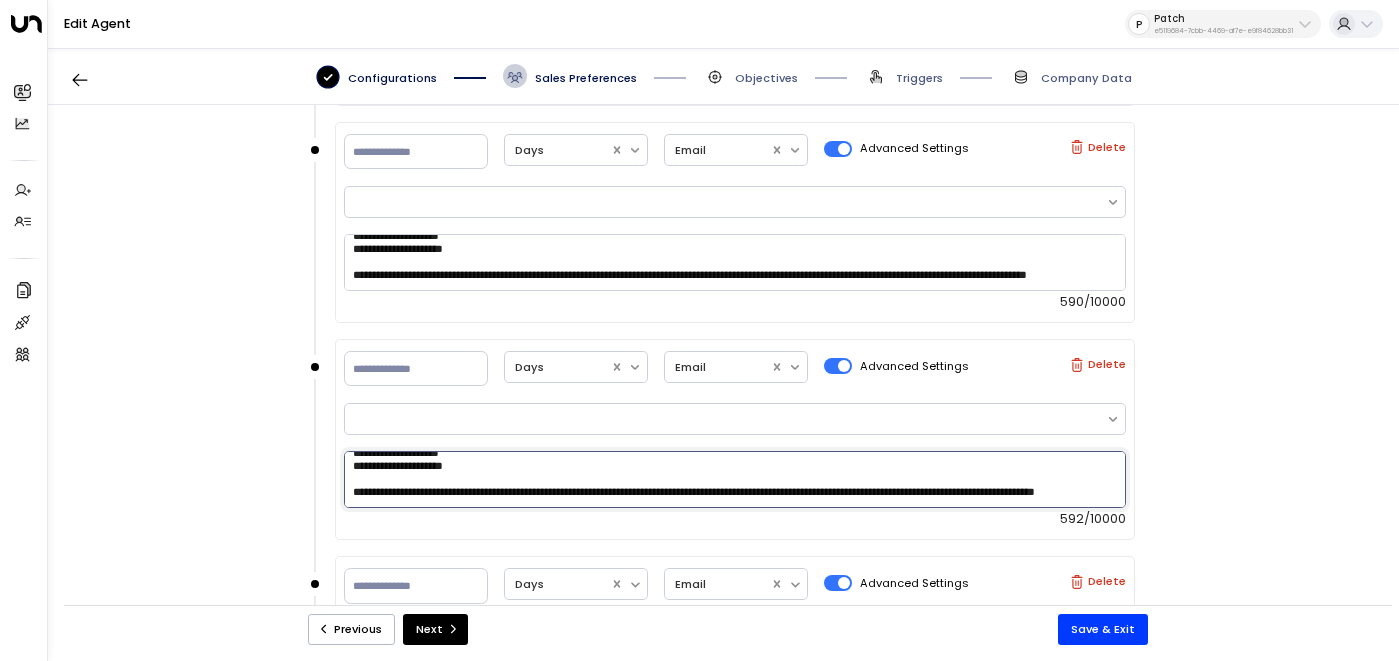 drag, startPoint x: 516, startPoint y: 479, endPoint x: 388, endPoint y: 472, distance: 128.19127 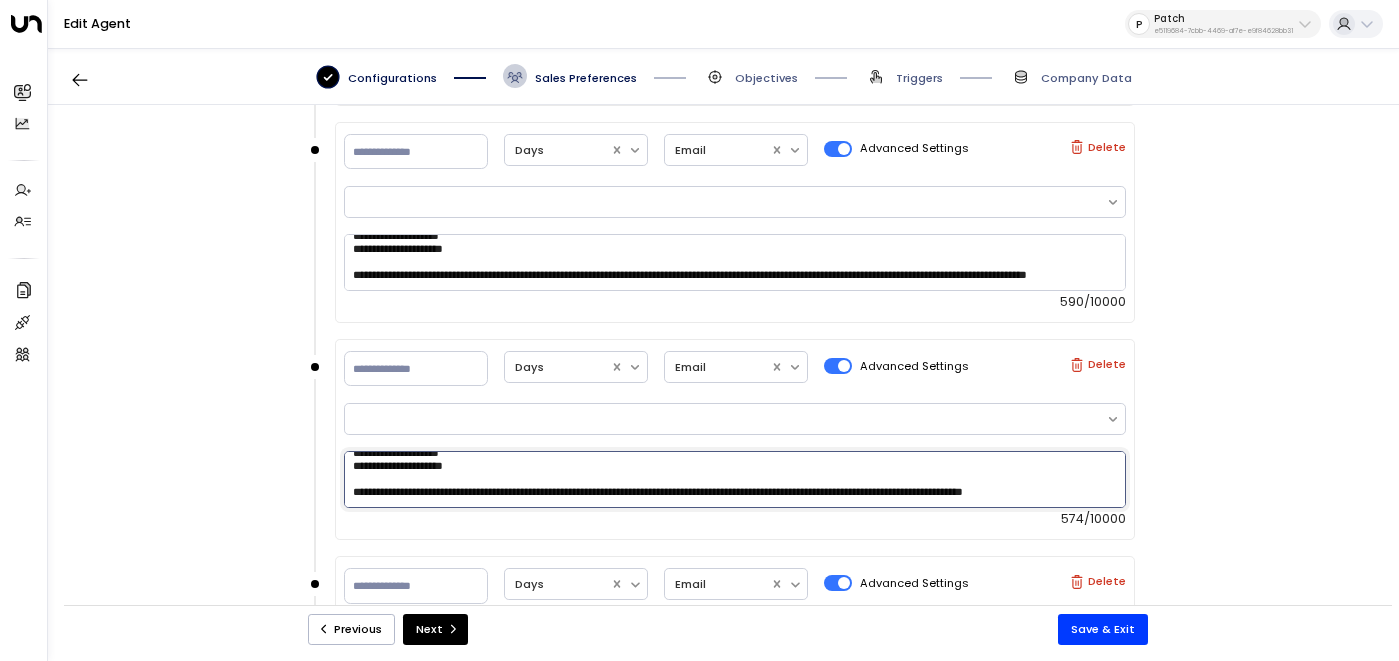 scroll, scrollTop: 129, scrollLeft: 0, axis: vertical 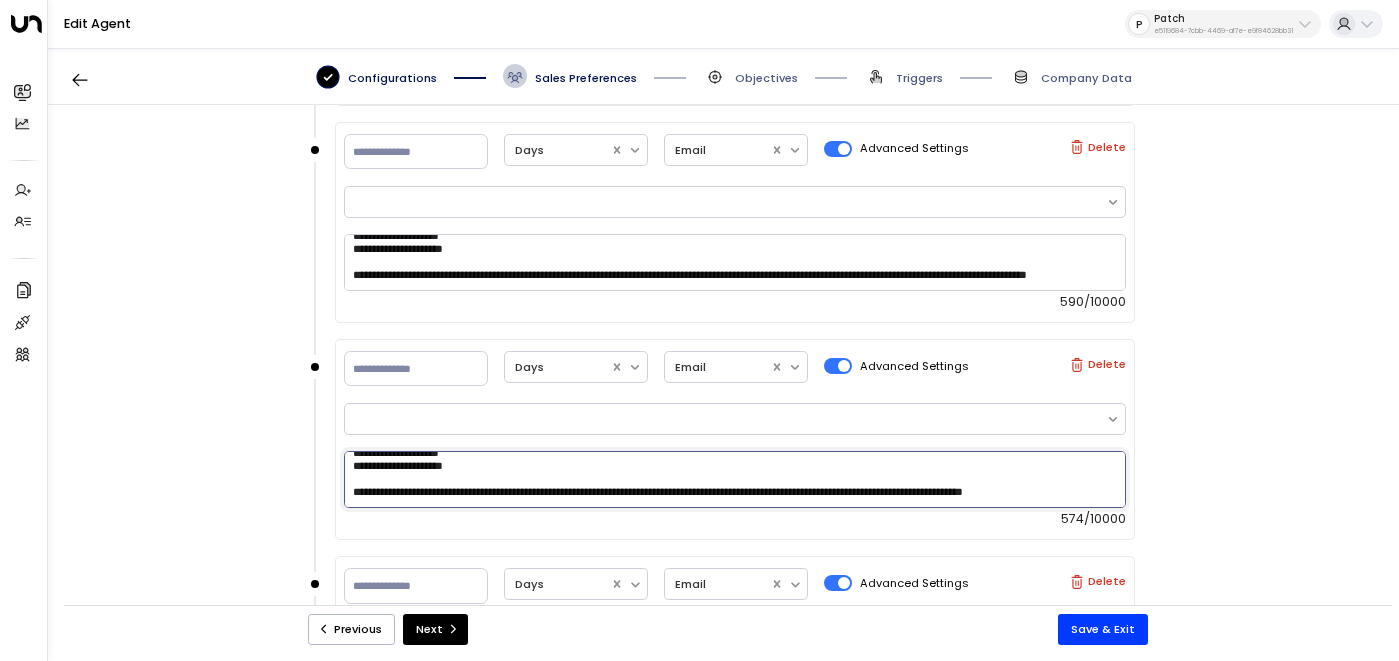 paste on "**********" 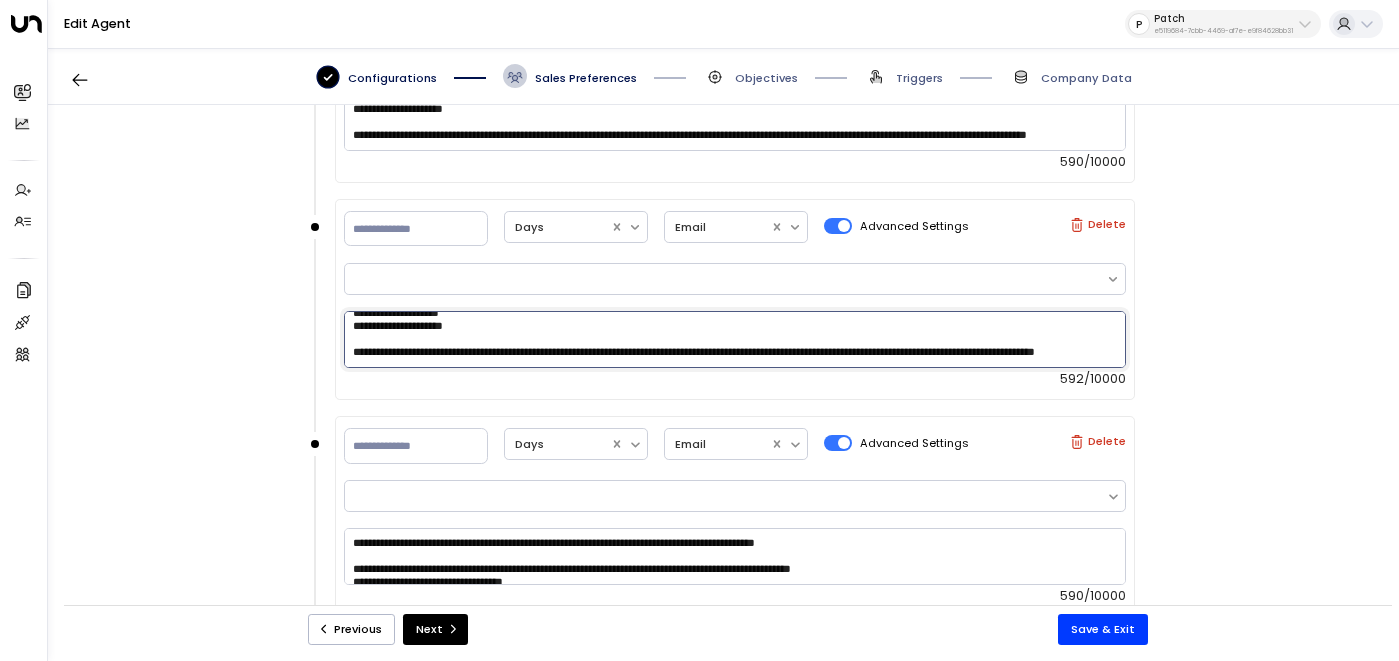 scroll, scrollTop: 2298, scrollLeft: 0, axis: vertical 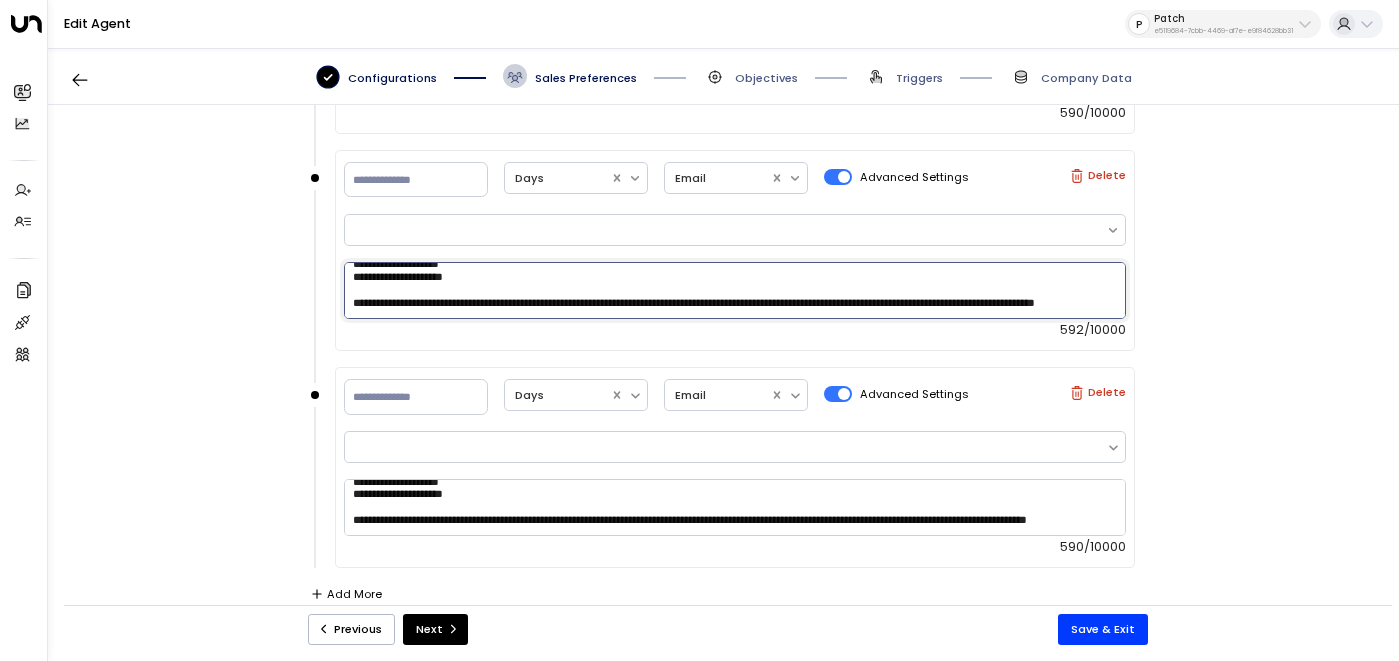 type on "**********" 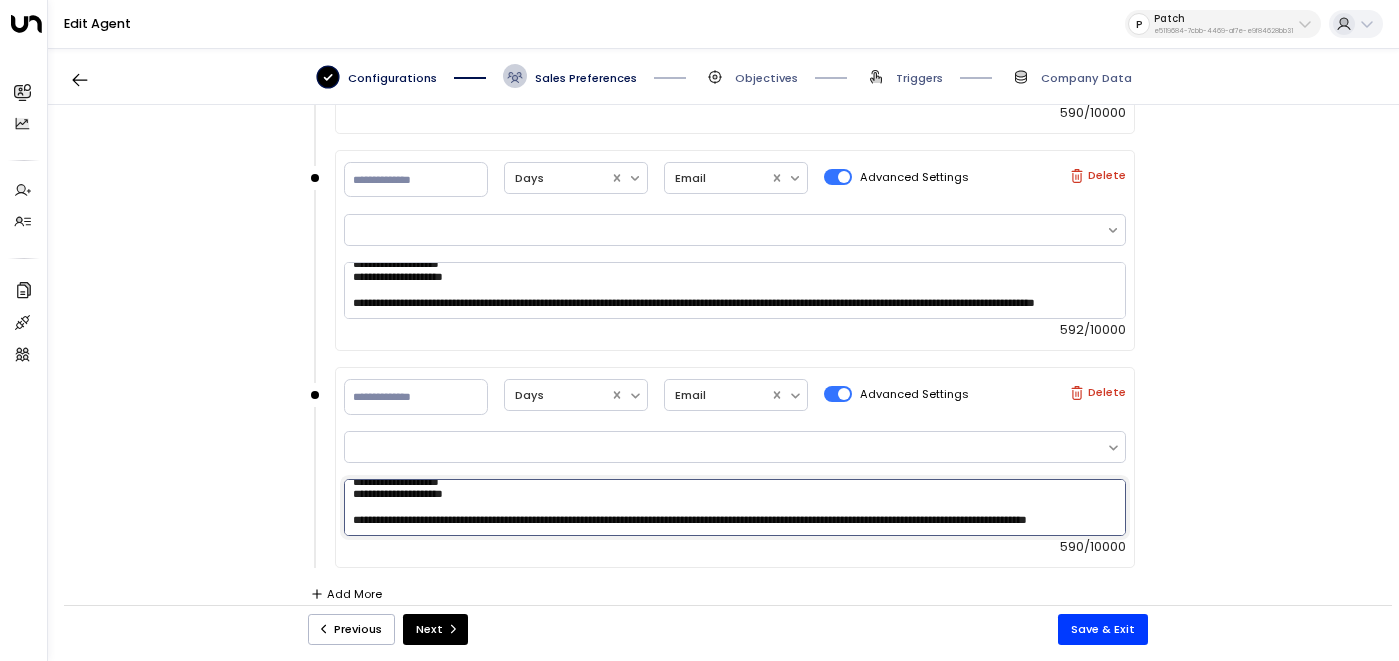 drag, startPoint x: 492, startPoint y: 519, endPoint x: 392, endPoint y: 519, distance: 100 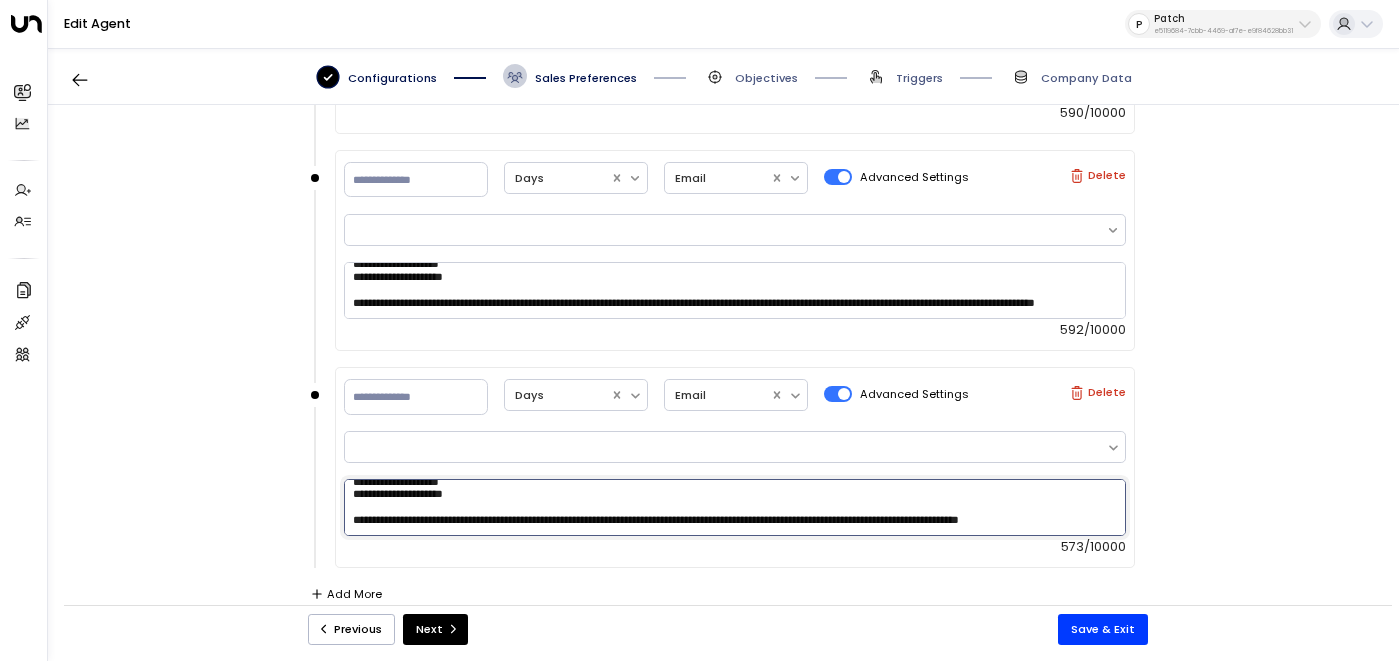 click on "**********" at bounding box center [735, 507] 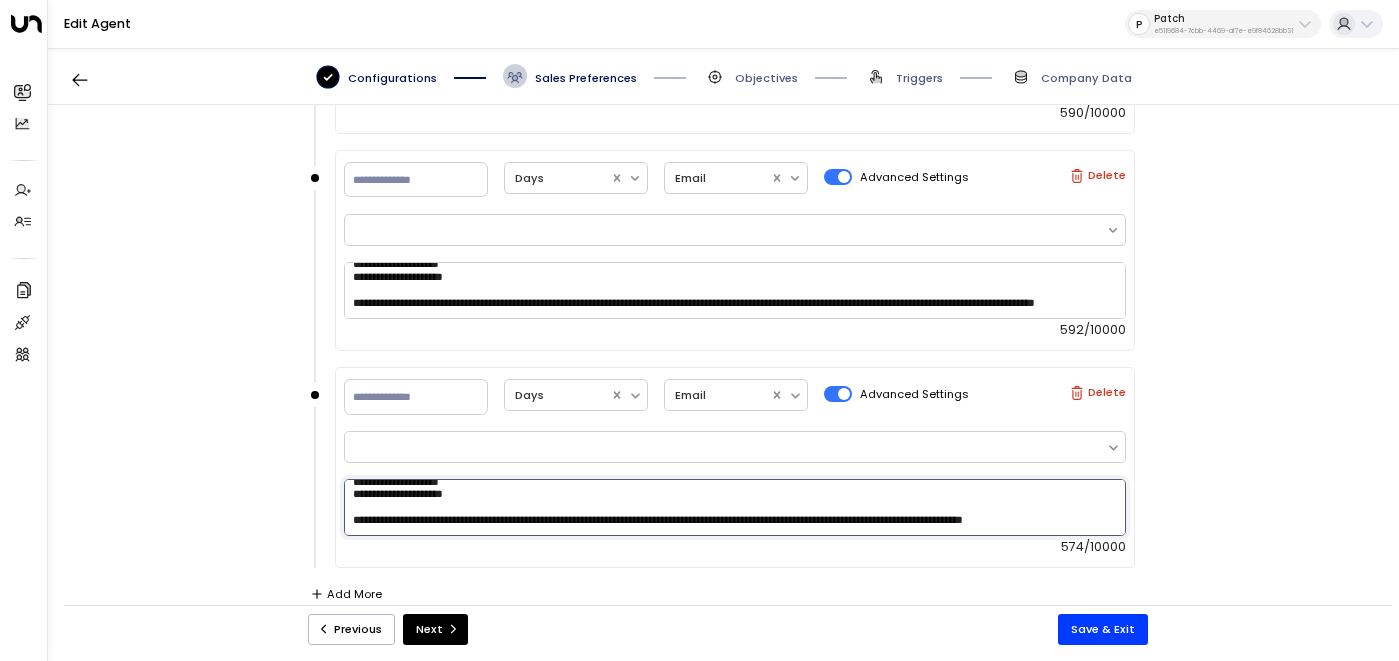 paste on "**********" 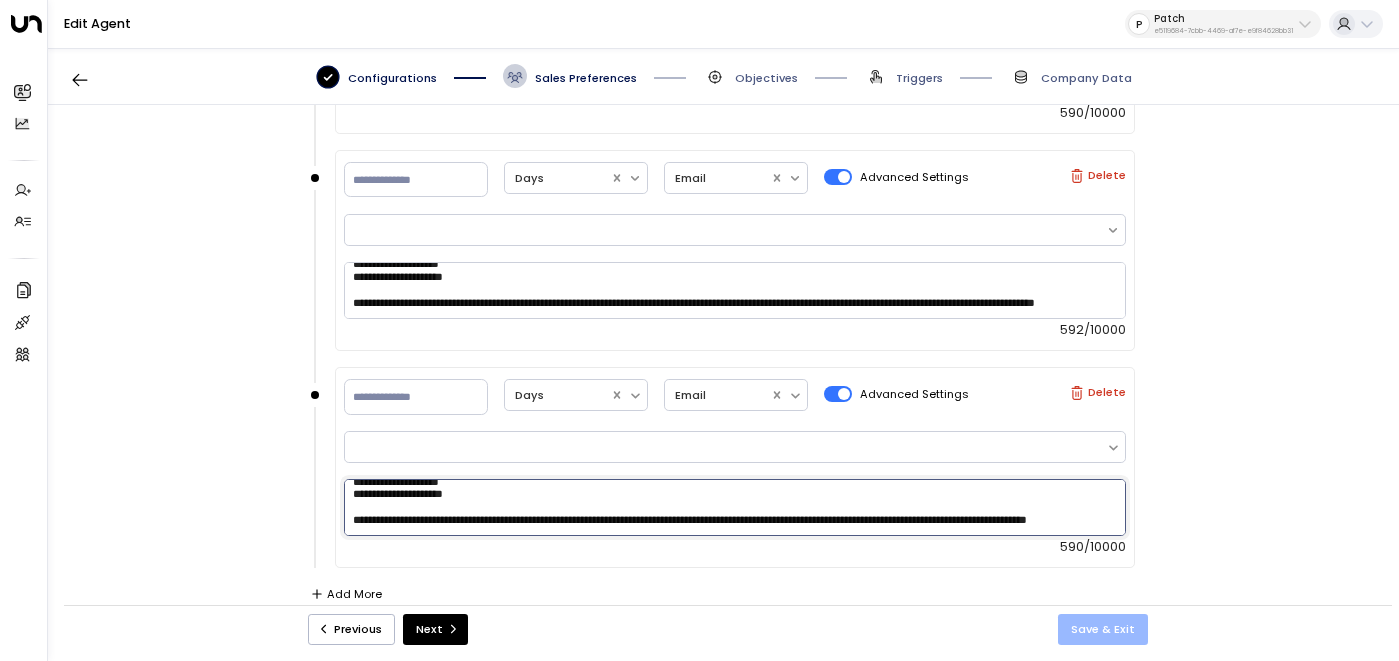 type on "**********" 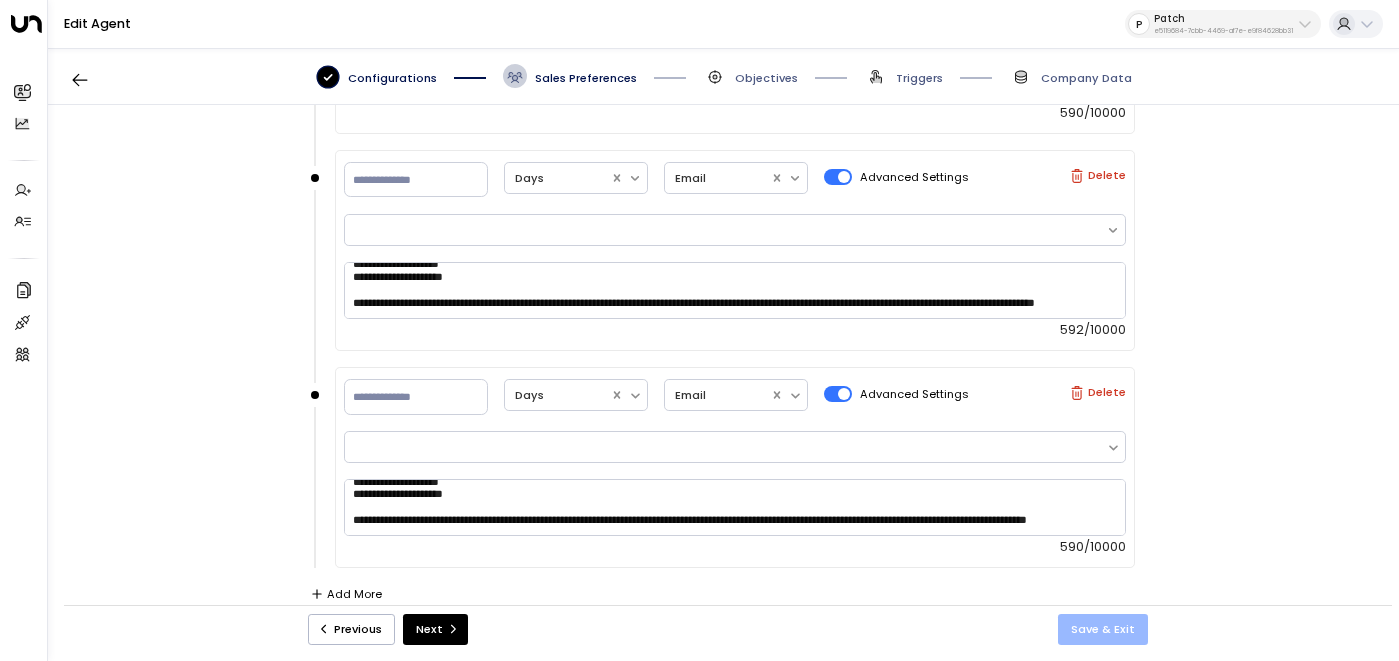 click on "Save & Exit" at bounding box center (1103, 629) 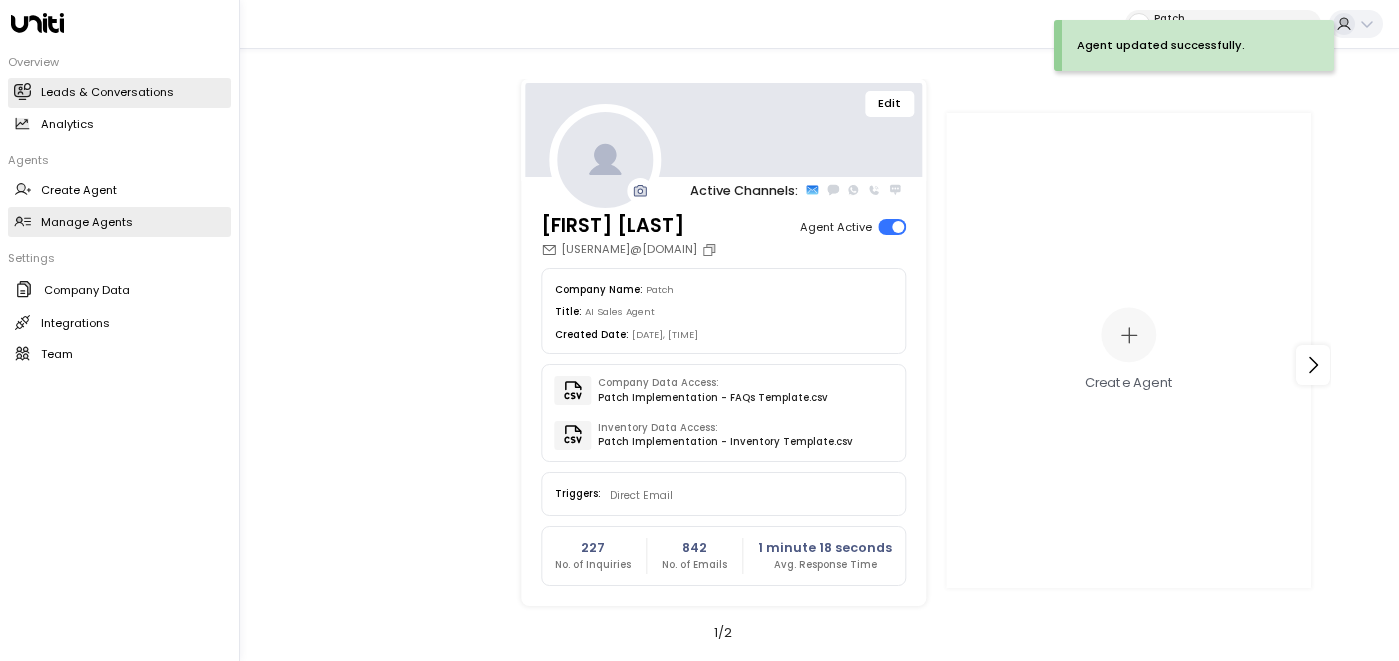 click on "Leads & Conversations" at bounding box center [107, 92] 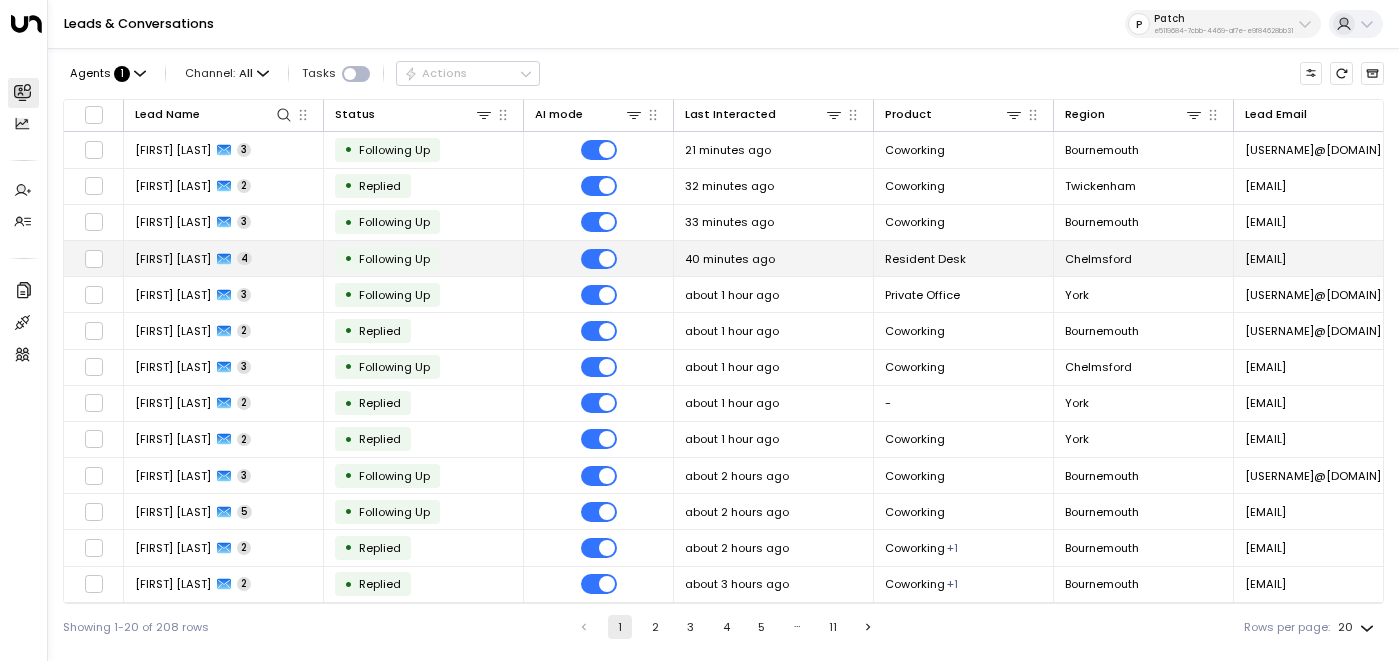 click on "• Following Up" at bounding box center (424, 258) 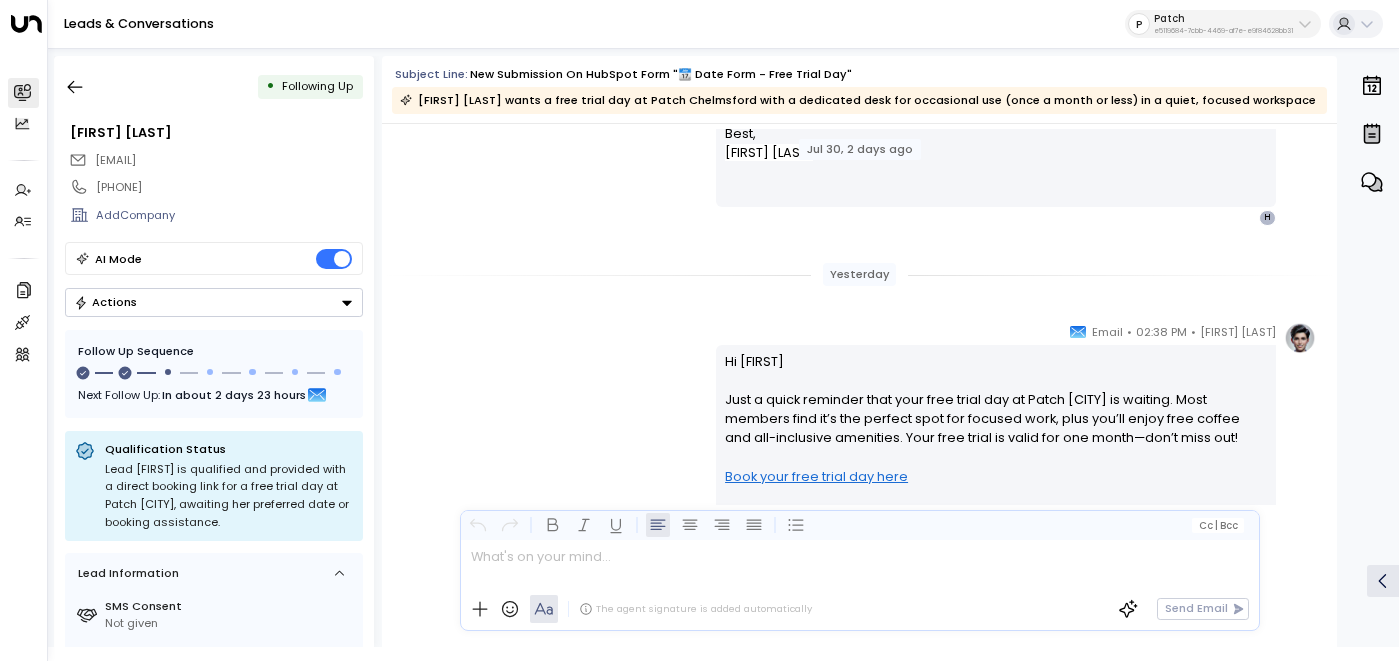 scroll, scrollTop: 2281, scrollLeft: 0, axis: vertical 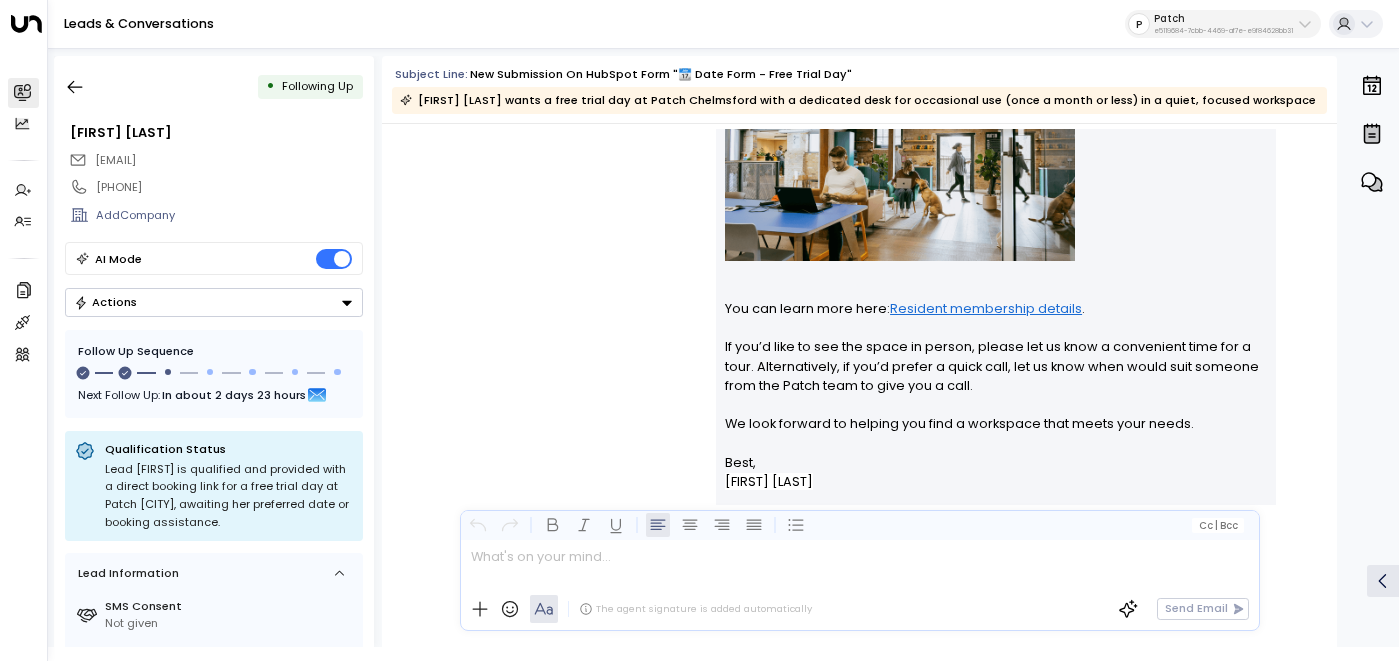 drag, startPoint x: 754, startPoint y: 363, endPoint x: 712, endPoint y: 362, distance: 42.0119 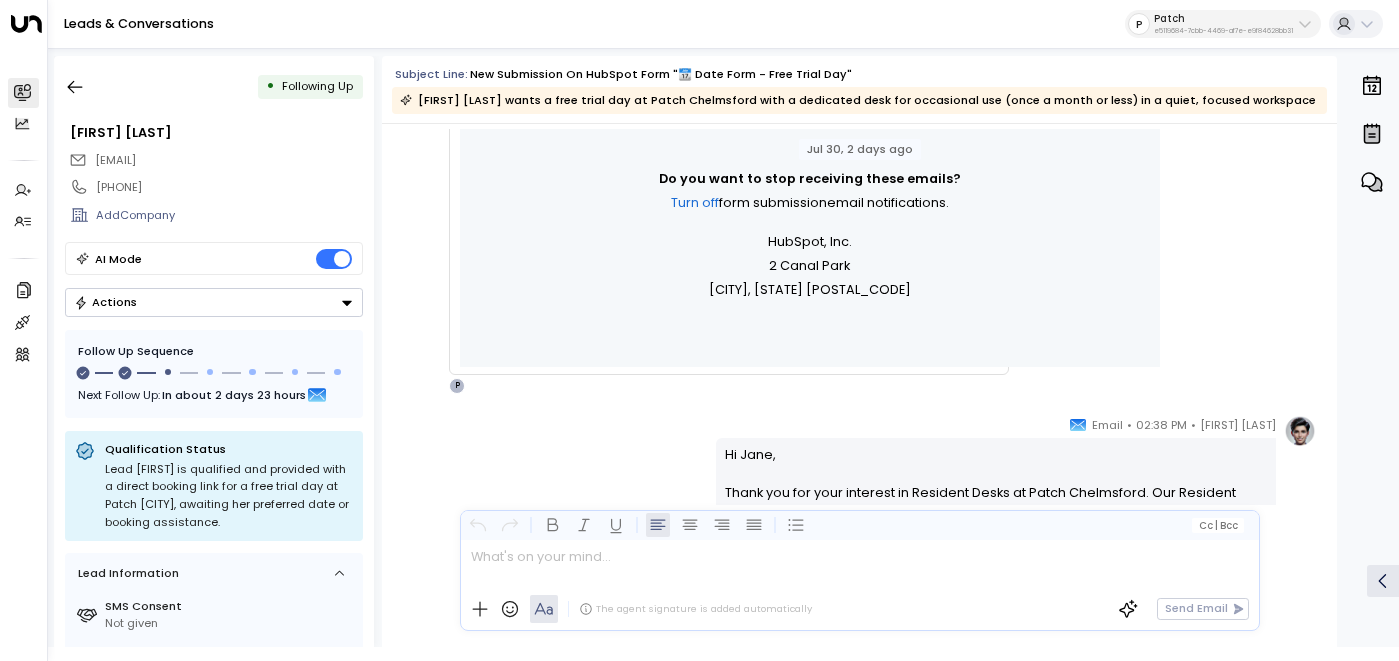 scroll, scrollTop: 1266, scrollLeft: 0, axis: vertical 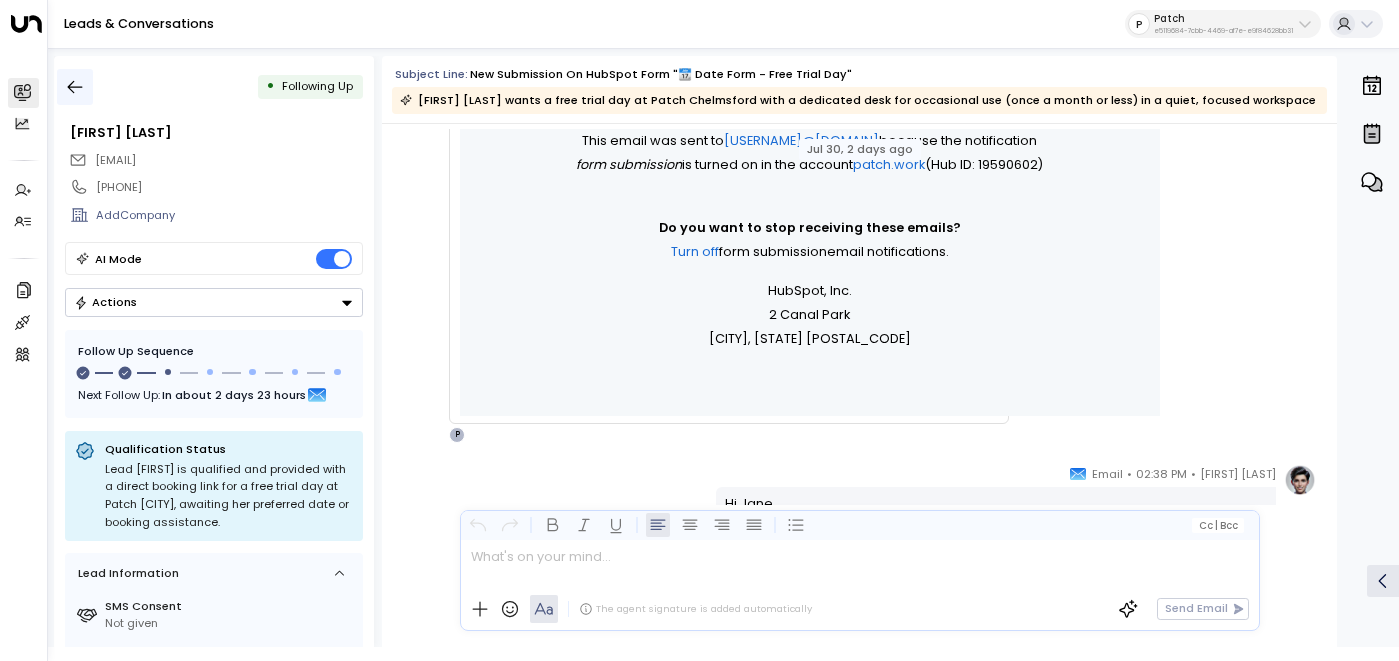 click 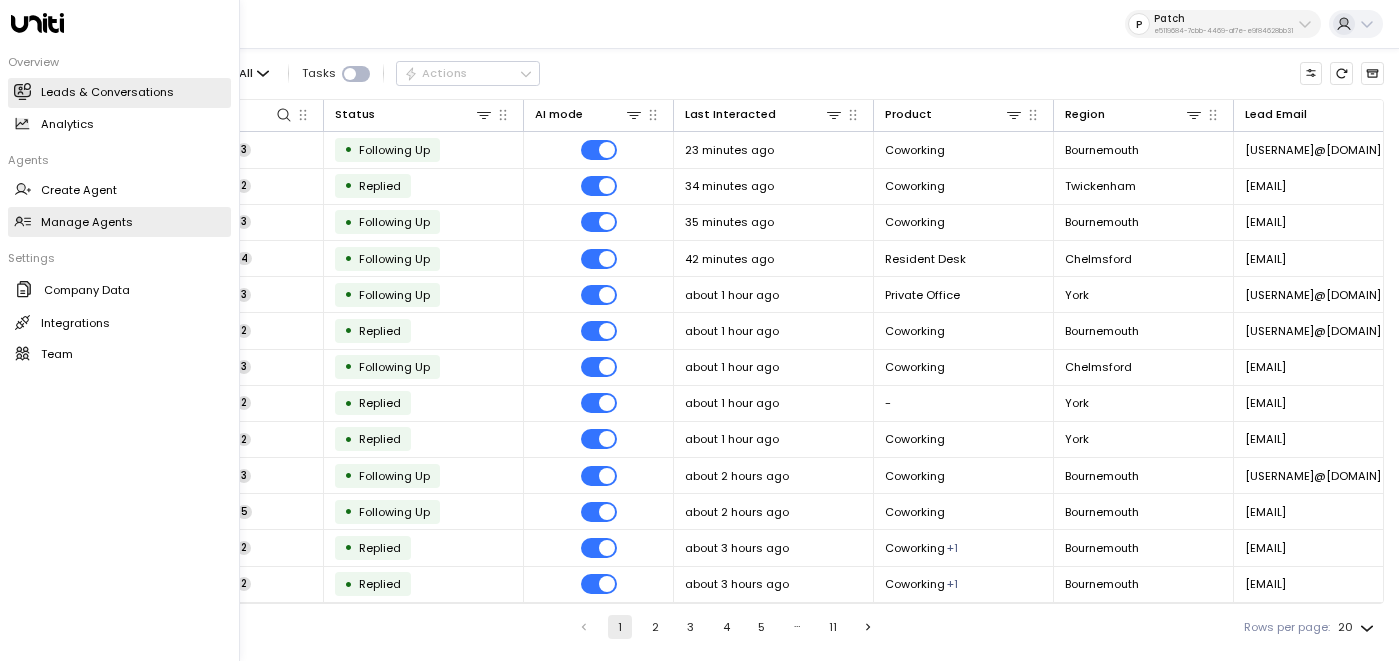click on "Manage Agents Manage Agents" at bounding box center (119, 222) 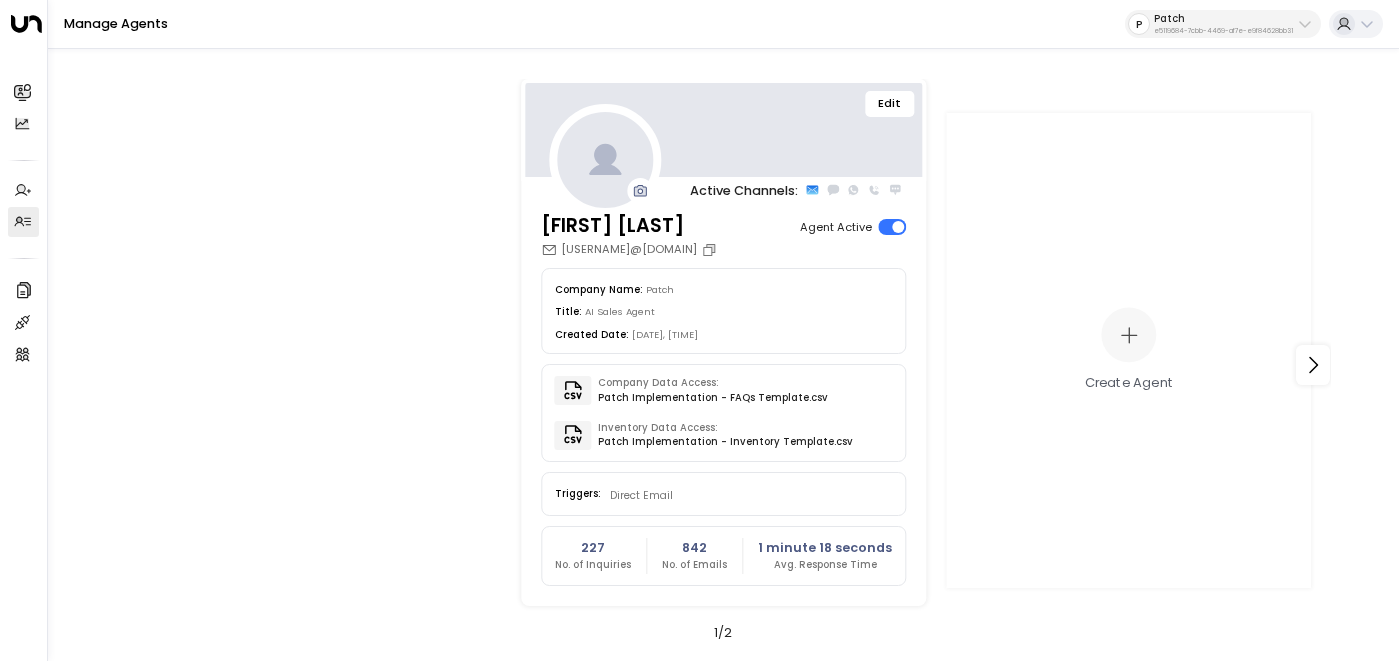 click on "Edit" at bounding box center [890, 104] 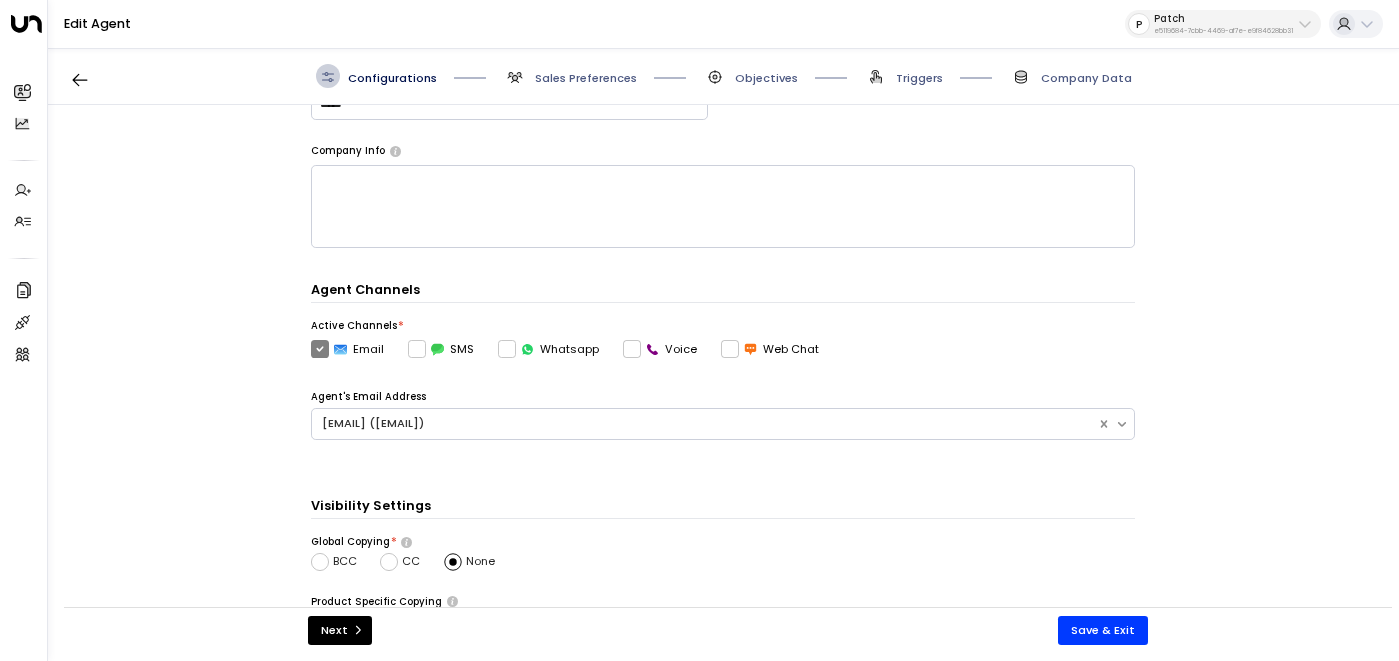 scroll, scrollTop: 0, scrollLeft: 0, axis: both 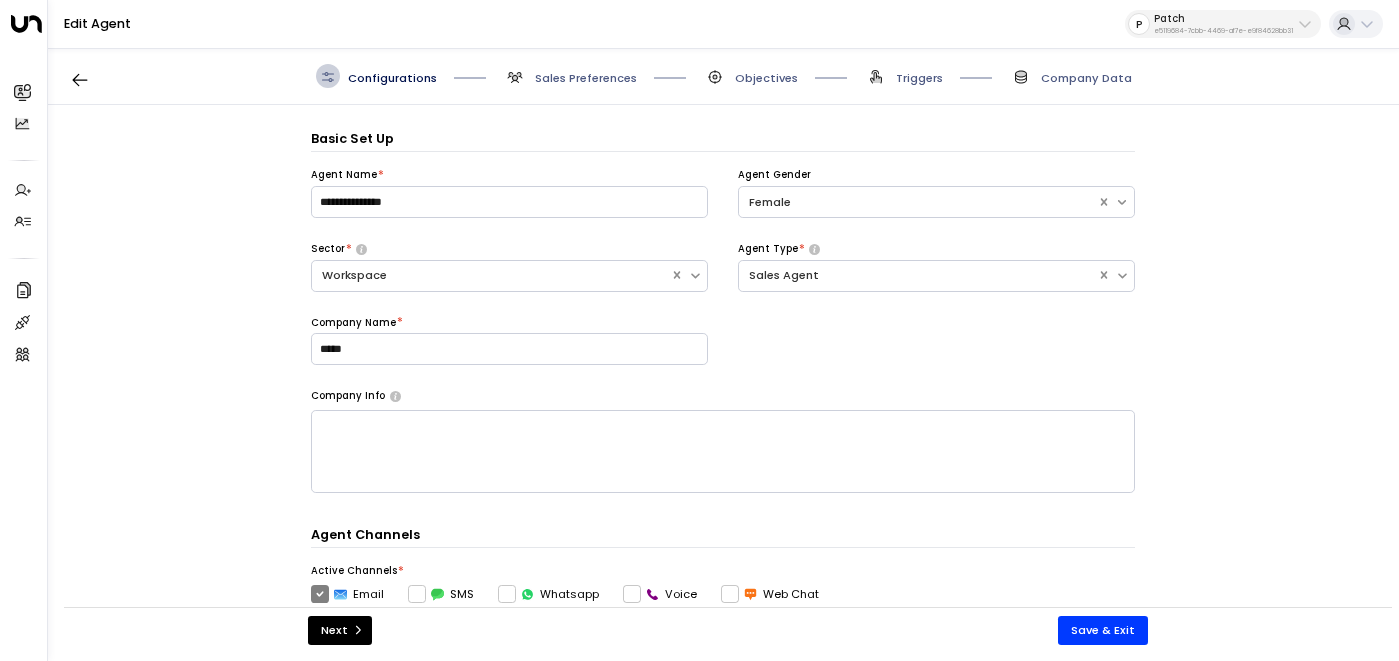 click on "Configurations Sales Preferences Objectives Triggers Company Data" at bounding box center (723, 76) 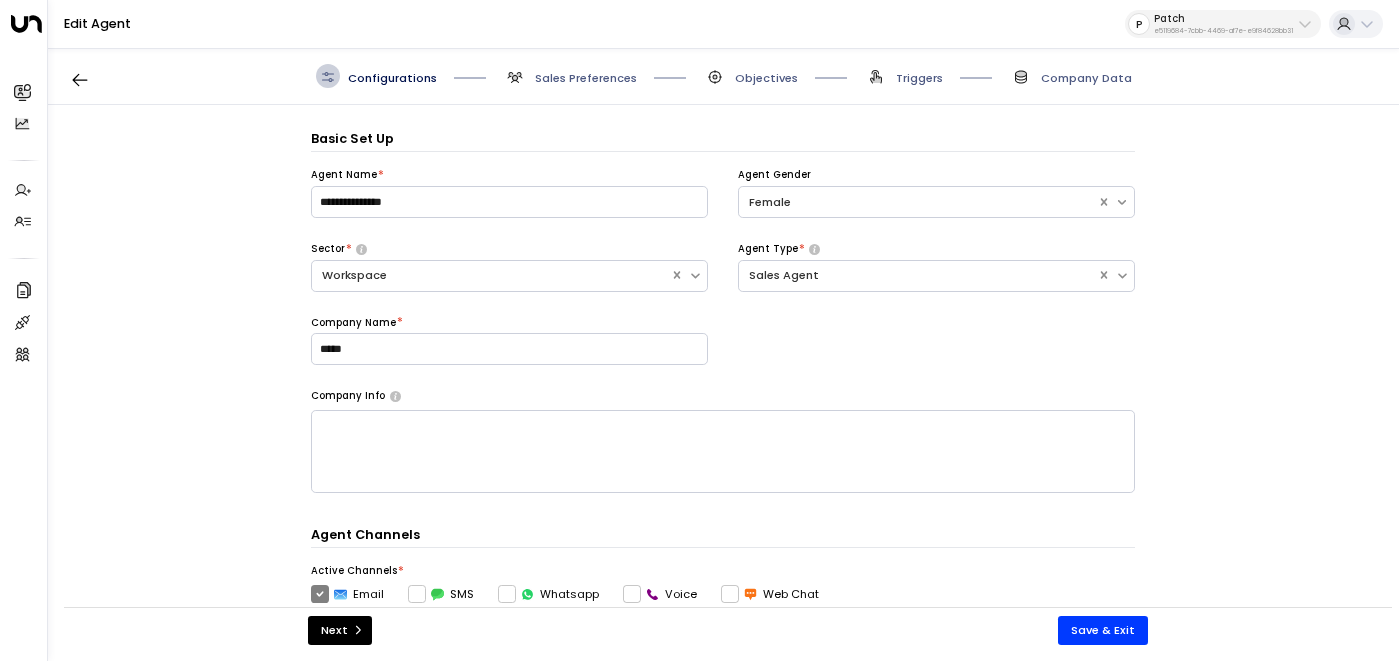 click on "Sales Preferences" at bounding box center (586, 78) 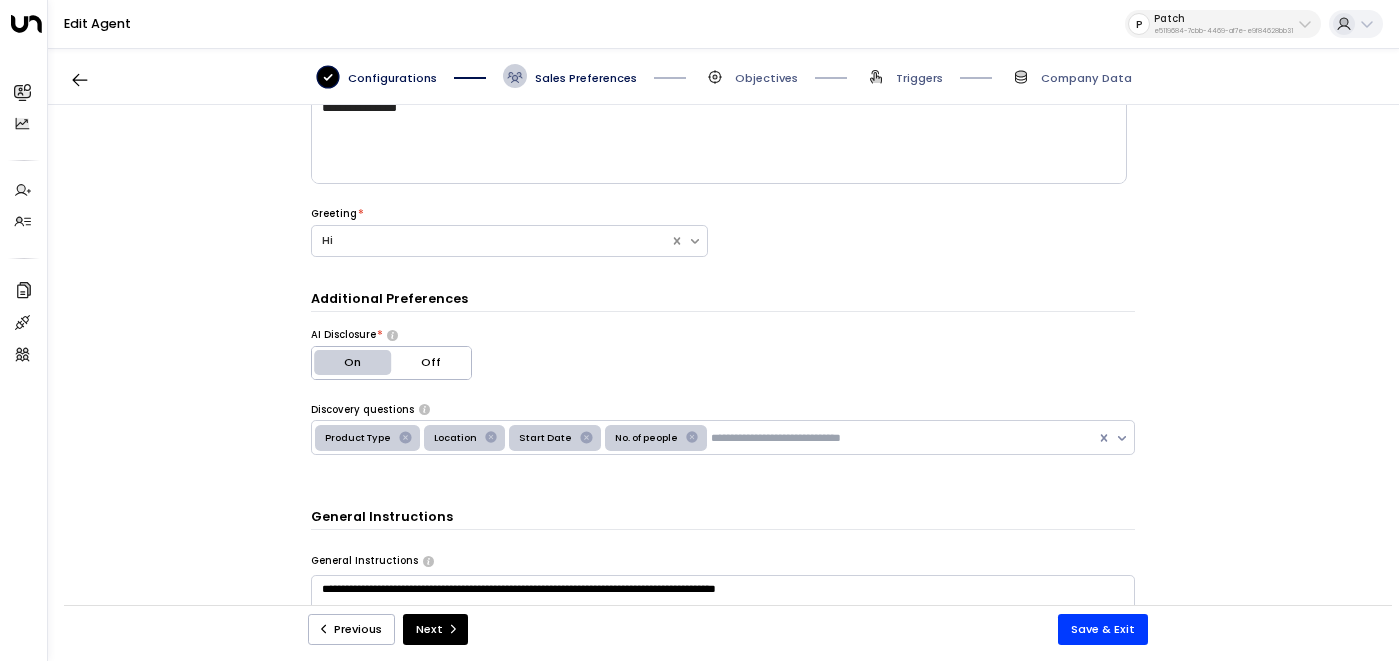 scroll, scrollTop: 270, scrollLeft: 0, axis: vertical 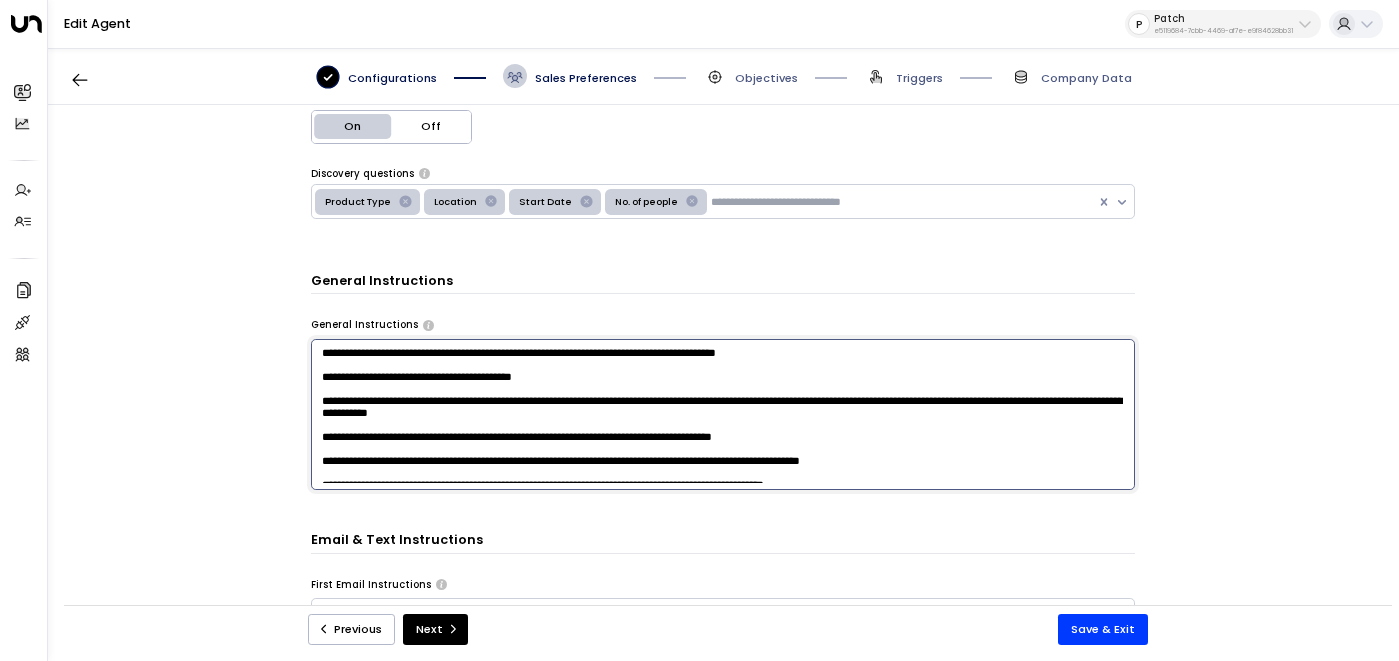 drag, startPoint x: 439, startPoint y: 422, endPoint x: 552, endPoint y: 428, distance: 113.15918 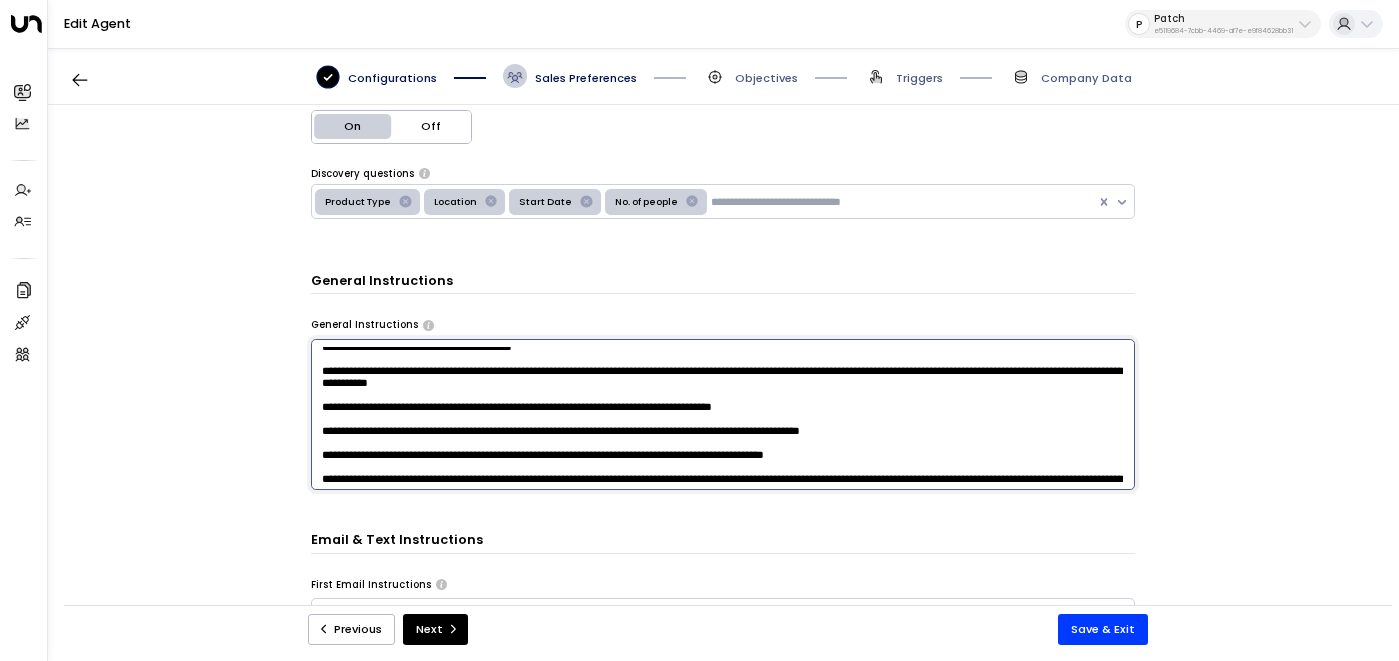 scroll, scrollTop: 45, scrollLeft: 0, axis: vertical 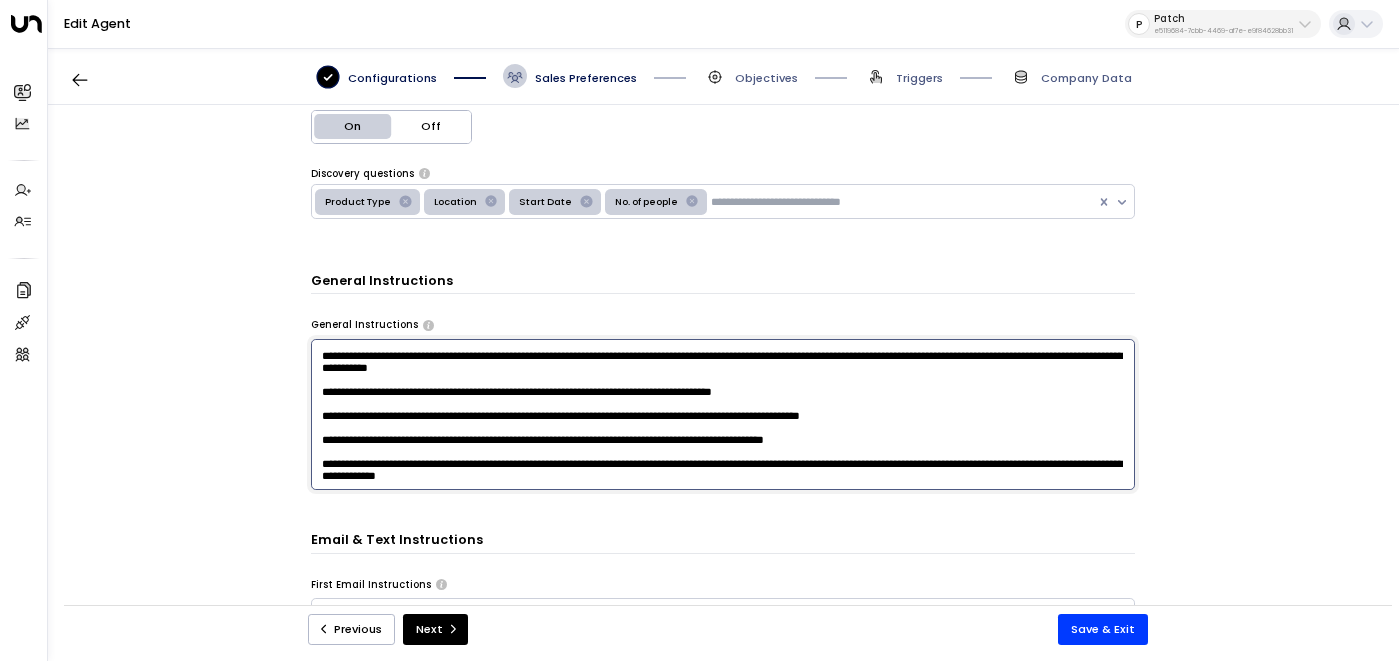 click at bounding box center (723, 415) 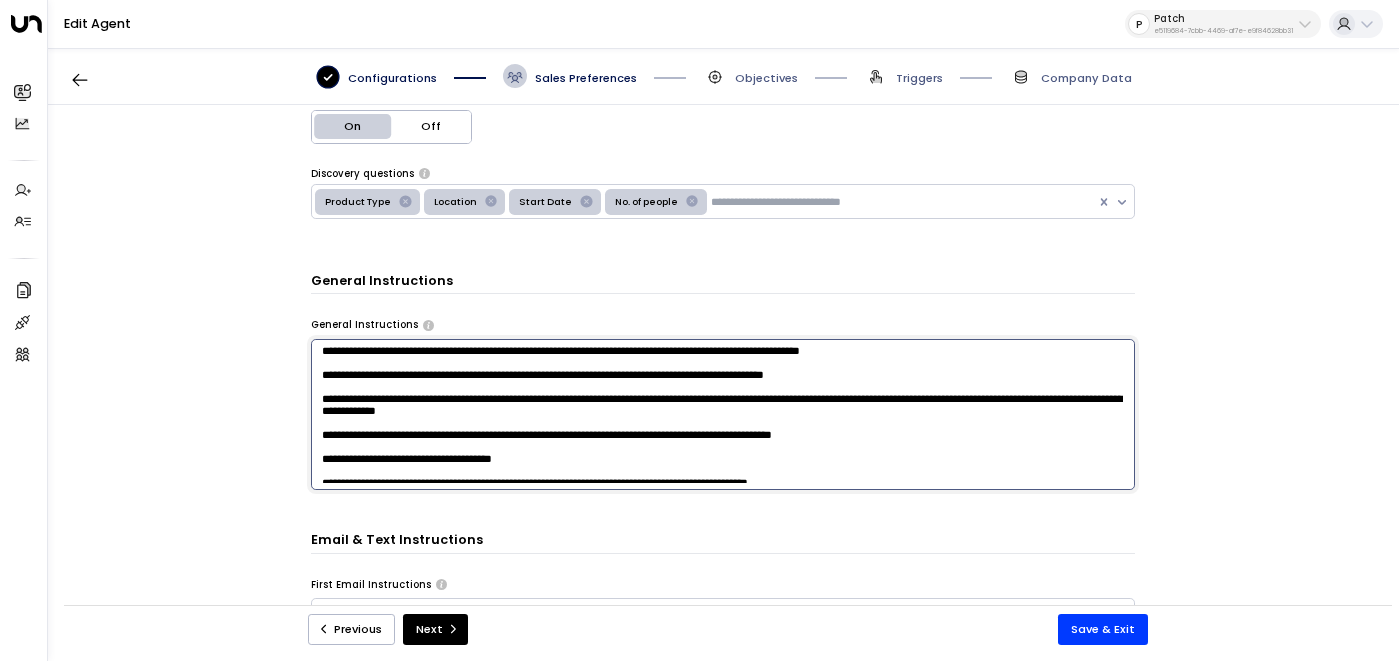 scroll, scrollTop: 150, scrollLeft: 0, axis: vertical 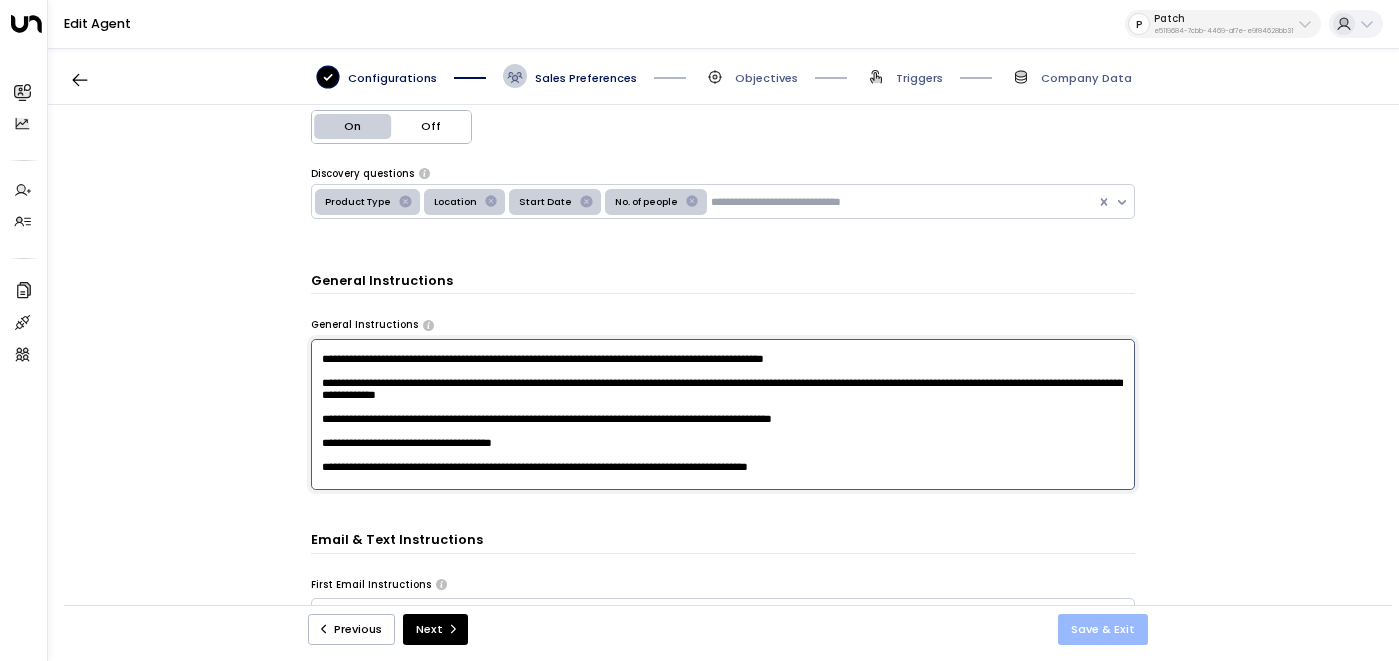 type on "**********" 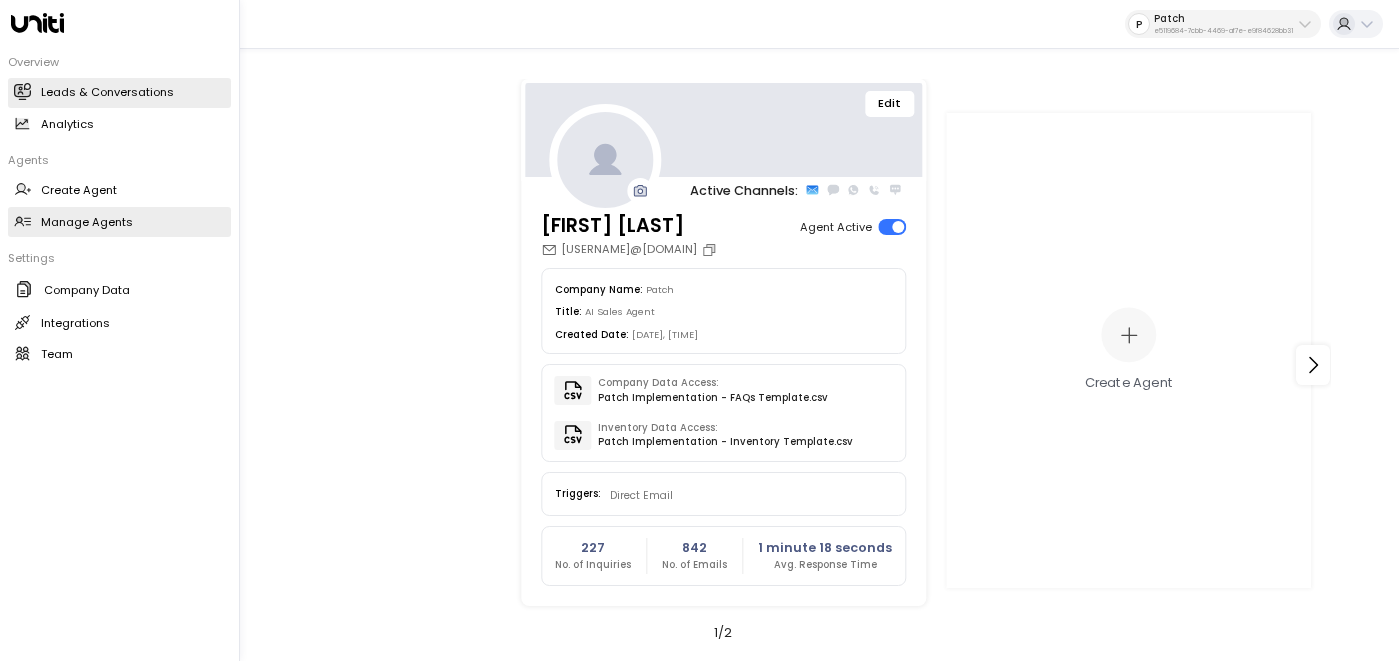 click on "Leads & Conversations Leads & Conversations" at bounding box center (119, 93) 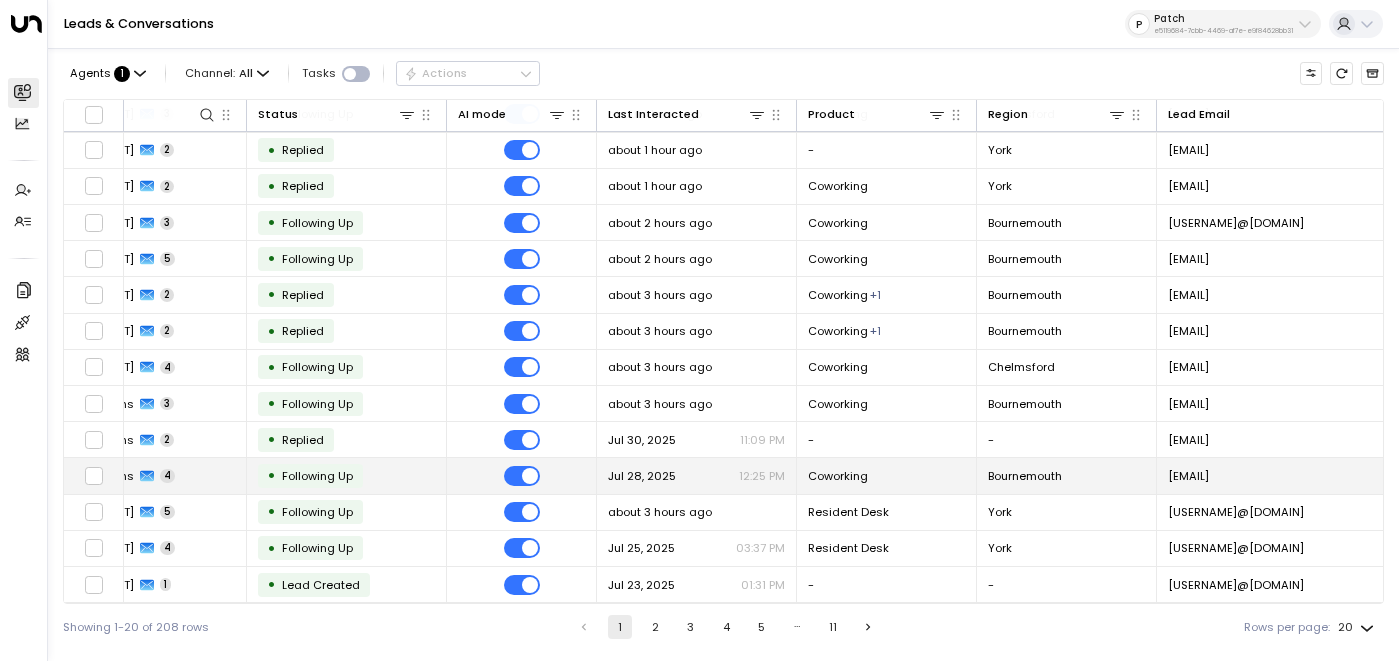 scroll, scrollTop: 258, scrollLeft: 54, axis: both 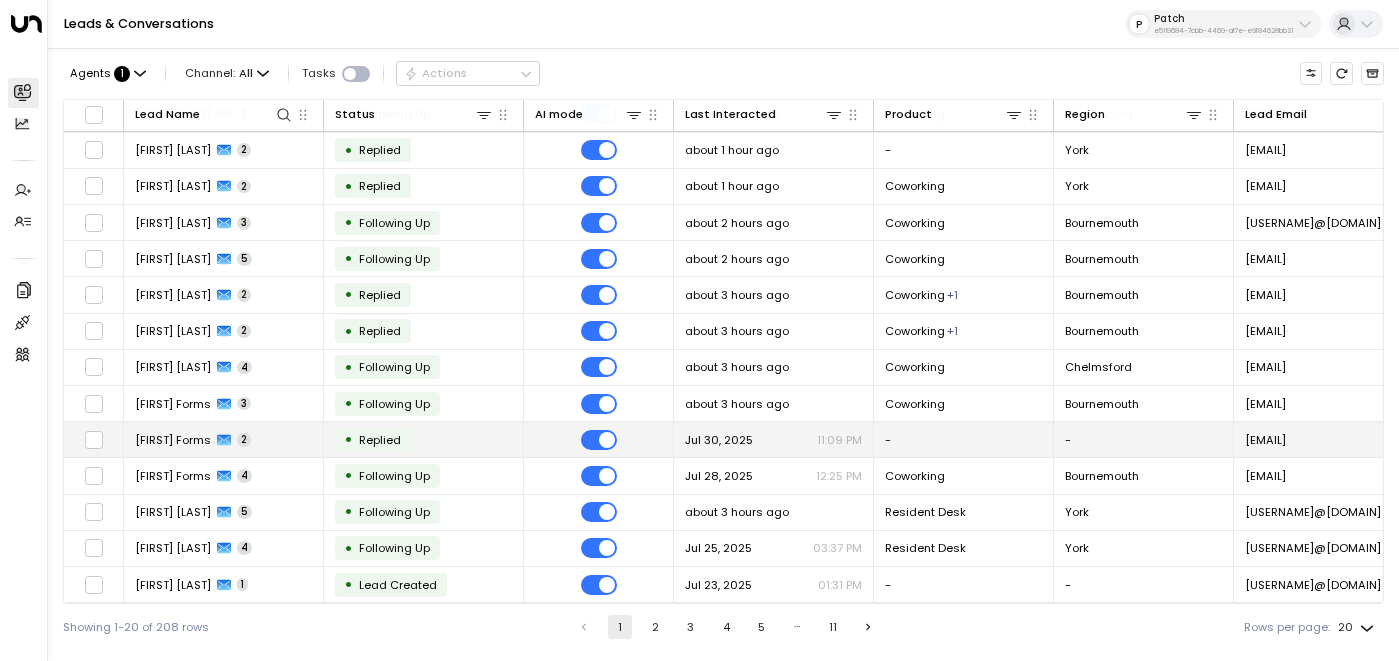 click on "Frank Forms 2" at bounding box center (224, 439) 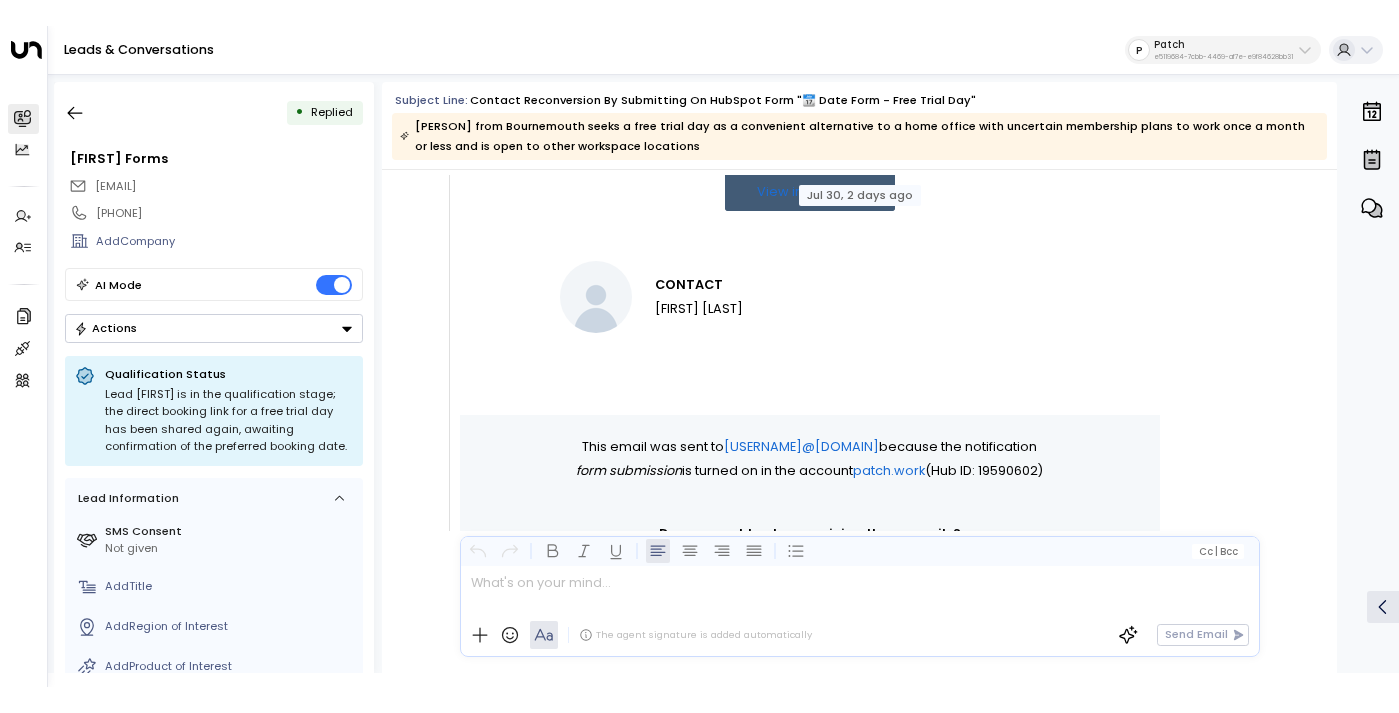 scroll, scrollTop: 1329, scrollLeft: 0, axis: vertical 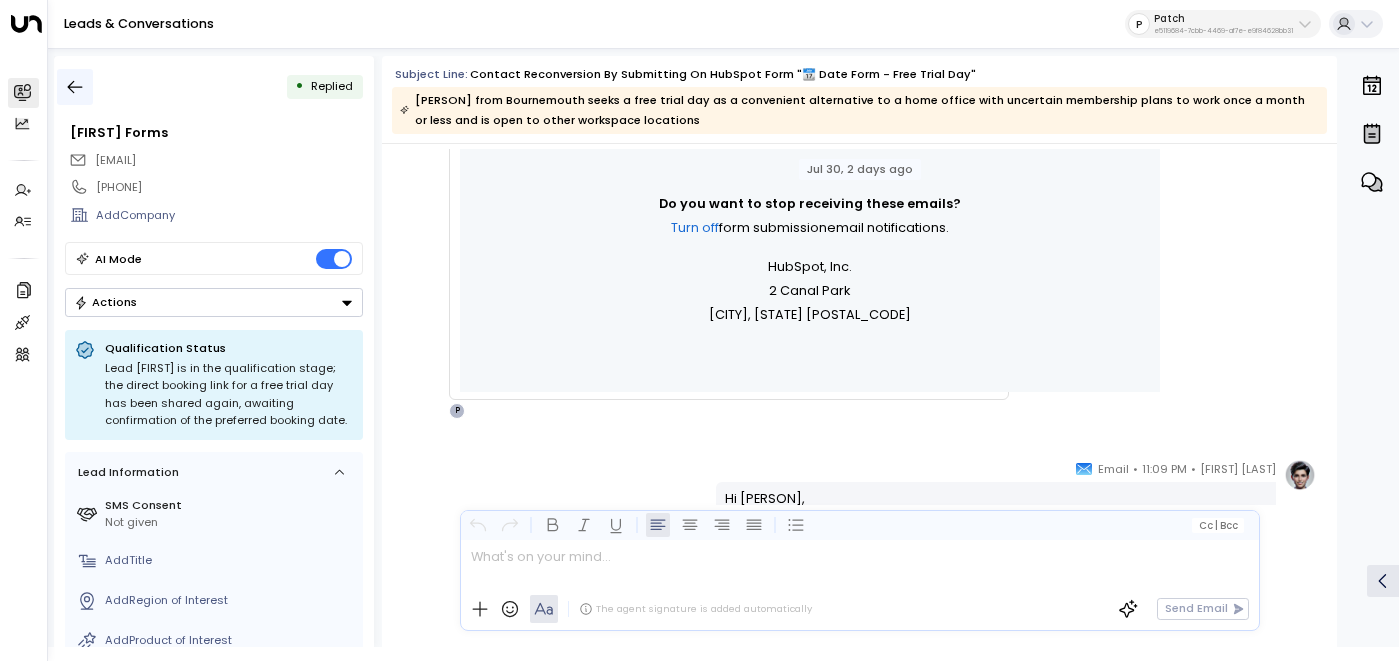 click 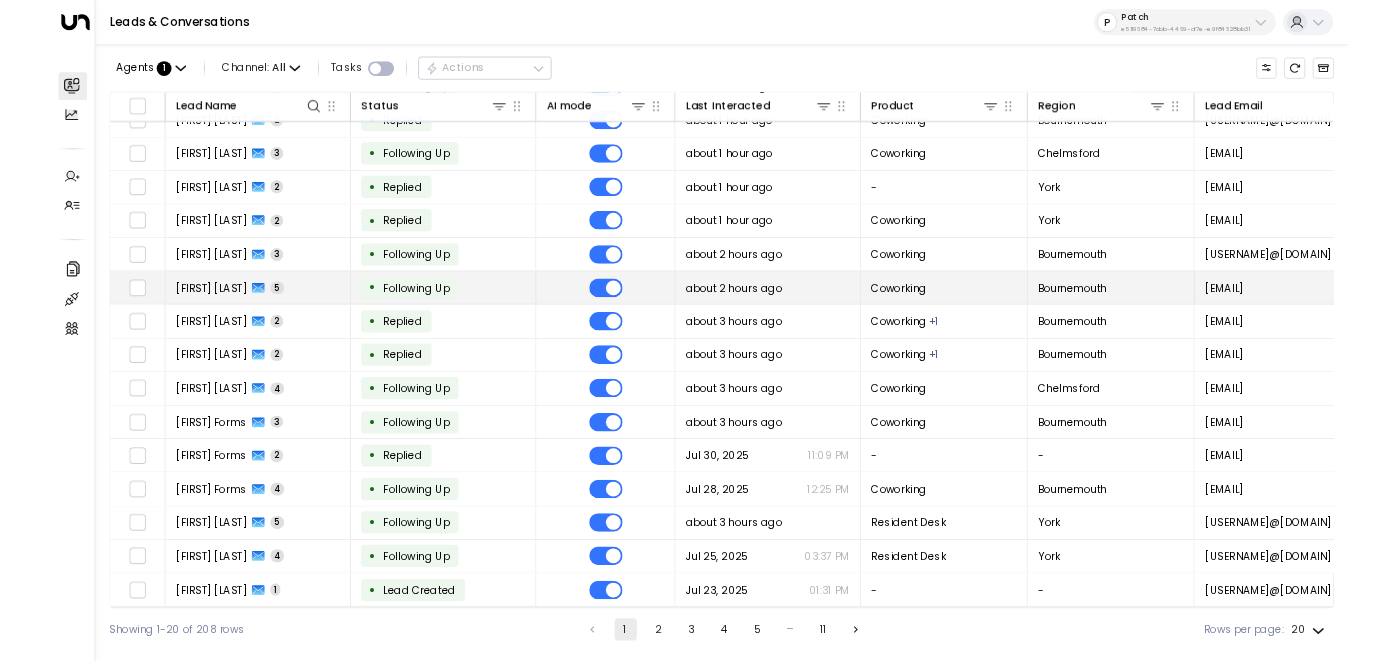 scroll, scrollTop: 0, scrollLeft: 0, axis: both 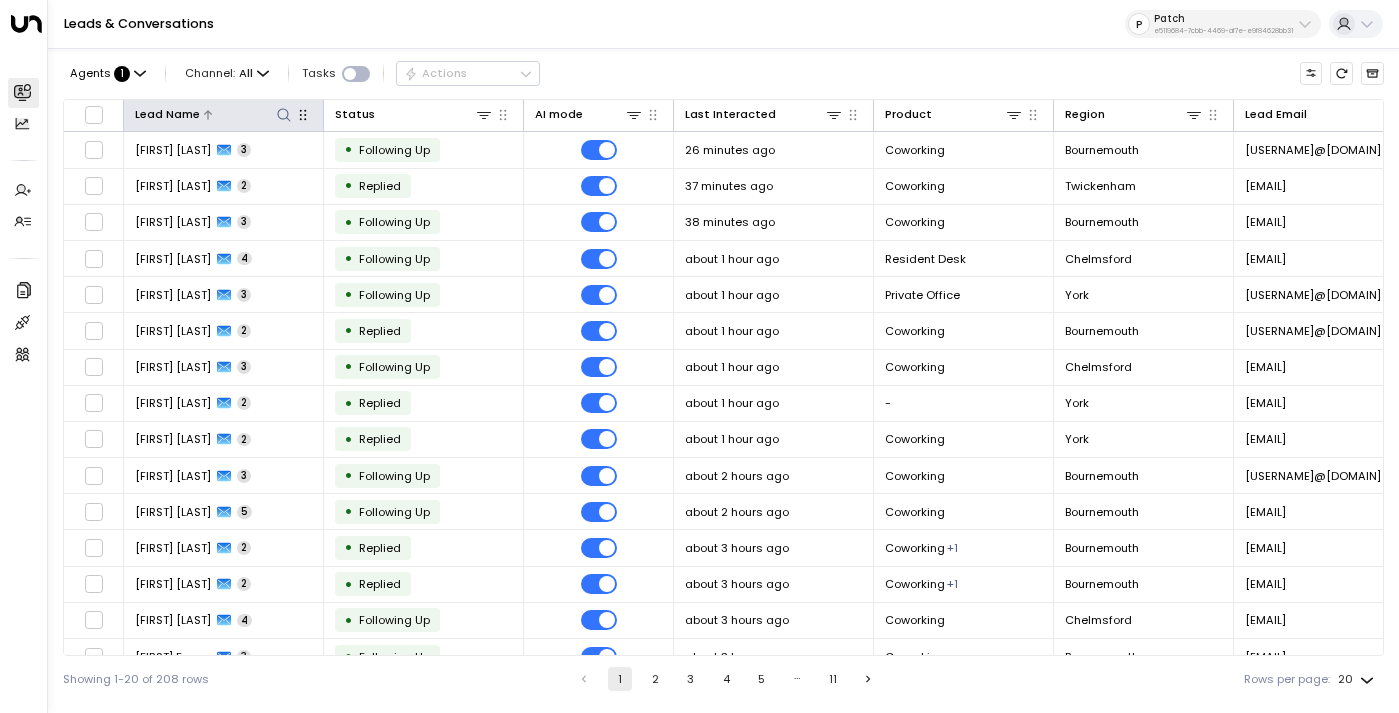 click 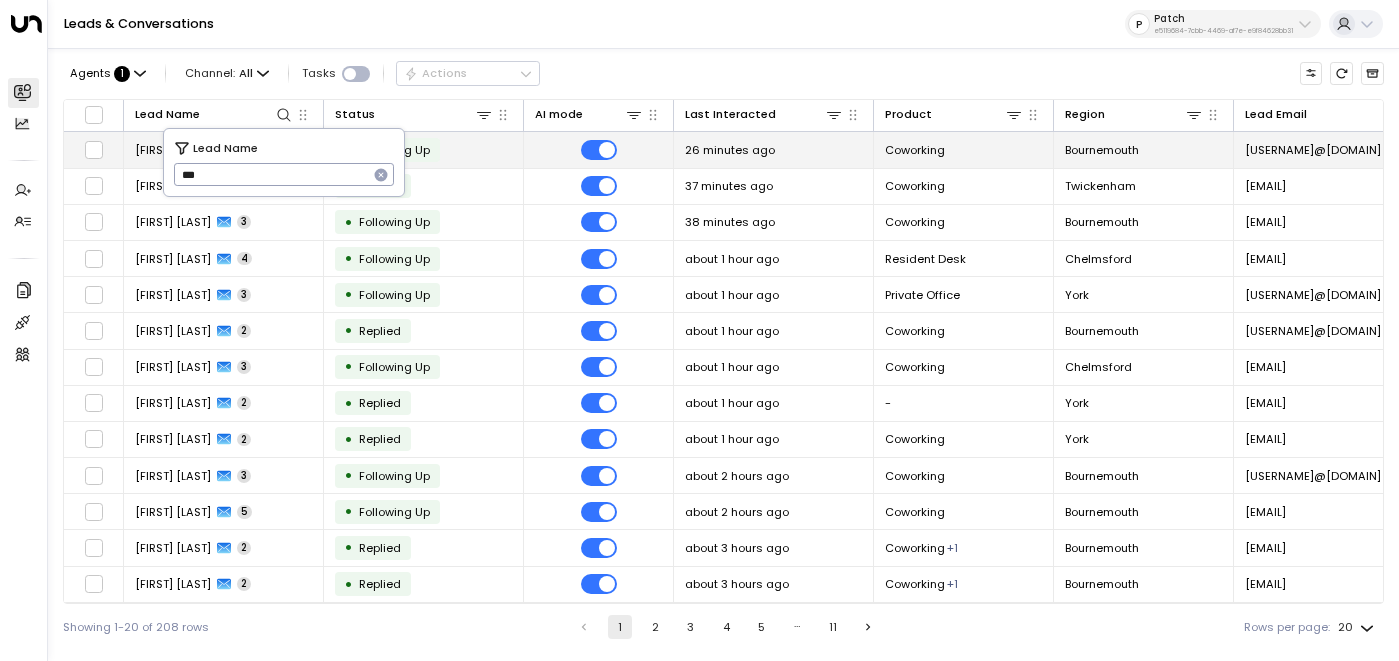 type on "****" 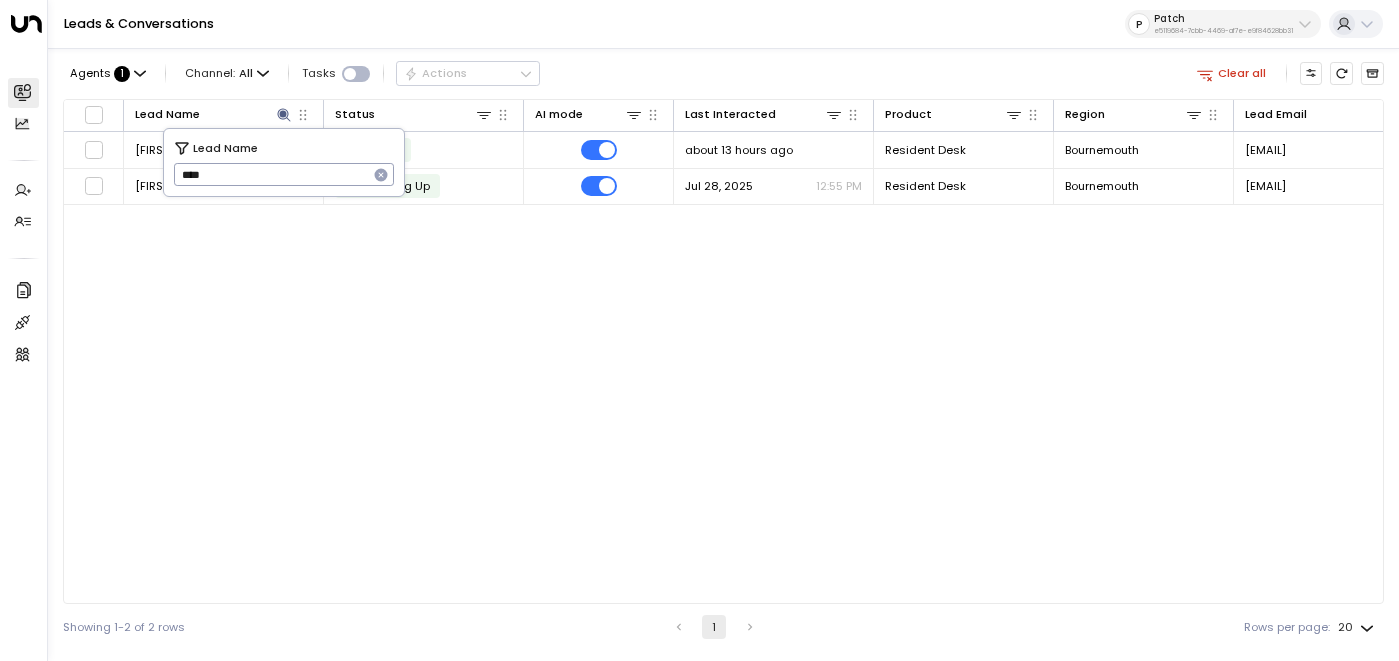 click on "Lead Name Status AI mode Last Interacted Product Region Lead Email Company Name # of people Location Trigger Phone Andy Dunkerton 2 • Replied about 13 hours ago Resident Desk Bournemouth andy.dunkerton@gmail.com - 1 Bournemouth noreply@notifications.hubspot.com +447427445868 Andy Dunkerton 5 • Following Up Jul 28, 2025 12:55 PM Resident Desk Bournemouth andy.dunkerton@gmail.com - - Bournemouth noreply@notifications.hubspot.com +447427445868" at bounding box center [723, 351] 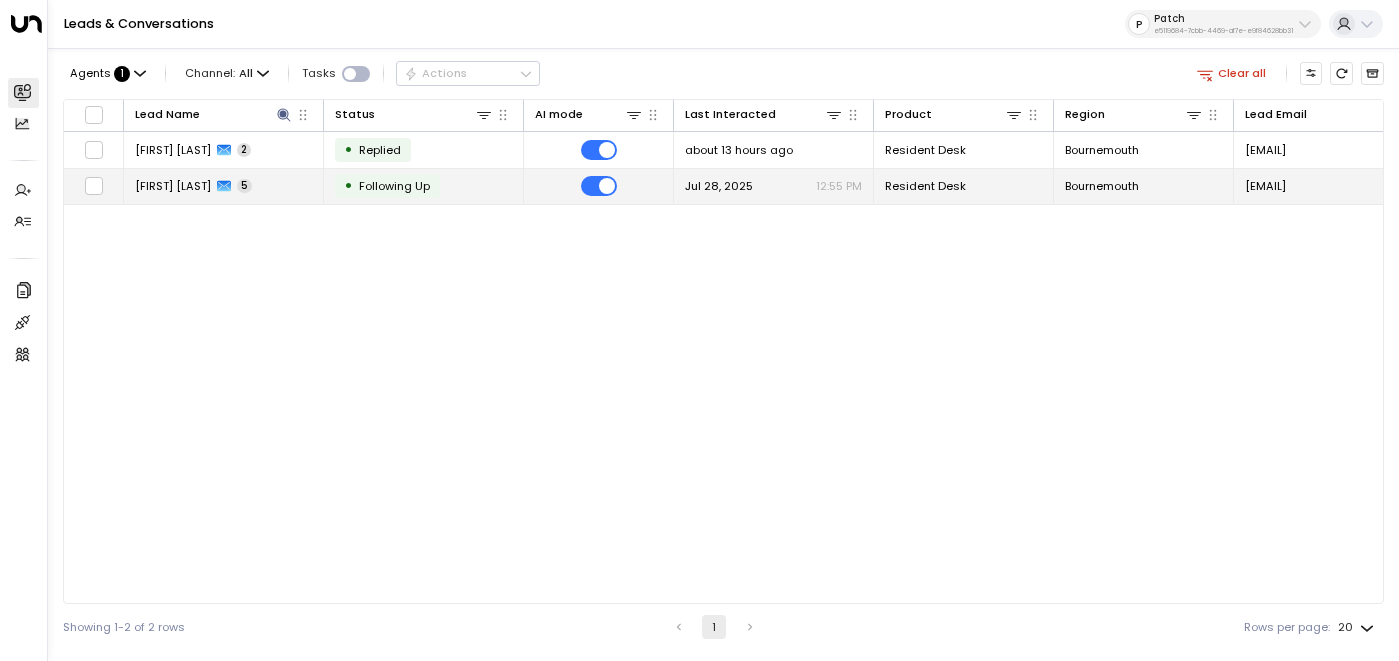 click on "• Following Up" at bounding box center [424, 186] 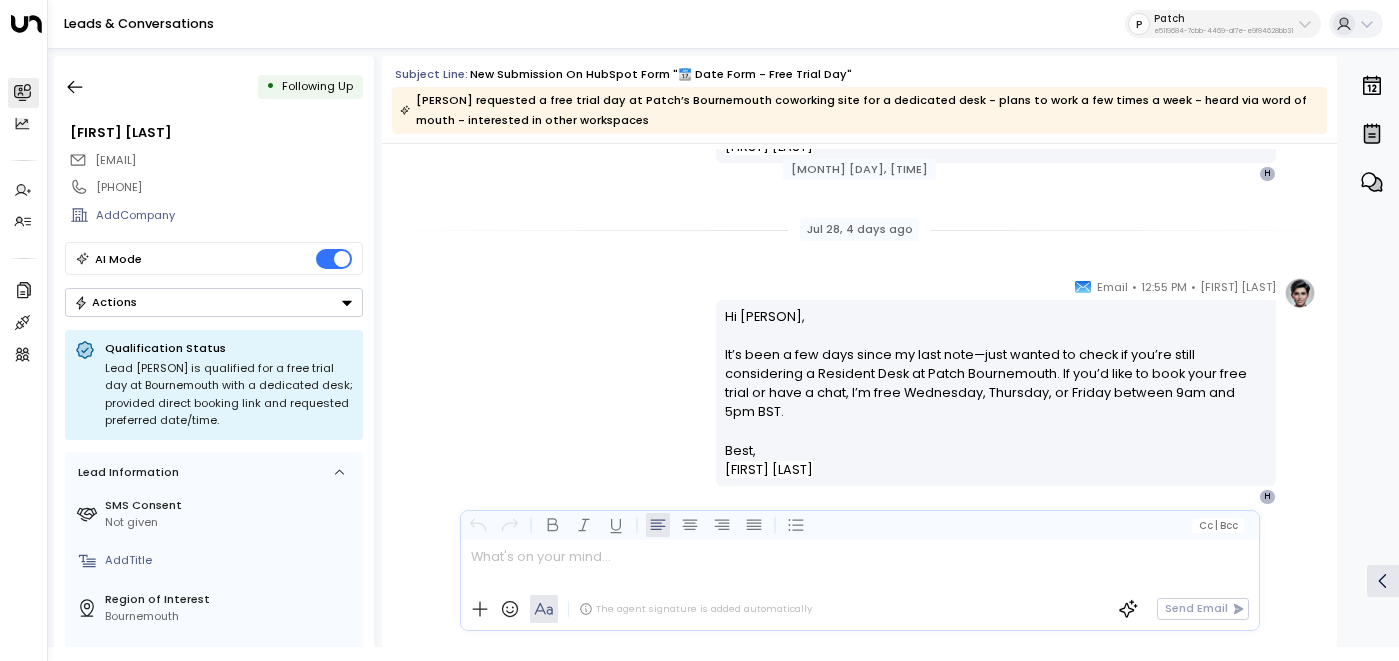 scroll, scrollTop: 2810, scrollLeft: 0, axis: vertical 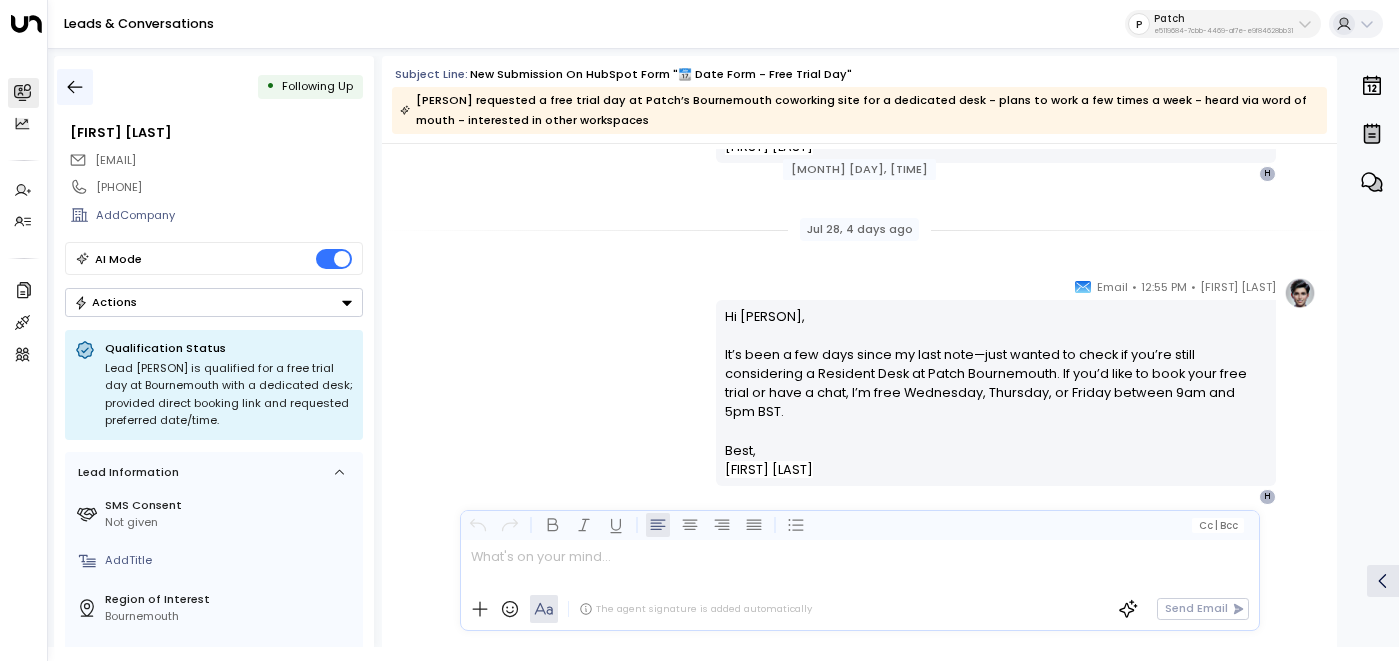 click 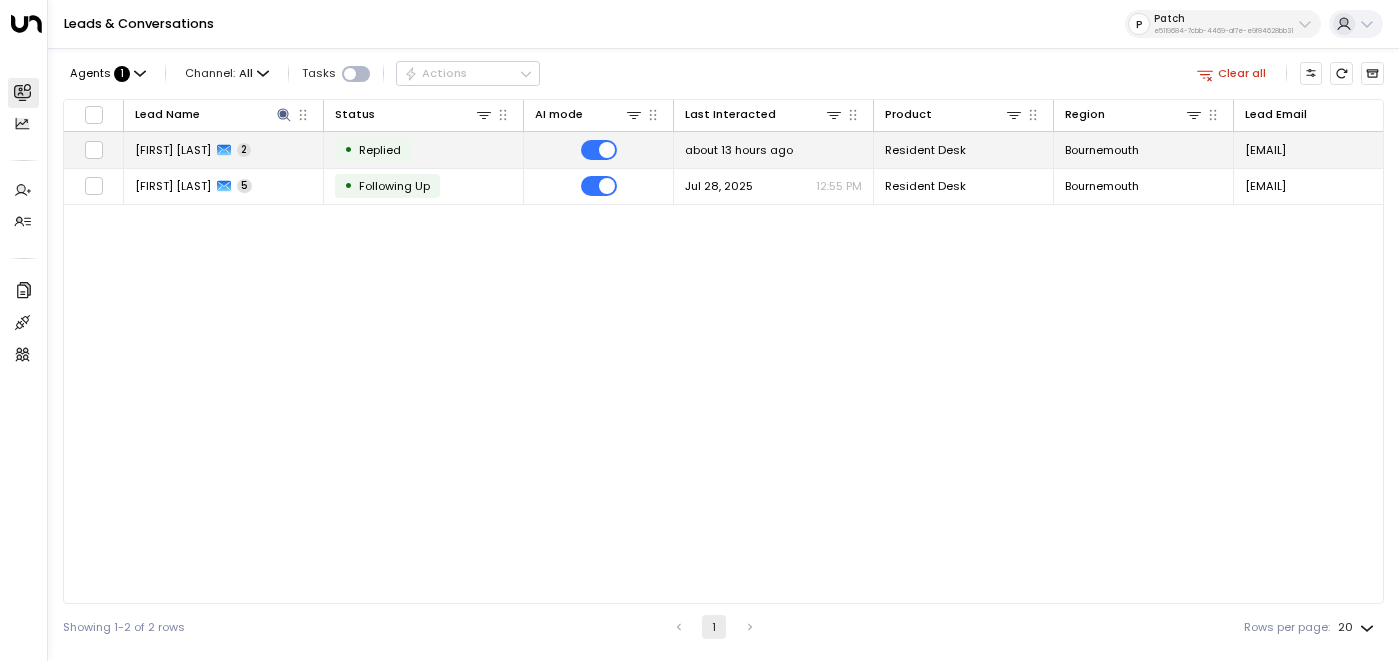 click on "• Replied" at bounding box center (424, 149) 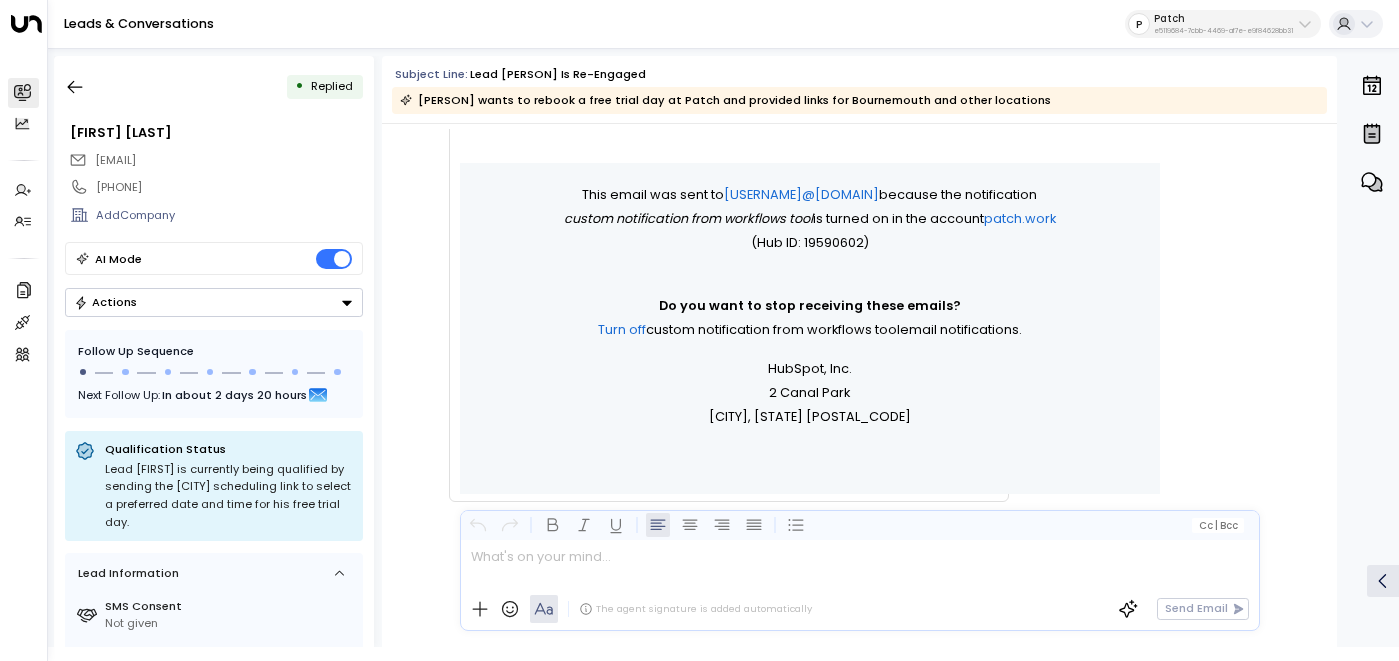 scroll, scrollTop: 657, scrollLeft: 0, axis: vertical 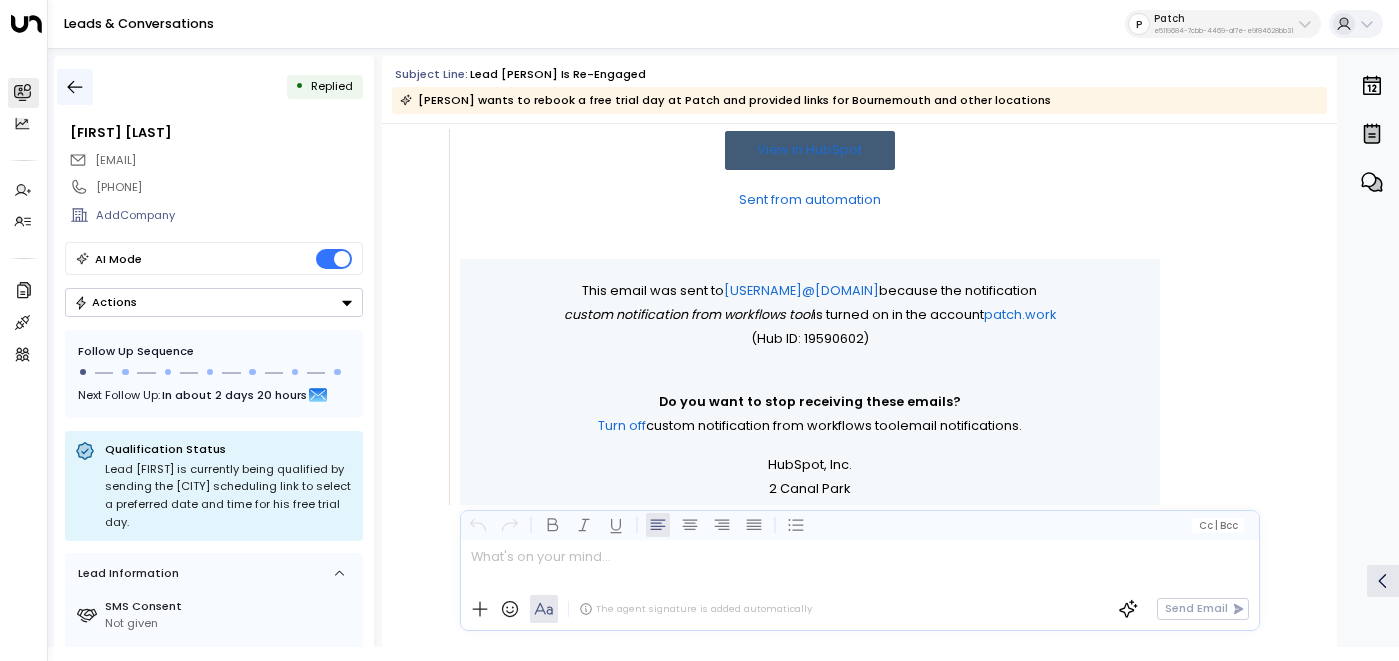 click 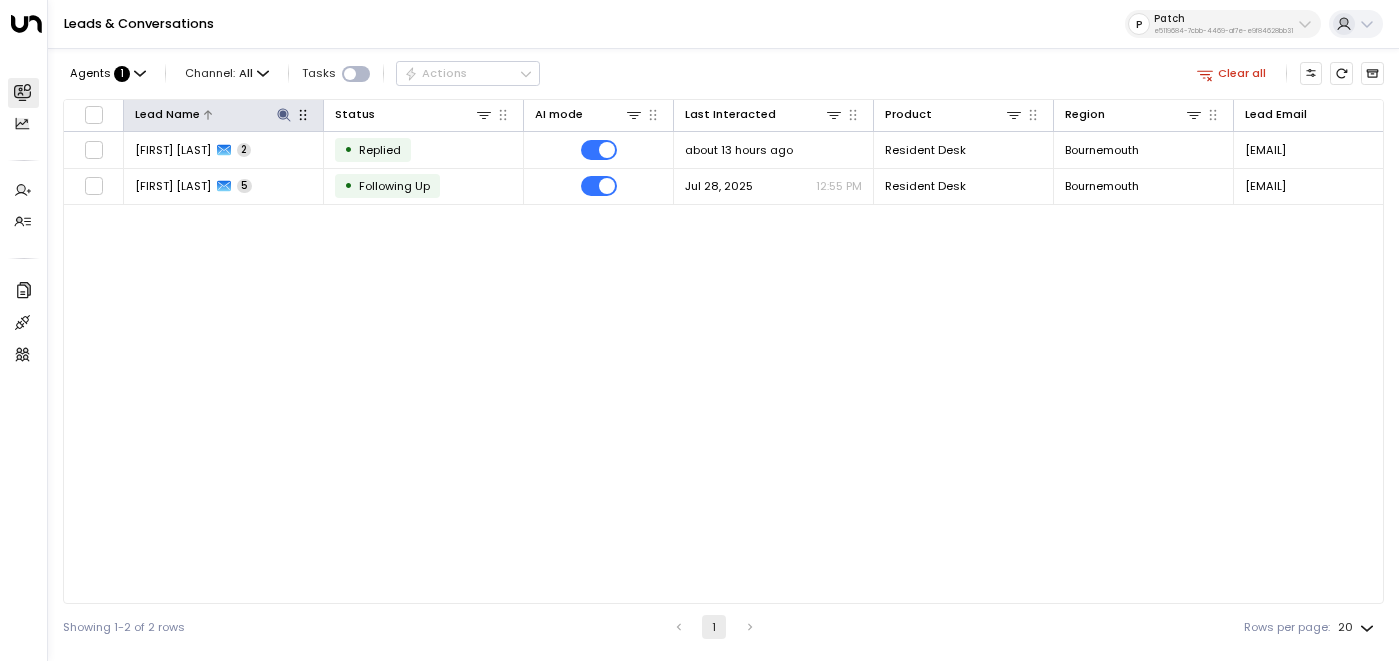 click 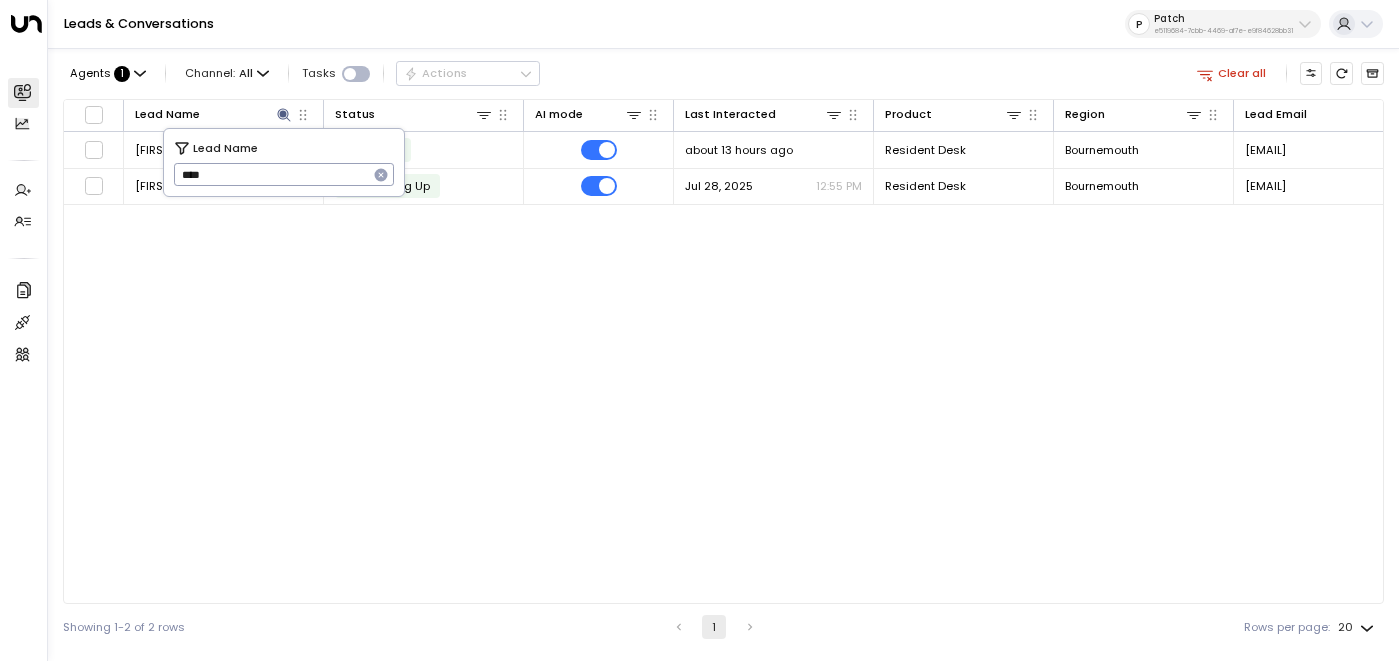 click 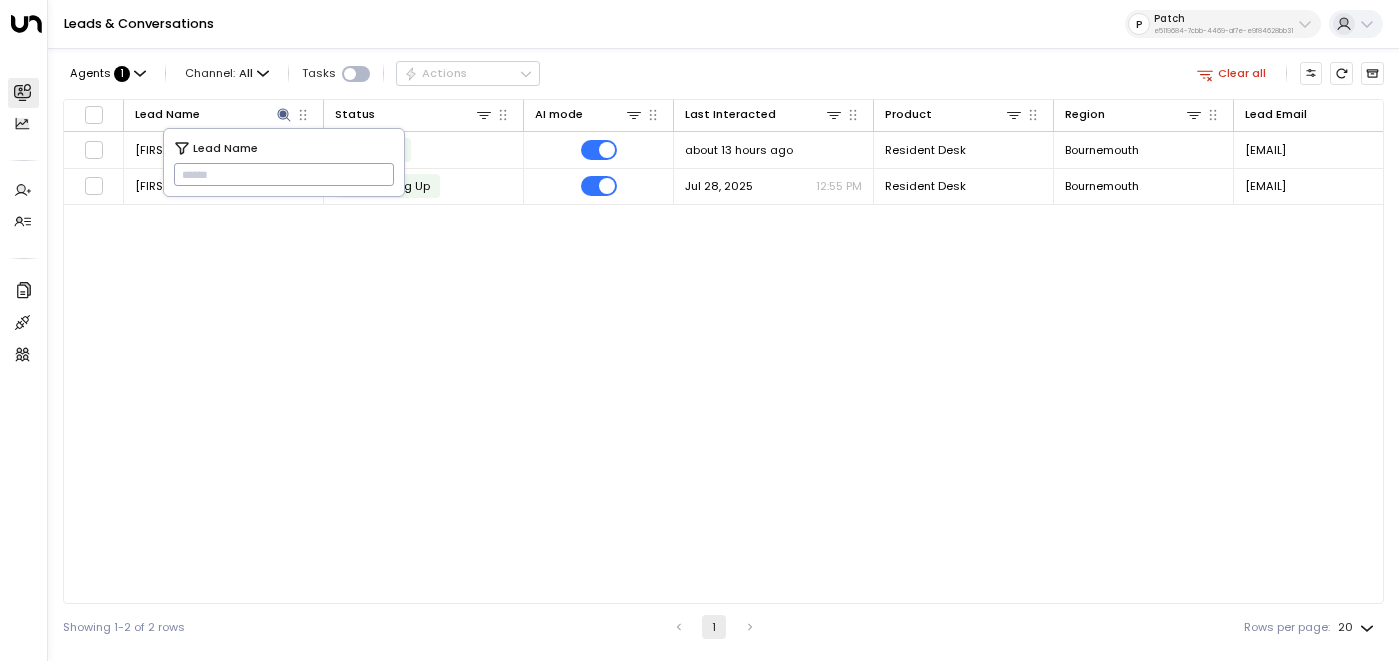 click at bounding box center (284, 175) 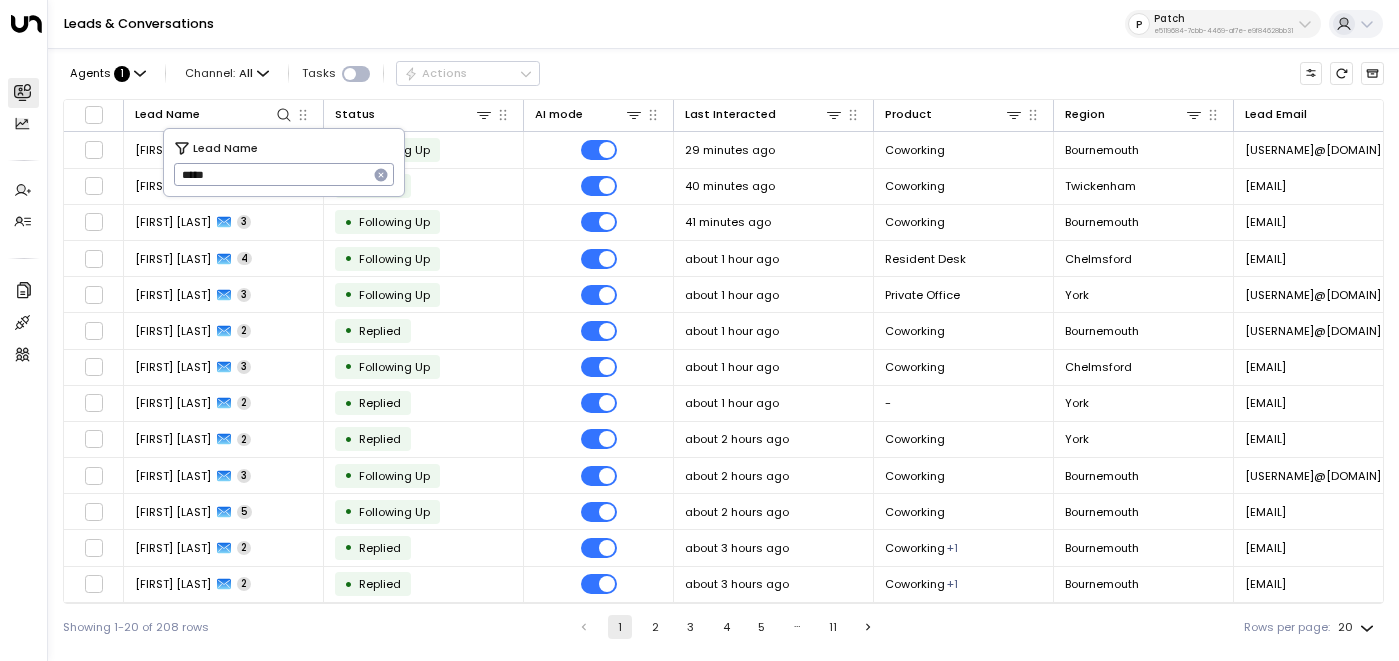 type on "*****" 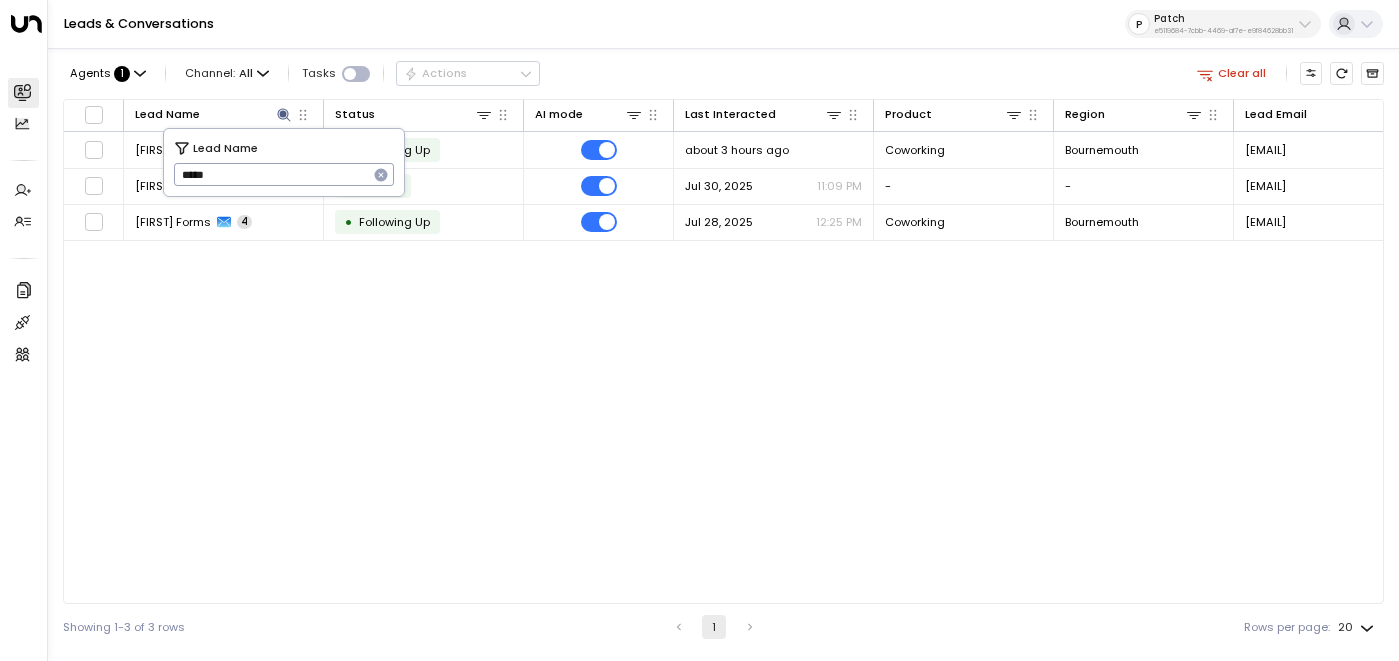 click on "Lead Name Status AI mode Last Interacted Product Region Lead Email Company Name # of people Location Trigger Phone Frank Forms 3 • Following Up about 3 hours ago Coworking Bournemouth ffrank_maccfc@yahoo.com - - Bournemouth noreply@notifications.hubspot.com +447973657813 Frank Forms 2 • Replied Jul 30, 2025 11:09 PM - - ffrank_maccfc@yahoo.com - - - noreply@notifications.hubspot.com +447973657813 Frank Forms 4 • Following Up Jul 28, 2025 12:25 PM Coworking Bournemouth ffrank_maccfc@yahoo.com - - Bournemouth noreply@notifications.hubspot.com +447973657813" at bounding box center [723, 351] 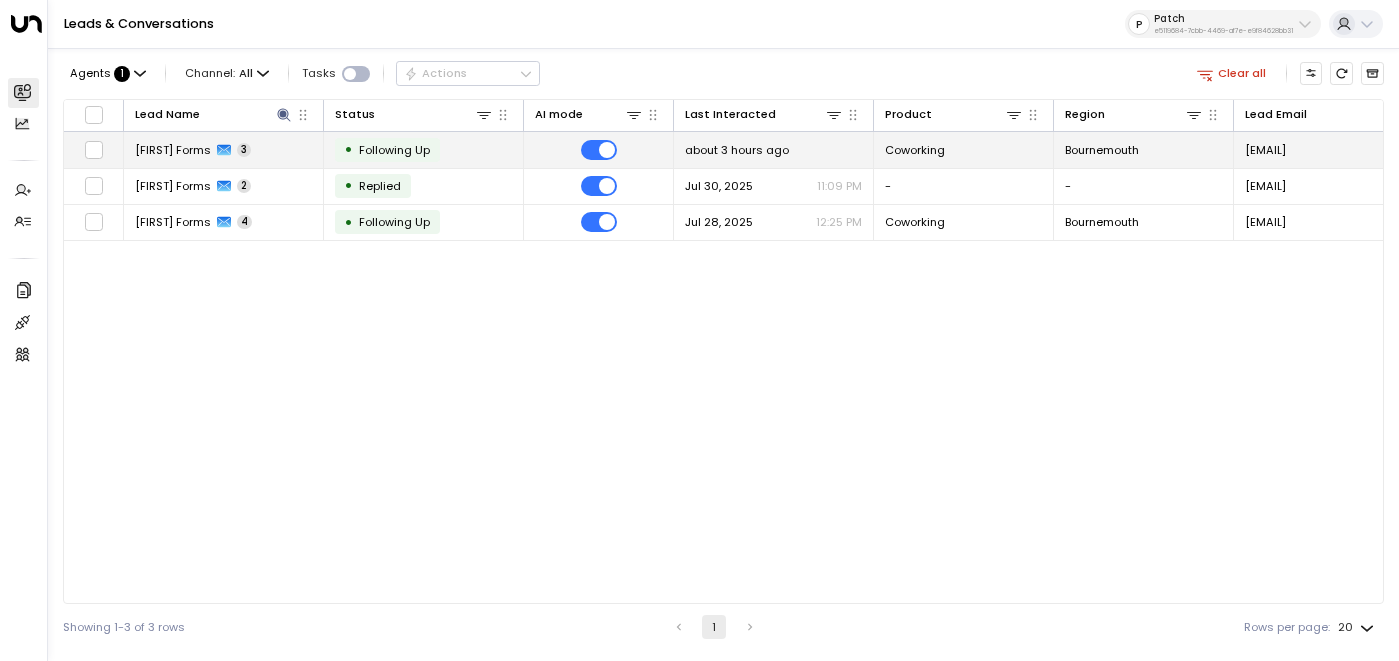 click on "• Following Up" at bounding box center [424, 149] 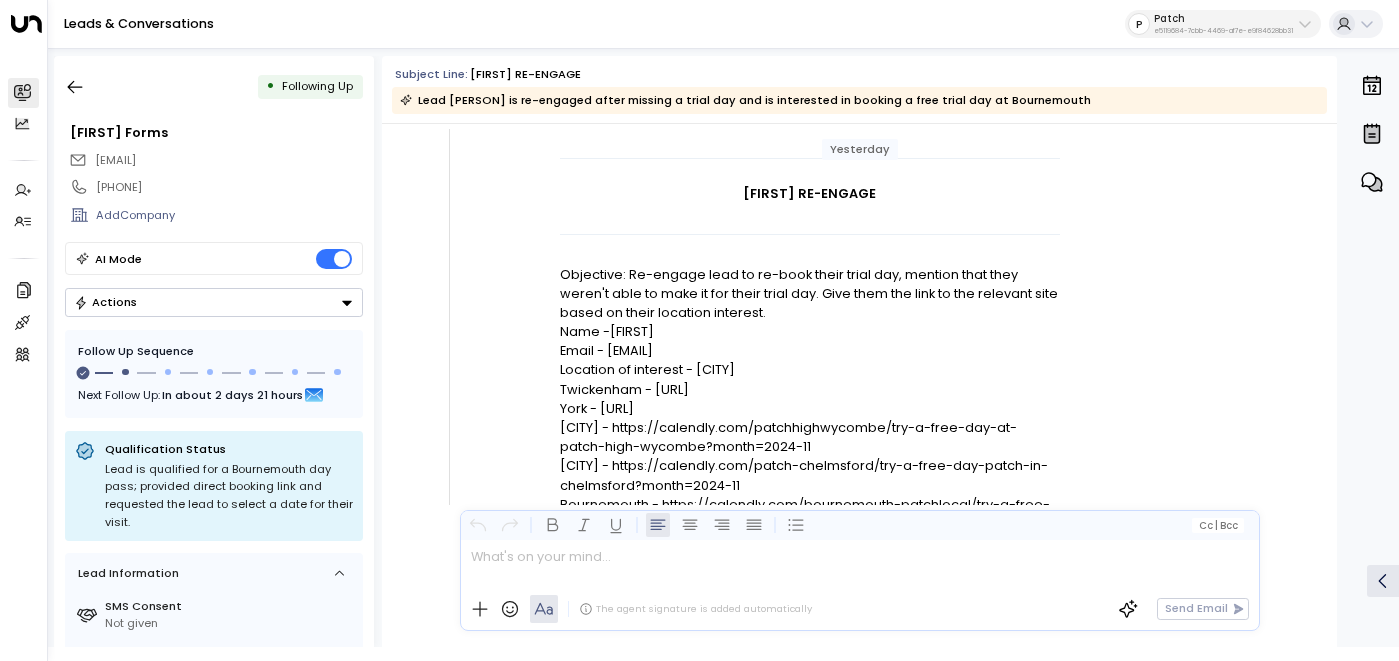 scroll, scrollTop: 206, scrollLeft: 0, axis: vertical 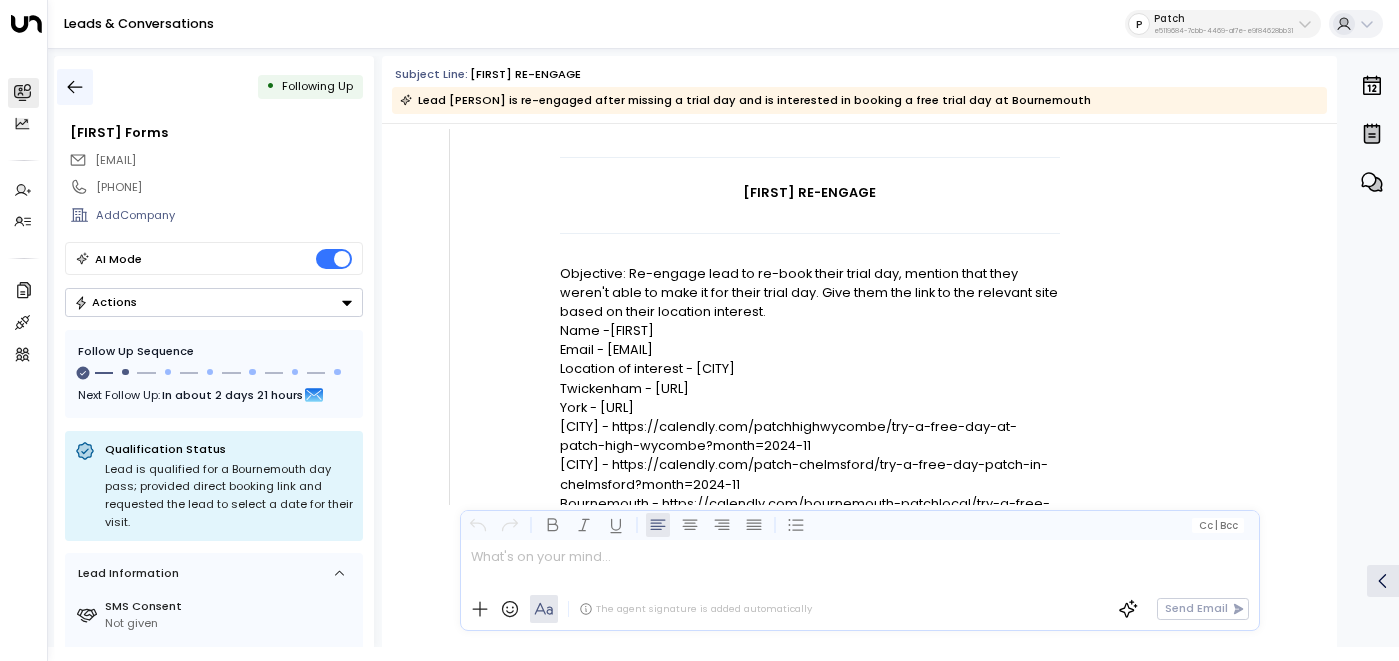 click 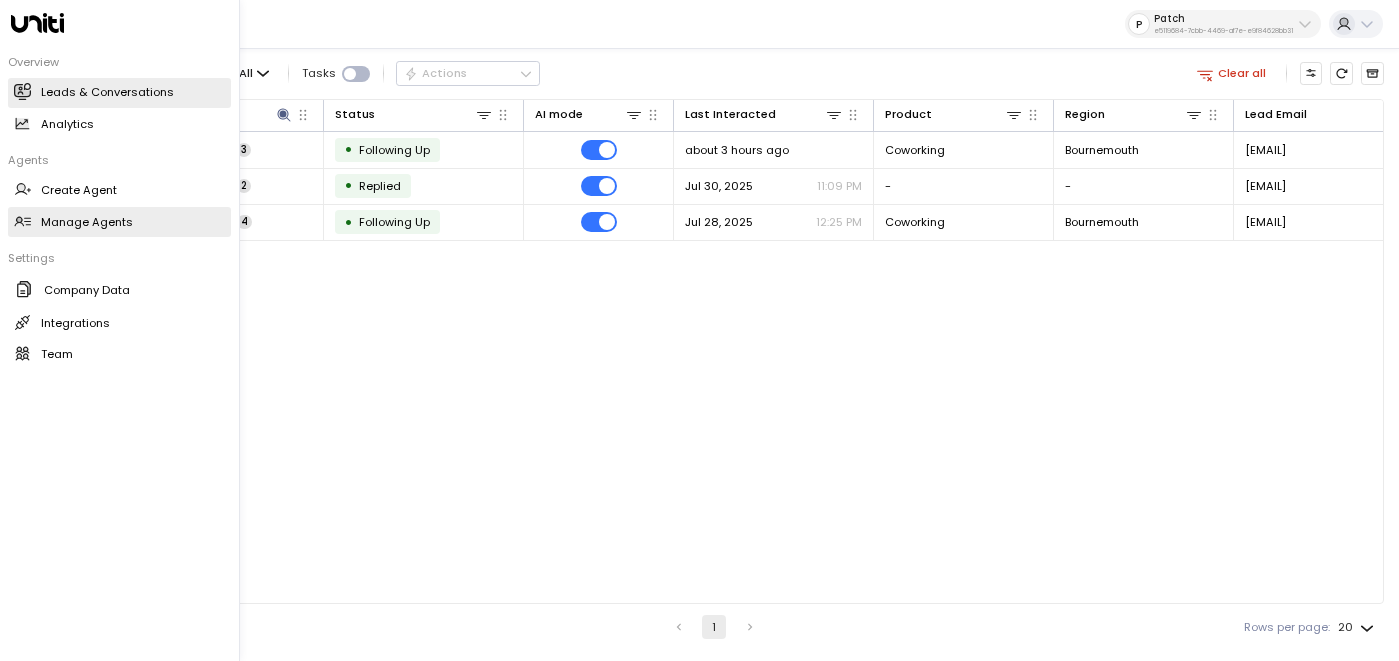 click on "Manage Agents" at bounding box center (87, 222) 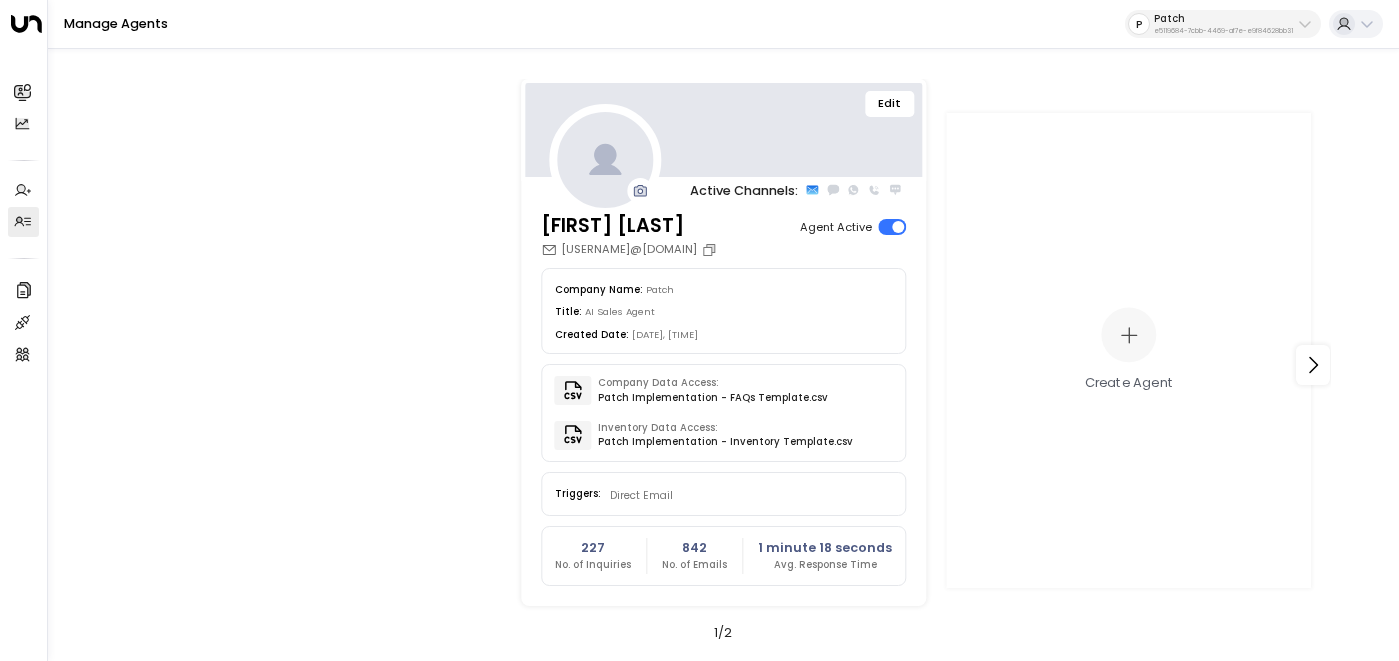 click on "Edit" at bounding box center (890, 104) 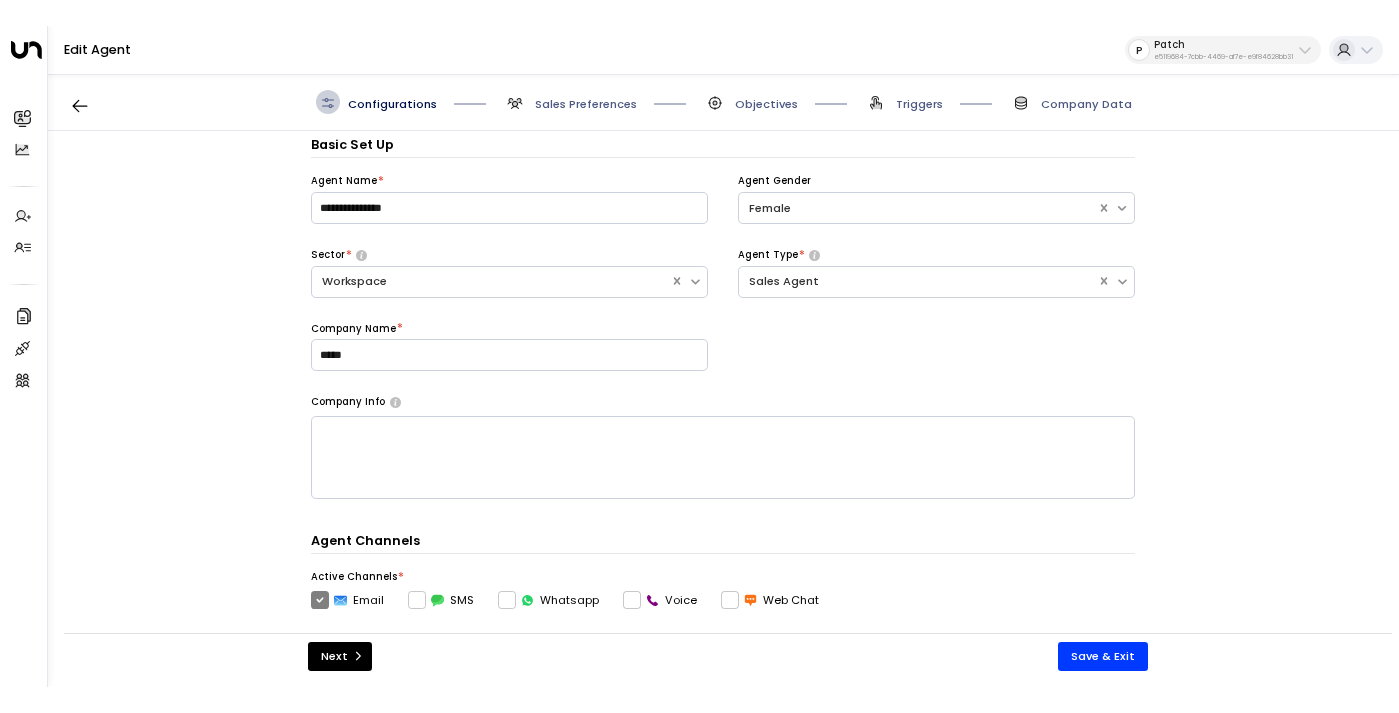 scroll, scrollTop: 24, scrollLeft: 0, axis: vertical 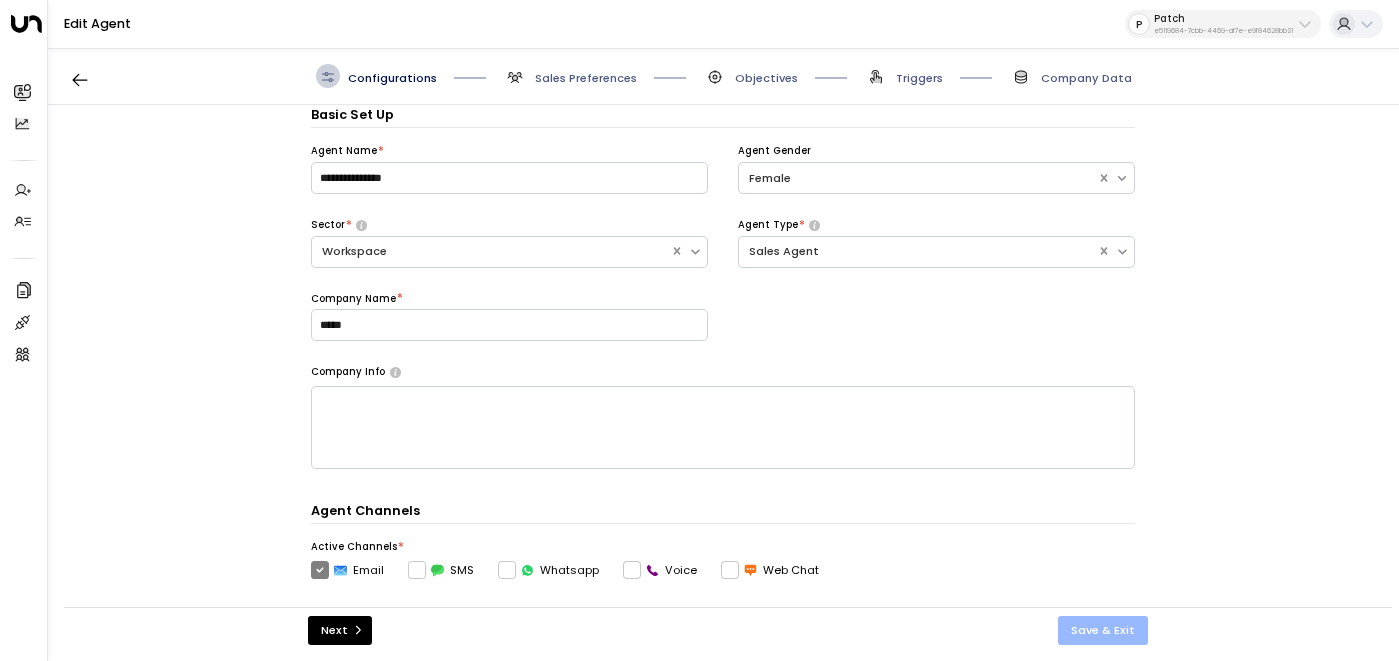 click on "Save & Exit" at bounding box center [1103, 630] 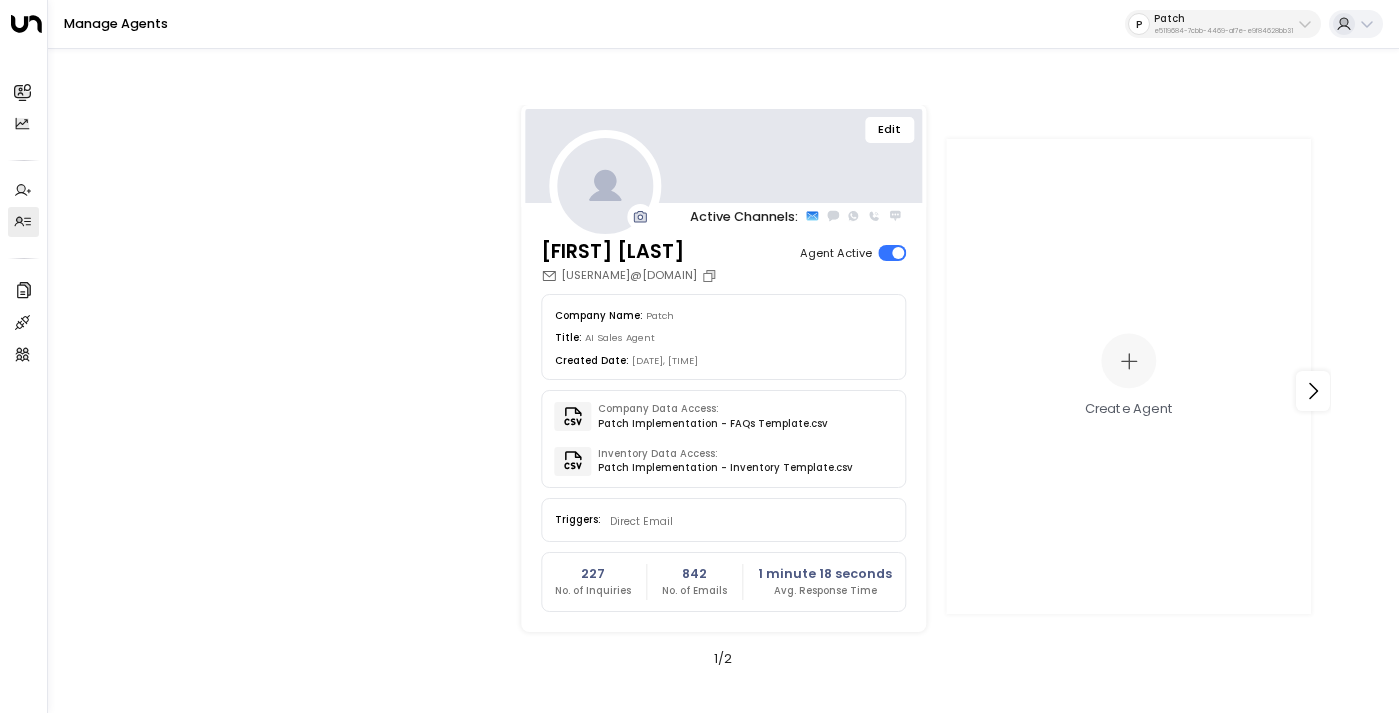 click on "Manage Agents P Patch e5119684-7cbb-4469-af7e-e9f84628bb31" at bounding box center (723, 24) 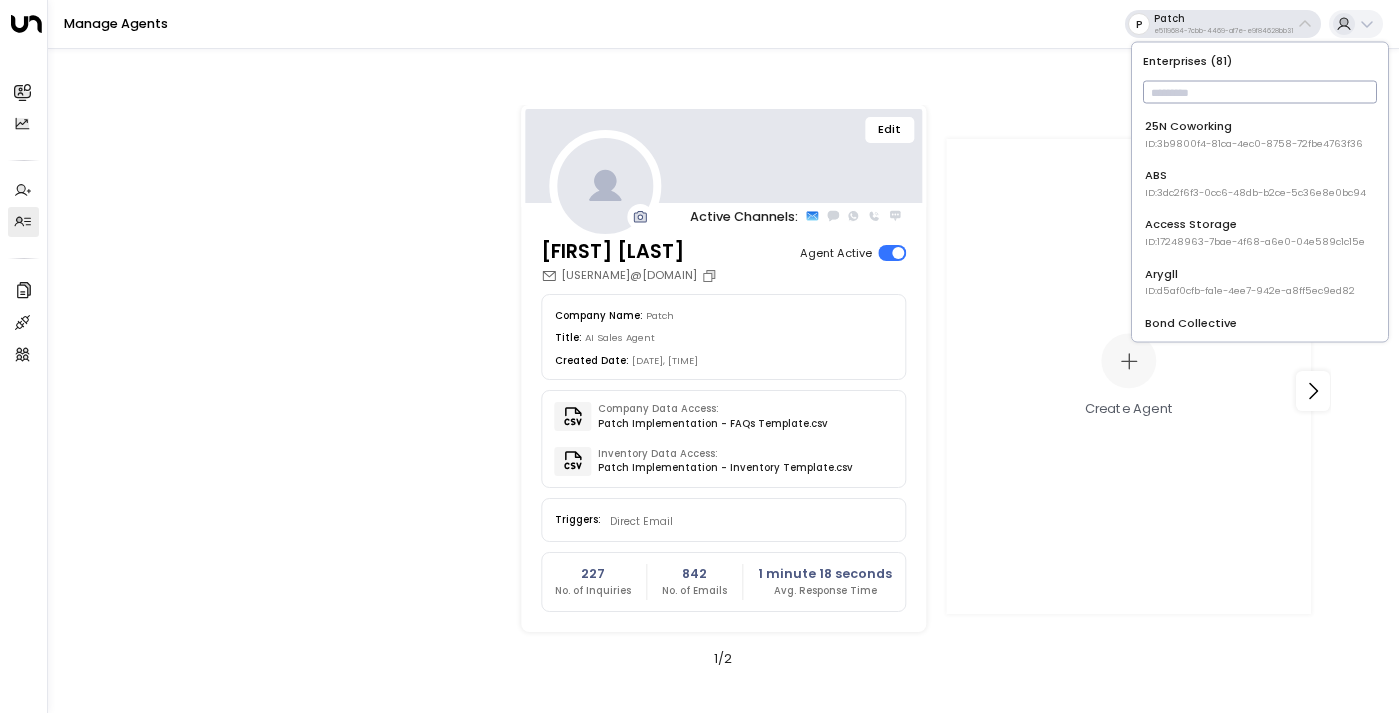 click at bounding box center (1260, 92) 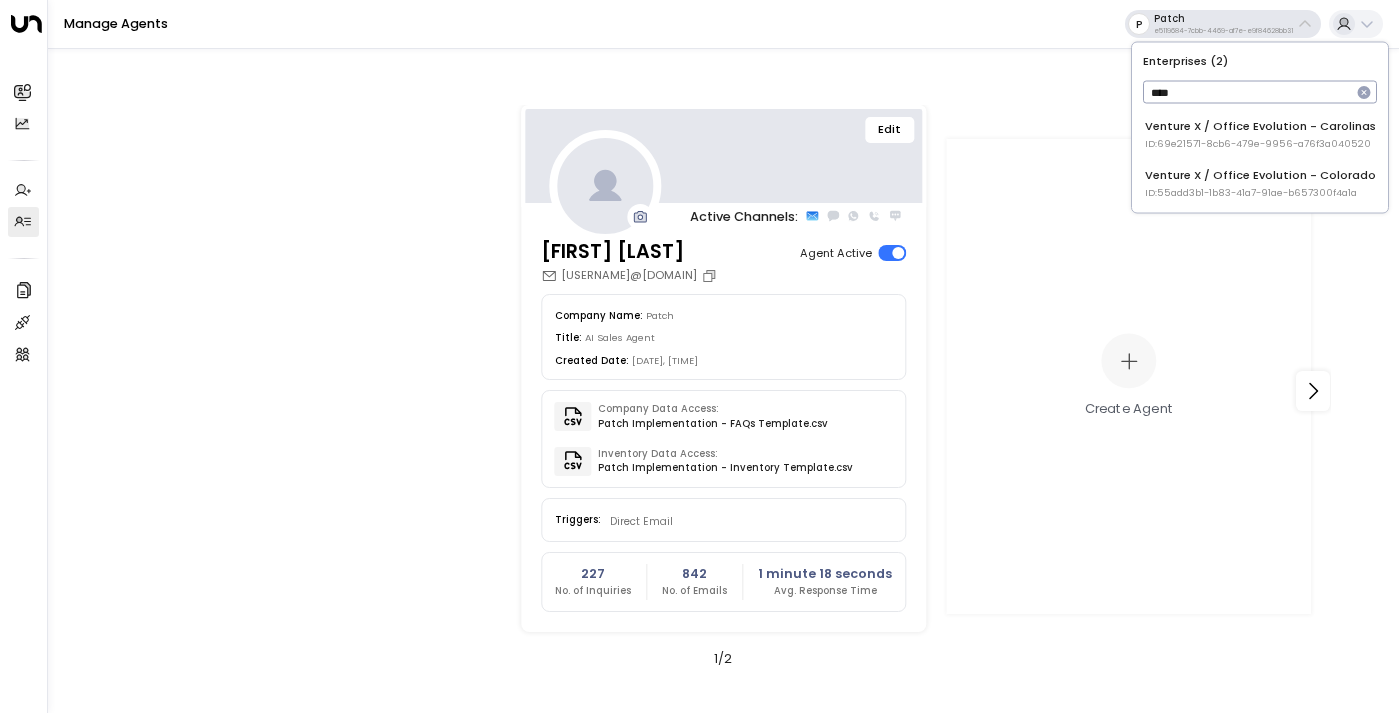 type on "****" 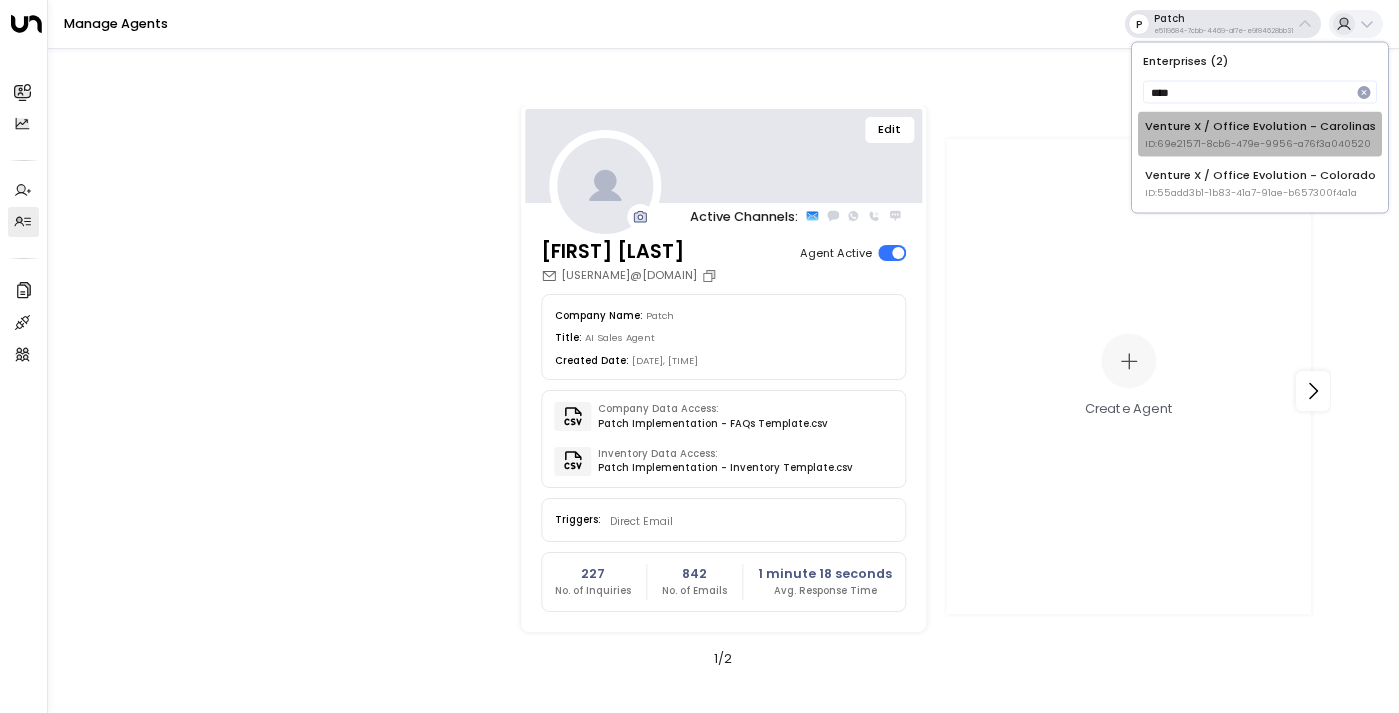click on "Venture X / Office Evolution - Carolinas ID:  69e21571-8cb6-479e-9956-a76f3a040520" at bounding box center [1260, 133] 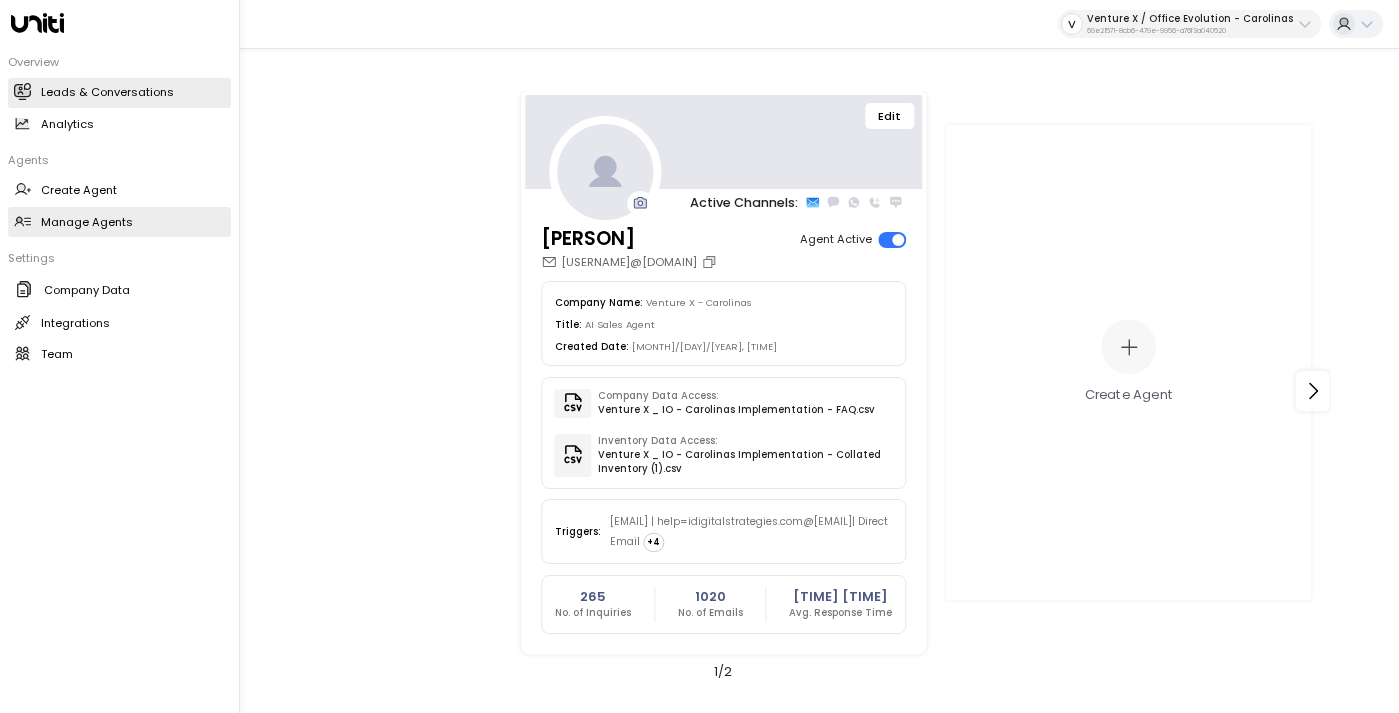 click on "Leads & Conversations" at bounding box center [107, 92] 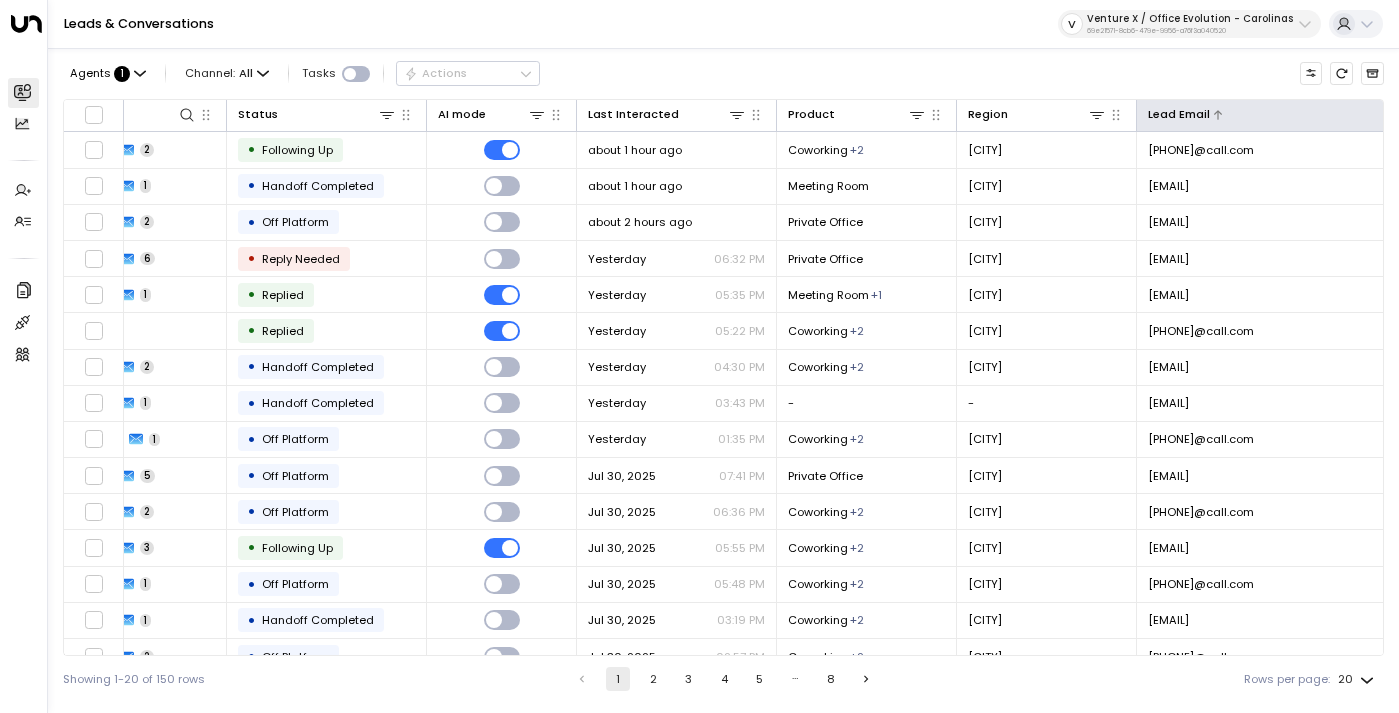 scroll, scrollTop: 0, scrollLeft: 150, axis: horizontal 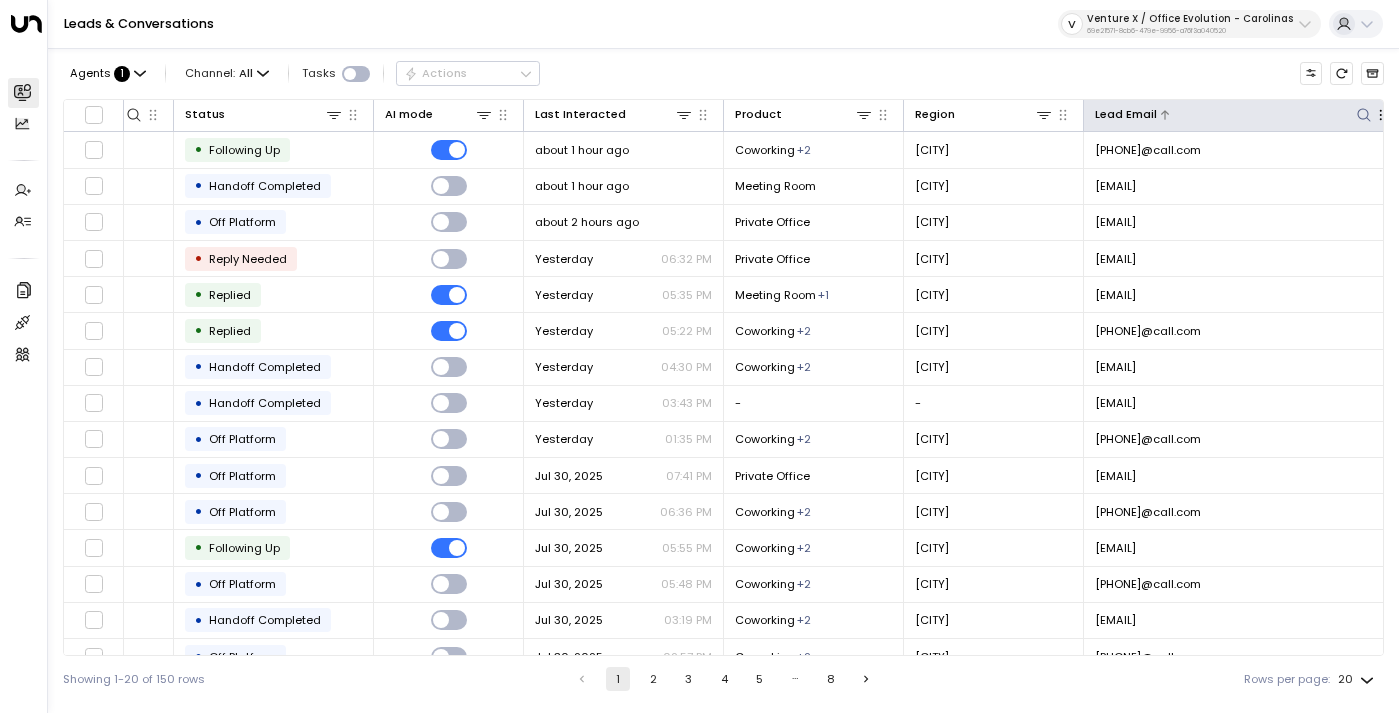 click 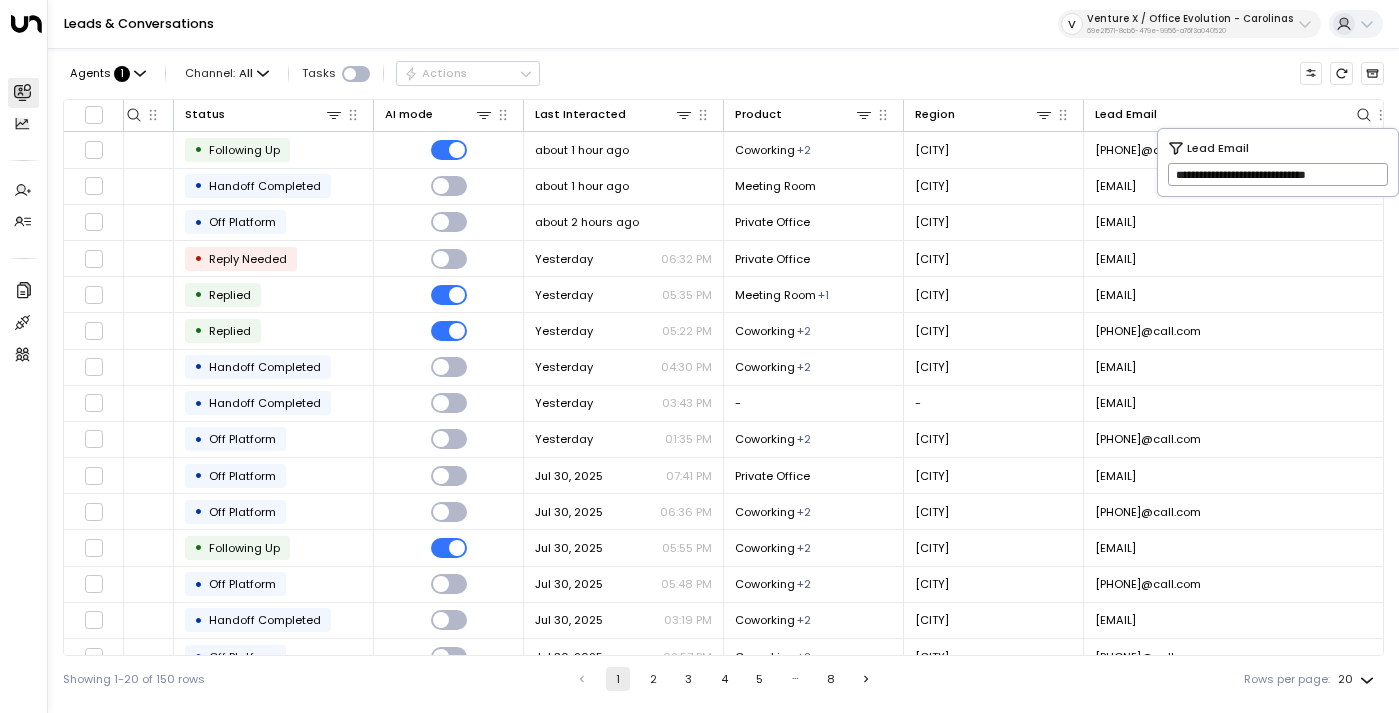 scroll, scrollTop: 0, scrollLeft: 43, axis: horizontal 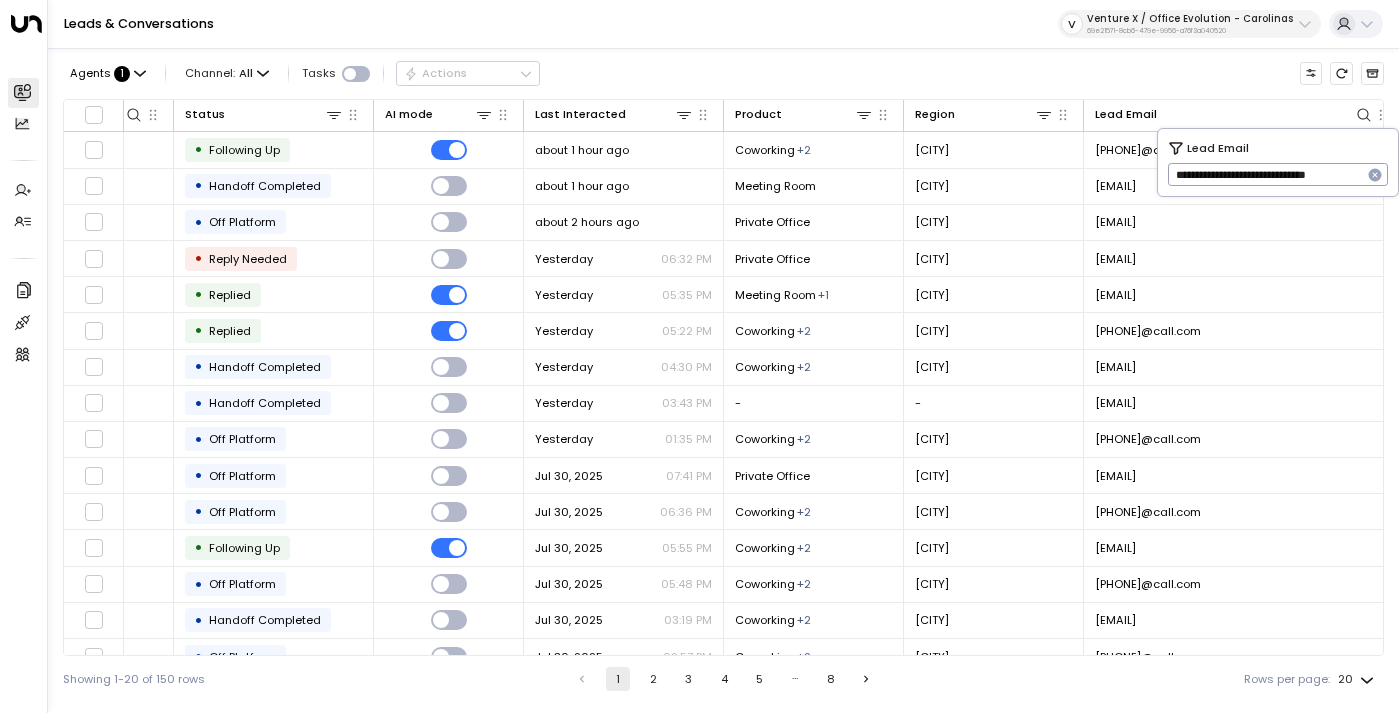 type on "**********" 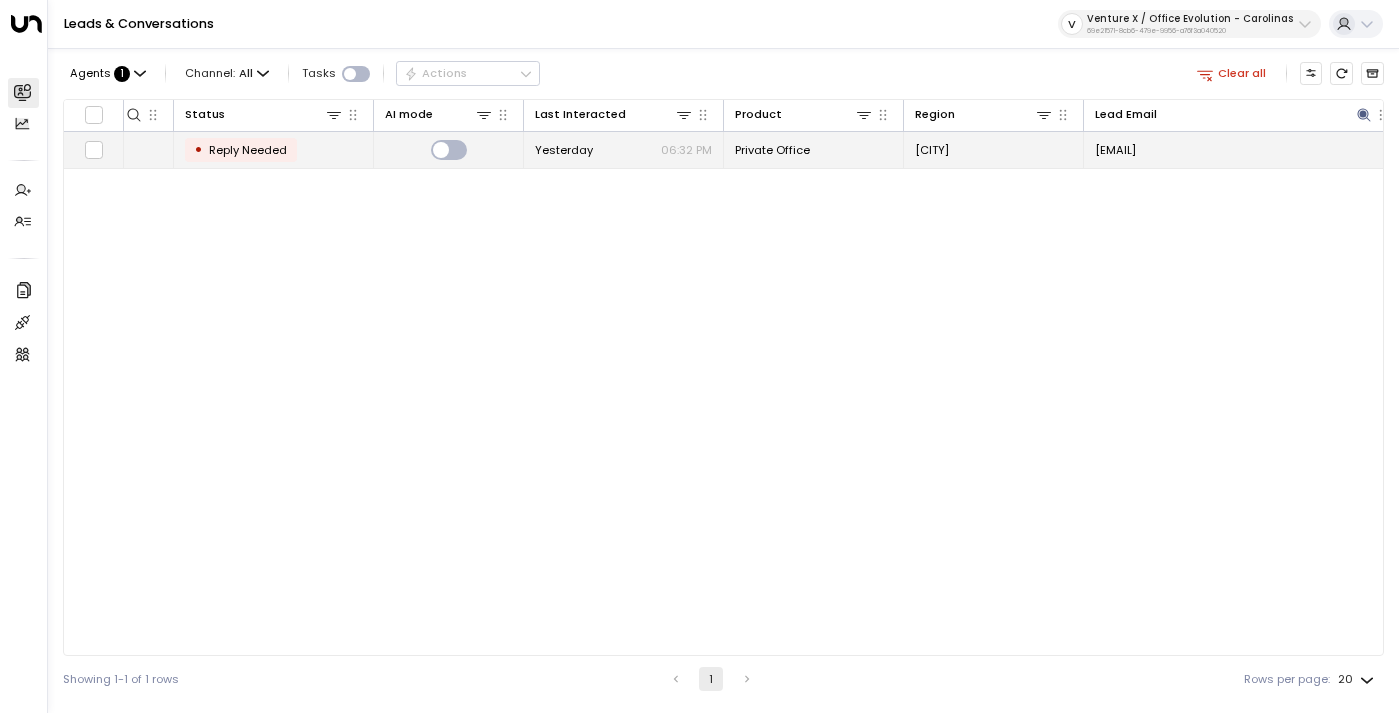 click on "•  Reply Needed" at bounding box center [274, 149] 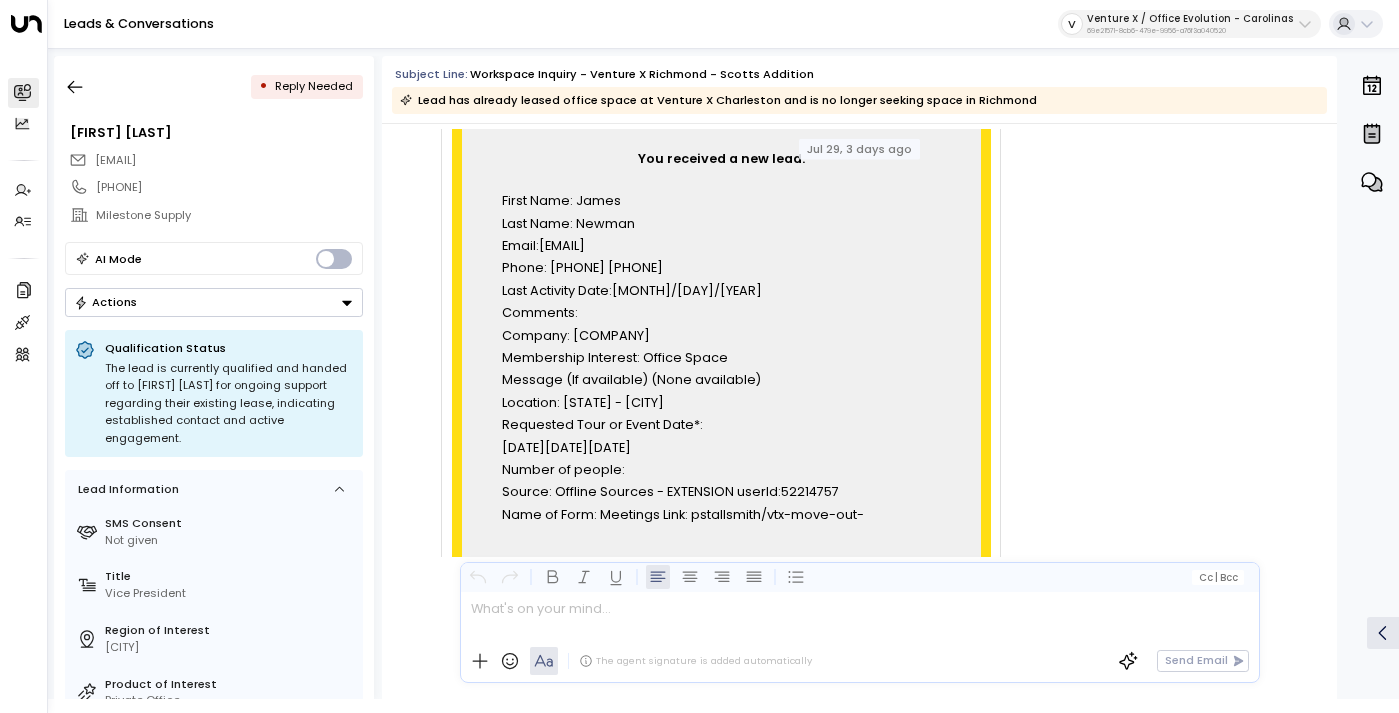 scroll, scrollTop: 258, scrollLeft: 0, axis: vertical 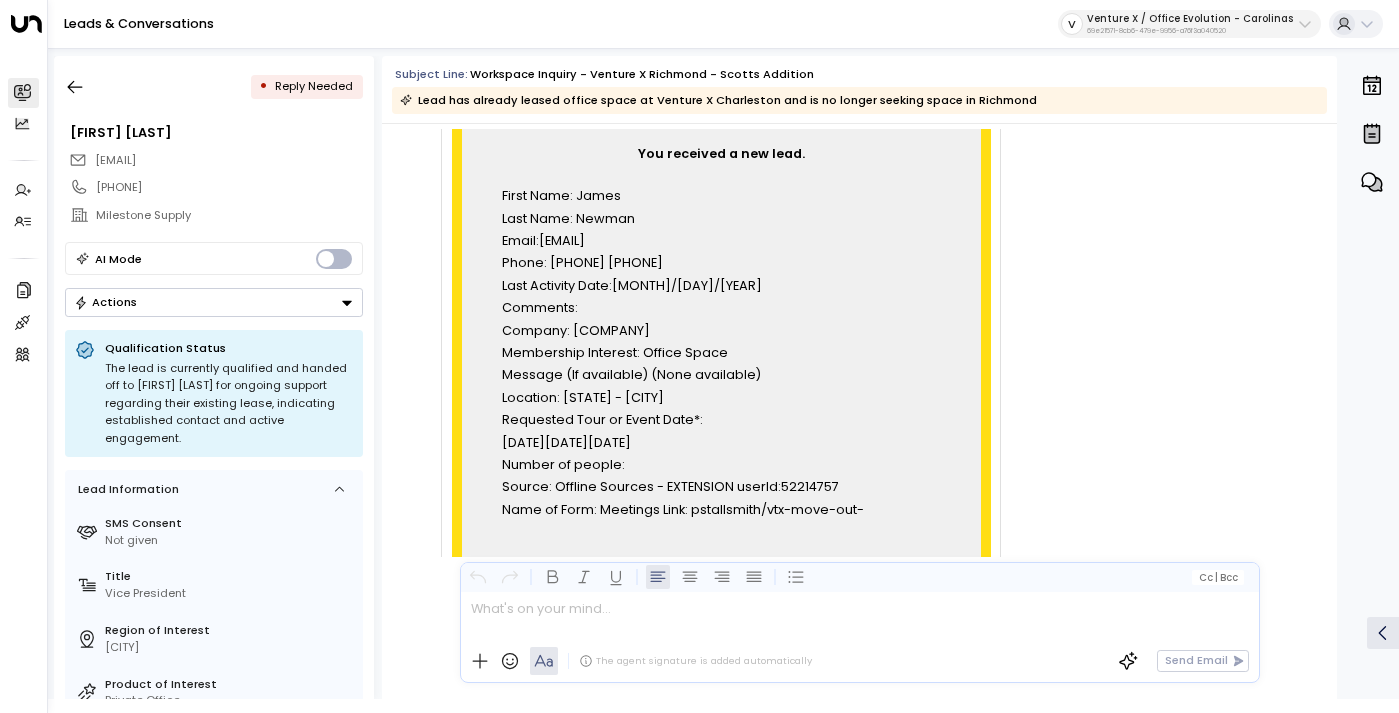 drag, startPoint x: 499, startPoint y: 397, endPoint x: 658, endPoint y: 396, distance: 159.00314 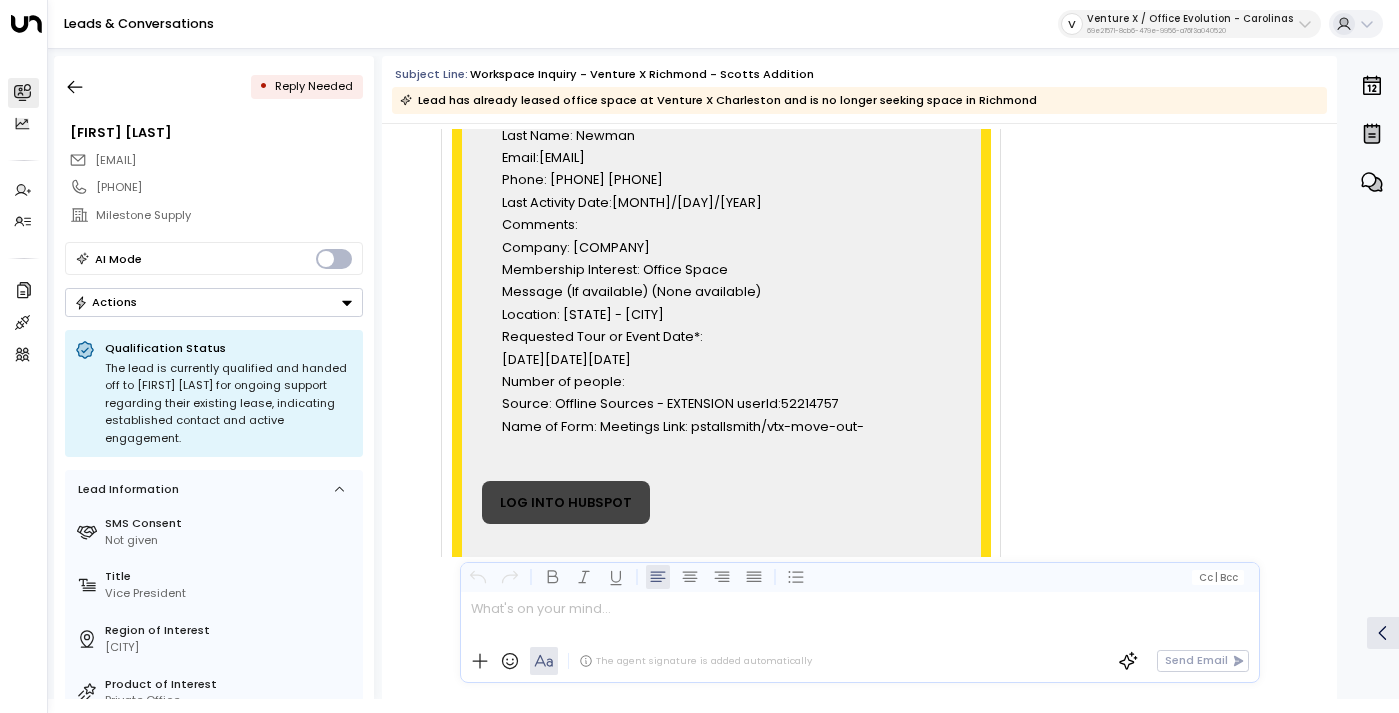 scroll, scrollTop: 353, scrollLeft: 0, axis: vertical 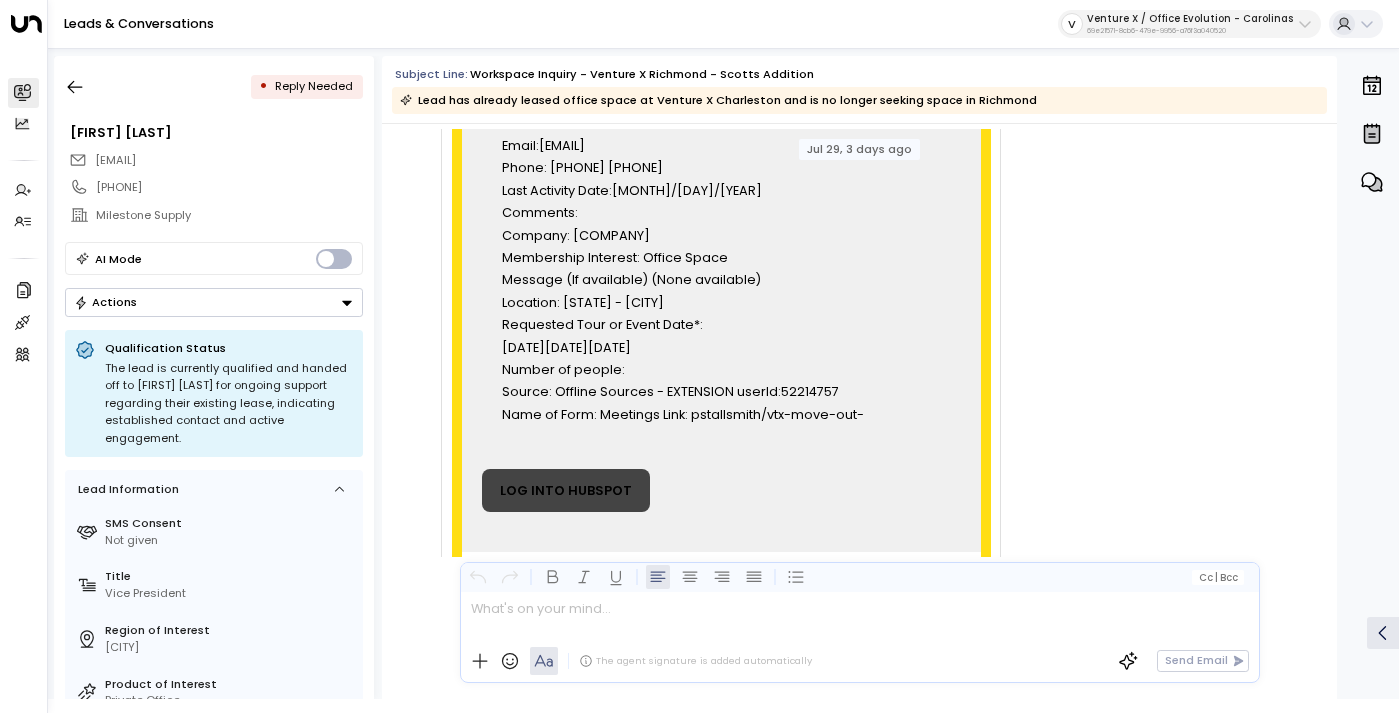 click on "Trigger Email • • 06:14 PM • Email You received a new lead. First Name: James Last Name: Newman Email: jamesnewman@milesaheadbrands.com Phone: (843) 723-1166 (843) 323-6201 Last Activity Date:05/05/2025 Comments:  Company: Milestone Supply Membership Interest: Office Space  Message (If available) (None available) Location: VA - Richmond Requested Tour or Event Date*:   07/30/202507/30/202507/30/2025  Number of people:  Source: Offline Sources - EXTENSION userId:52214757 Name of Form: Meetings Link: pstallsmith/vtx-move-out- LOG INTO HUBSPOT * If Blank, Tour Date is Unknown / Not Scheduled Note, Date may be Event date for a meeting/event. Please refer back to HubSpot to the contact record for additional information. Venture X Corporate, 2121 Vista Parkway, West Palm Beach, FL 33411  Unsubscribe Manage preferences V" at bounding box center [705, 329] 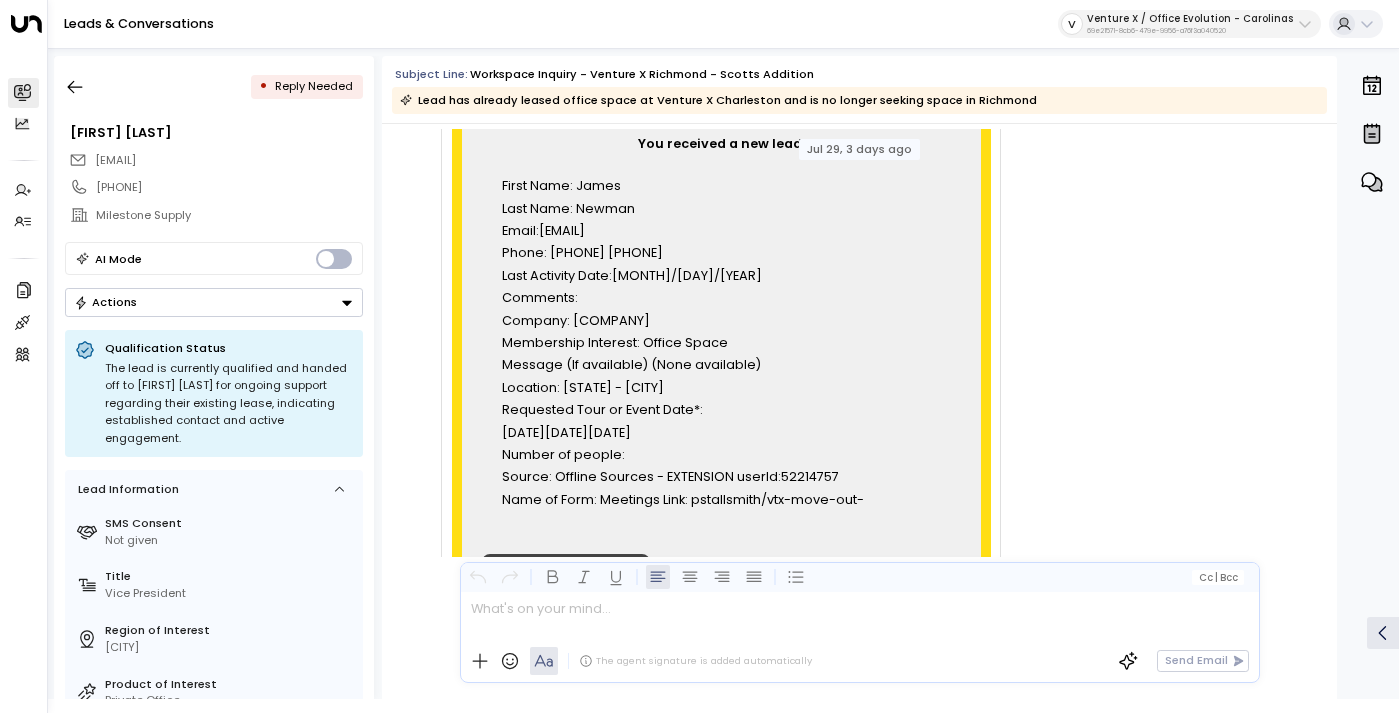 scroll, scrollTop: 310, scrollLeft: 0, axis: vertical 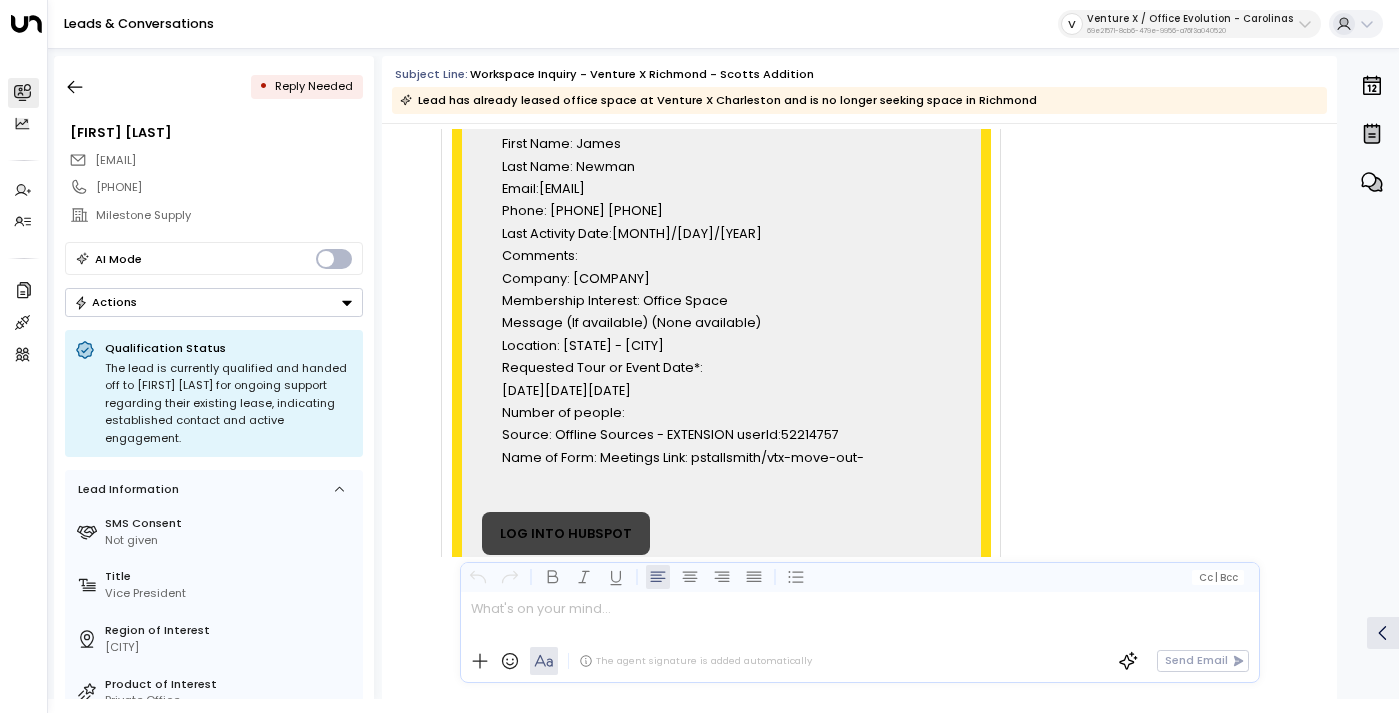 click on "Trigger Email • • 06:14 PM • Email You received a new lead. First Name: James Last Name: Newman Email: jamesnewman@milesaheadbrands.com Phone: (843) 723-1166 (843) 323-6201 Last Activity Date:05/05/2025 Comments:  Company: Milestone Supply Membership Interest: Office Space  Message (If available) (None available) Location: VA - Richmond Requested Tour or Event Date*:   07/30/202507/30/202507/30/2025  Number of people:  Source: Offline Sources - EXTENSION userId:52214757 Name of Form: Meetings Link: pstallsmith/vtx-move-out- LOG INTO HUBSPOT * If Blank, Tour Date is Unknown / Not Scheduled Note, Date may be Event date for a meeting/event. Please refer back to HubSpot to the contact record for additional information. Venture X Corporate, 2121 Vista Parkway, West Palm Beach, FL 33411  Unsubscribe Manage preferences V" at bounding box center [862, 372] 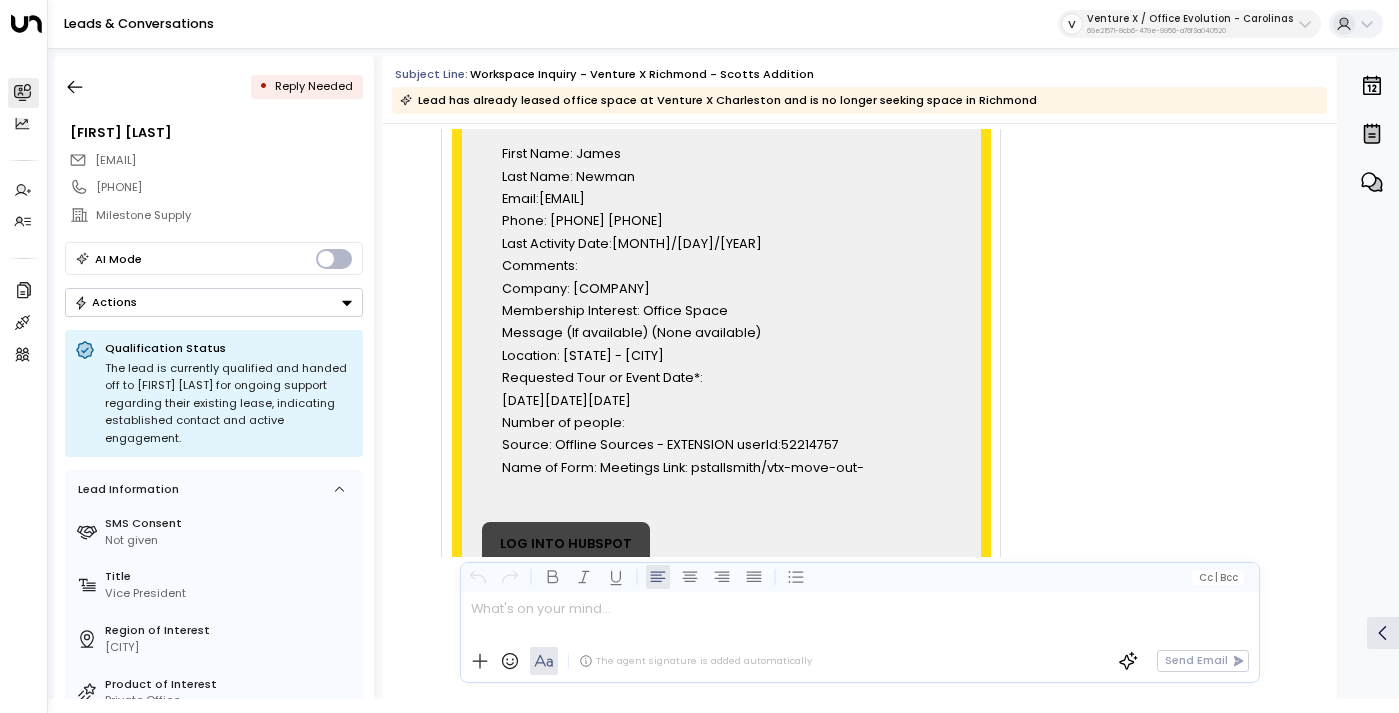 scroll, scrollTop: 360, scrollLeft: 0, axis: vertical 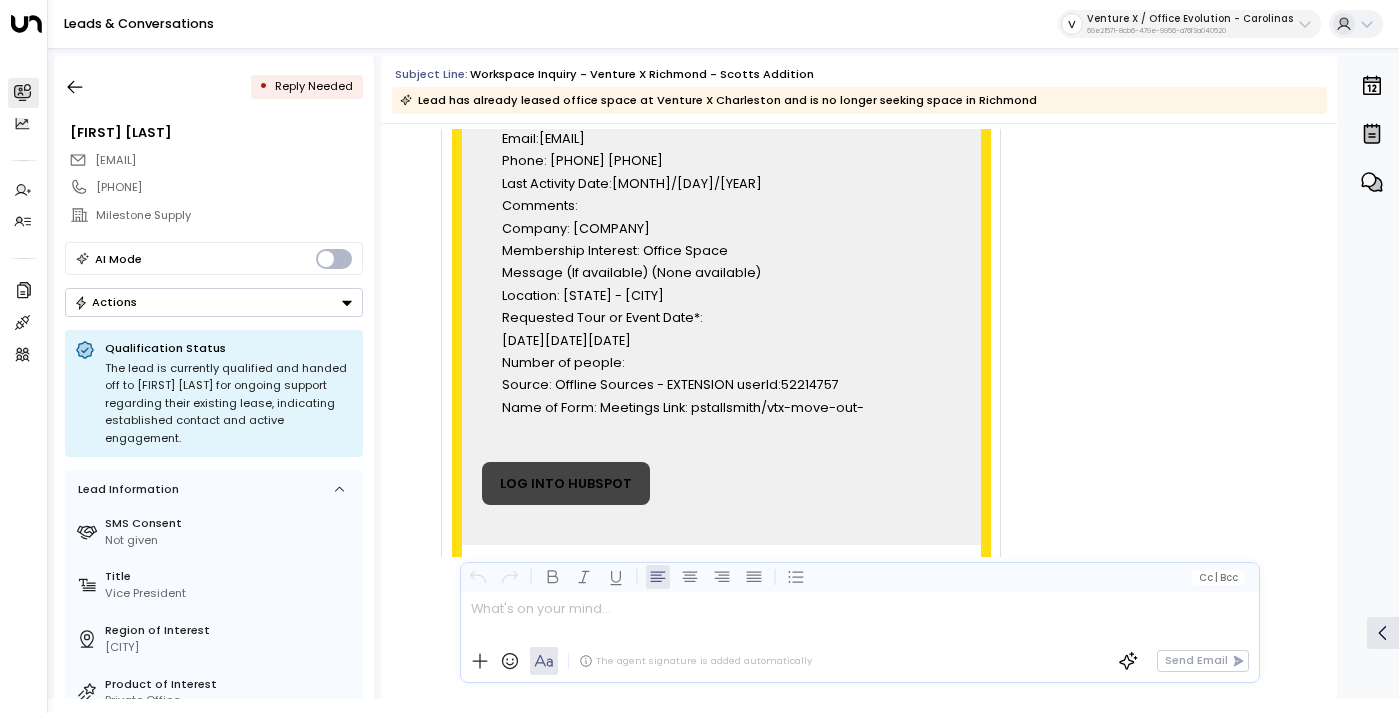 drag, startPoint x: 500, startPoint y: 409, endPoint x: 856, endPoint y: 397, distance: 356.20218 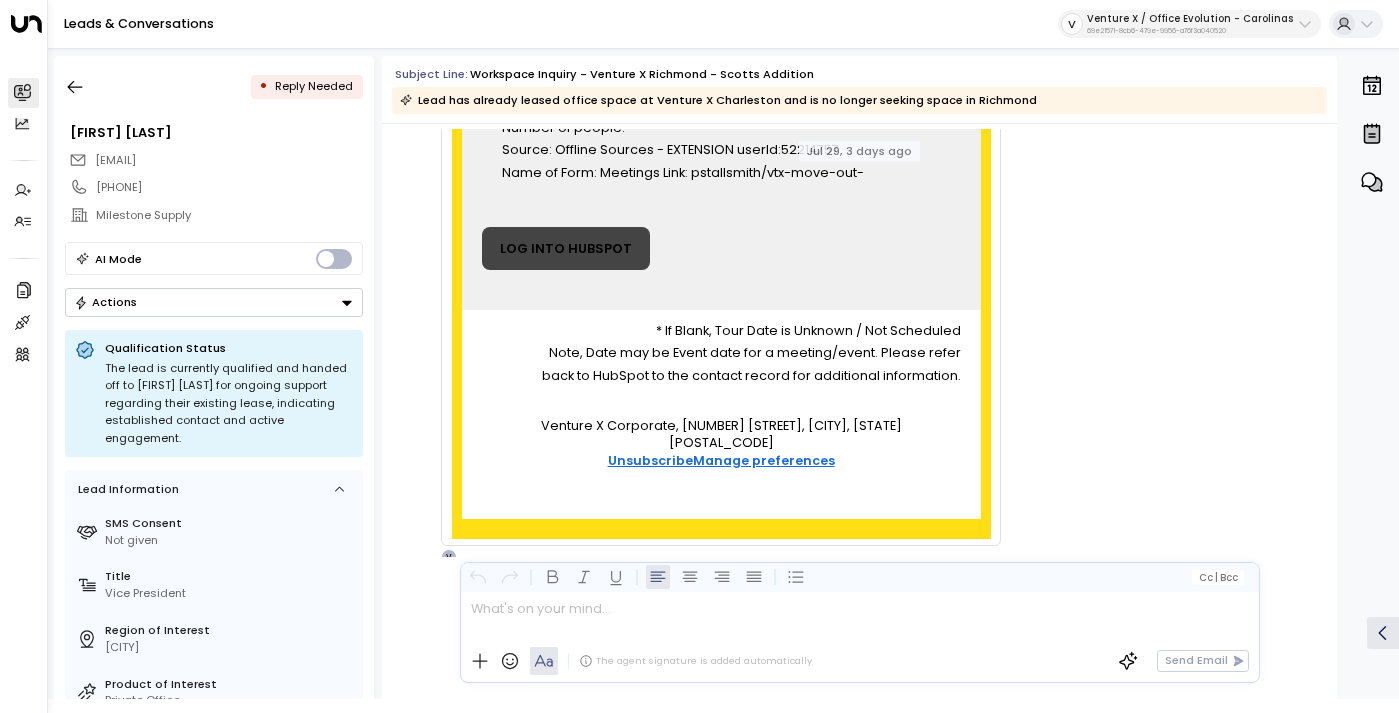 scroll, scrollTop: 925, scrollLeft: 0, axis: vertical 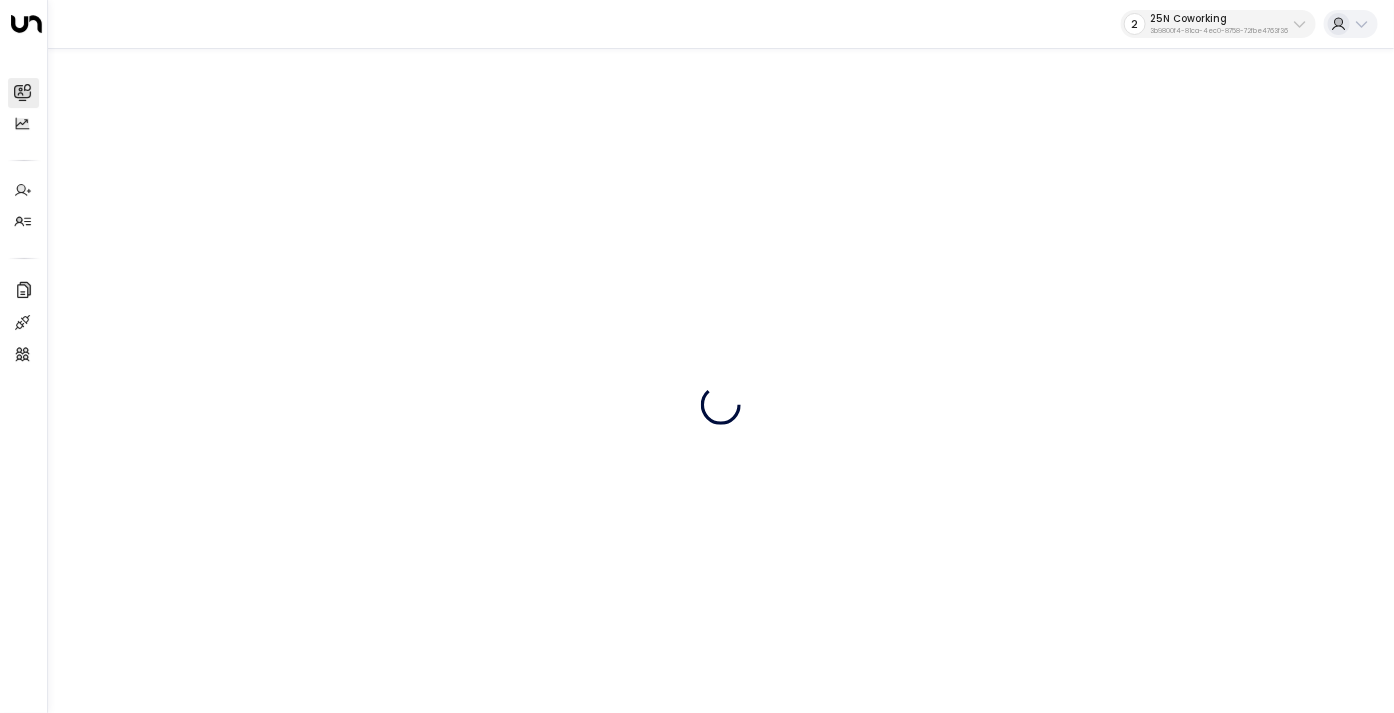 click on "25N Coworking" at bounding box center [1219, 19] 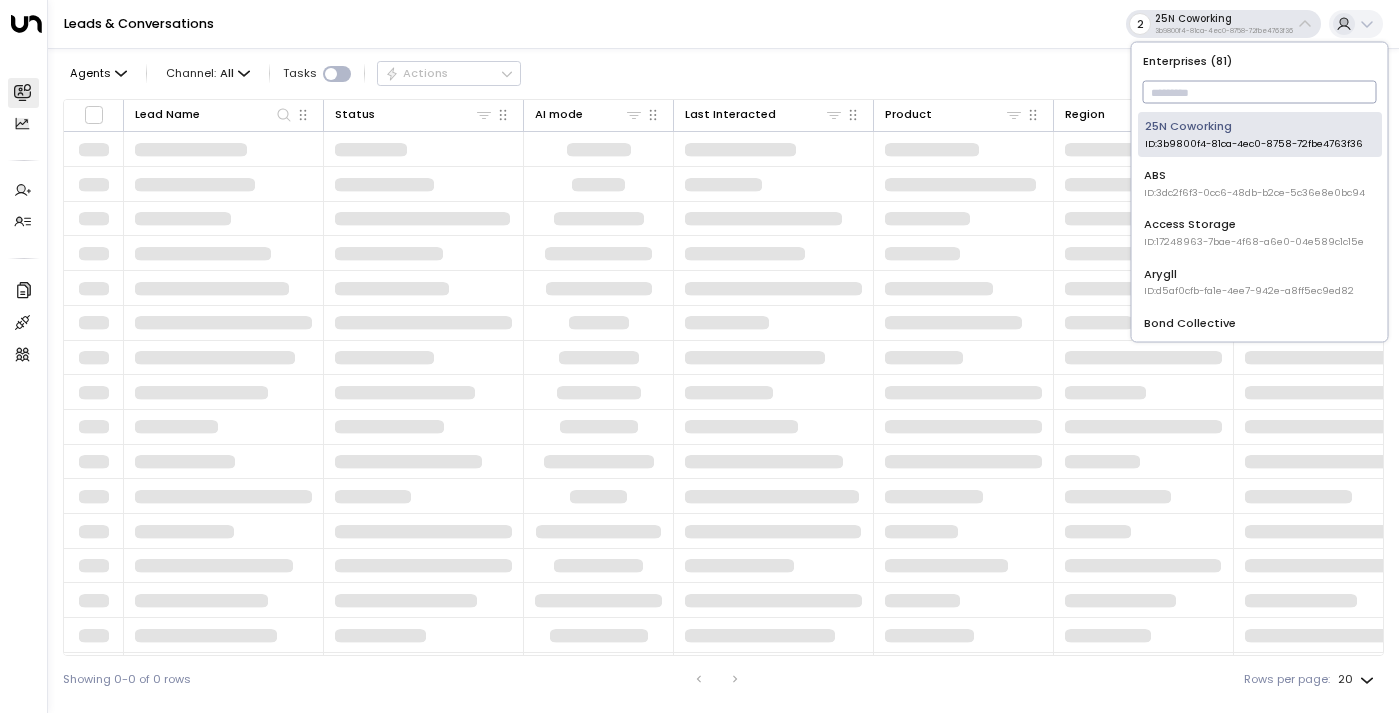 click at bounding box center [1260, 92] 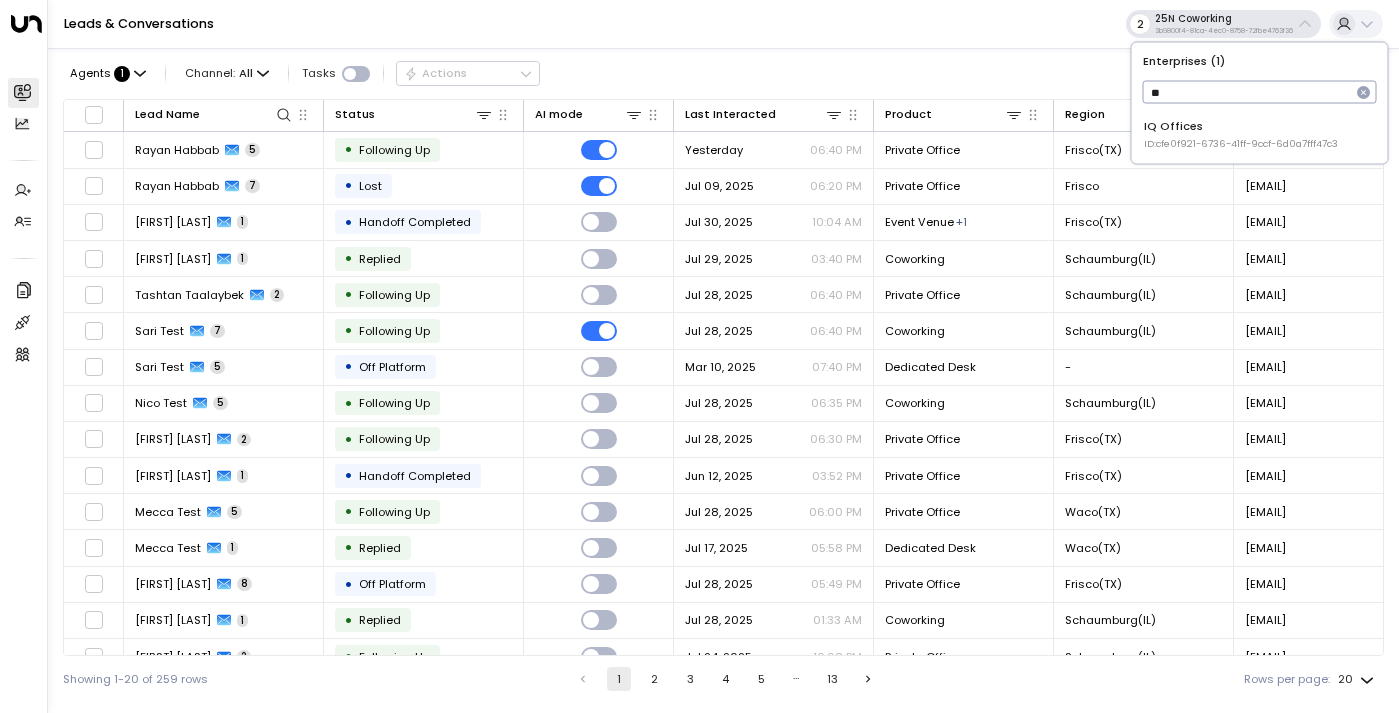 type on "**" 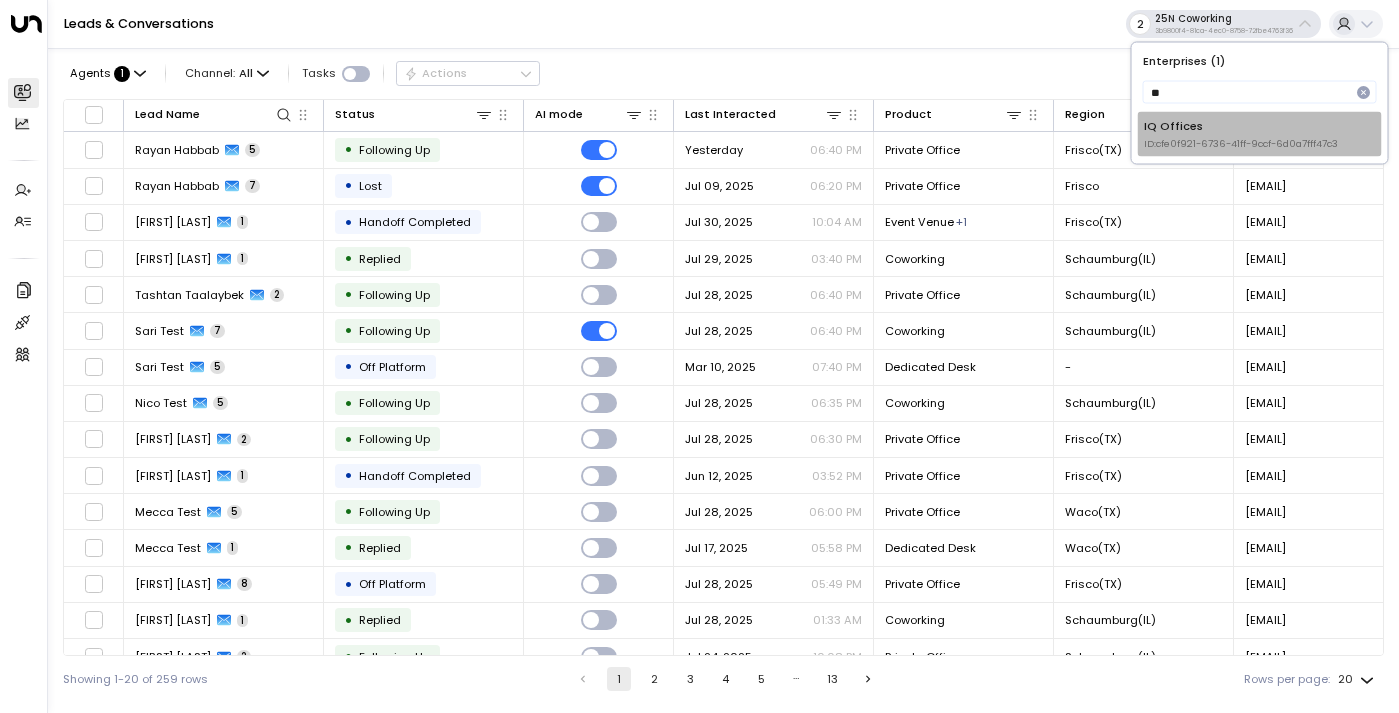 click on "IQ Offices ID:  cfe0f921-6736-41ff-9ccf-6d0a7fff47c3" at bounding box center (1241, 133) 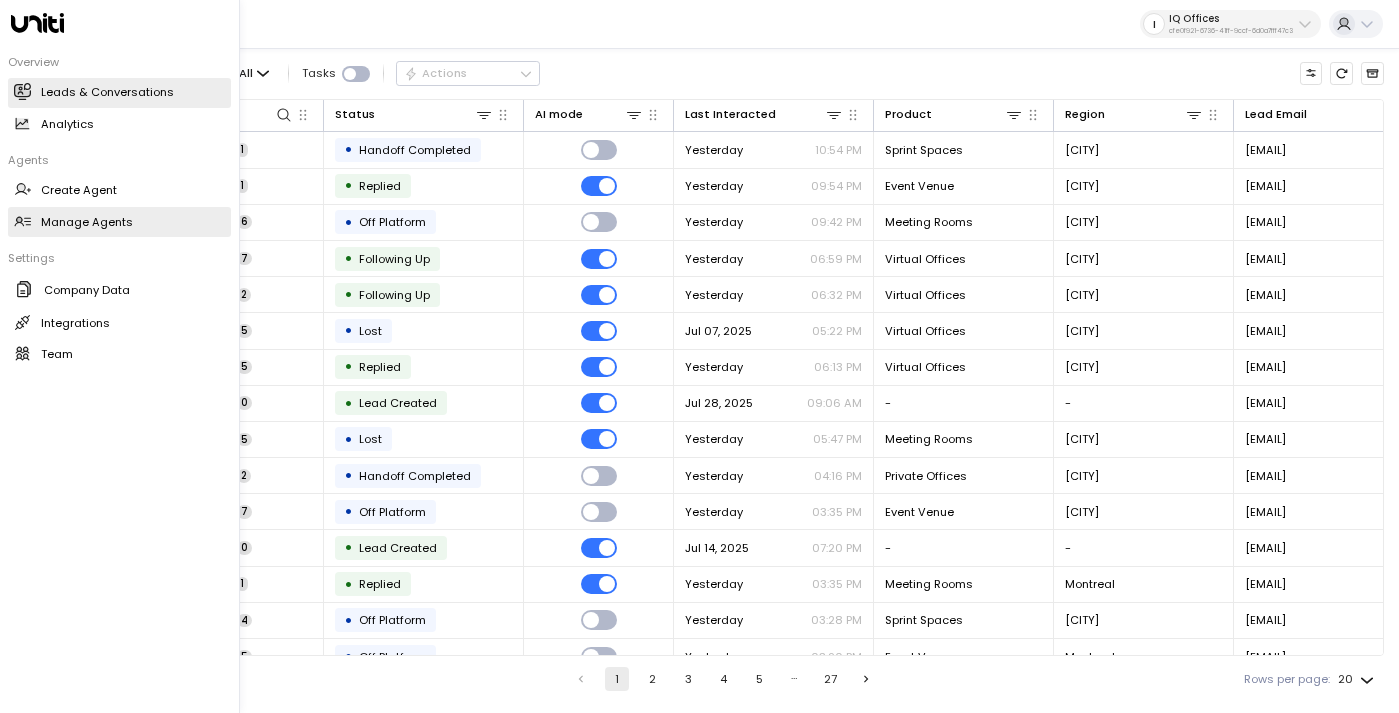 click on "Manage Agents" at bounding box center (87, 222) 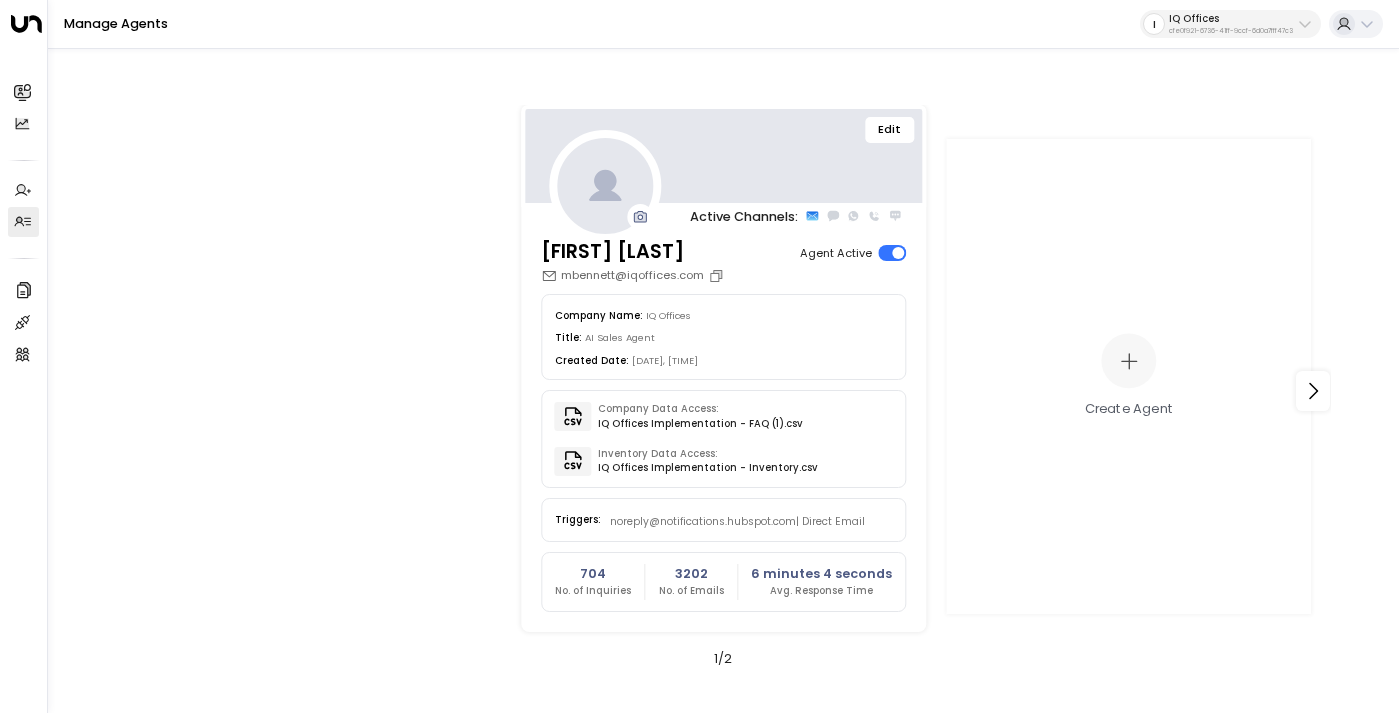 click on "Edit" at bounding box center [890, 130] 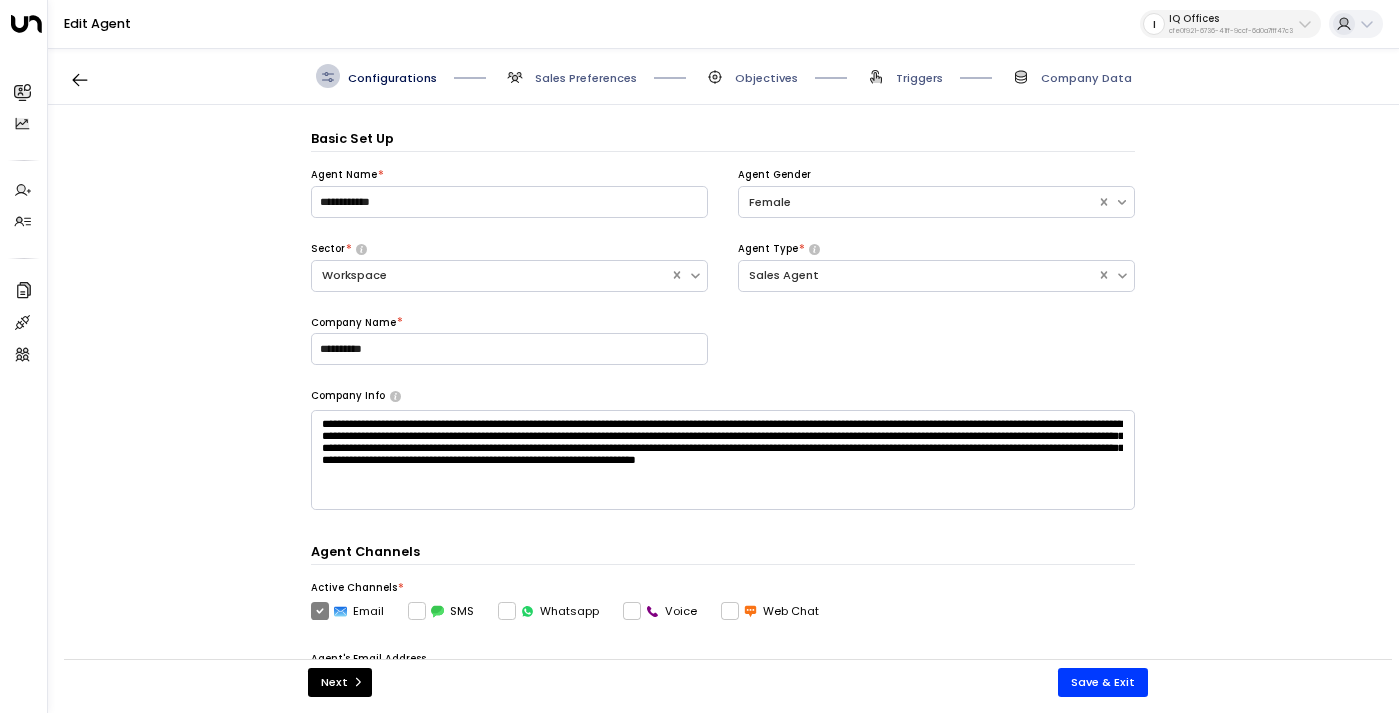 scroll, scrollTop: 24, scrollLeft: 0, axis: vertical 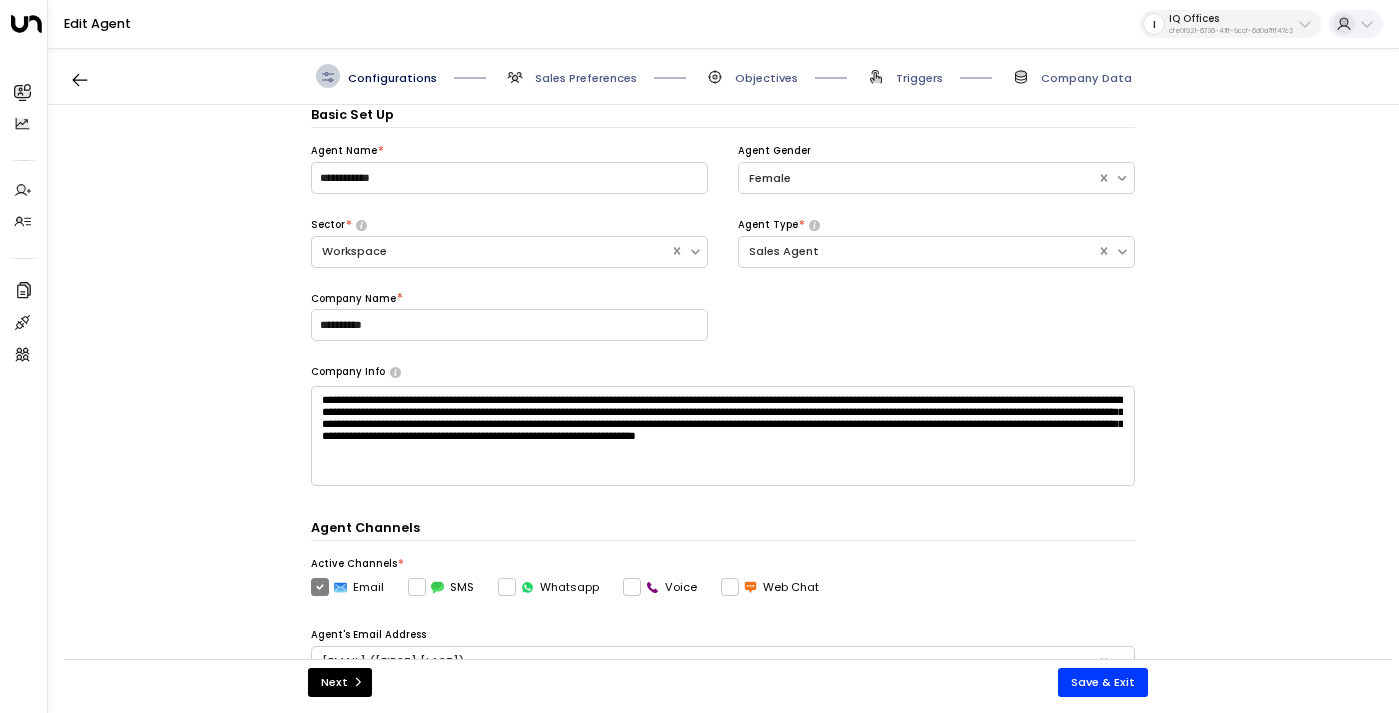 click on "Sales Preferences" at bounding box center [586, 78] 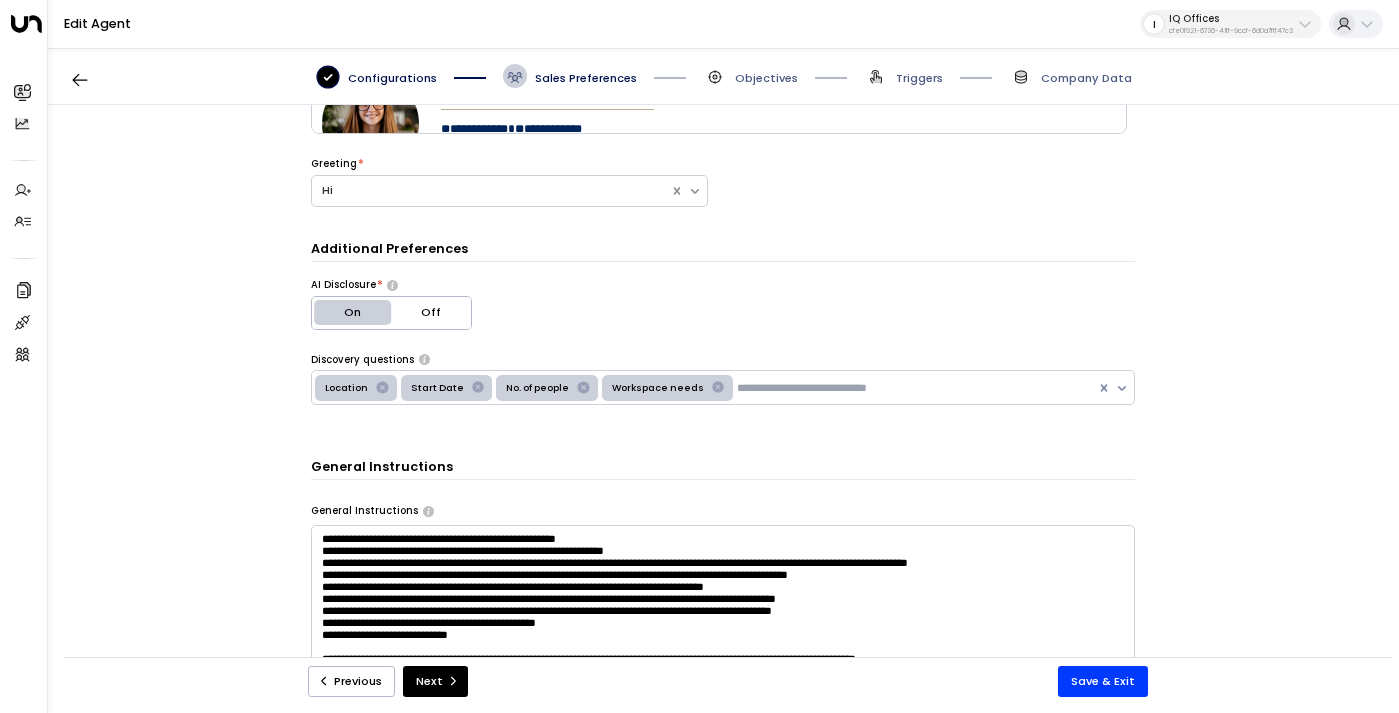 scroll, scrollTop: 380, scrollLeft: 0, axis: vertical 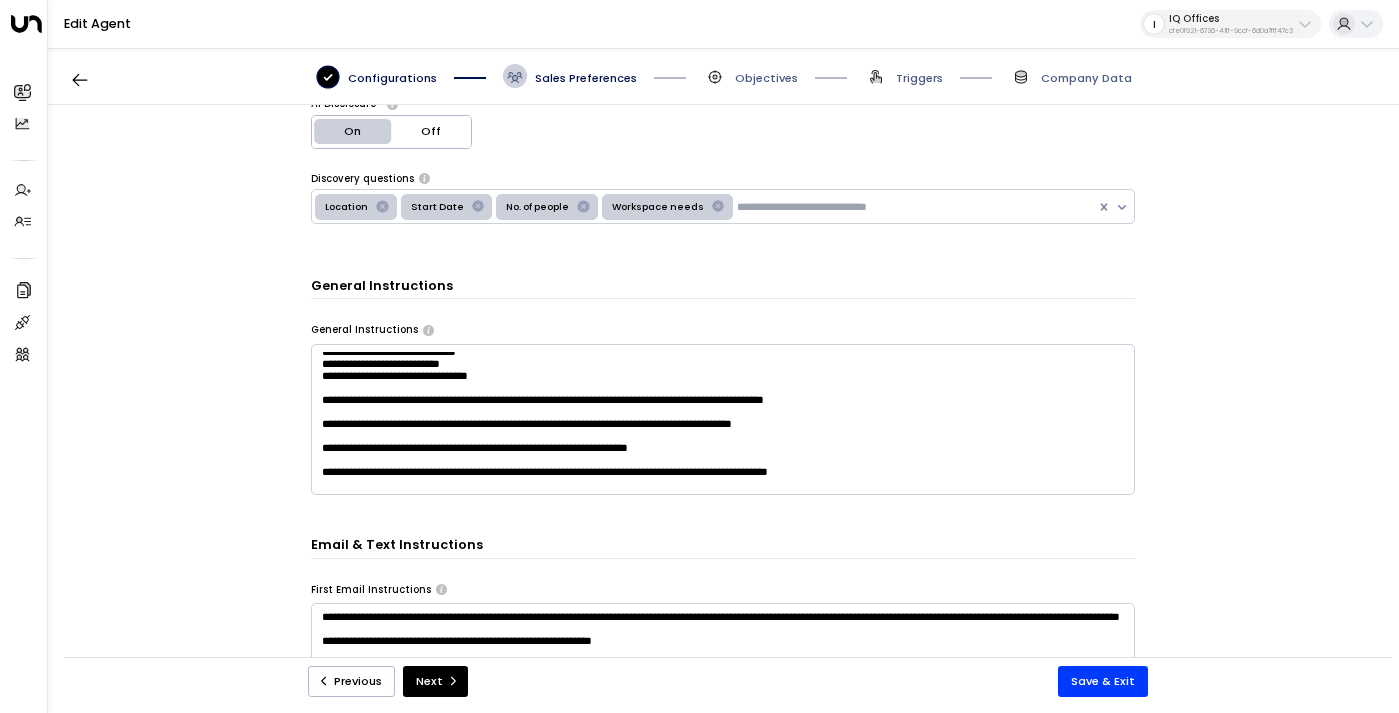 click at bounding box center (723, 420) 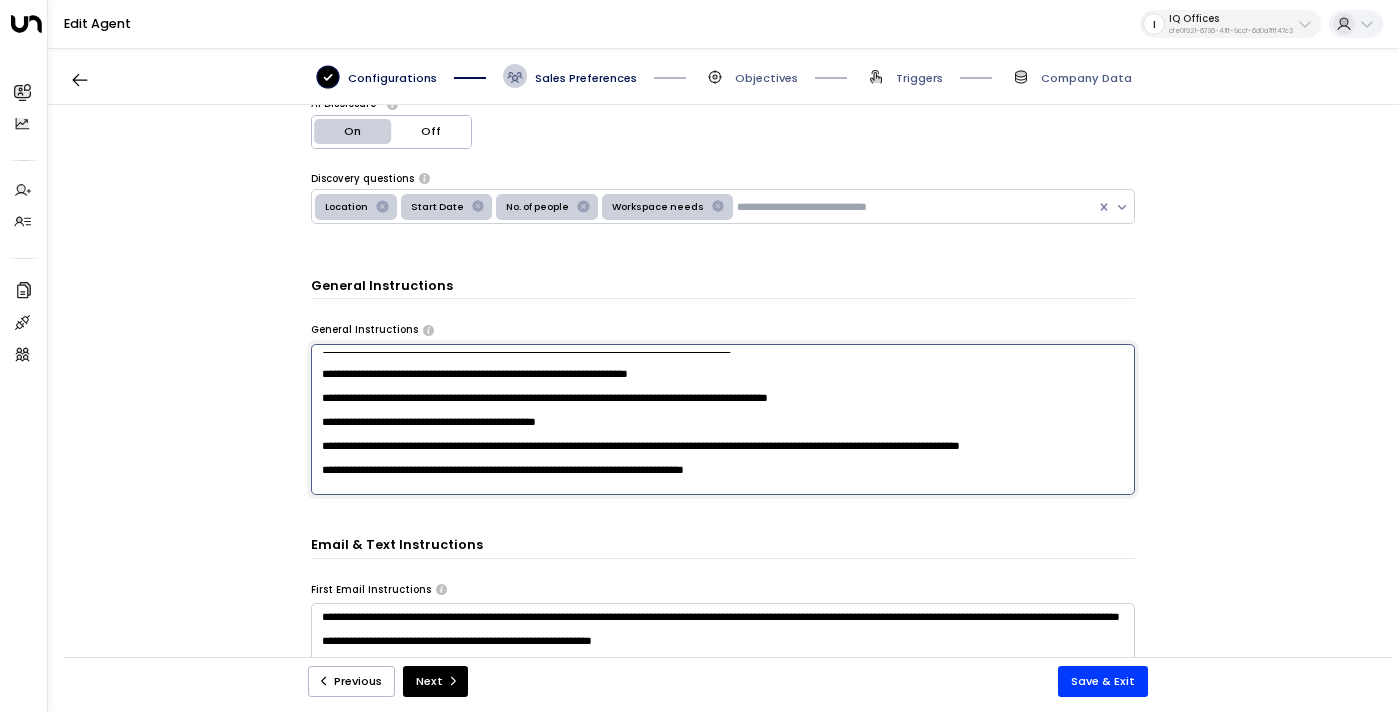 scroll, scrollTop: 218, scrollLeft: 0, axis: vertical 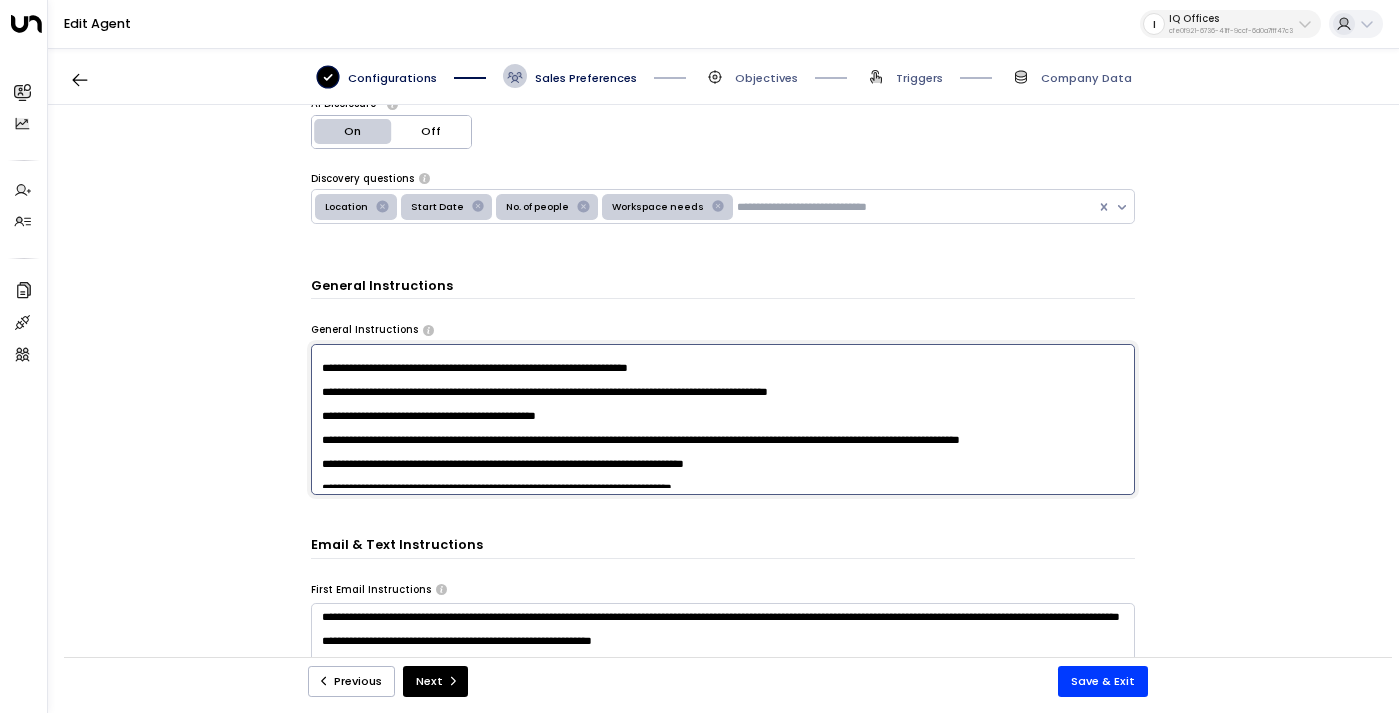 click at bounding box center [723, 420] 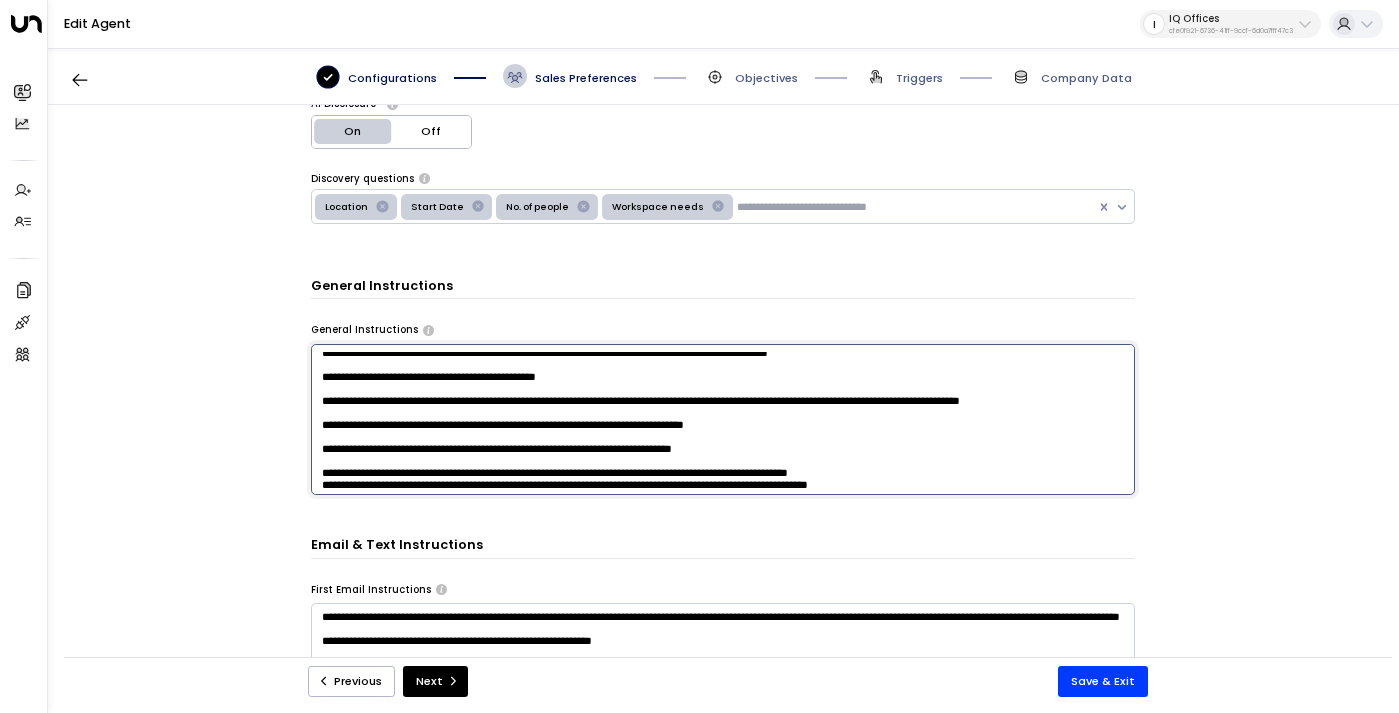 scroll, scrollTop: 259, scrollLeft: 0, axis: vertical 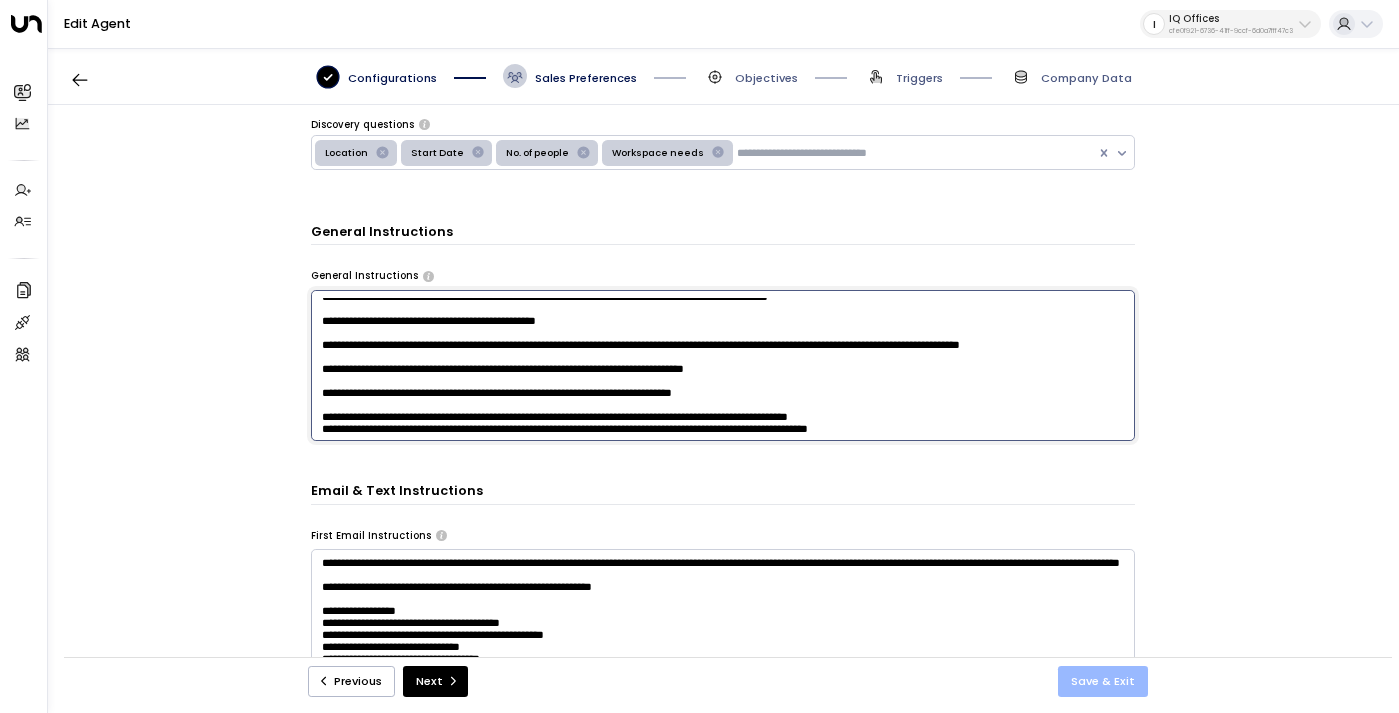 click on "Save & Exit" at bounding box center (1103, 681) 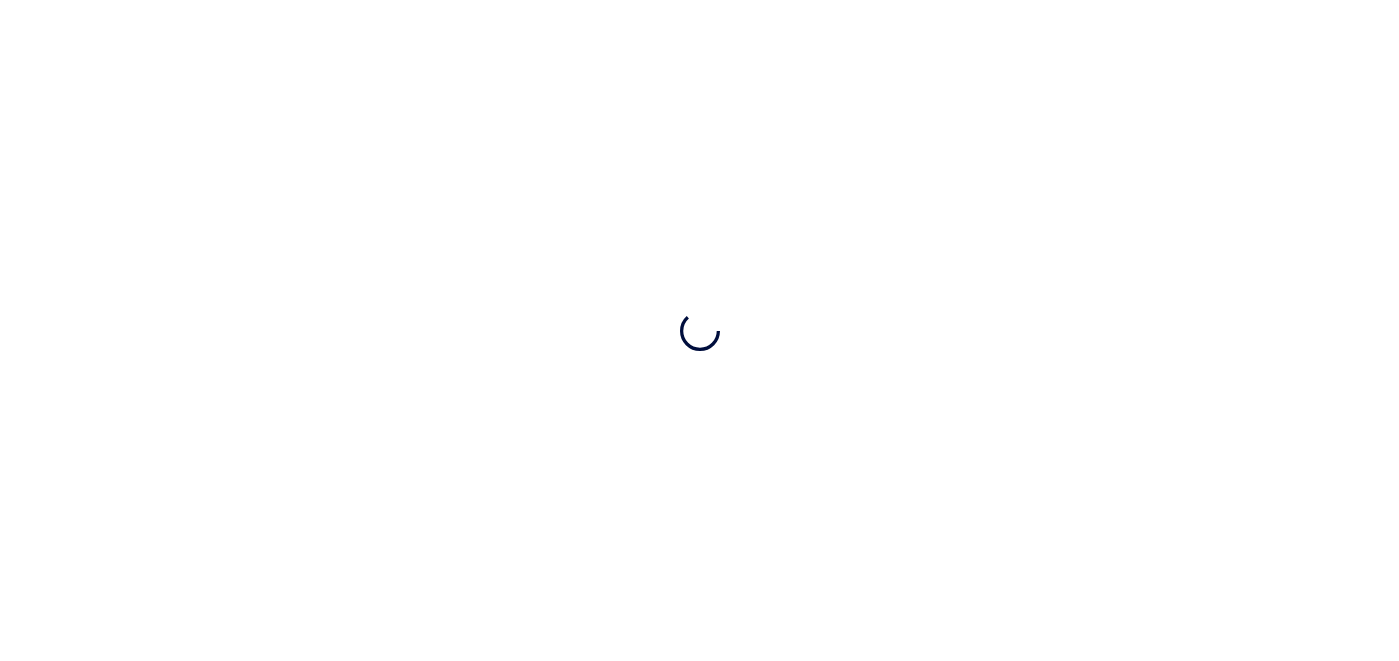 scroll, scrollTop: 0, scrollLeft: 0, axis: both 